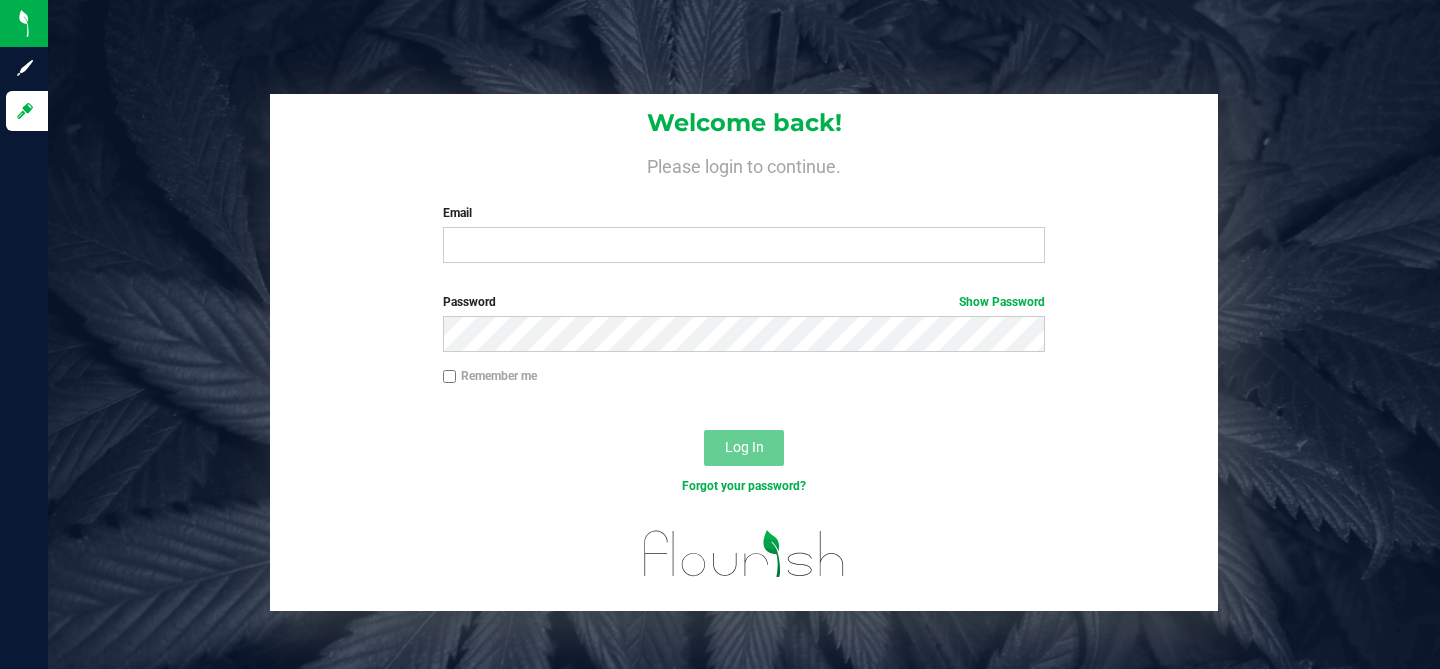 scroll, scrollTop: 0, scrollLeft: 0, axis: both 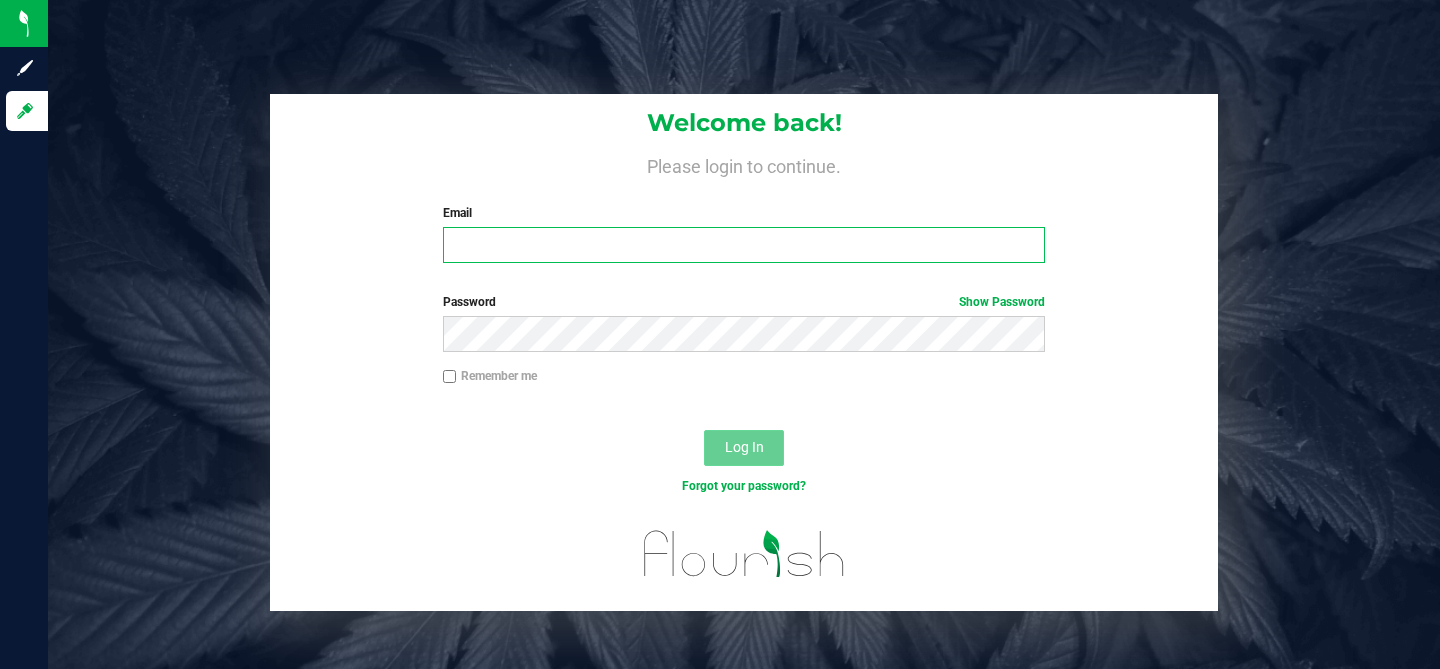 type on "[DATE] [TIME] [TIMEZONE]" 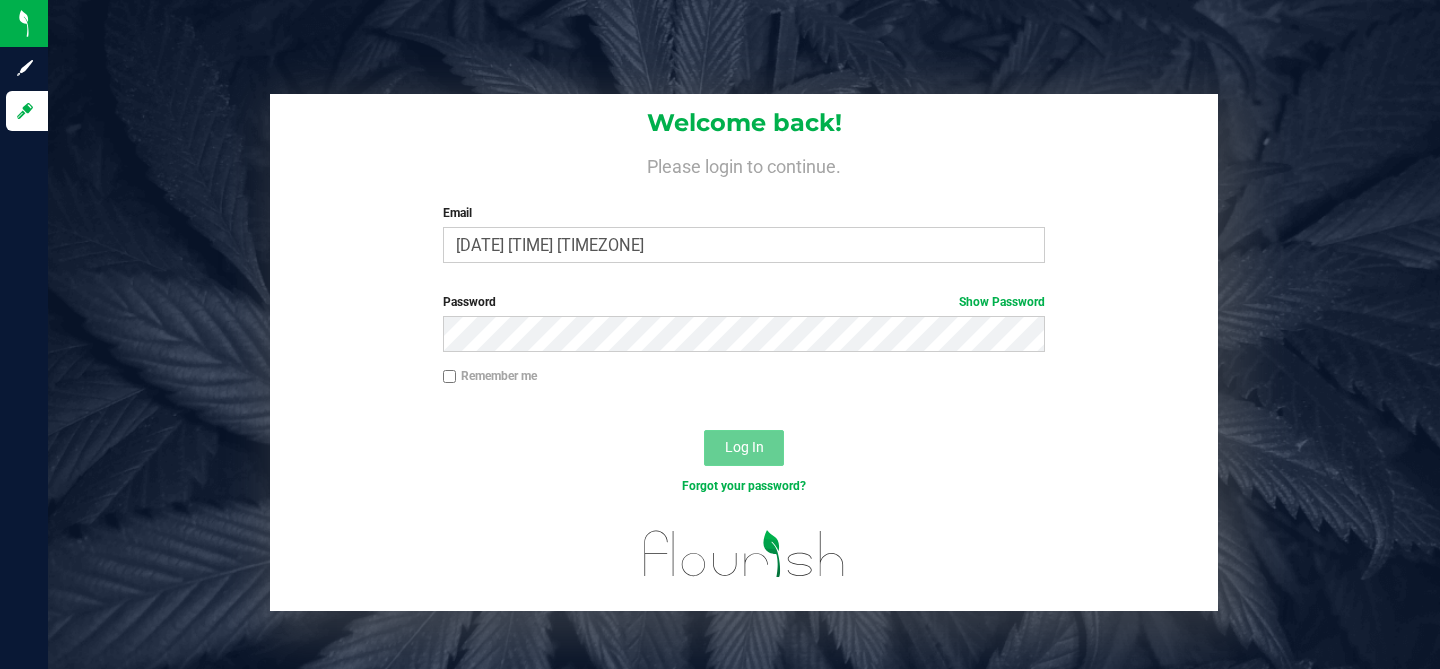 click on "Log In" at bounding box center (744, 448) 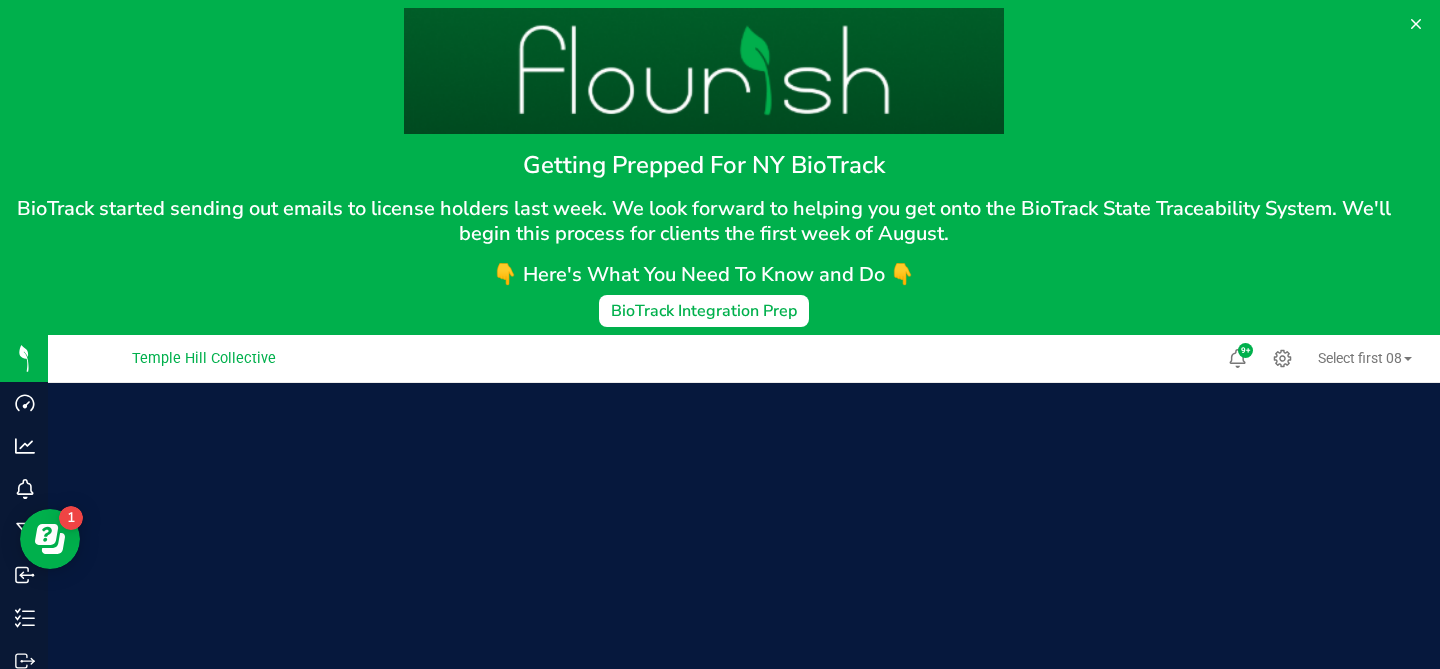 scroll, scrollTop: 0, scrollLeft: 0, axis: both 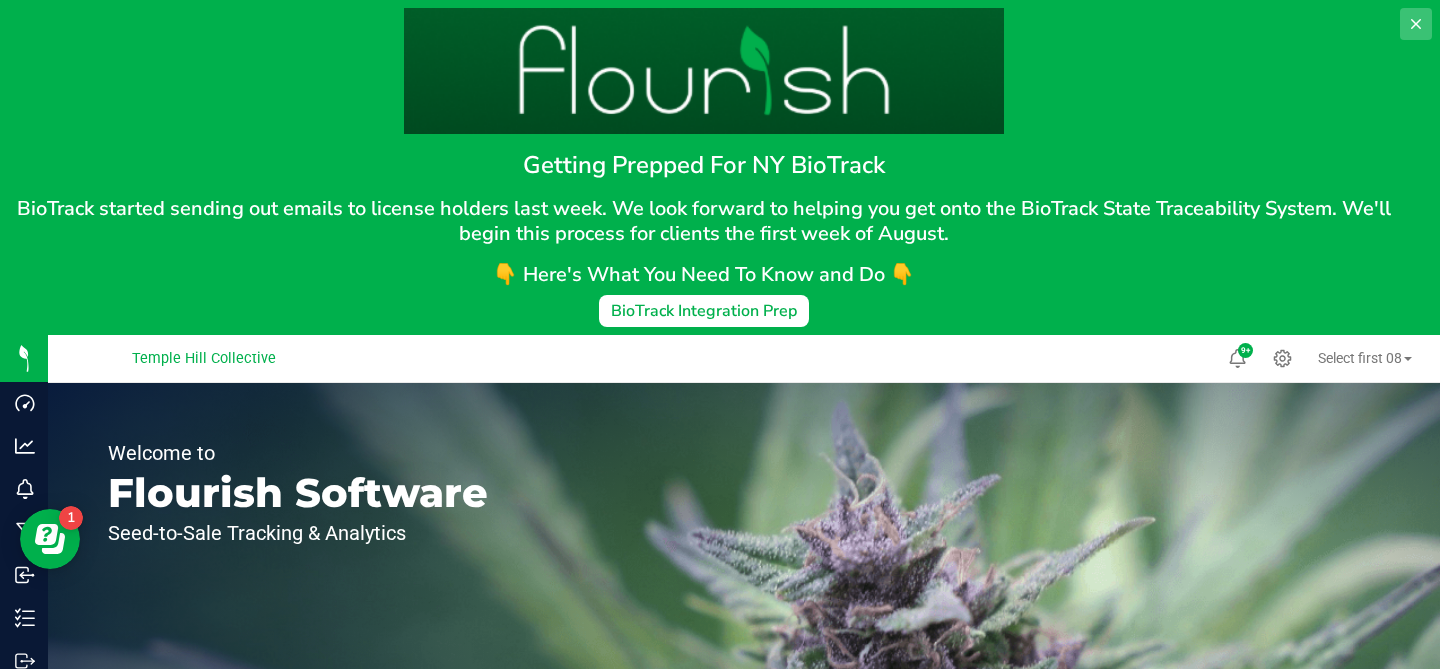 click 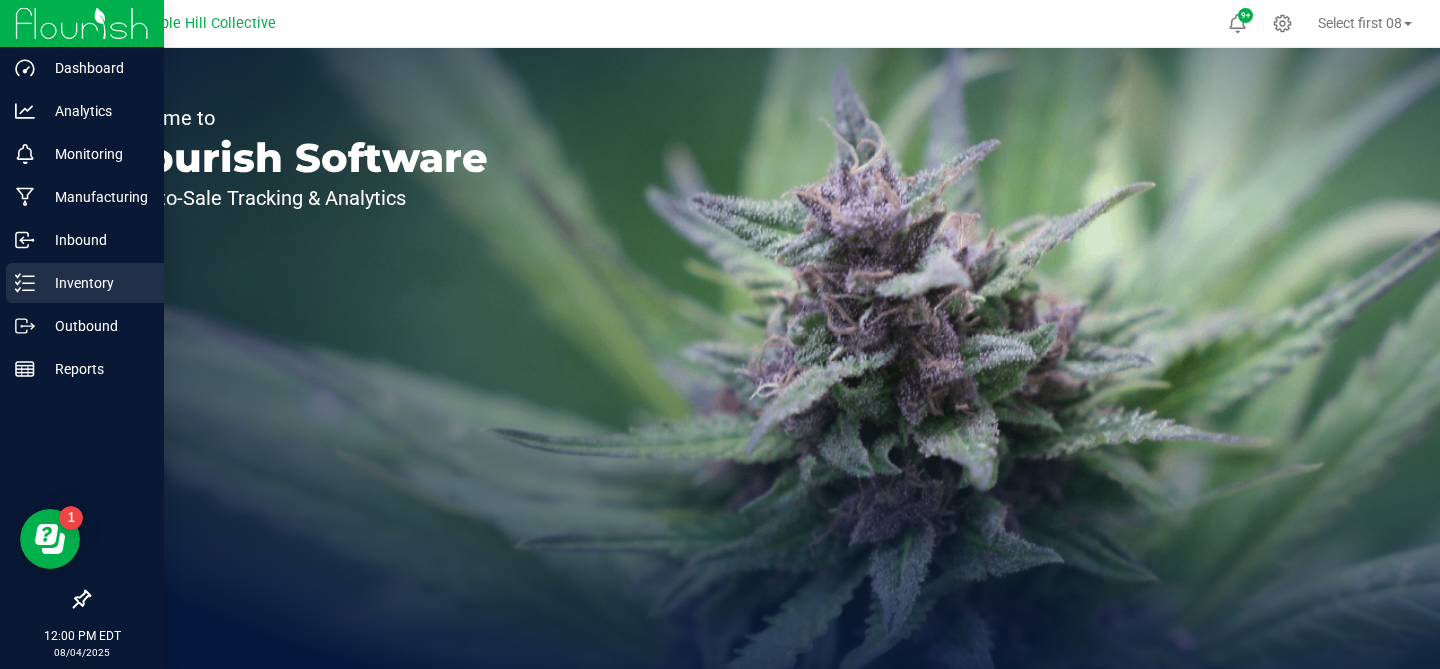 click 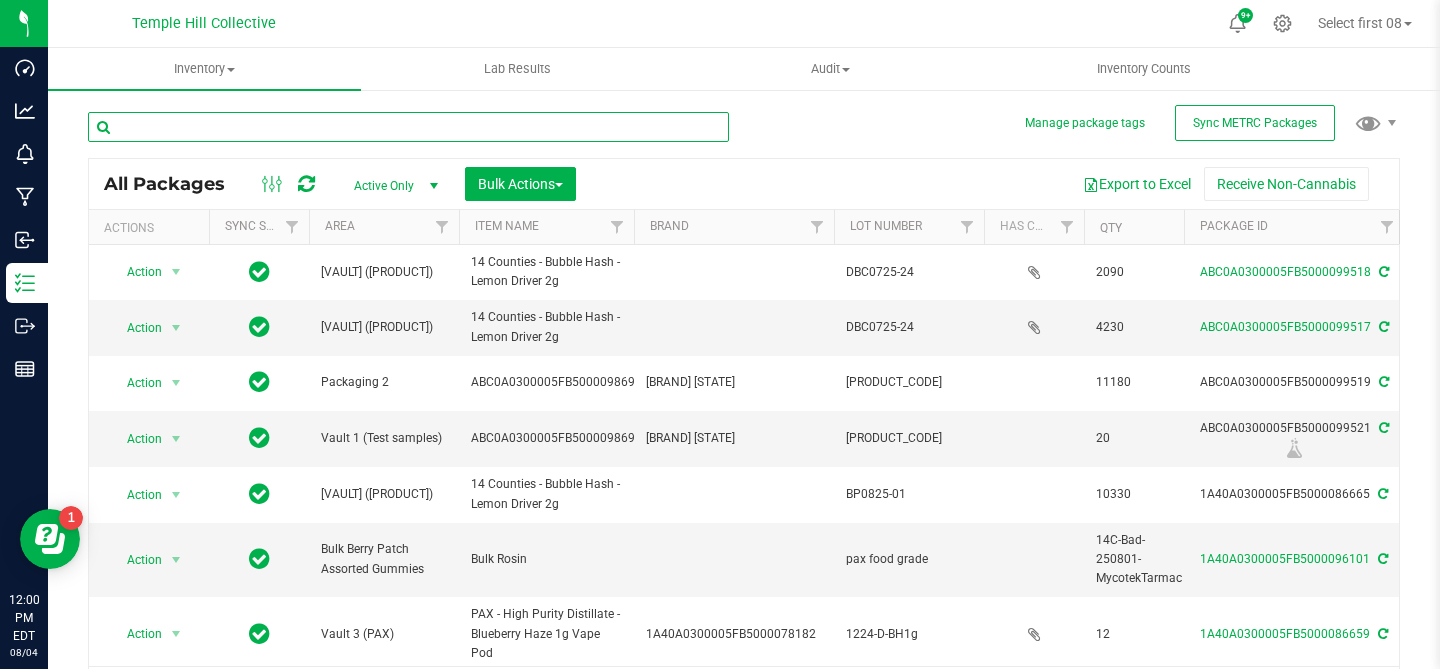 click at bounding box center [408, 127] 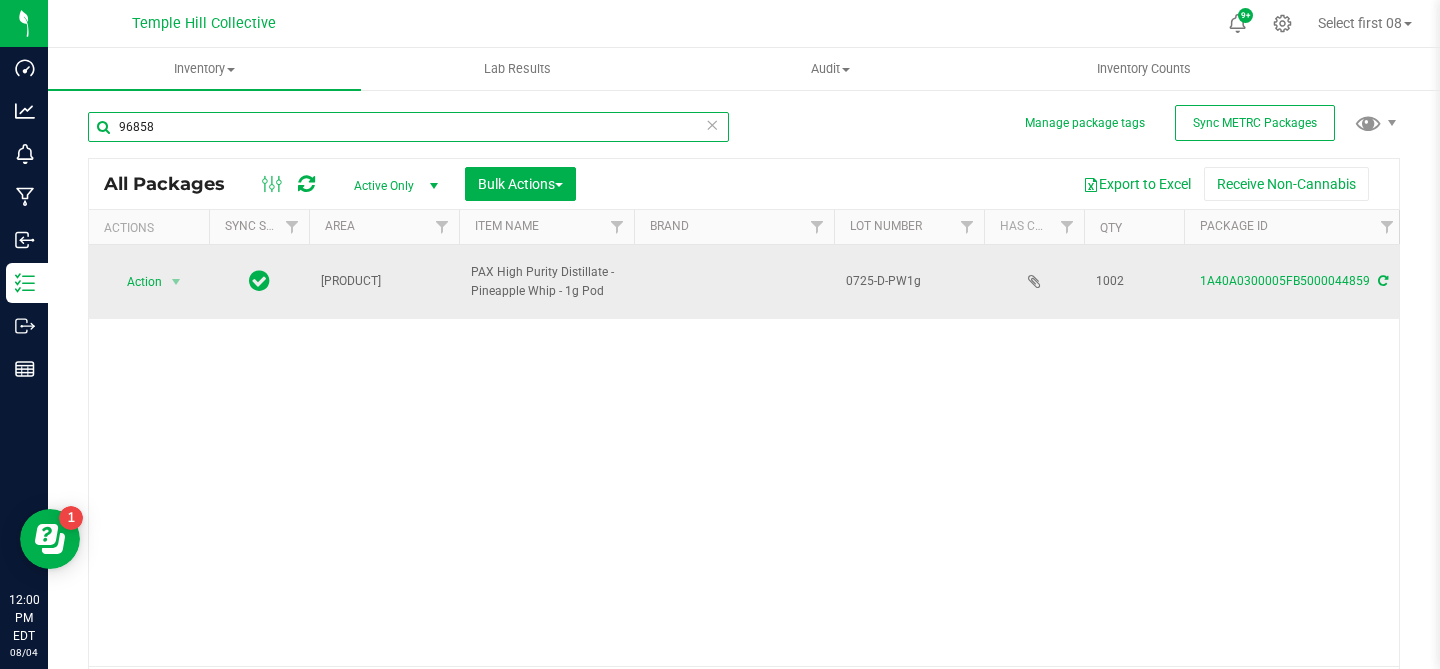 type on "96858" 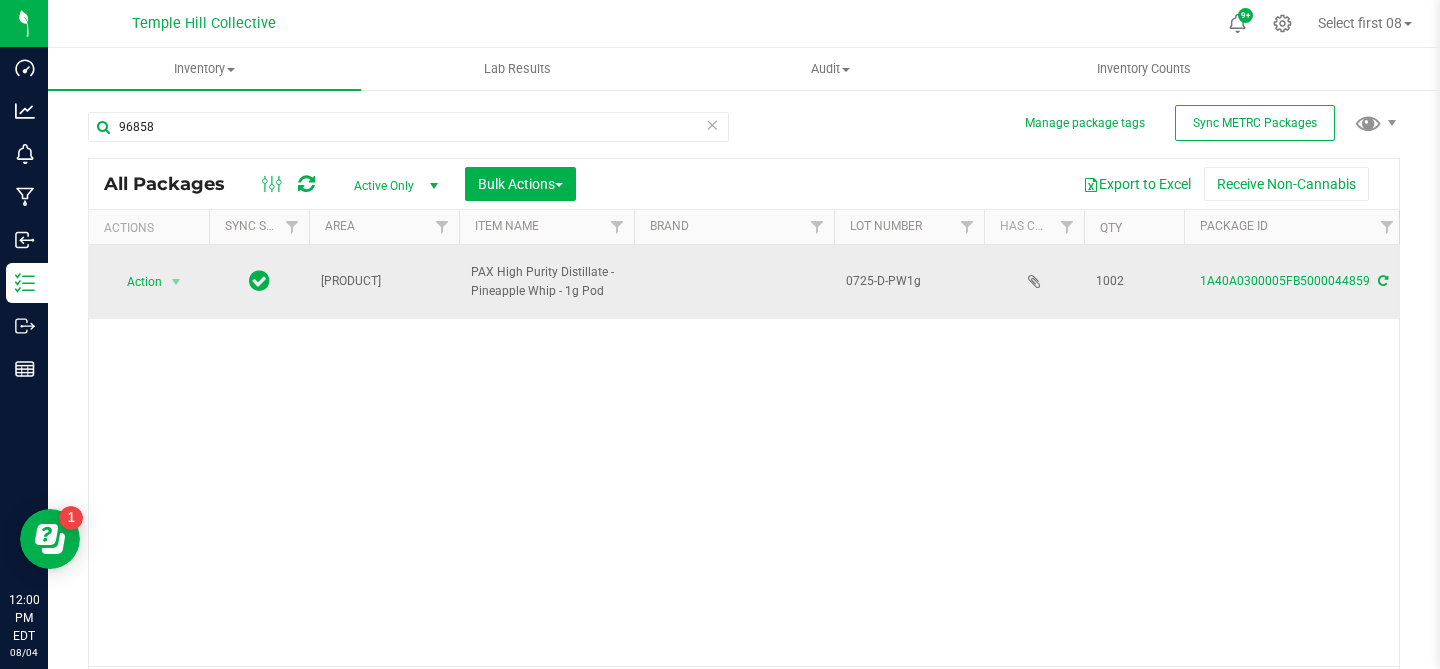 click on "0725-D-PW1g" at bounding box center (909, 281) 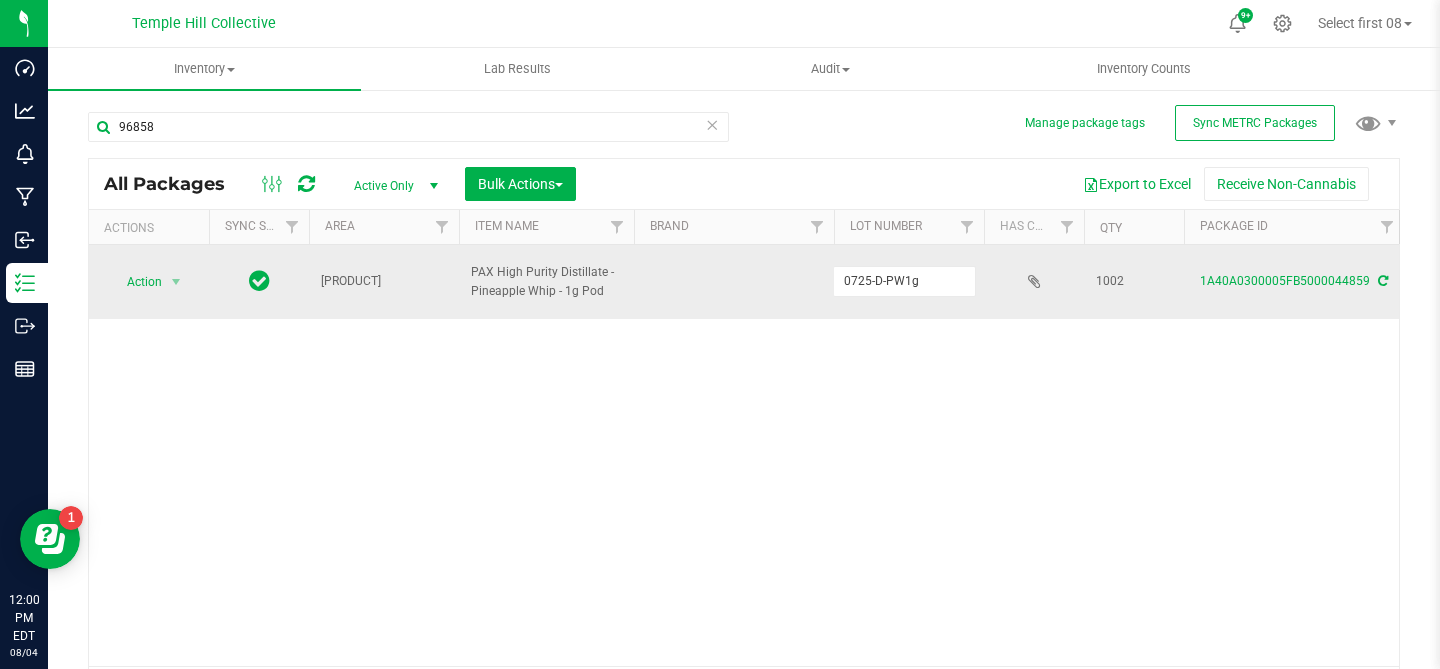 click on "0725-D-PW1g" at bounding box center (904, 281) 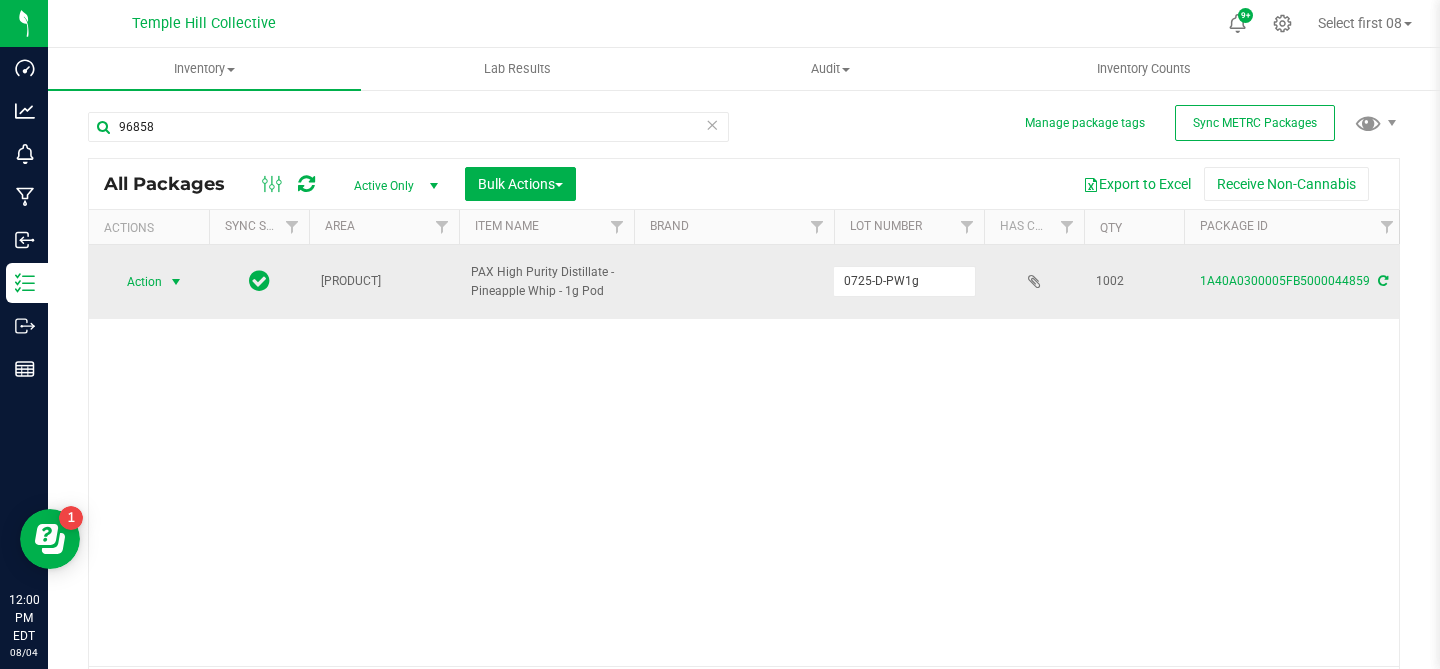 click at bounding box center (176, 282) 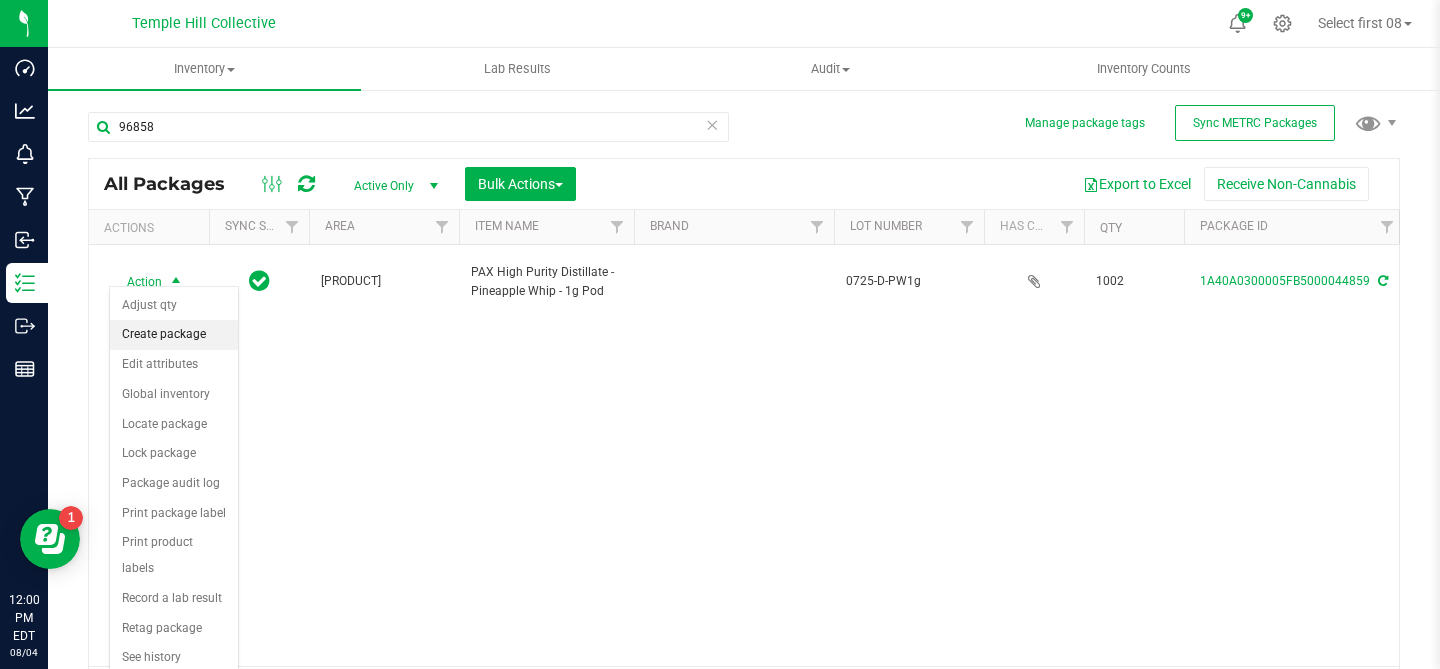 click on "Create package" at bounding box center (174, 335) 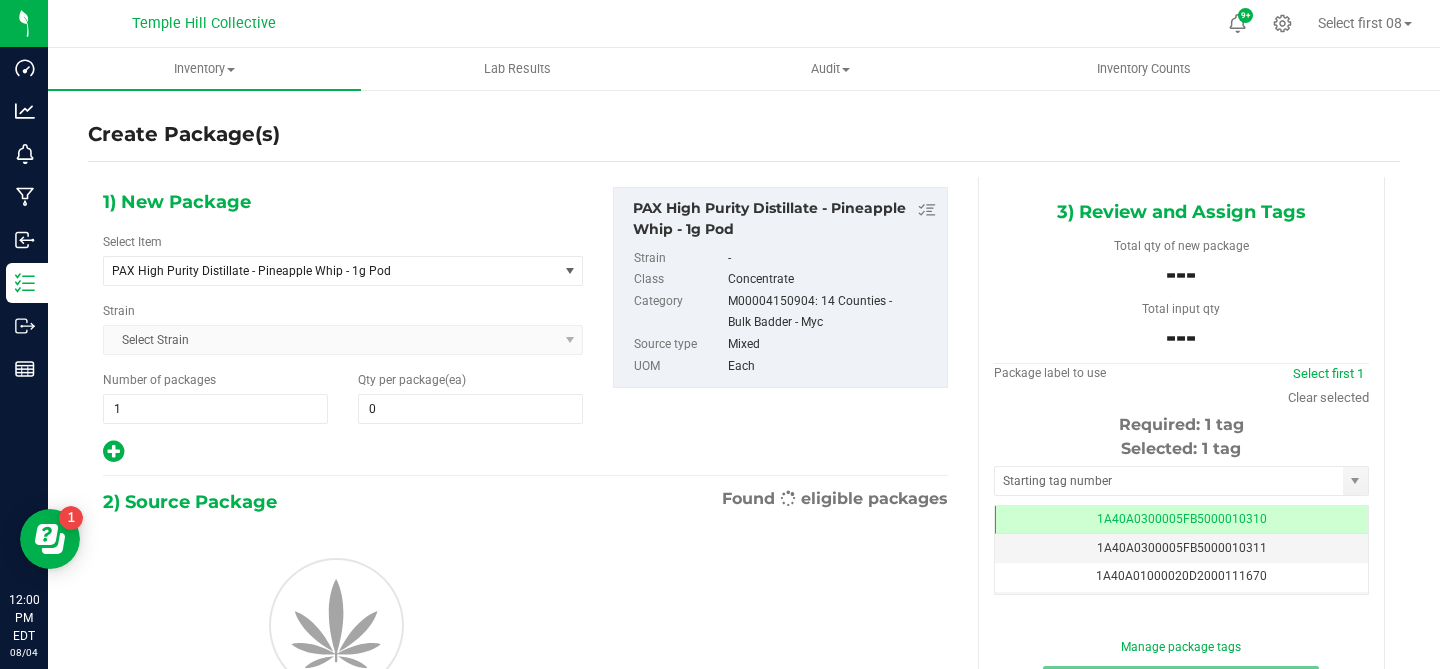 scroll, scrollTop: 0, scrollLeft: -1, axis: horizontal 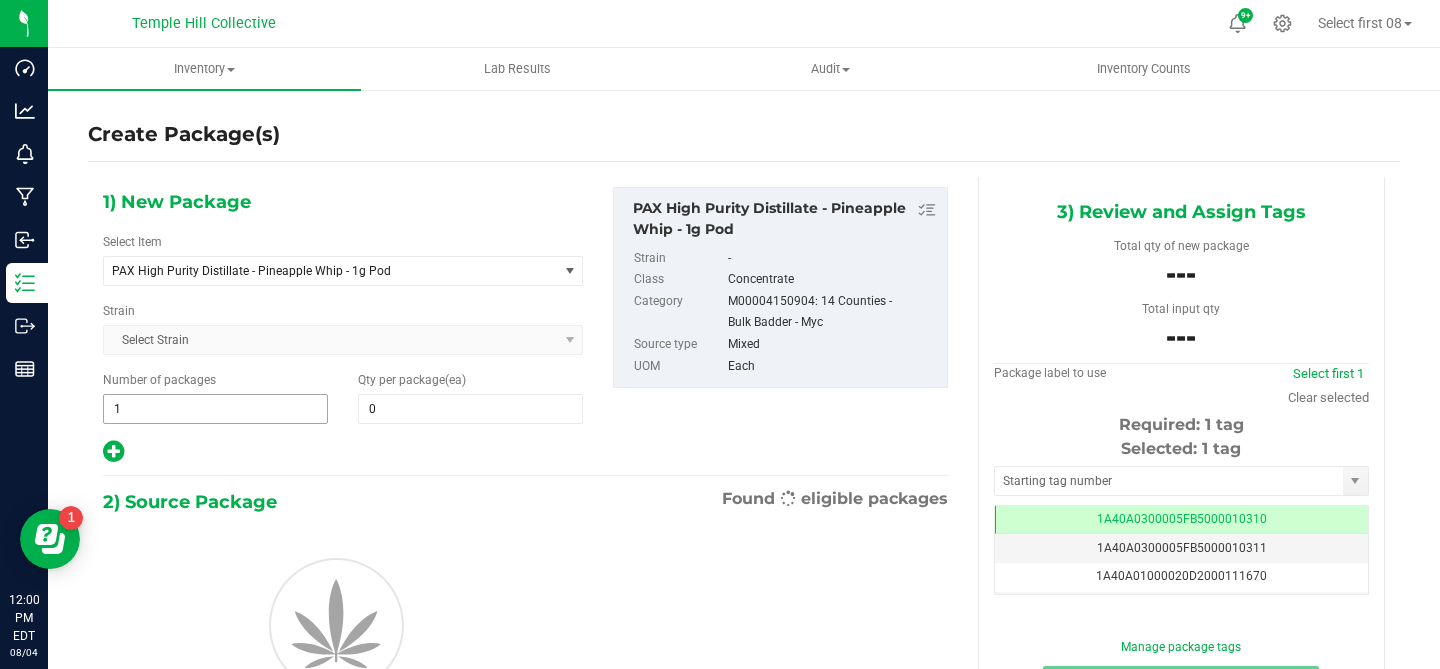click on "1" at bounding box center [215, 409] 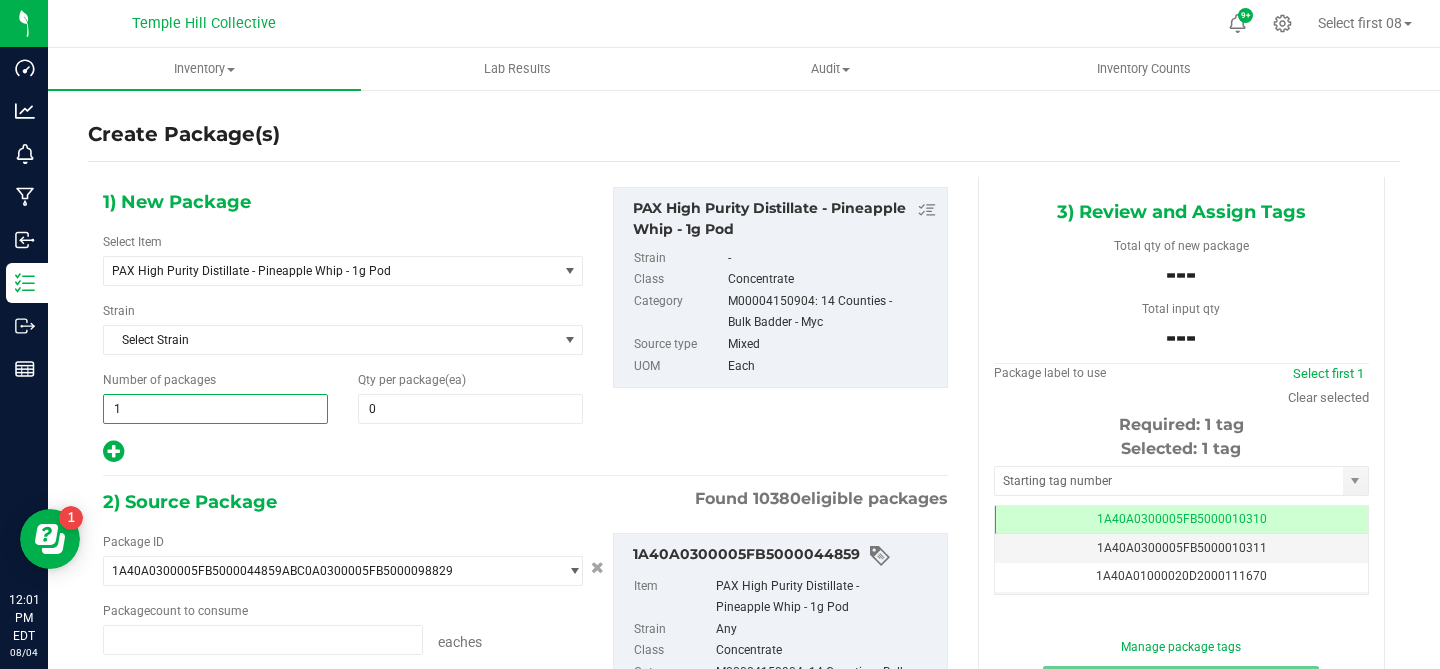 type on "0 ea" 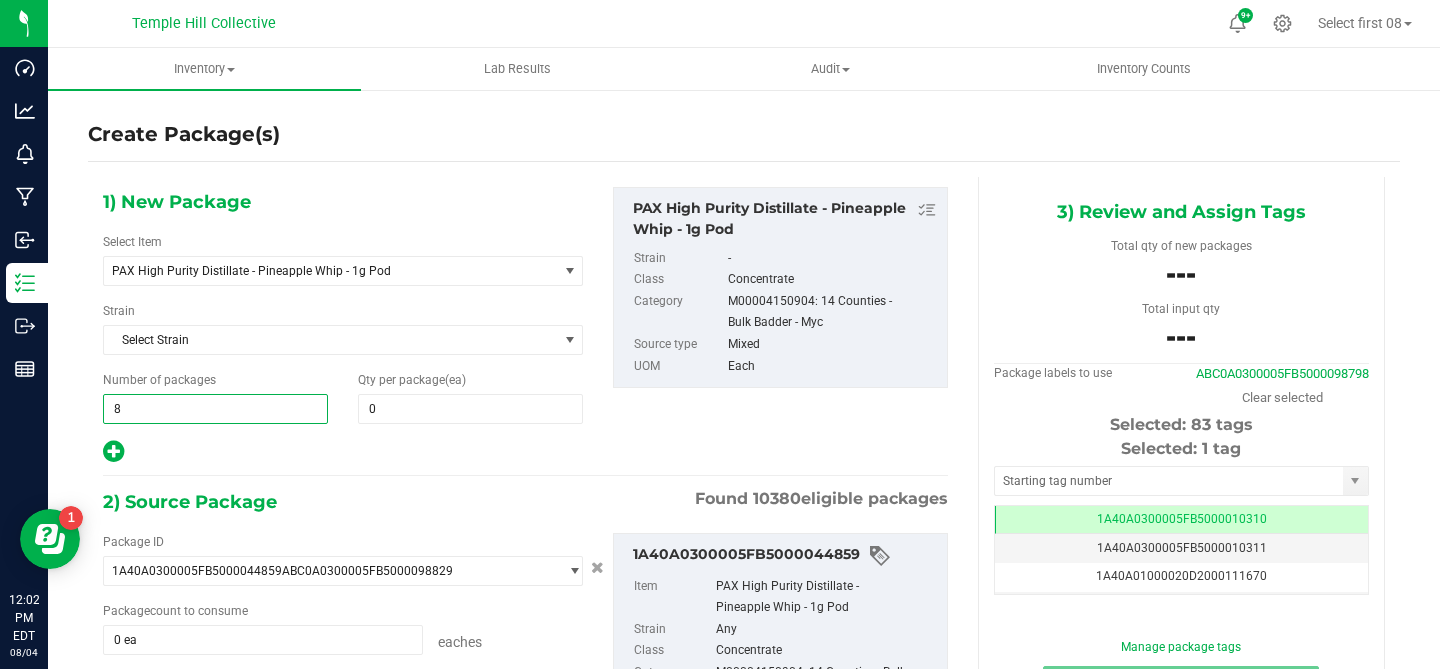 type on "83" 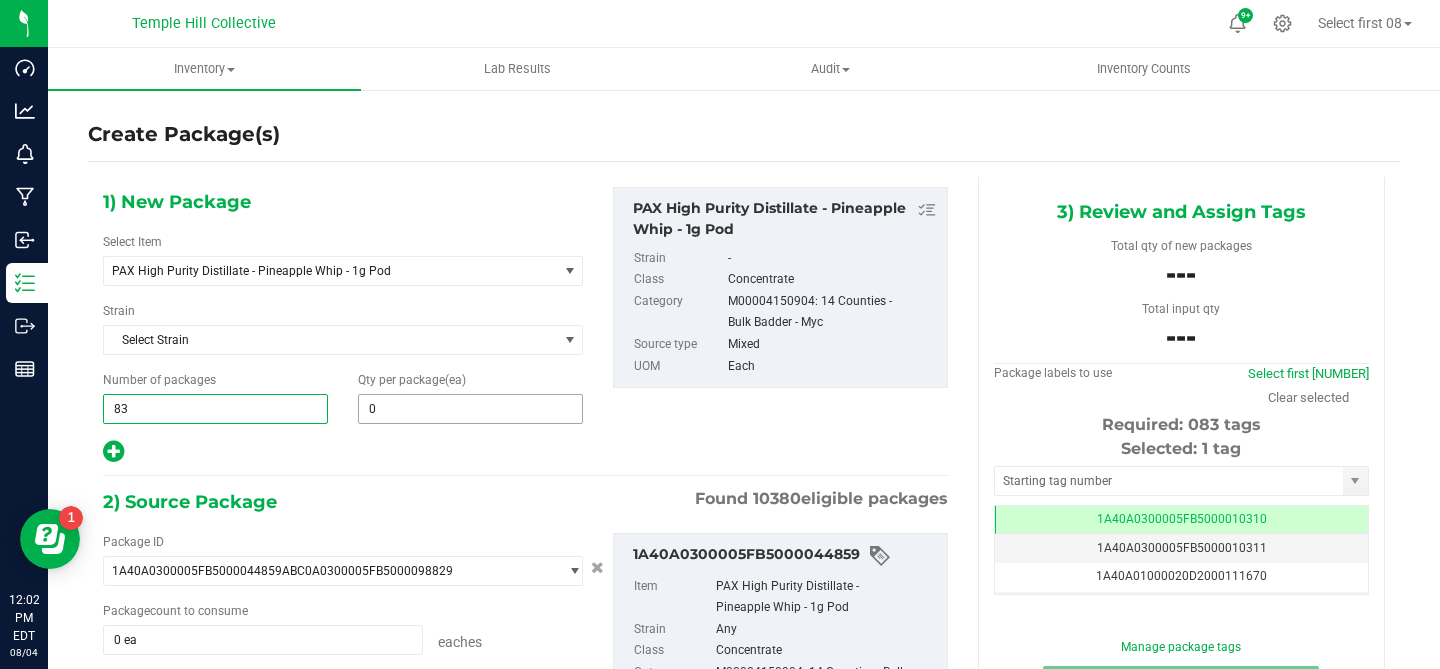 click on "0" at bounding box center (470, 409) 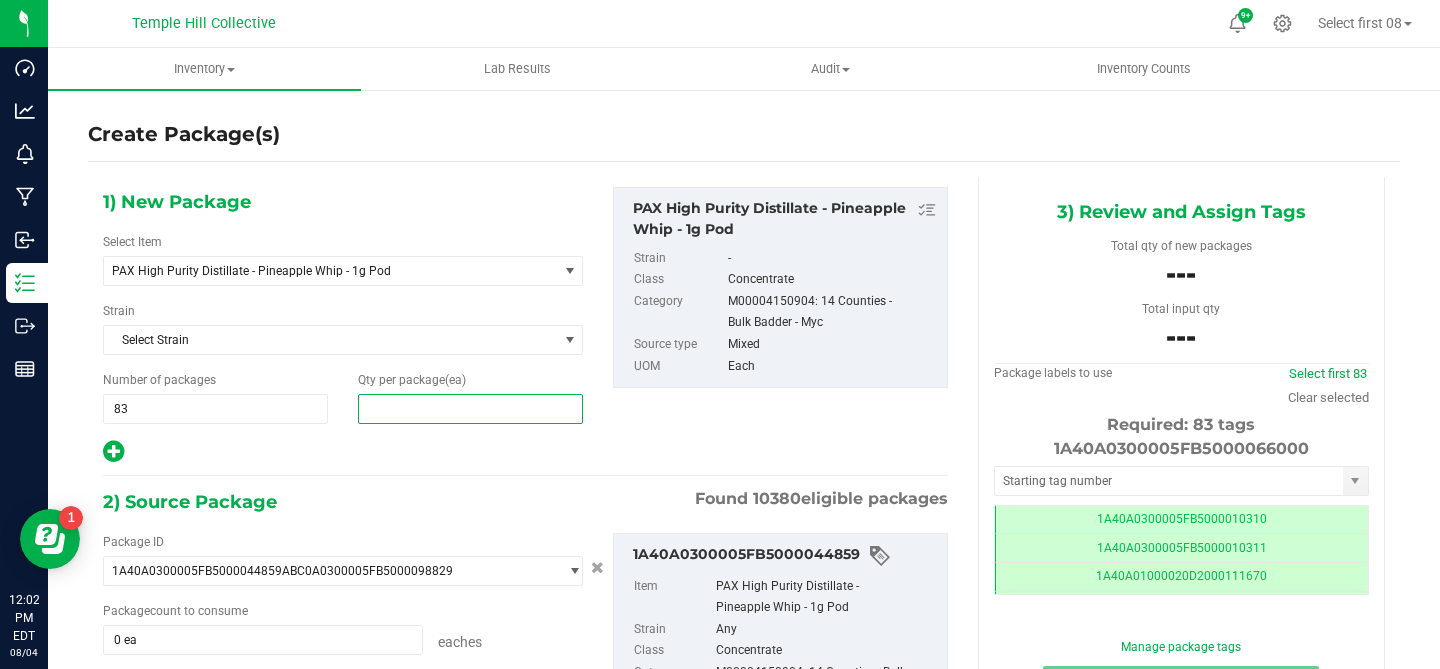 scroll, scrollTop: 0, scrollLeft: -1, axis: horizontal 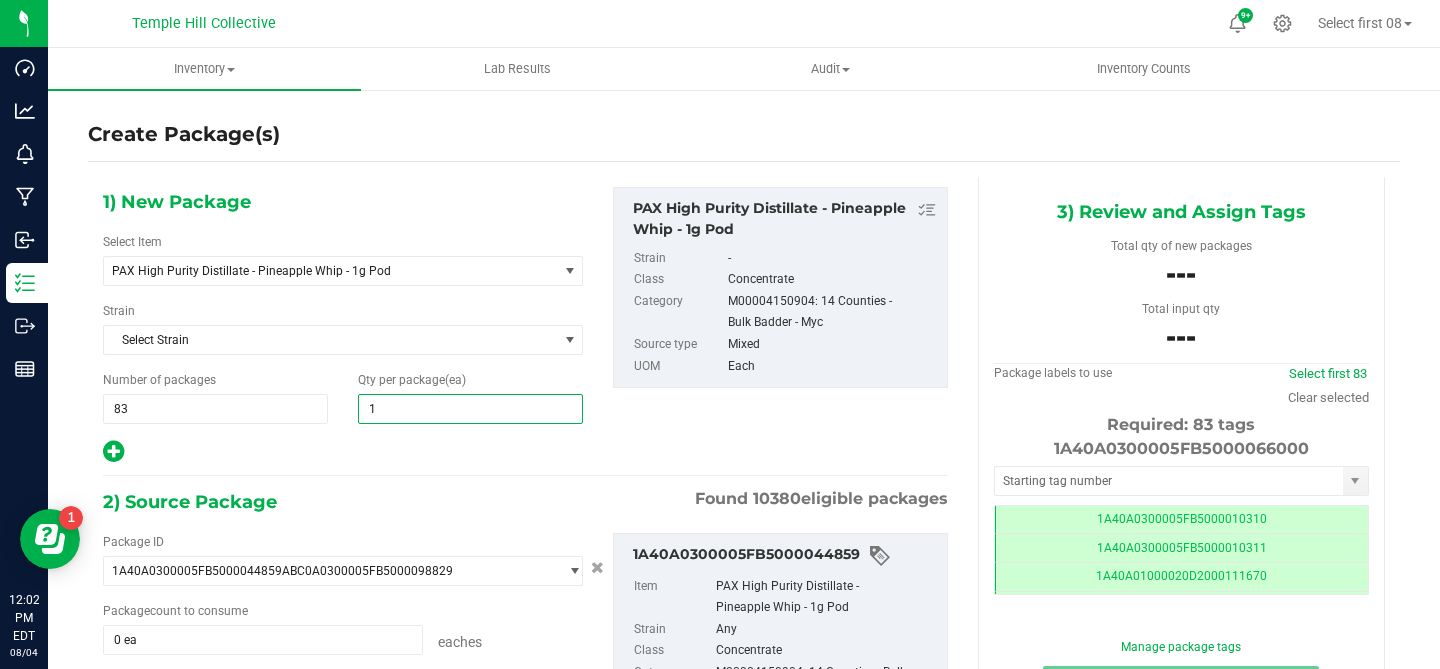type on "12" 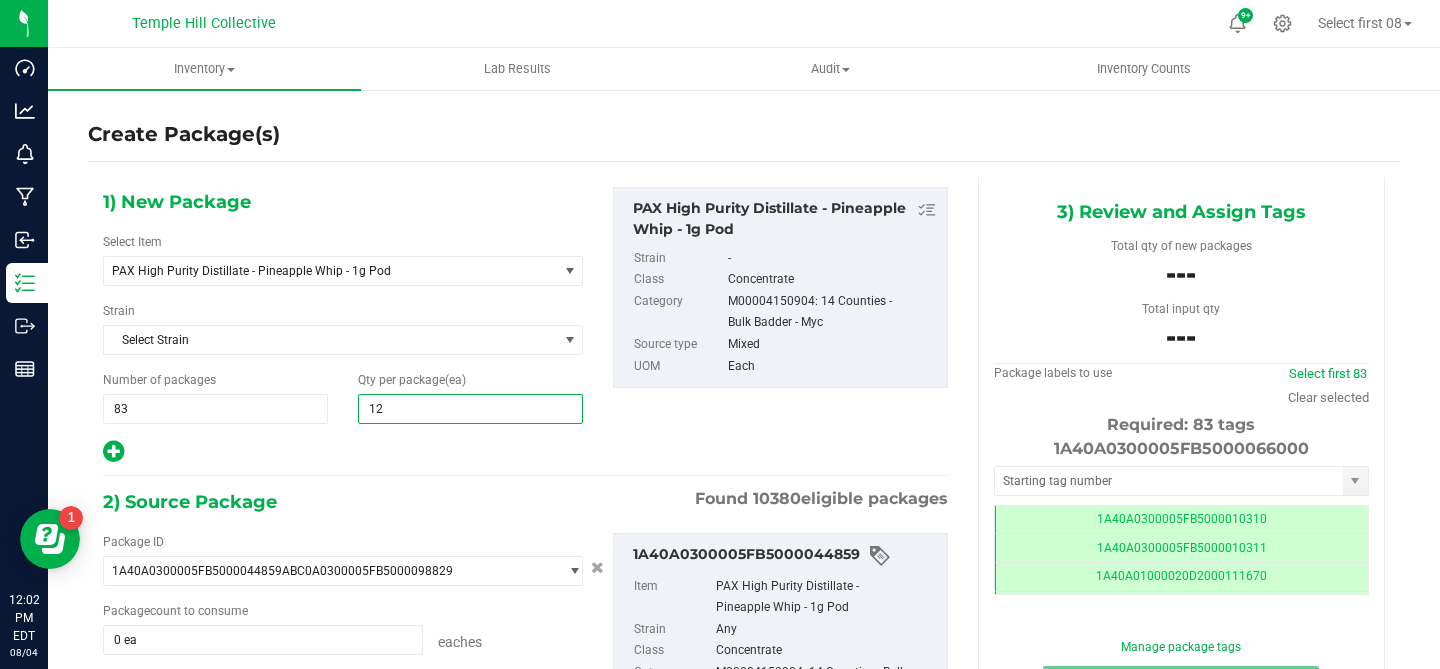 click on "1) New Package
Select Item
PAX High Purity Distillate - Pineapple Whip - 1g Pod
.5g Pre Pack Chillum 0.5g Pura Vida Pre-roll 14 Counties - Badder - Jelly Biscotti Pancakes 2g 14 Counties - Badder - Lemon Cane 2g 14 Counties - Badder - Moonbow 2g 14 Counties - Badder - Peanut Butter and Jelly 2g 14 Counties - Badder - Perfect Pair 2g 14 Counties - Batter - Lemon Cane 1g 14 Counties - Batter - Moon Bow 2g 14 Counties - Bubble Hash - Lemon Driver 2g 14 Counties - Bubble Hash - Perfect MAC 2g 14 Counties - Budder - MAC - 0.5g 14 Counties - Budder - MAC - 1g 14 Counties - Budder - Poet's Walk 14 Counties - Budder - Poet's Walk - 2g
None" at bounding box center [525, 511] 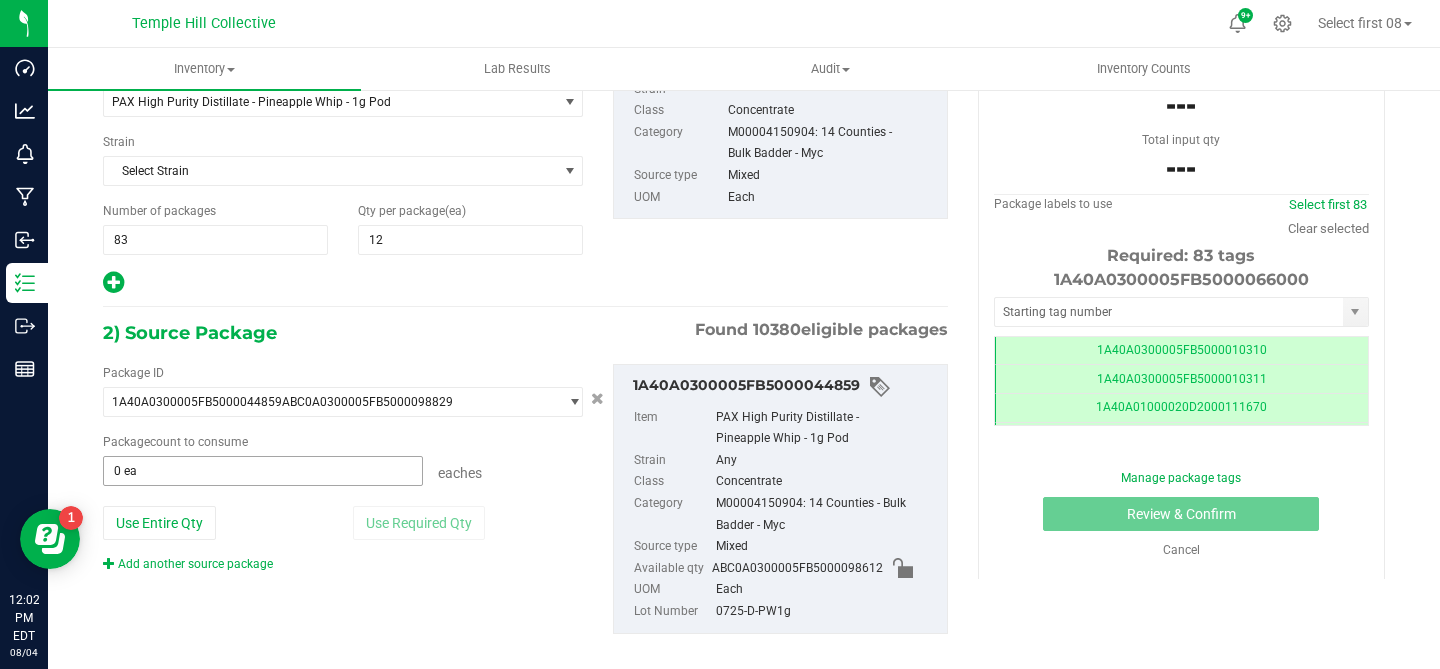 click on "0 ea" at bounding box center (263, 471) 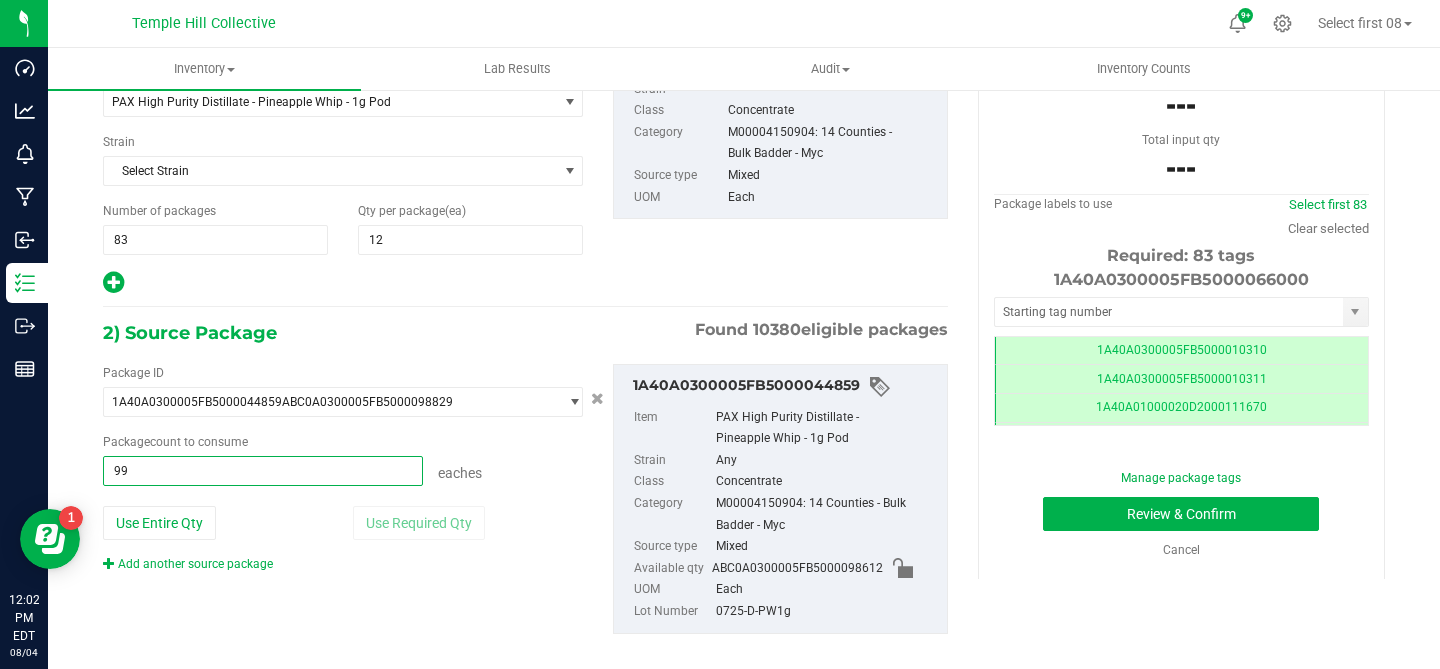 type on "996" 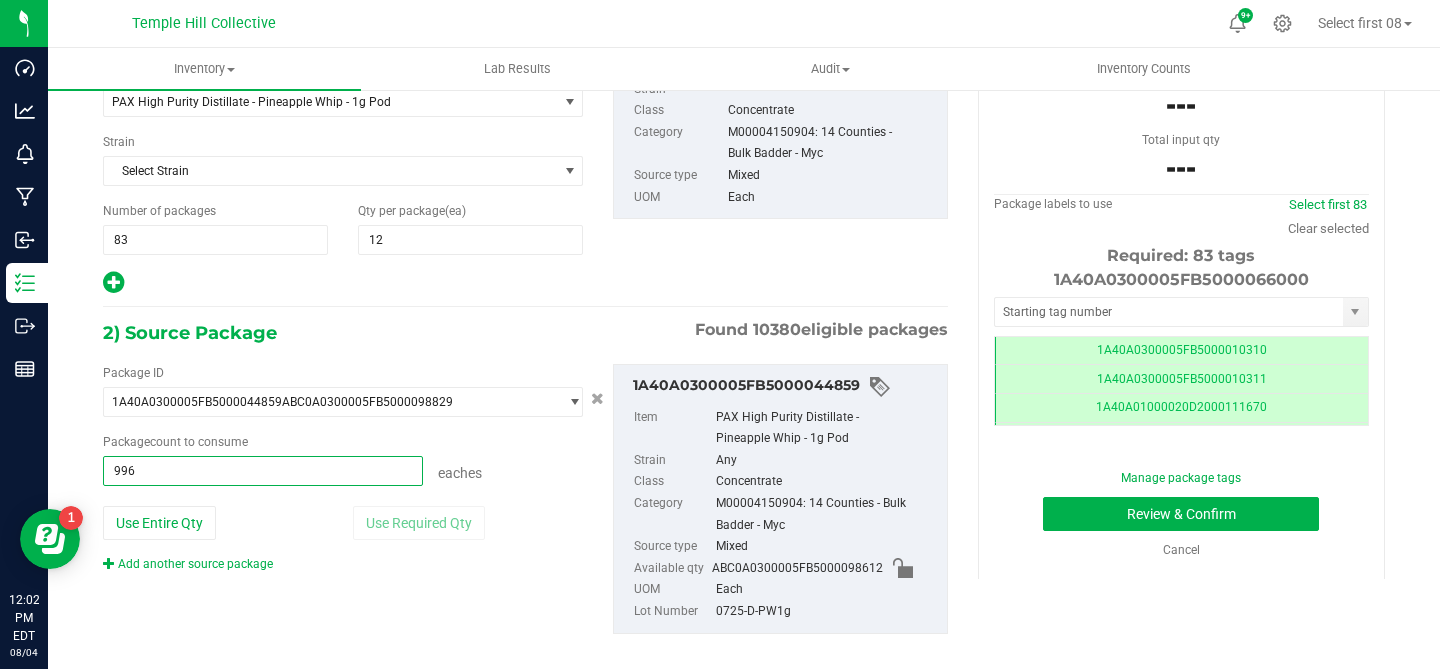 click on "eaches" at bounding box center [503, 470] 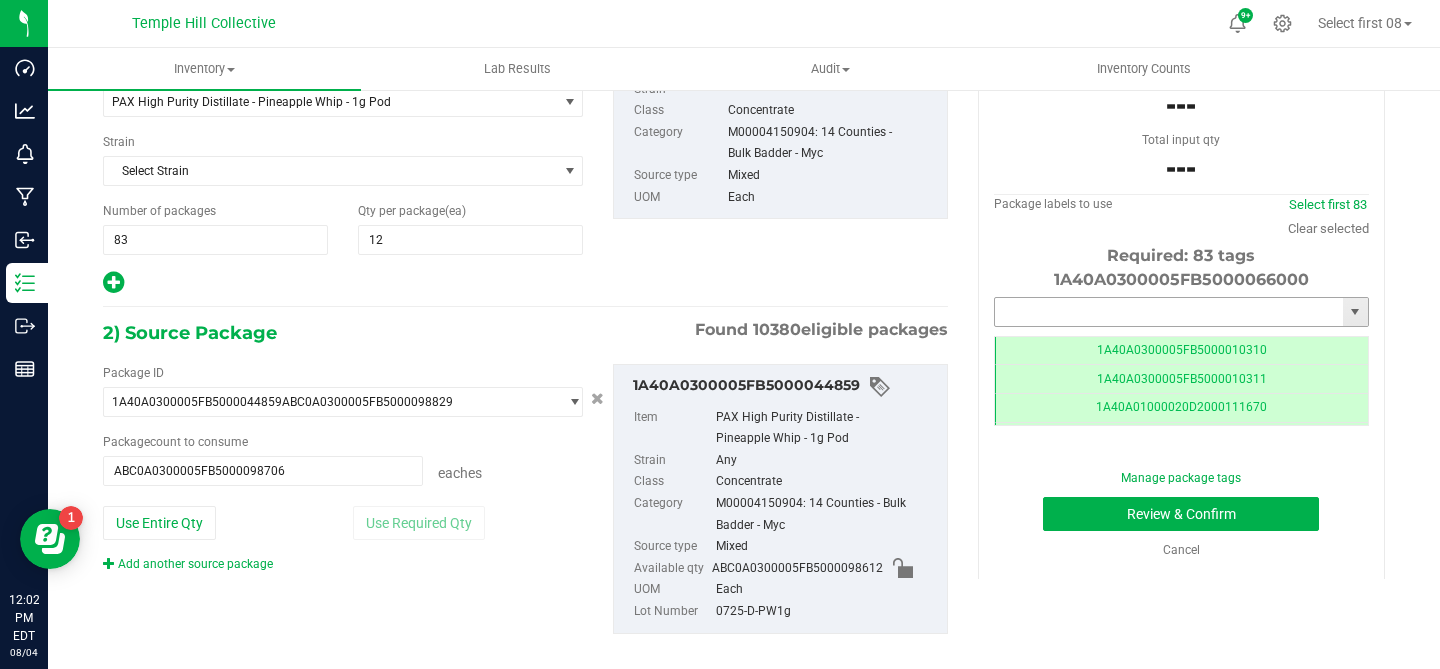 click at bounding box center (1169, 312) 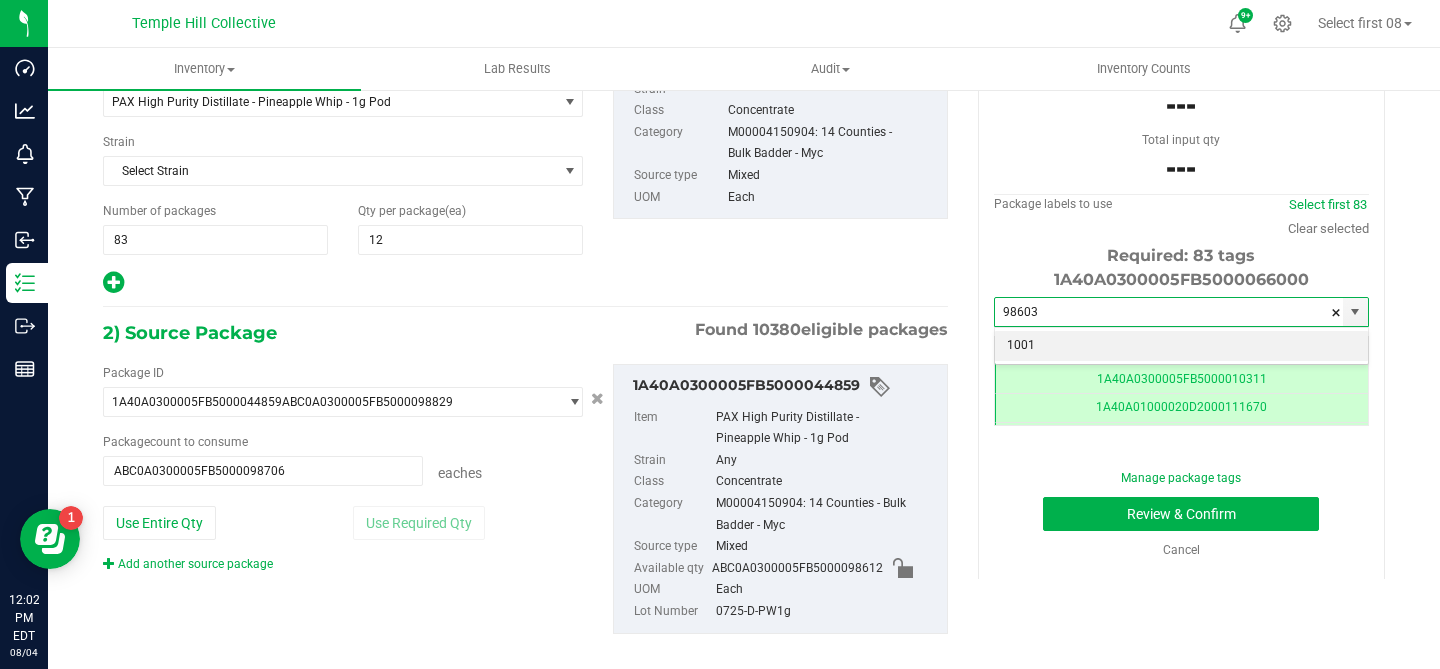 click on "ABC0A0300005FB5000098603" at bounding box center [1181, 346] 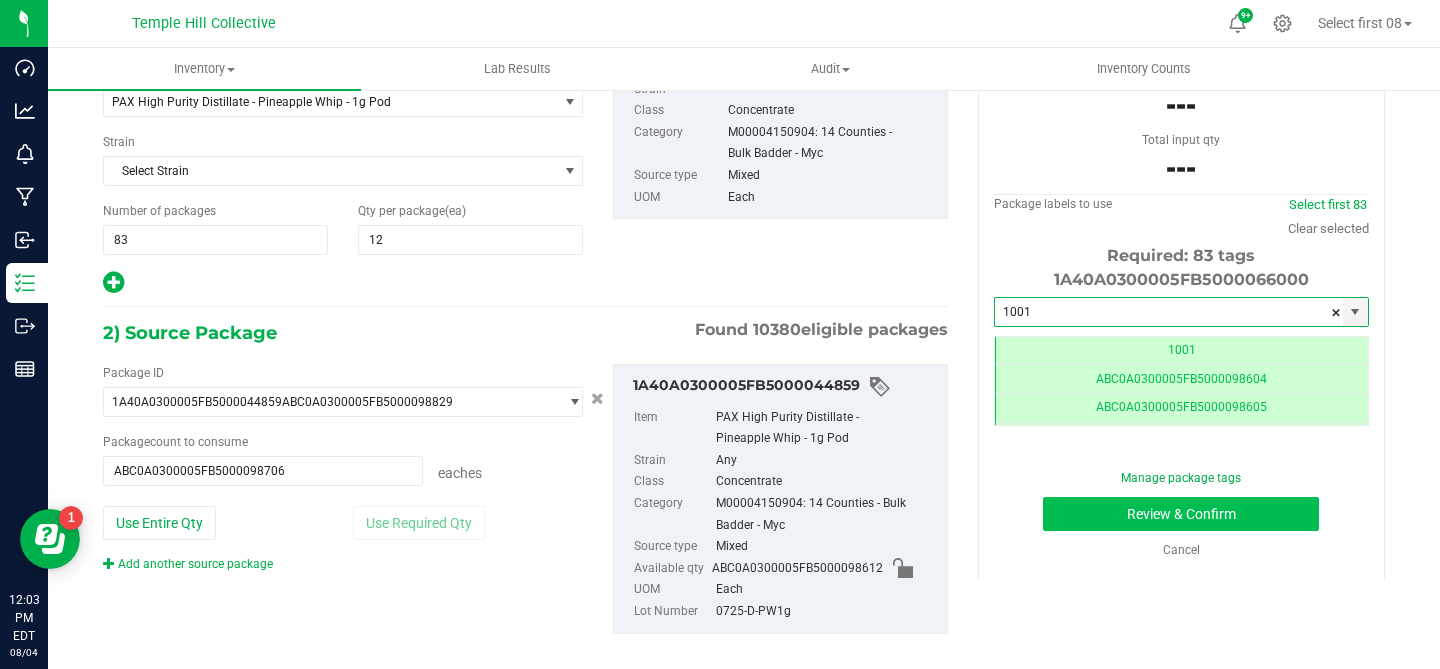 type on "ABC0A0300005FB5000098603" 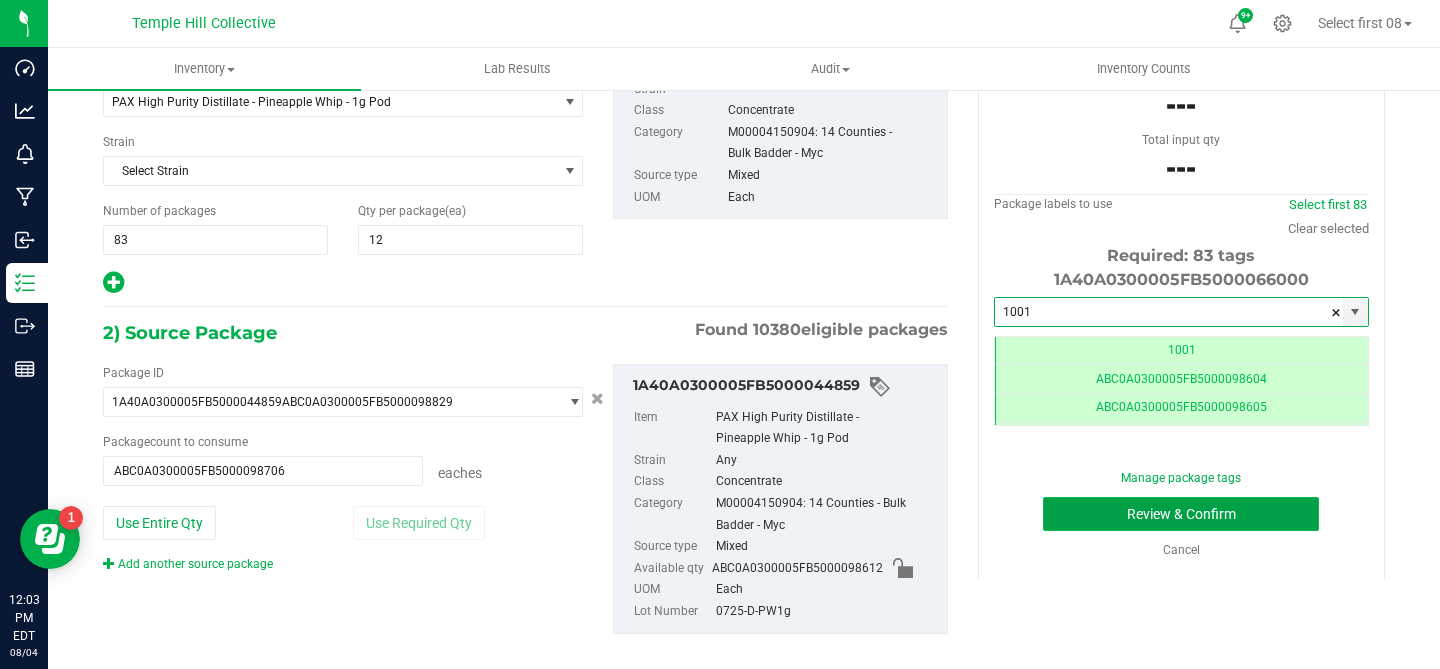 click on "Review & Confirm" at bounding box center (1181, 514) 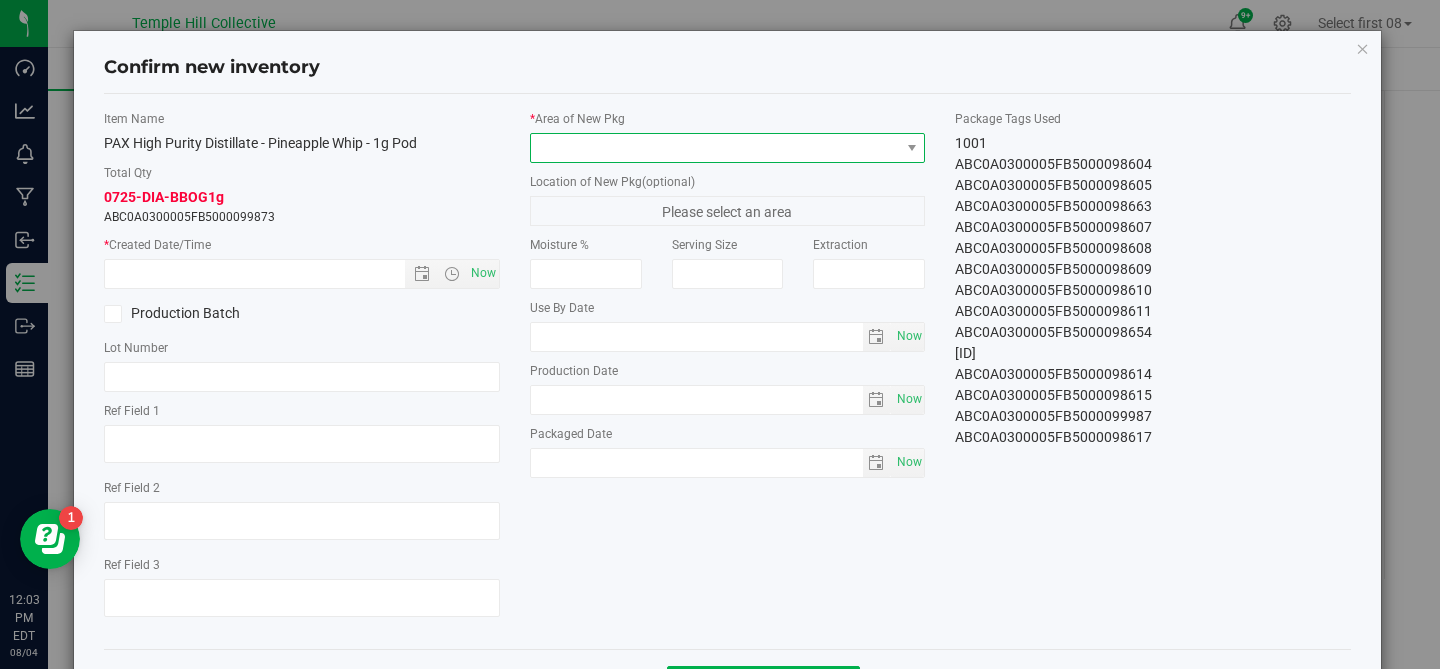 click at bounding box center [715, 148] 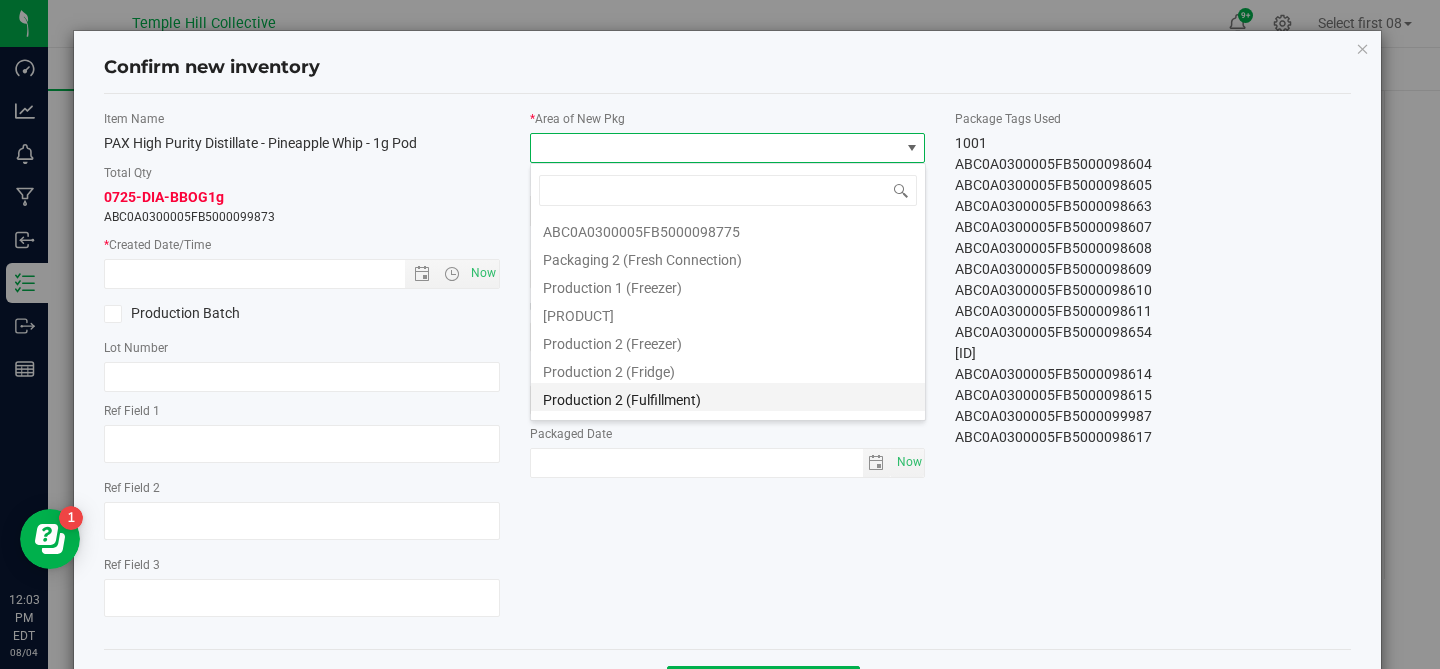 click on "Production 2 (Fulfillment)" at bounding box center [728, 397] 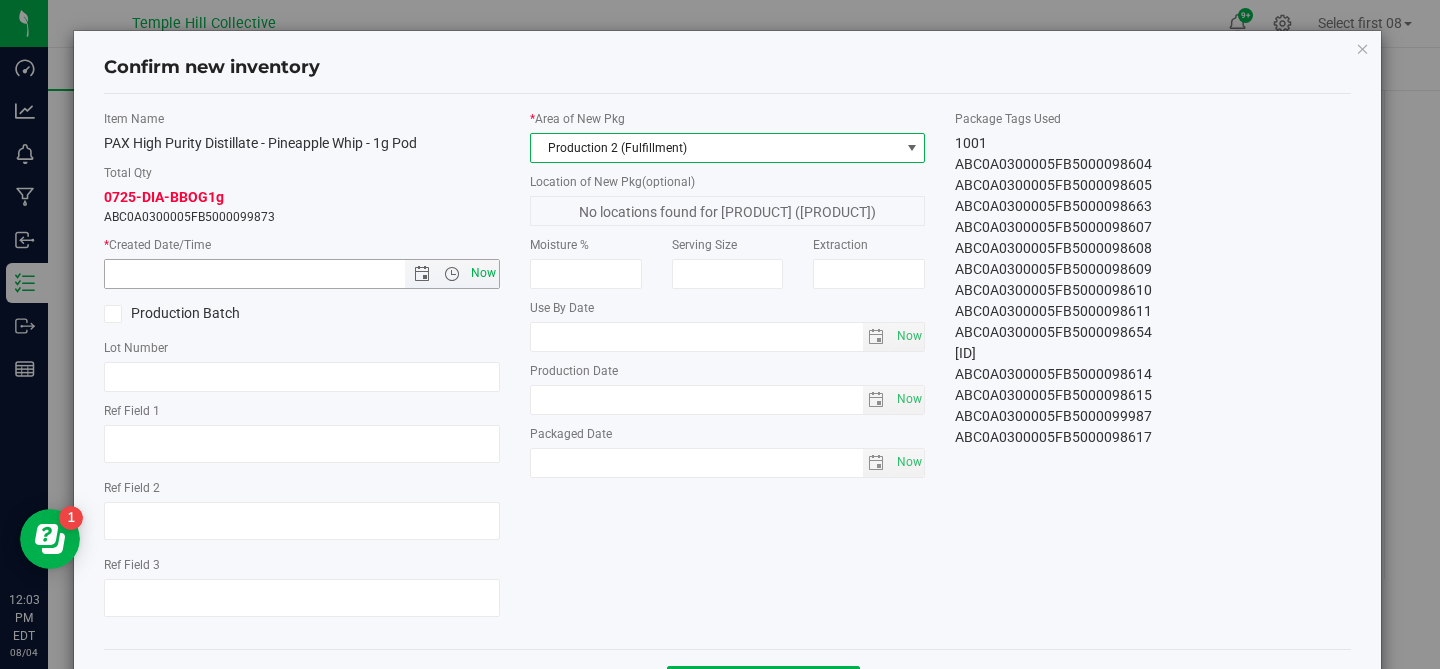 click on "Now" at bounding box center [483, 273] 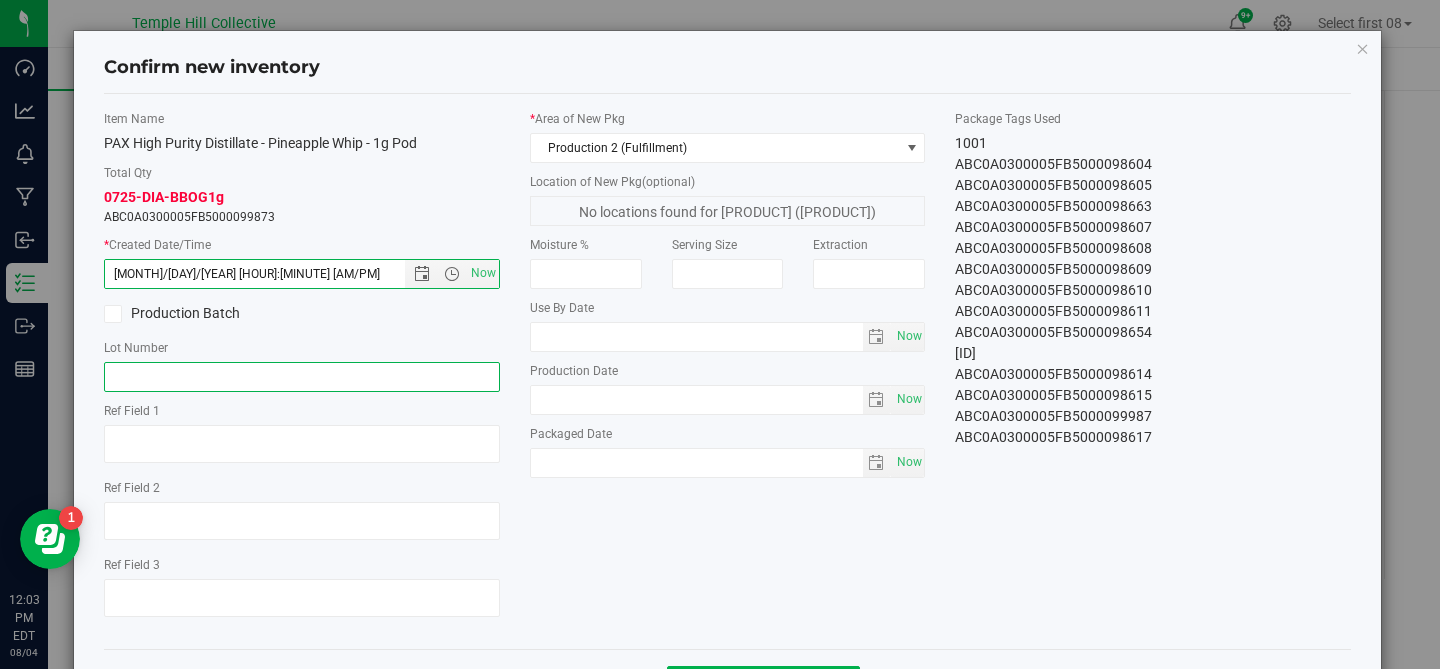 click at bounding box center (302, 377) 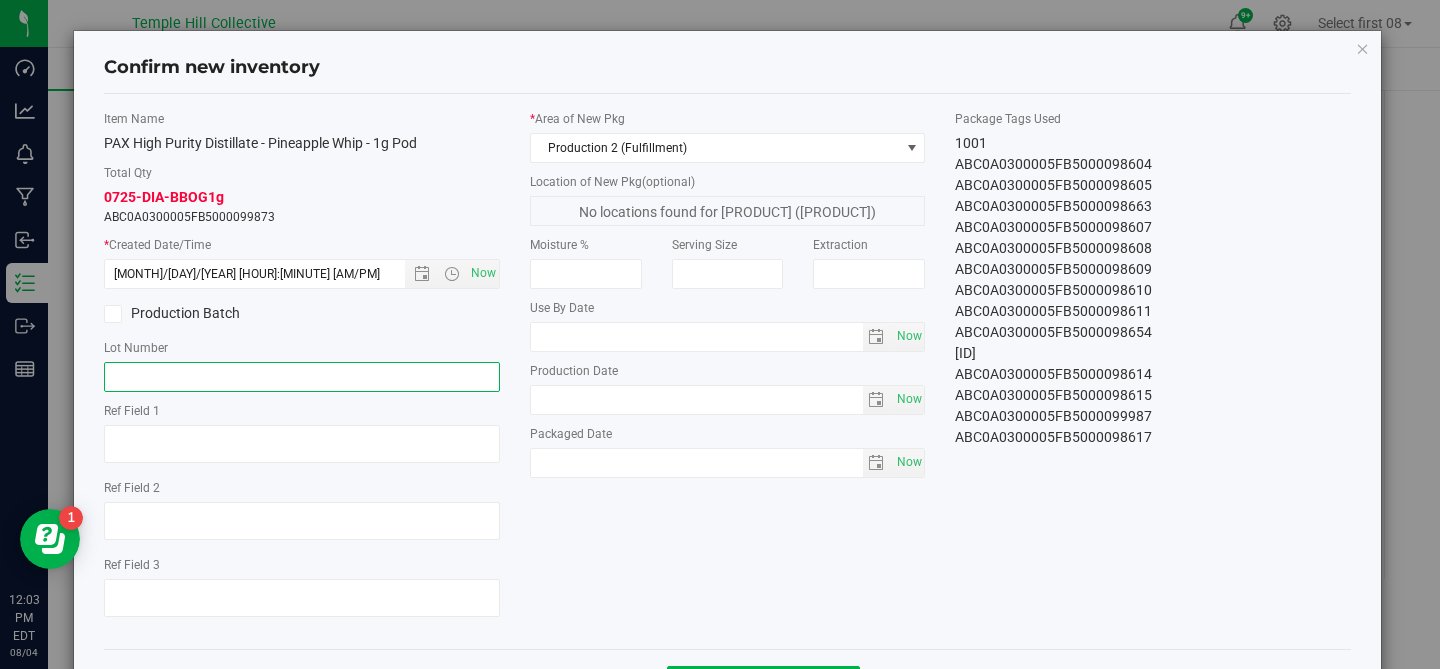 paste on "0725-D-PW1g" 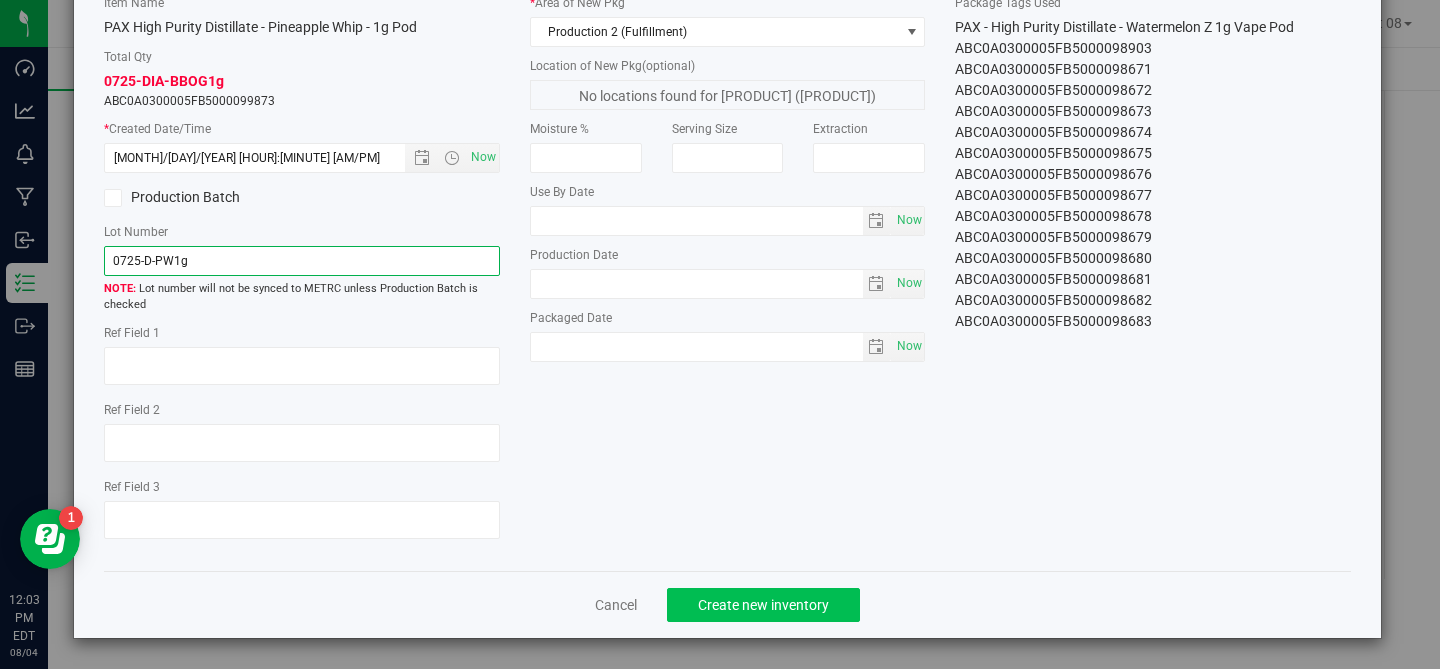 type on "0725-D-PW1g" 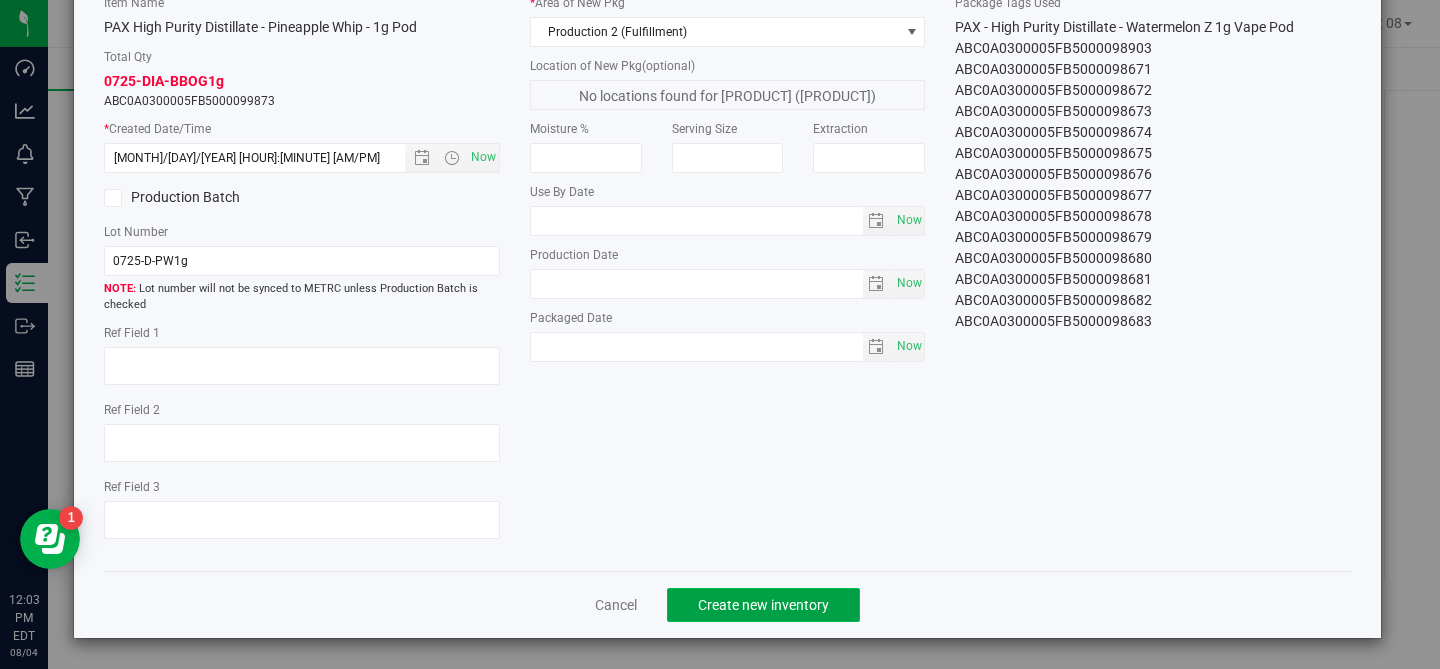 click on "Create new inventory" 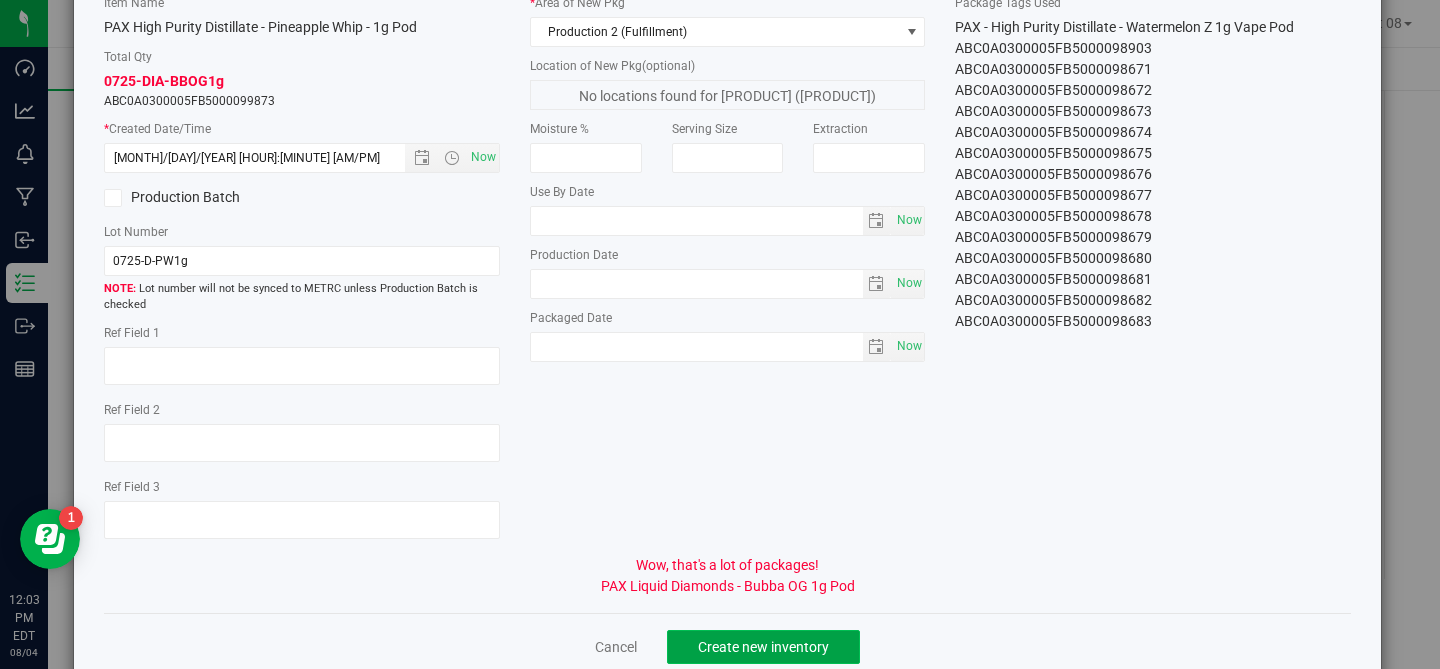 click on "Create new inventory" 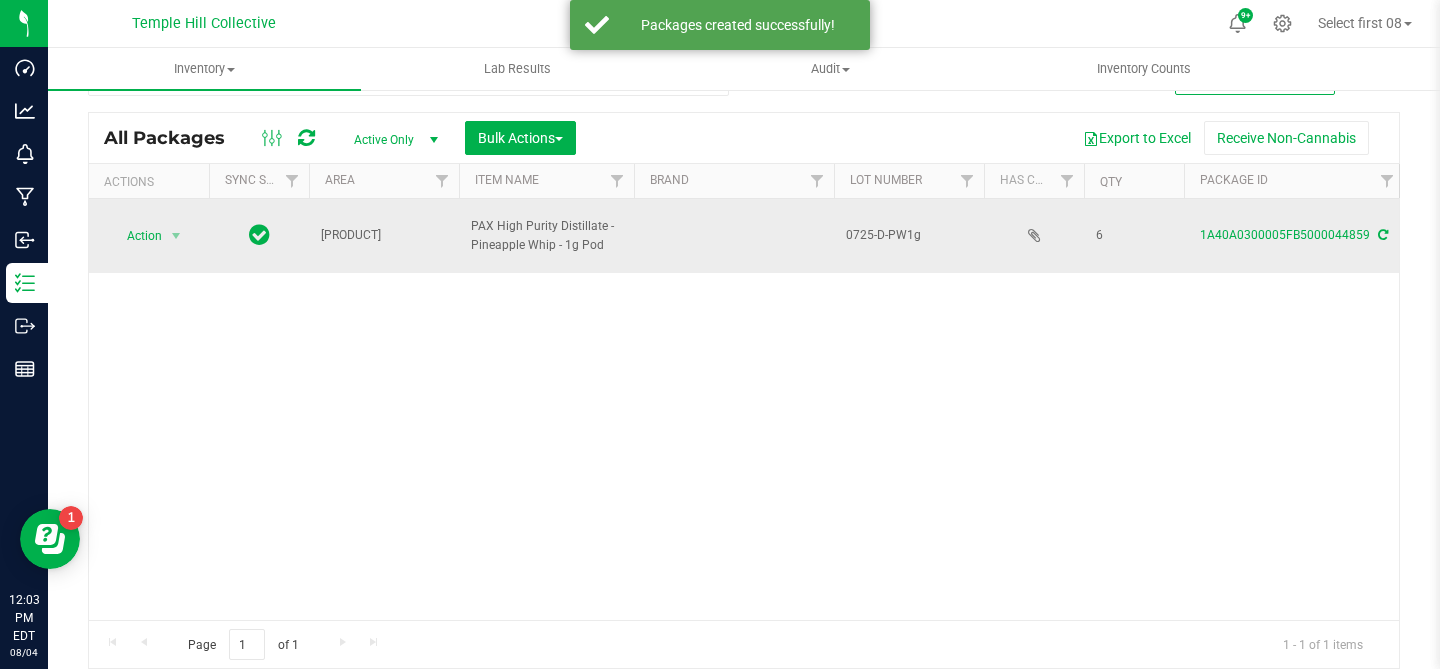 click on "Production 2" at bounding box center (384, 235) 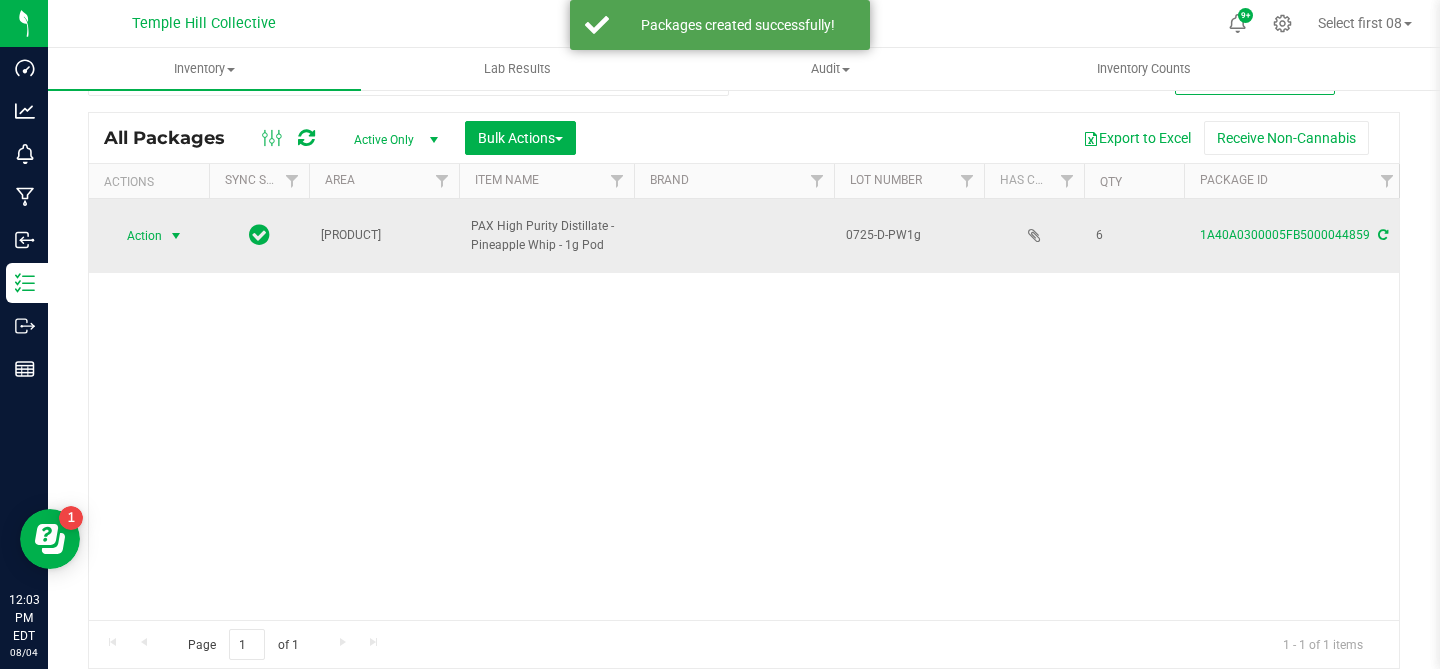 click at bounding box center [176, 236] 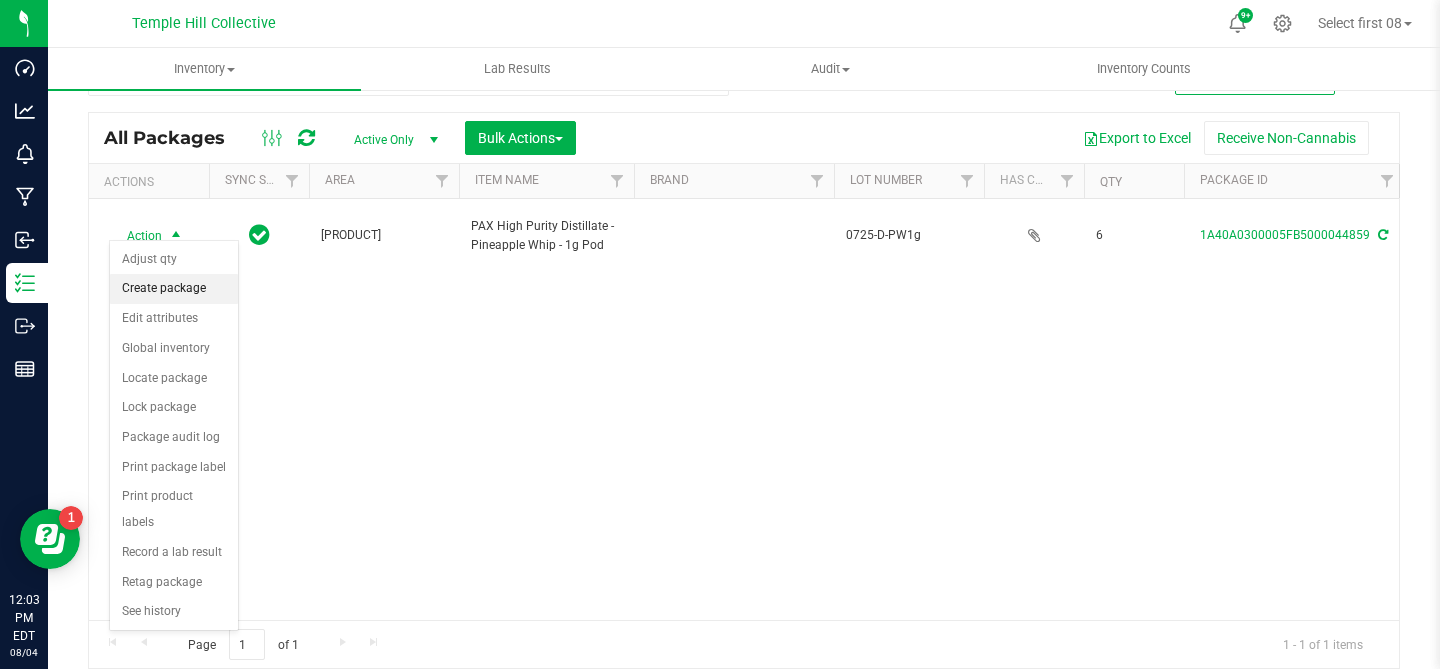 click on "Create package" at bounding box center [174, 289] 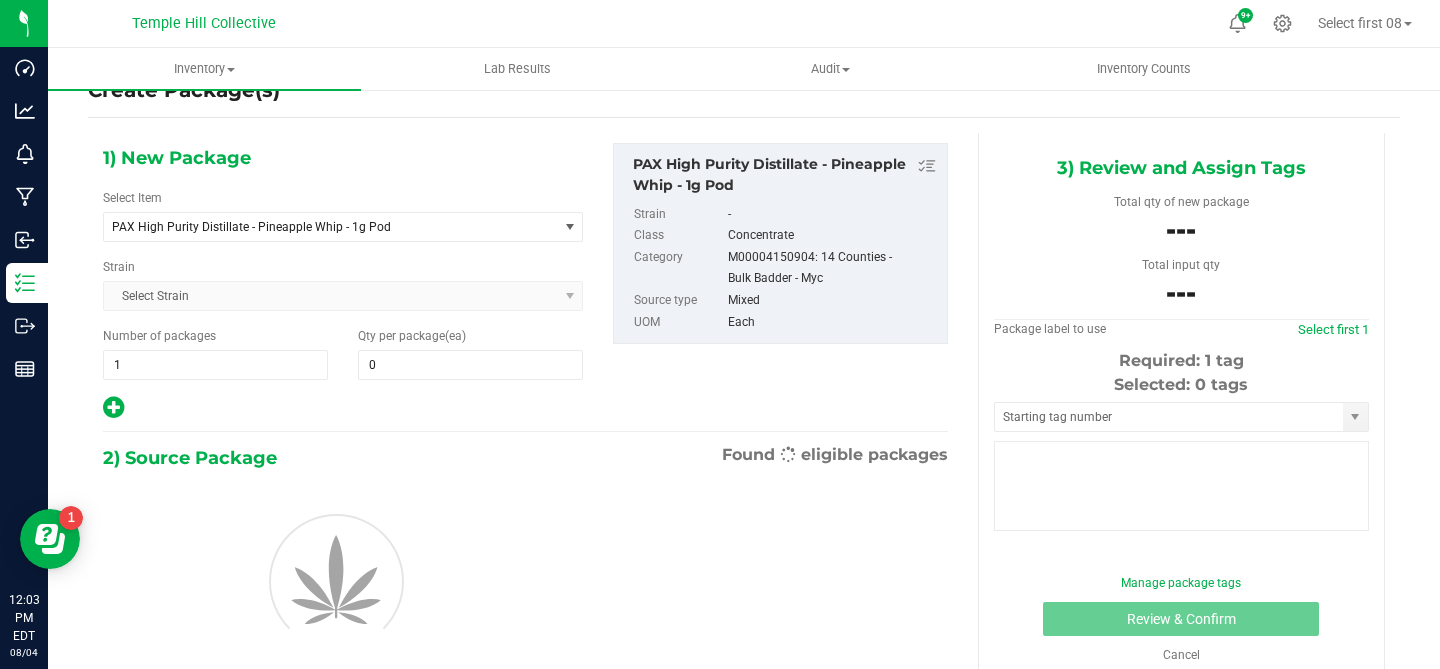 scroll, scrollTop: 61, scrollLeft: 0, axis: vertical 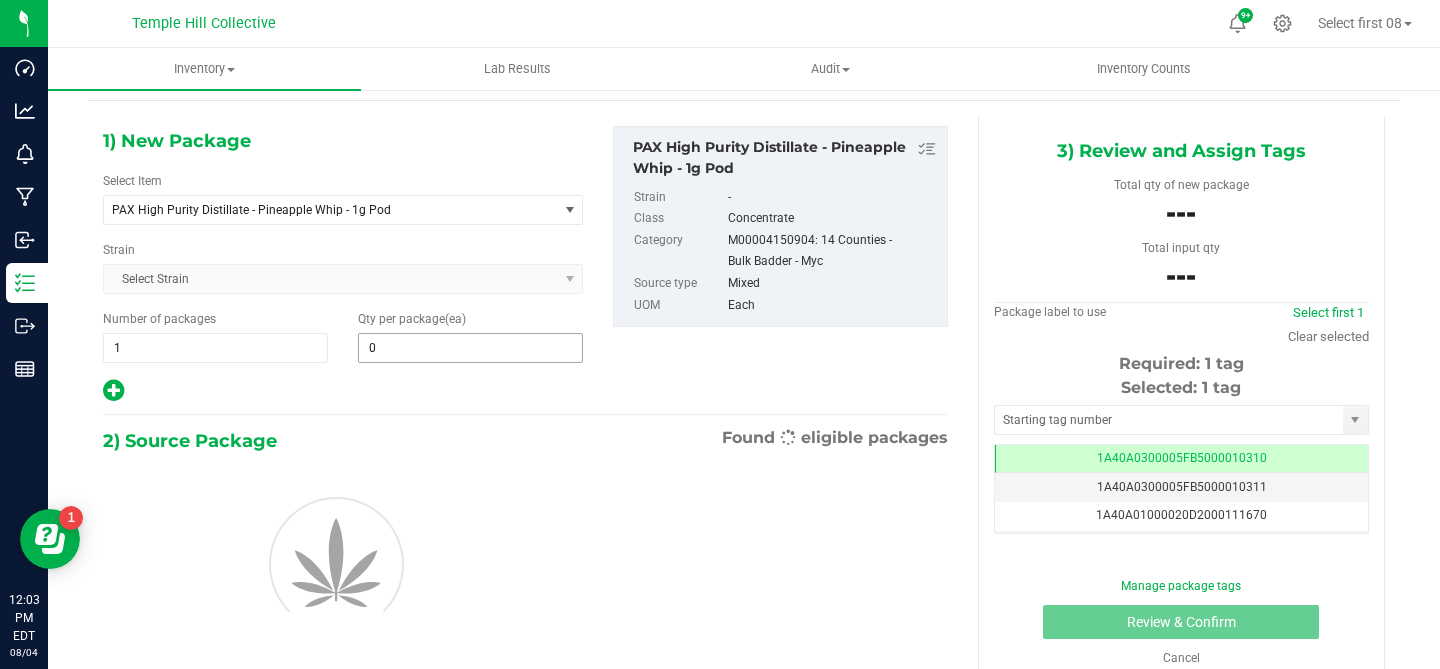 click on "0" at bounding box center [470, 348] 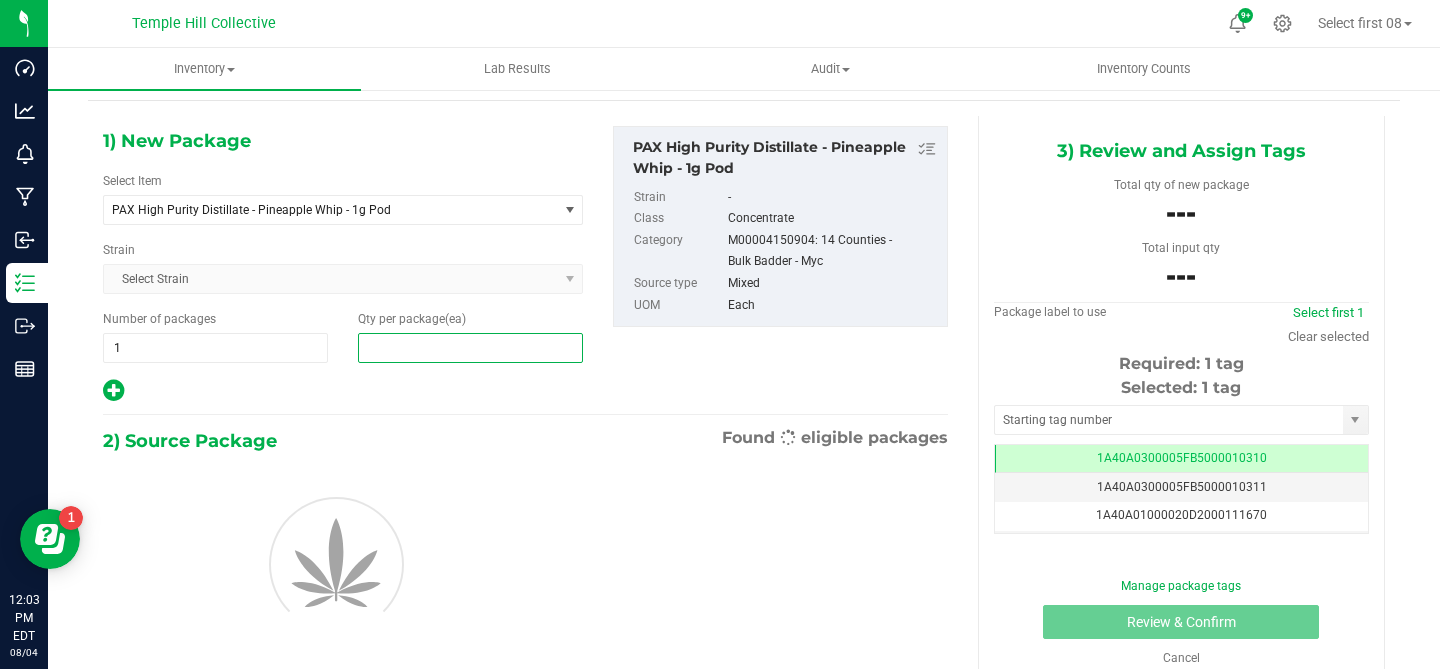 type on "5" 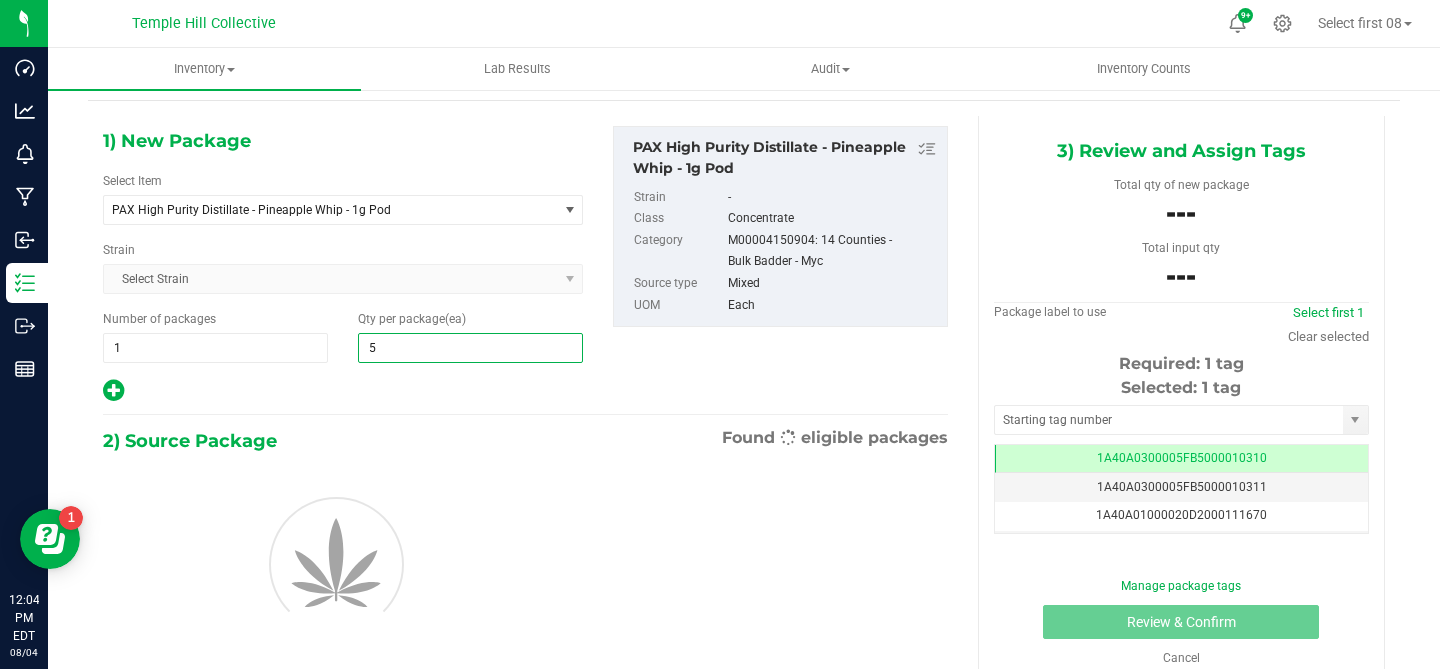 click on "1) New Package
Select Item
PAX High Purity Distillate - Pineapple Whip - 1g Pod
.5g Pre Pack Chillum 0.5g Pura Vida Pre-roll 14 Counties - Badder - Jelly Biscotti Pancakes 2g 14 Counties - Badder - Lemon Cane 2g 14 Counties - Badder - Moonbow 2g 14 Counties - Badder - Peanut Butter and Jelly 2g 14 Counties - Badder - Perfect Pair 2g 14 Counties - Batter - Lemon Cane 1g 14 Counties - Batter - Moon Bow 2g 14 Counties - Bubble Hash - Lemon Driver 2g 14 Counties - Bubble Hash - Perfect MAC 2g 14 Counties - Budder - MAC - 0.5g 14 Counties - Budder - MAC - 1g 14 Counties - Budder - Poet's Walk 14 Counties - Budder - Poet's Walk - 2g 14 Counties - Budder - Rasta Sunset" at bounding box center [525, 265] 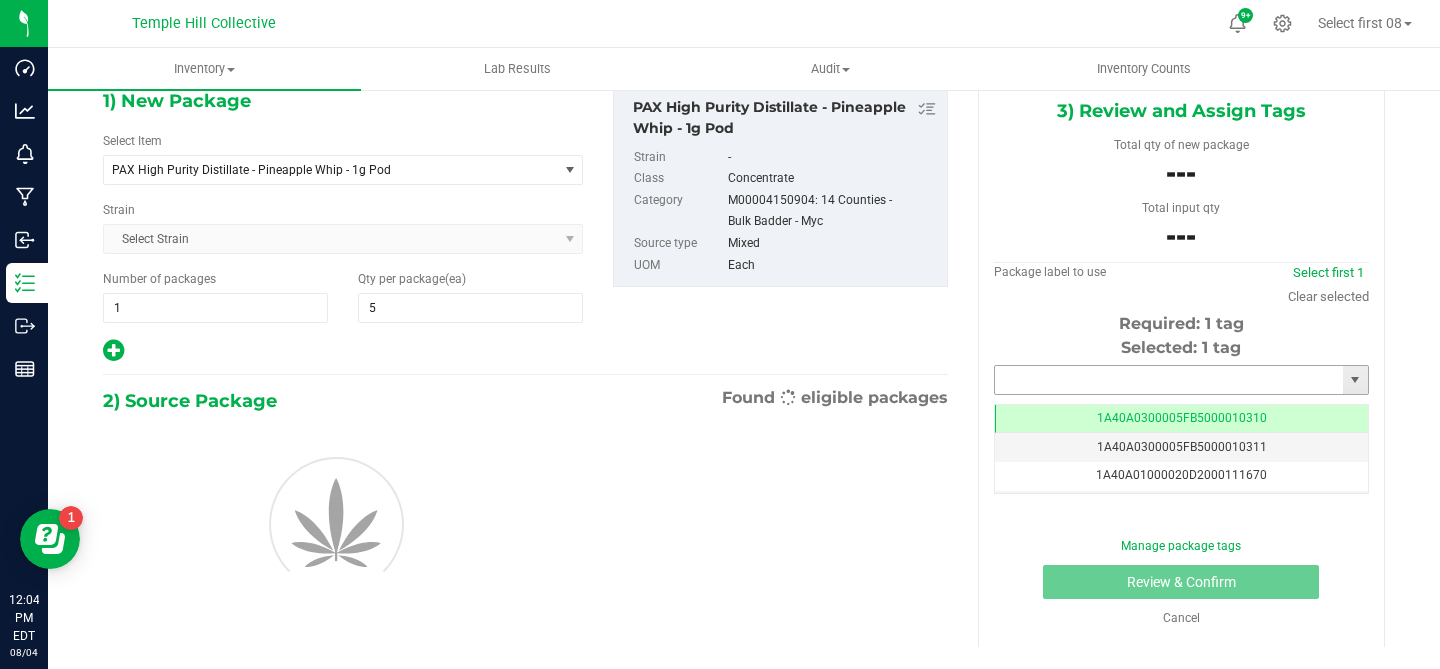 click at bounding box center [1169, 380] 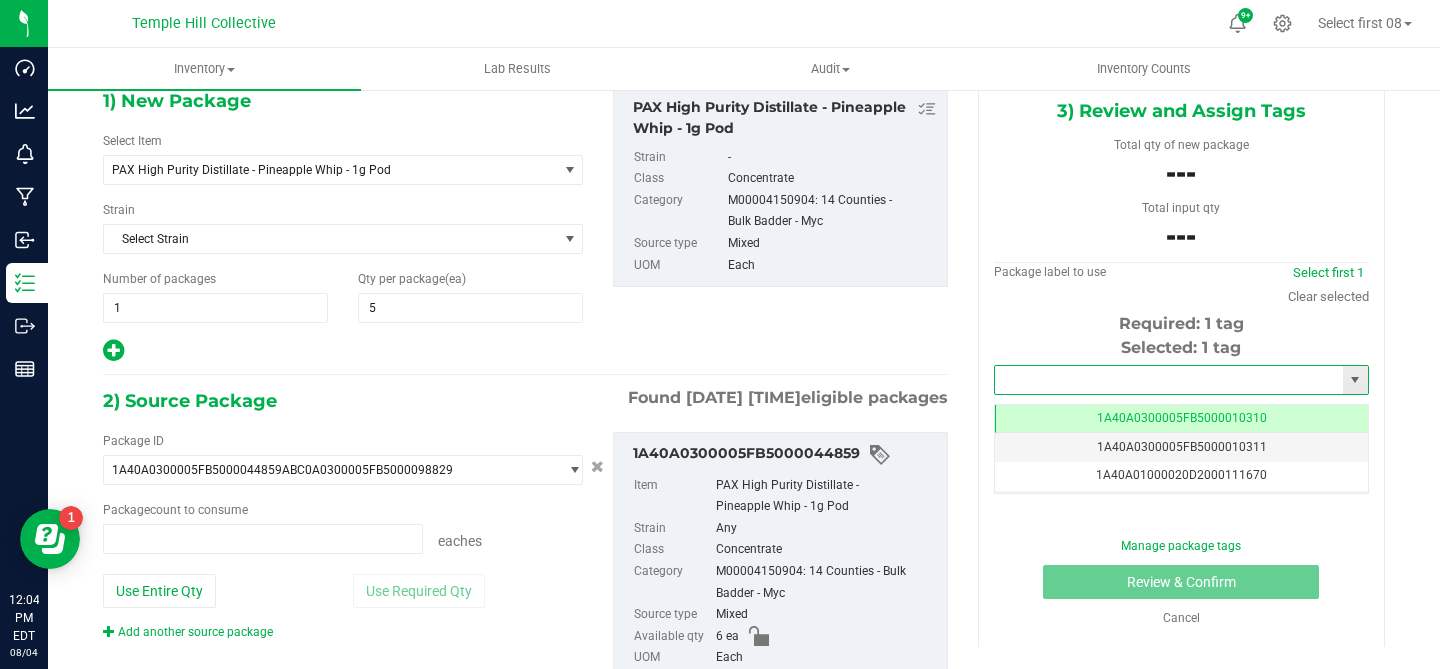type on "0 ea" 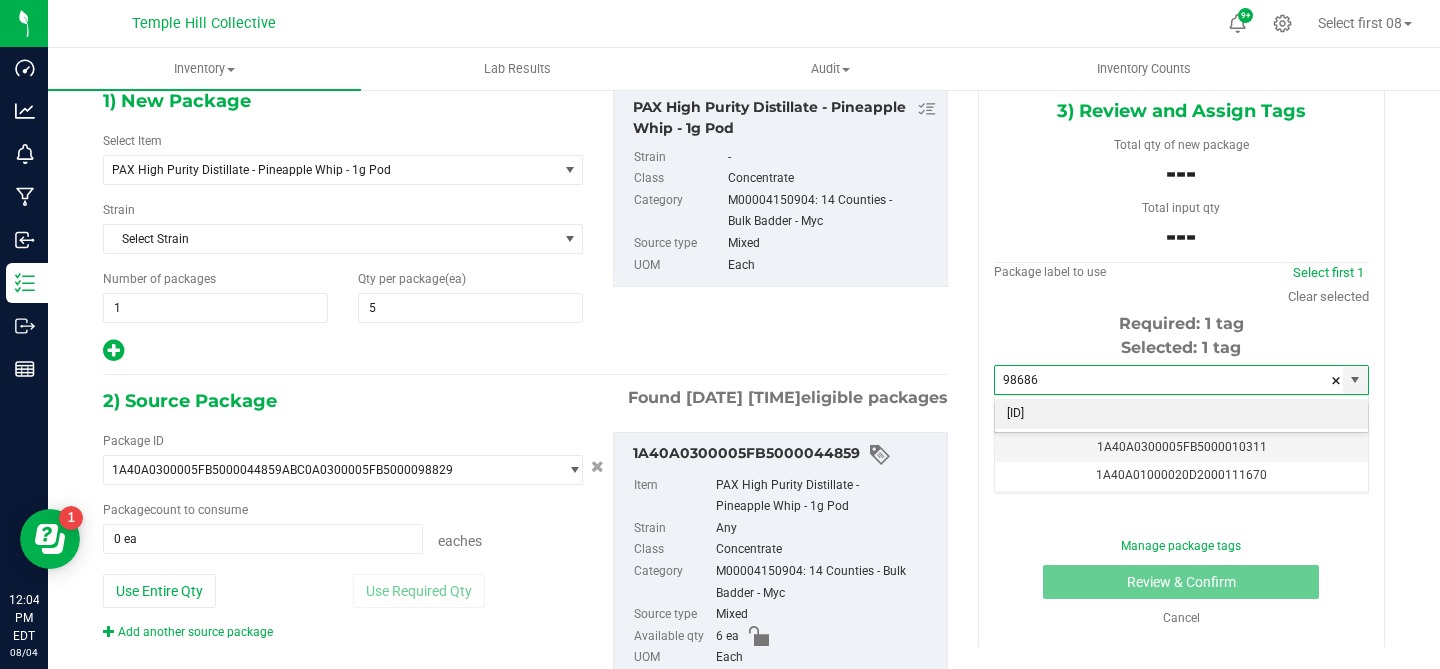 click on "ABC0A0300005FB5000098686" at bounding box center (1181, 414) 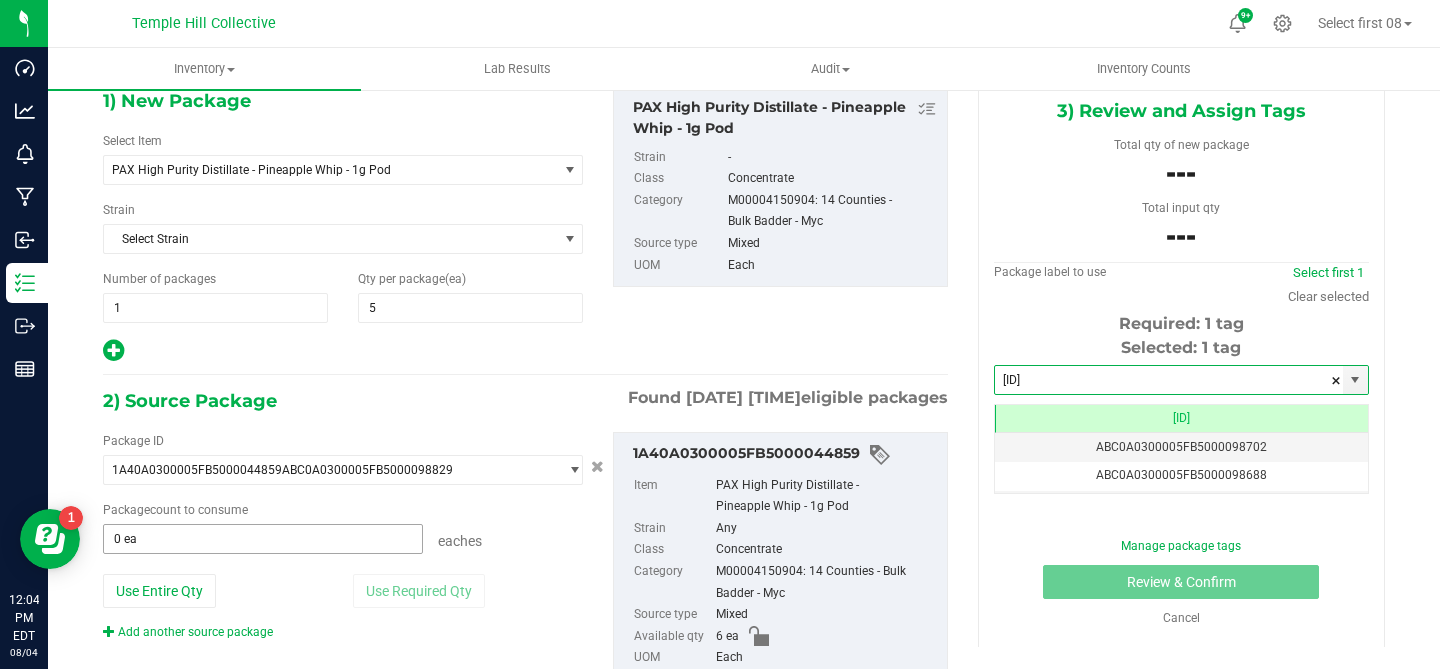 type on "ABC0A0300005FB5000098686" 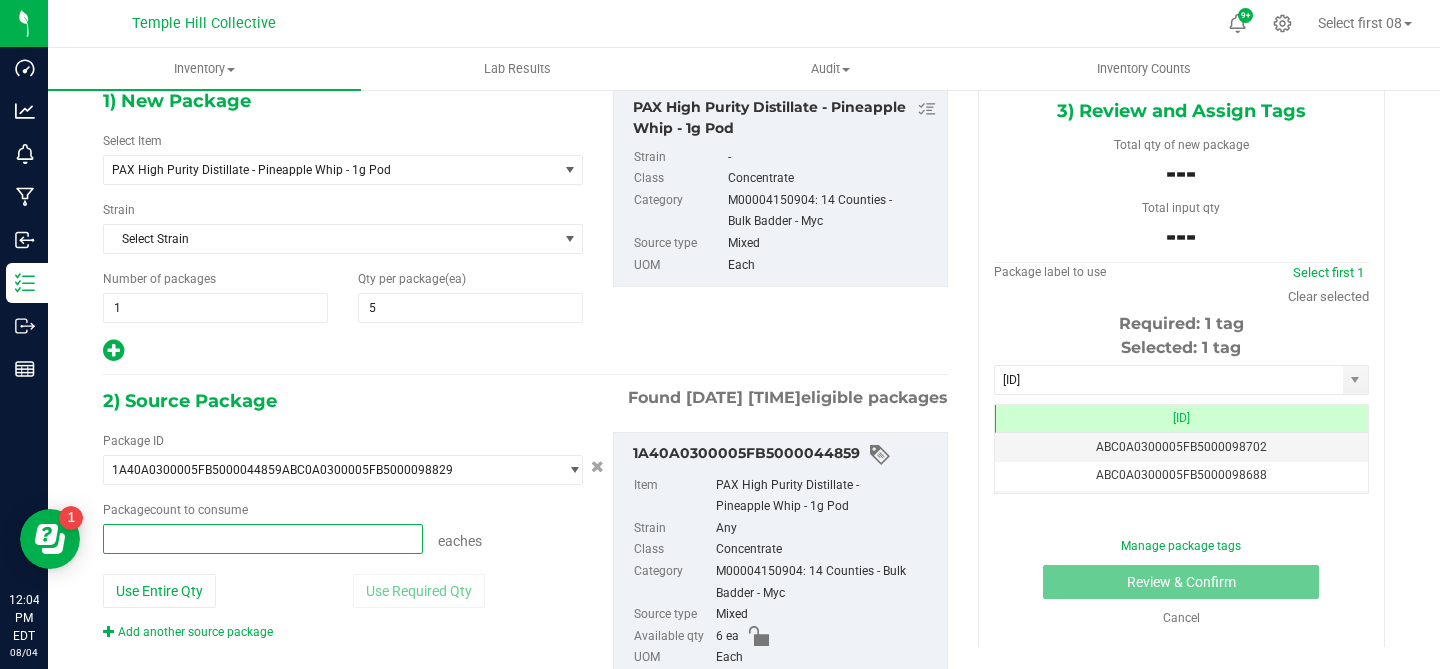 click at bounding box center (263, 539) 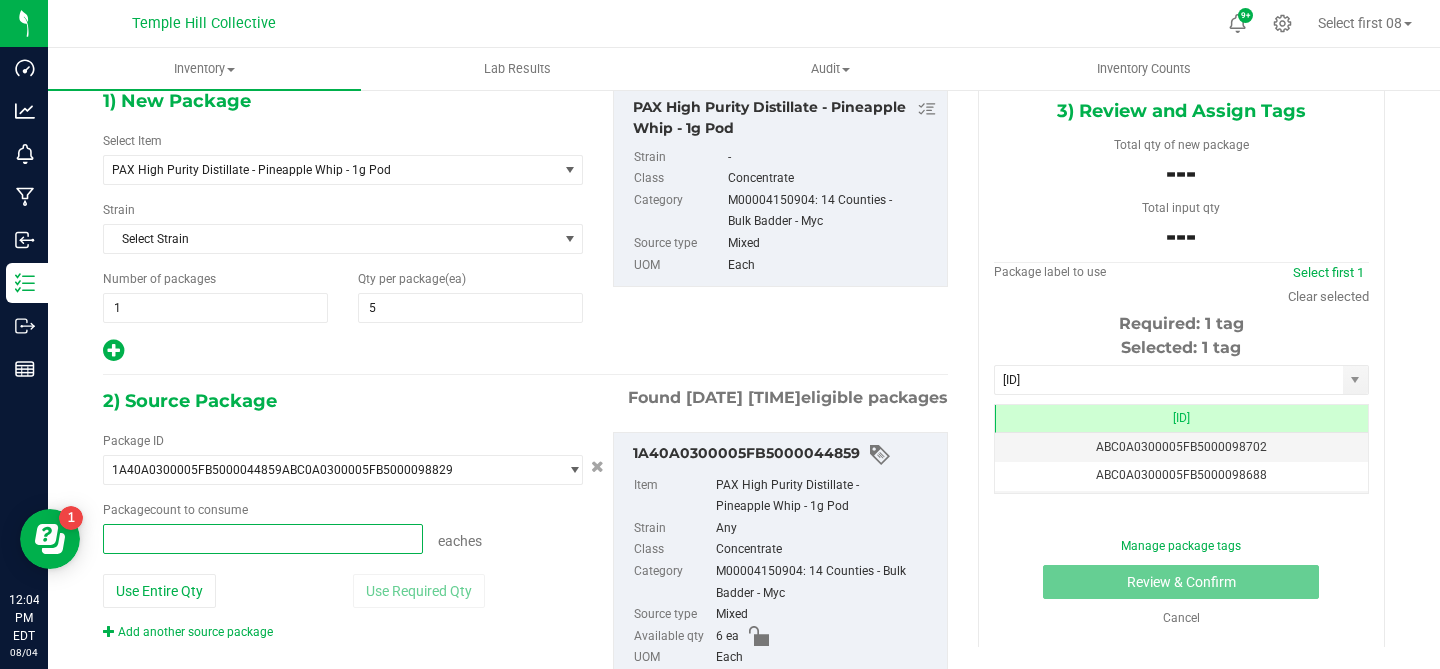 type on "5" 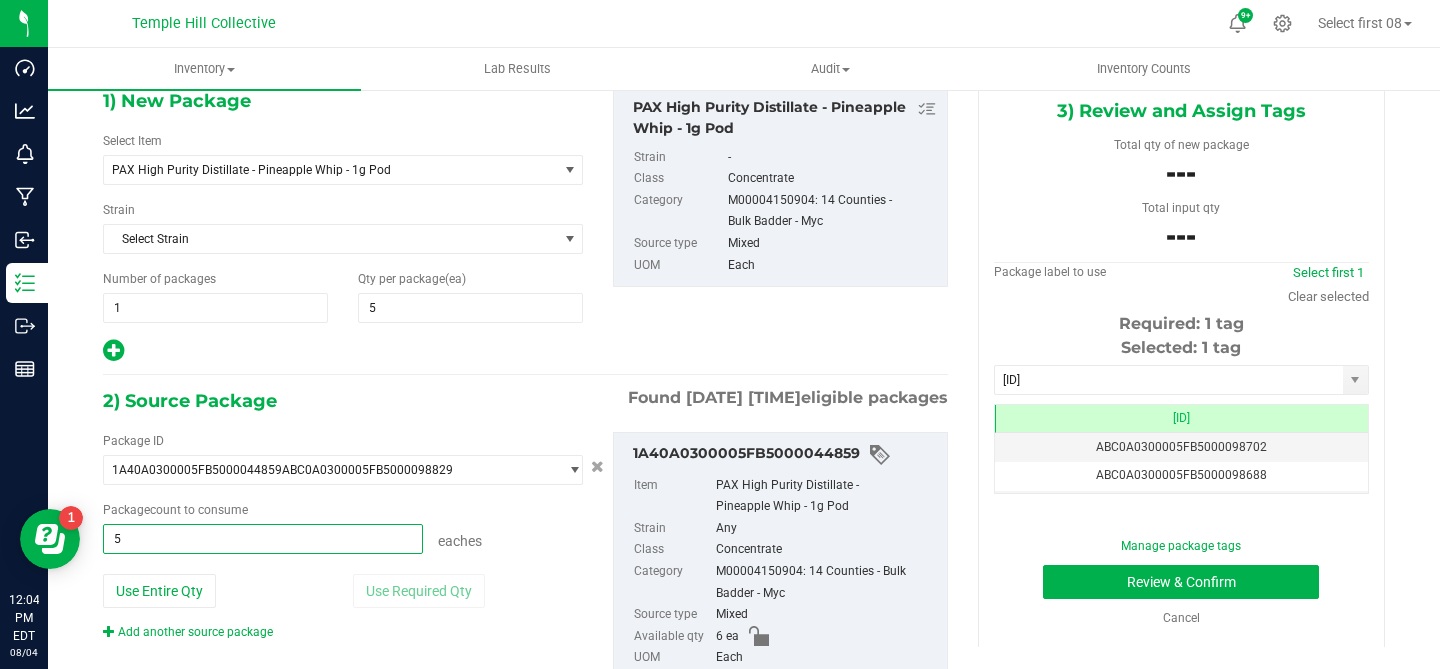 click on "Package
count
to consume
5
eaches" at bounding box center [343, 527] 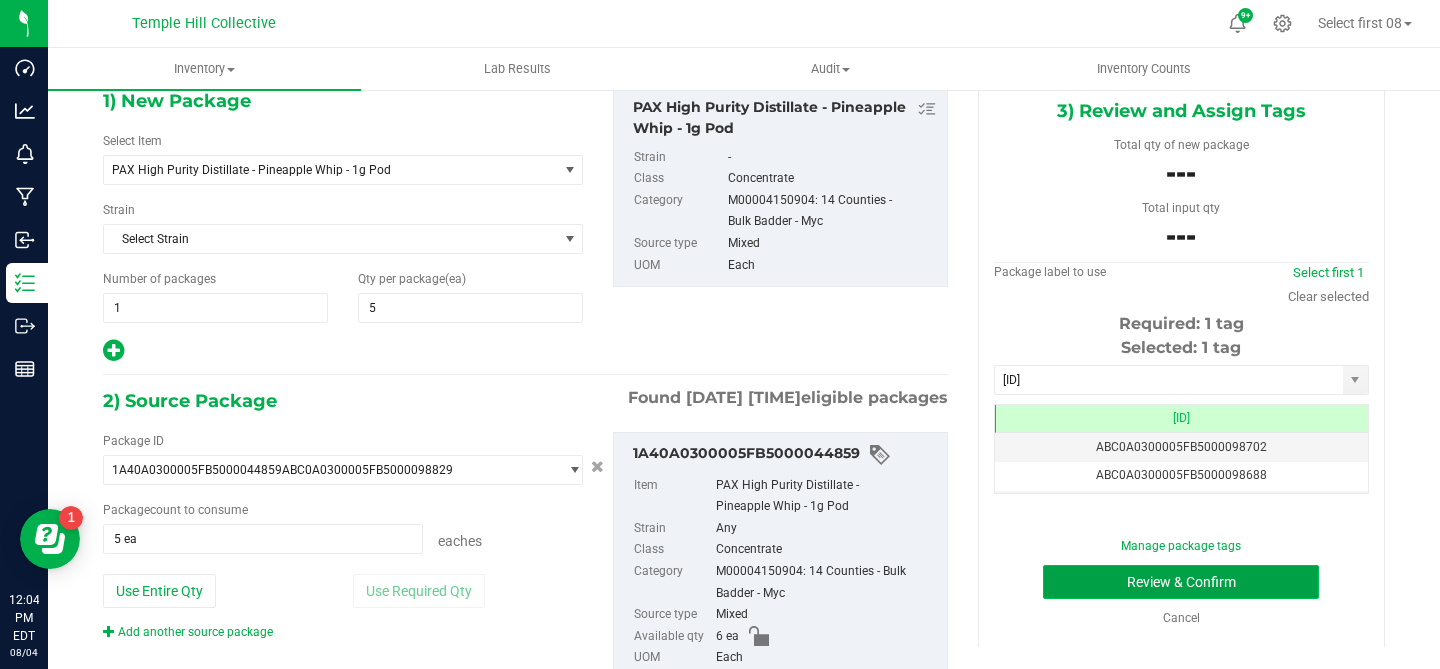 click on "Review & Confirm" at bounding box center [1181, 582] 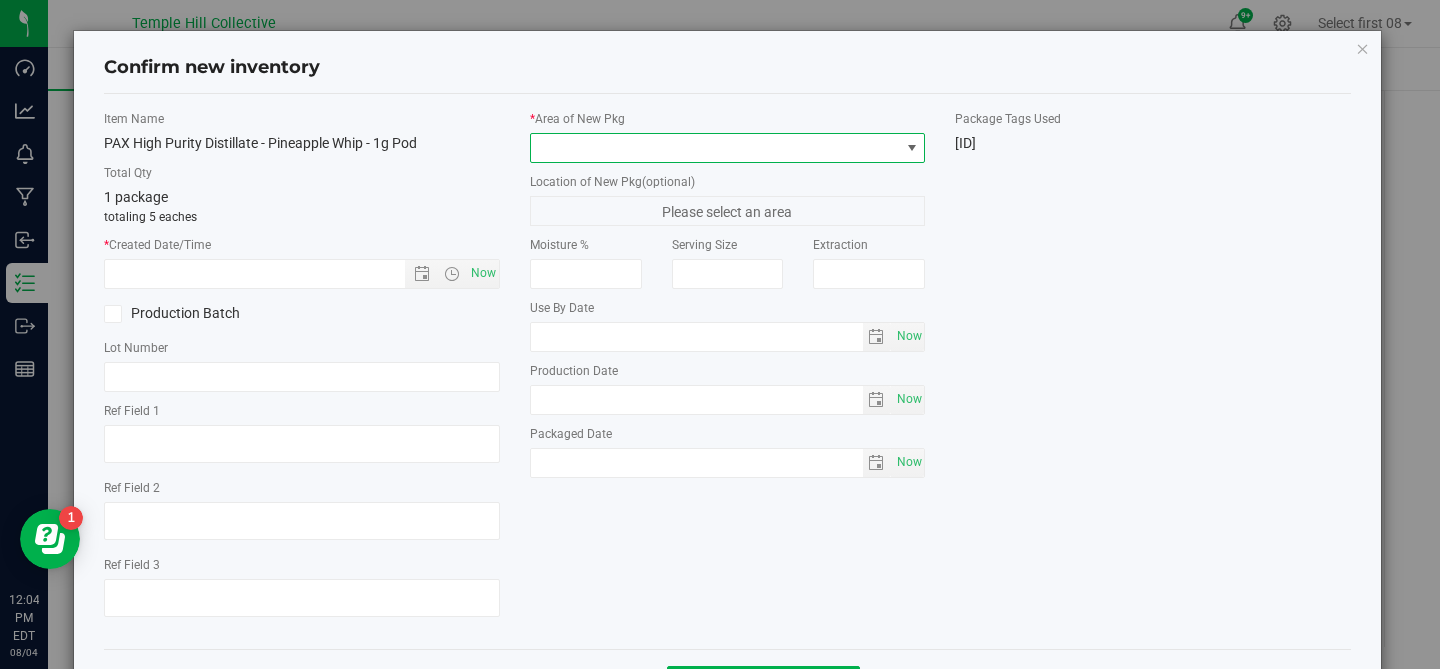 click at bounding box center [912, 148] 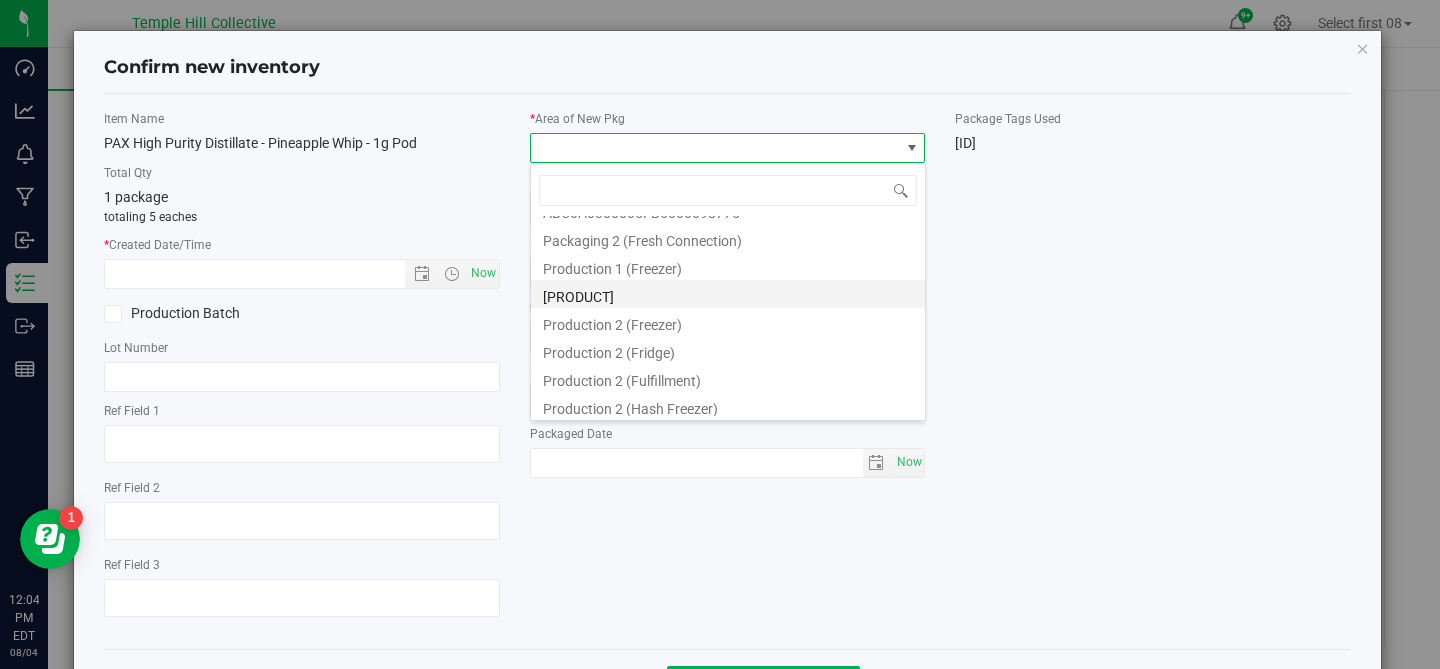 click on "Production 2" at bounding box center (728, 294) 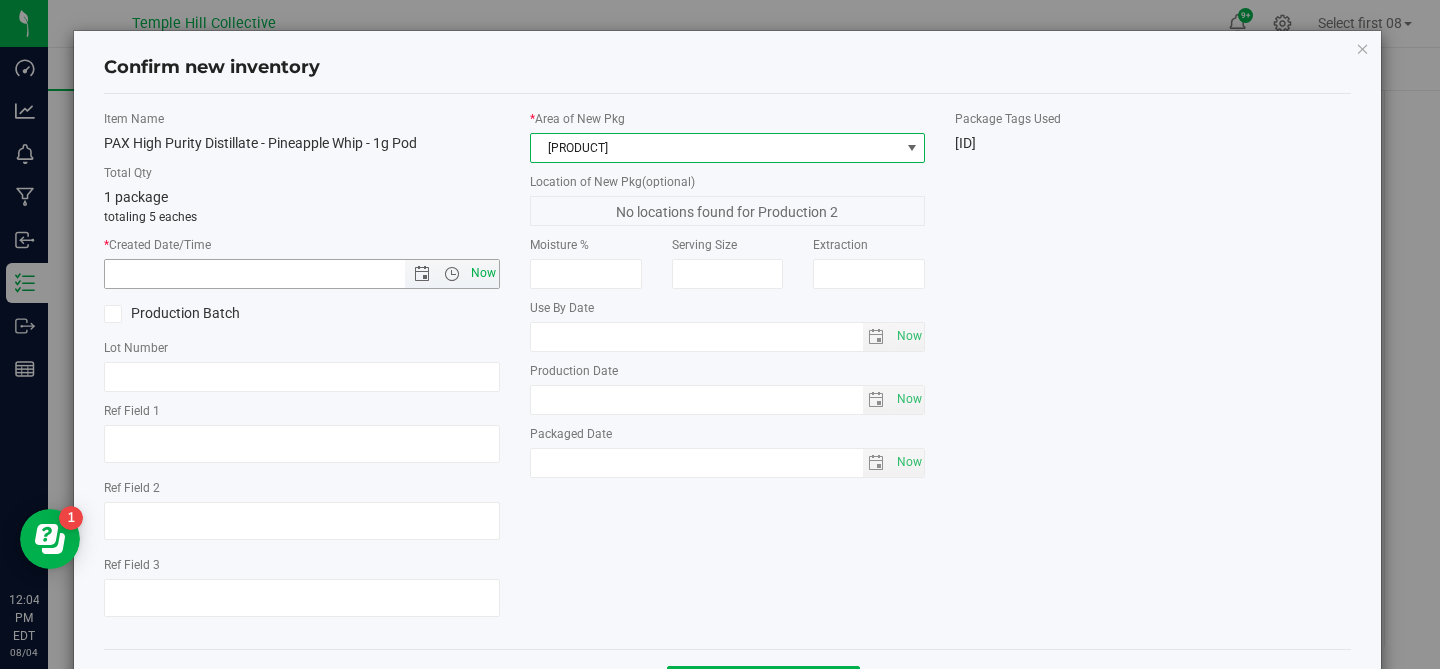 click on "Now" at bounding box center (483, 273) 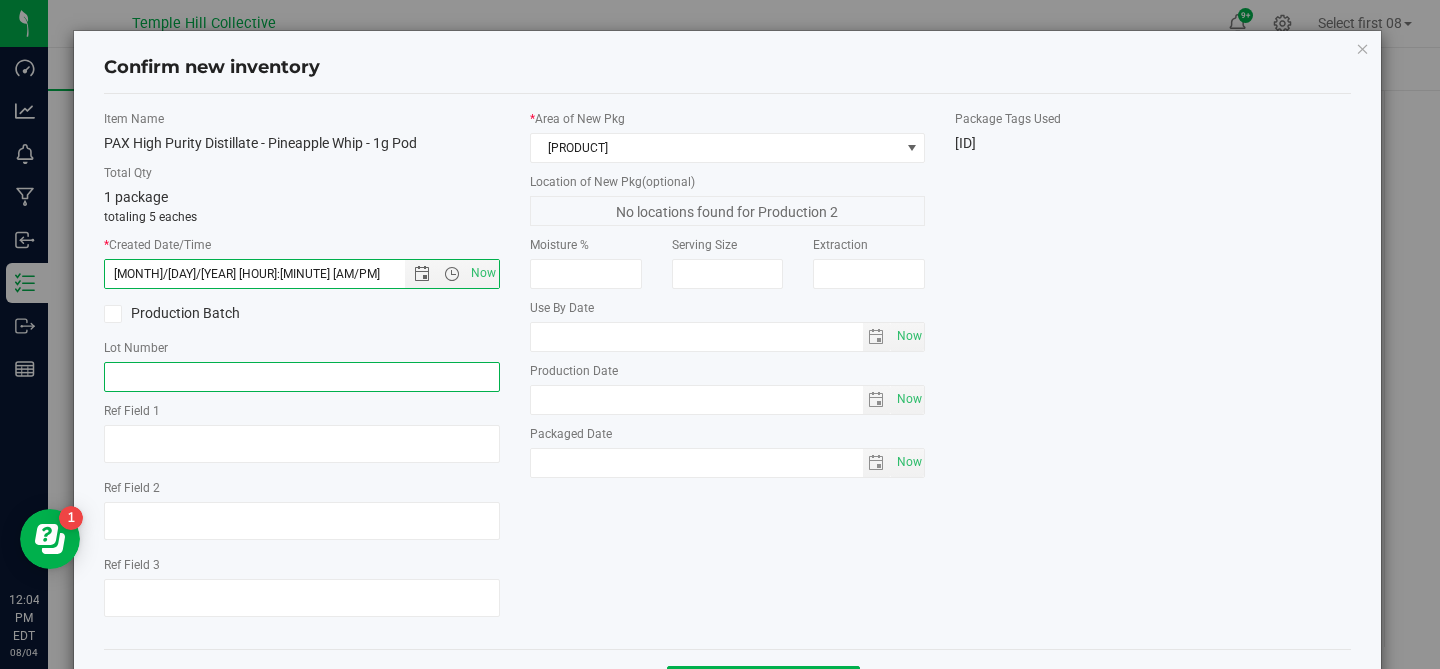 click at bounding box center (302, 377) 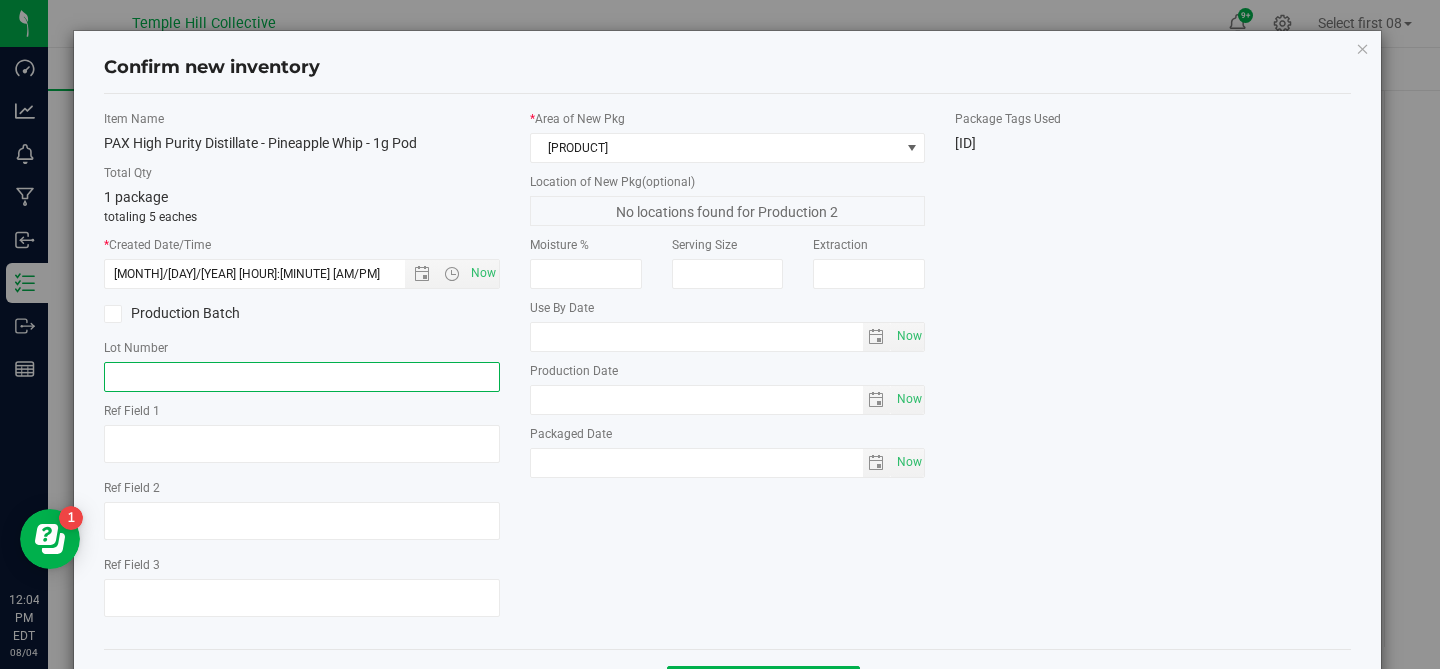 paste on "0725-D-PW1g" 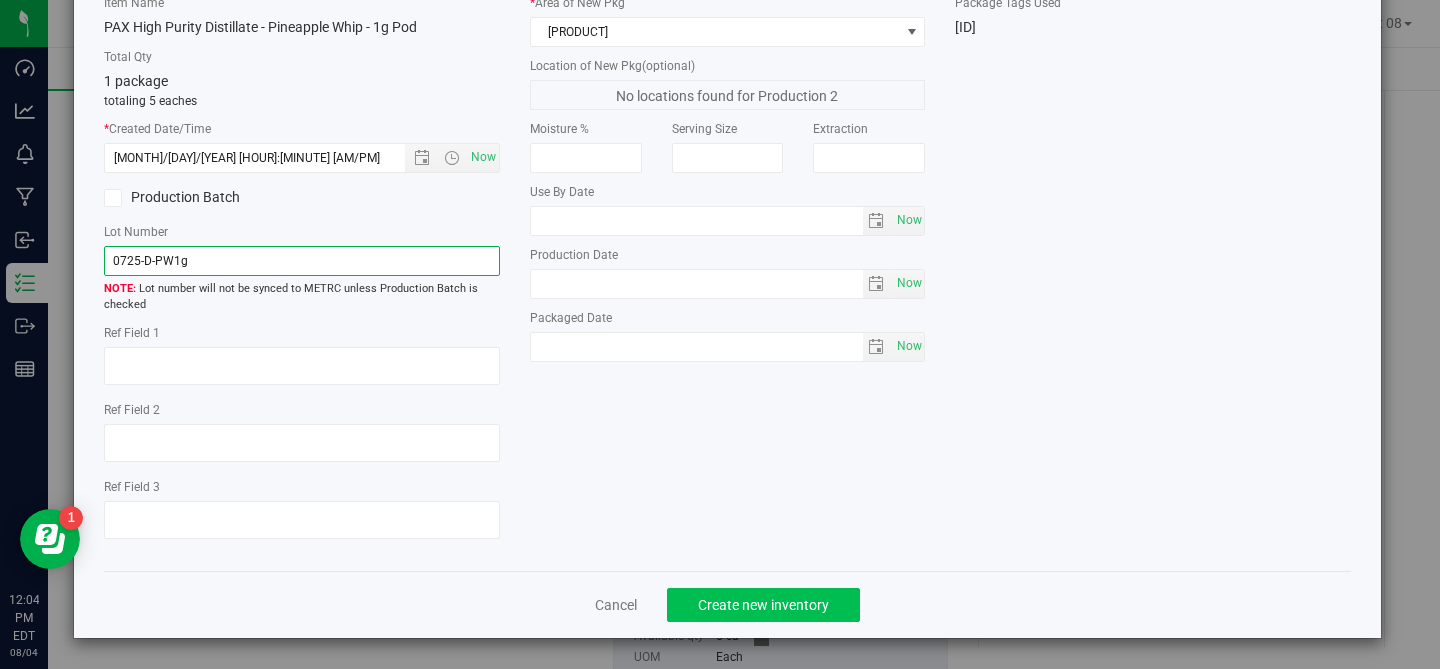 type on "0725-D-PW1g" 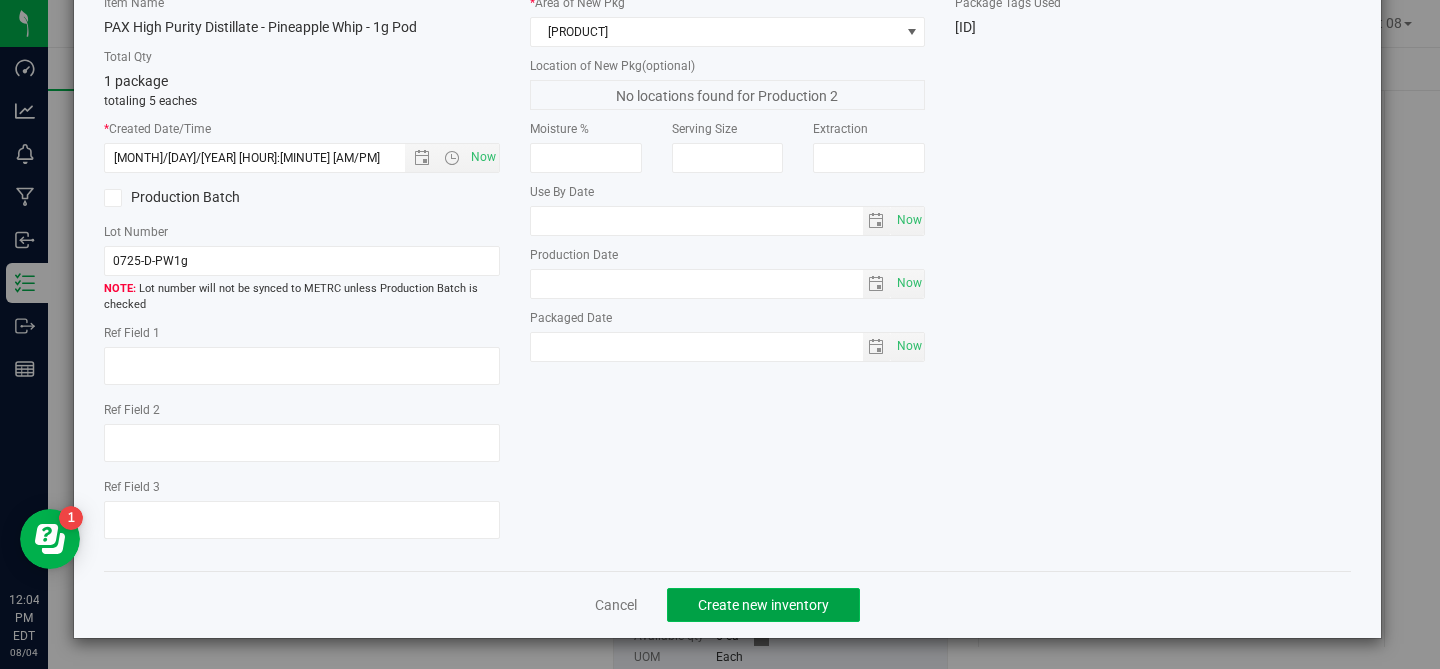 click on "Create new inventory" 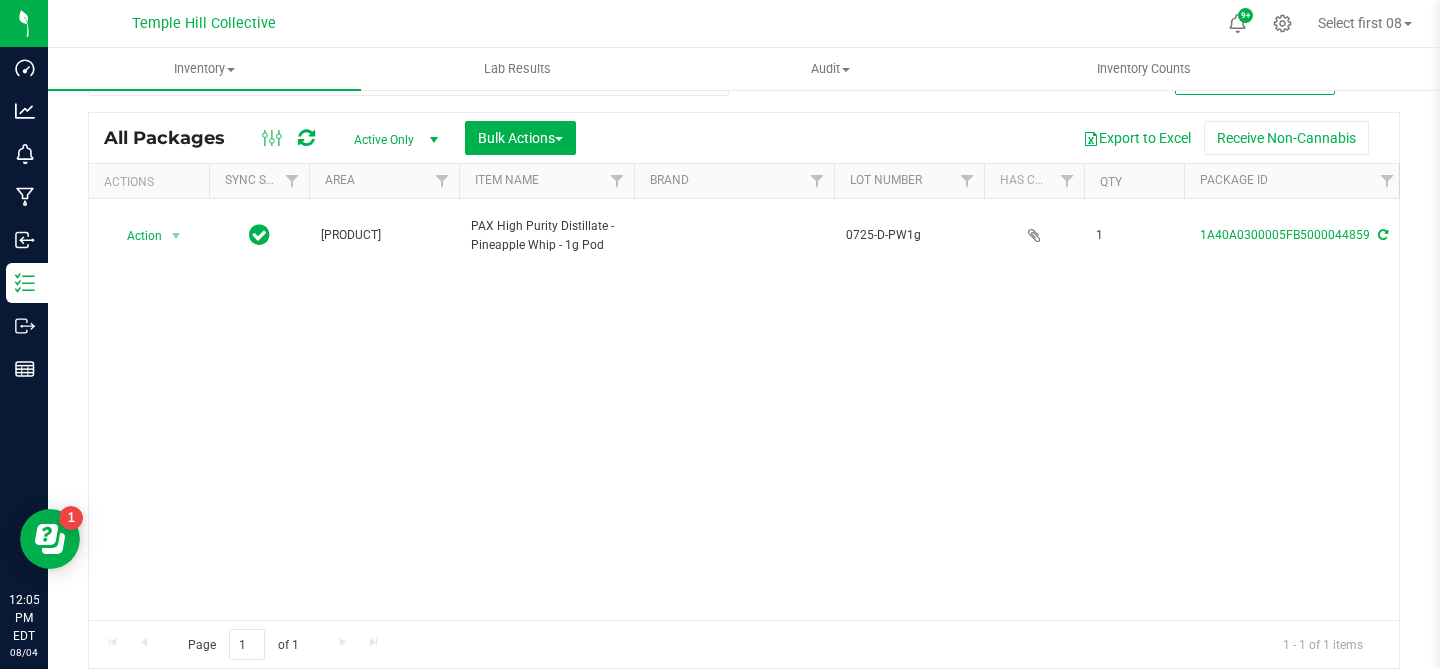 scroll, scrollTop: 0, scrollLeft: 0, axis: both 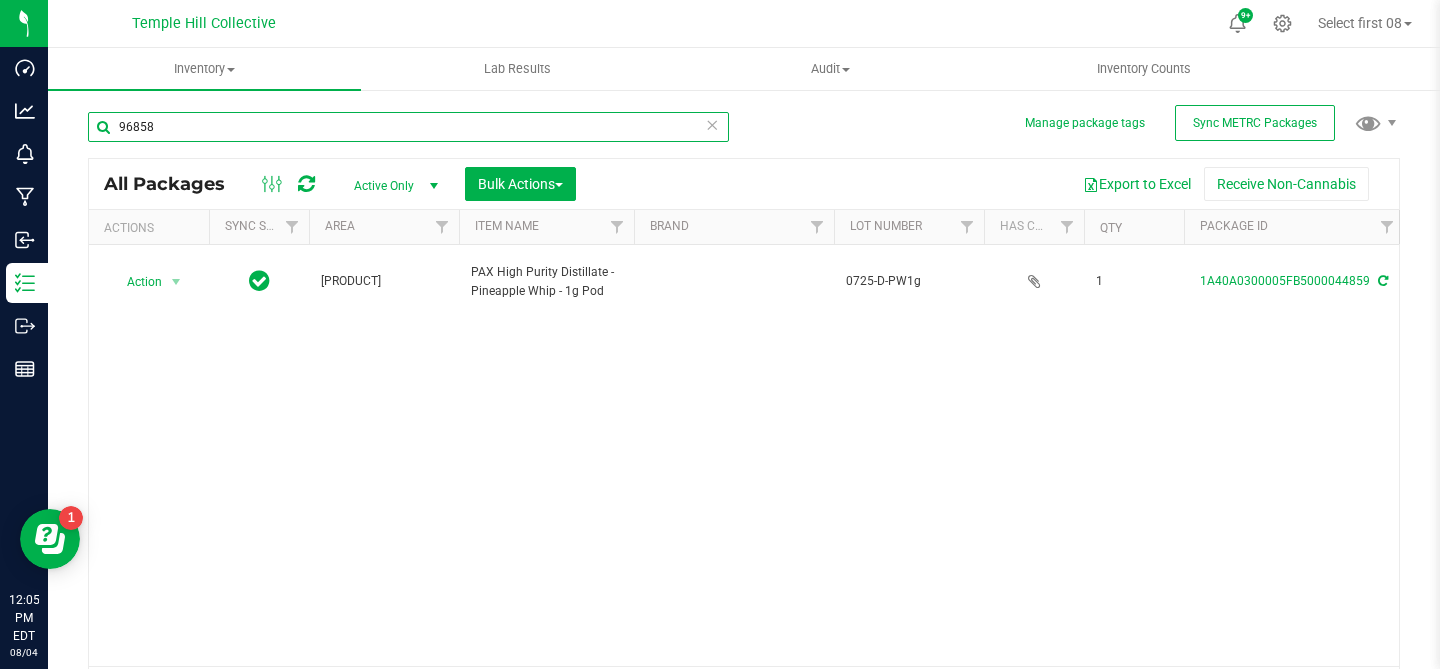 click on "96858" at bounding box center [408, 127] 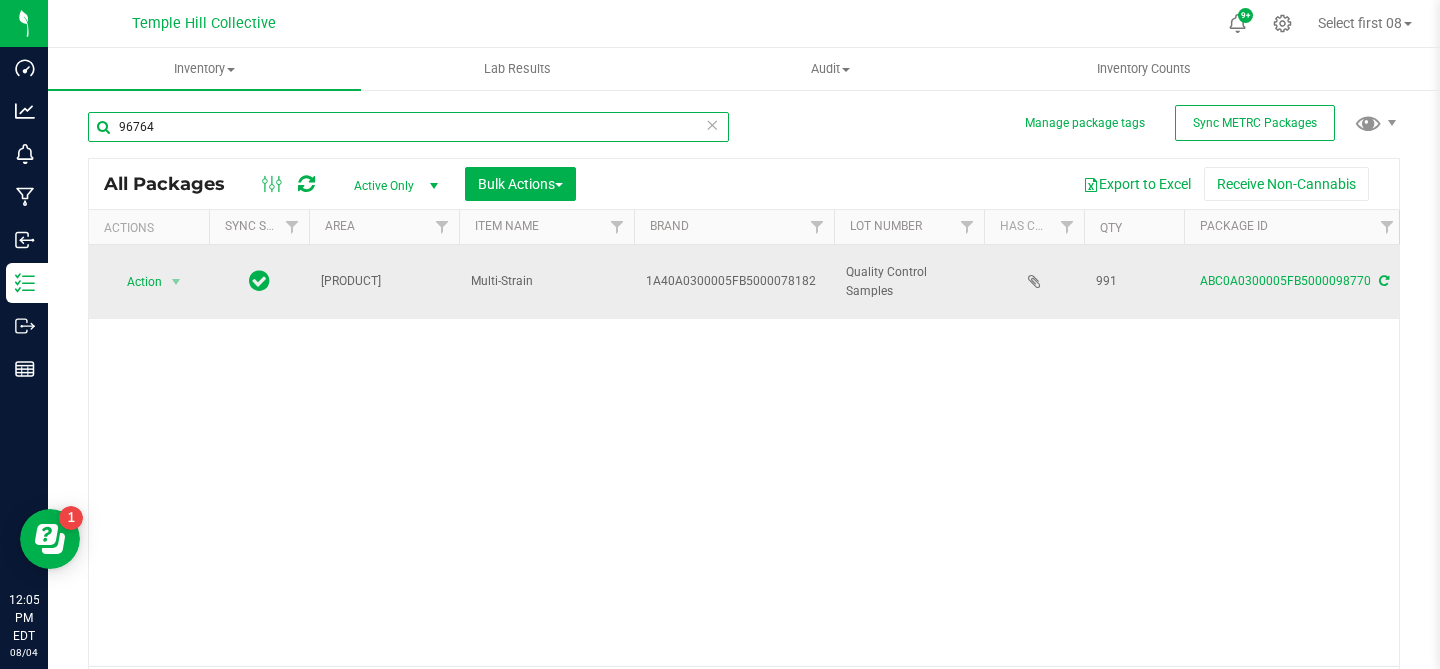 type on "[POSTAL_CODE]" 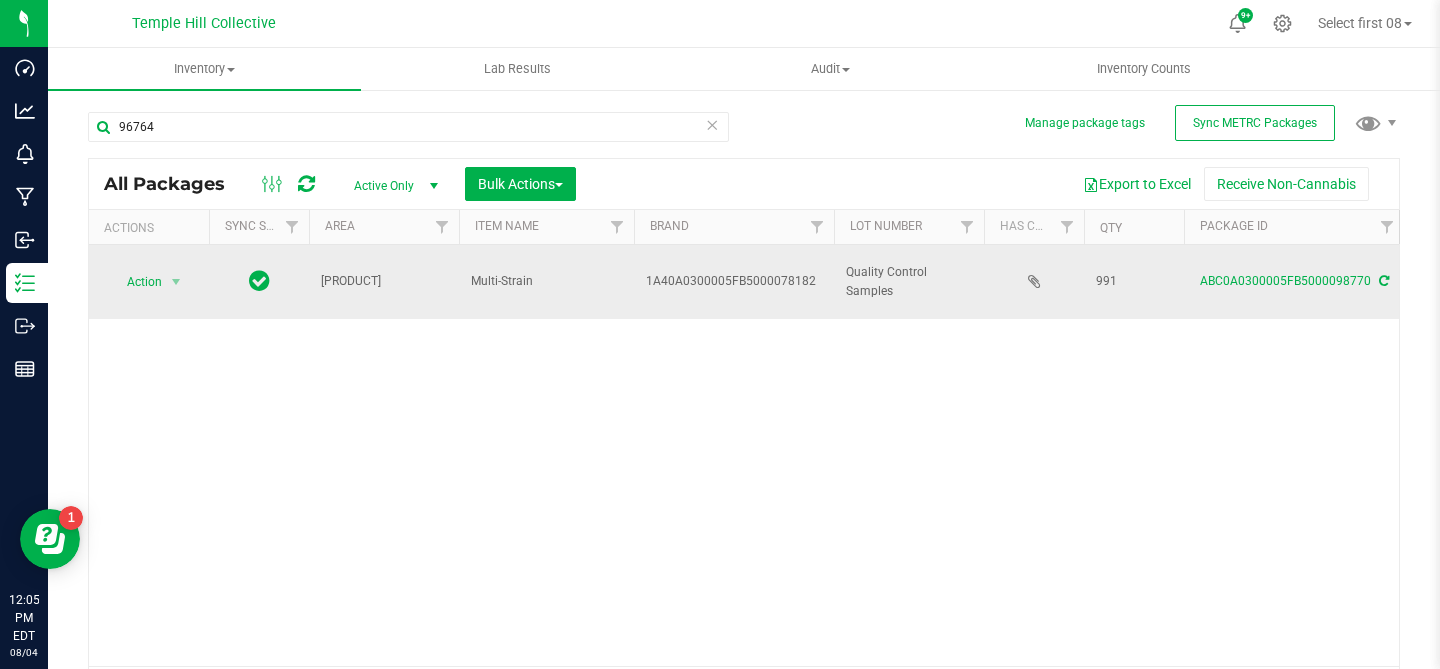 click on "[PRODUCT_CODE]" at bounding box center (909, 282) 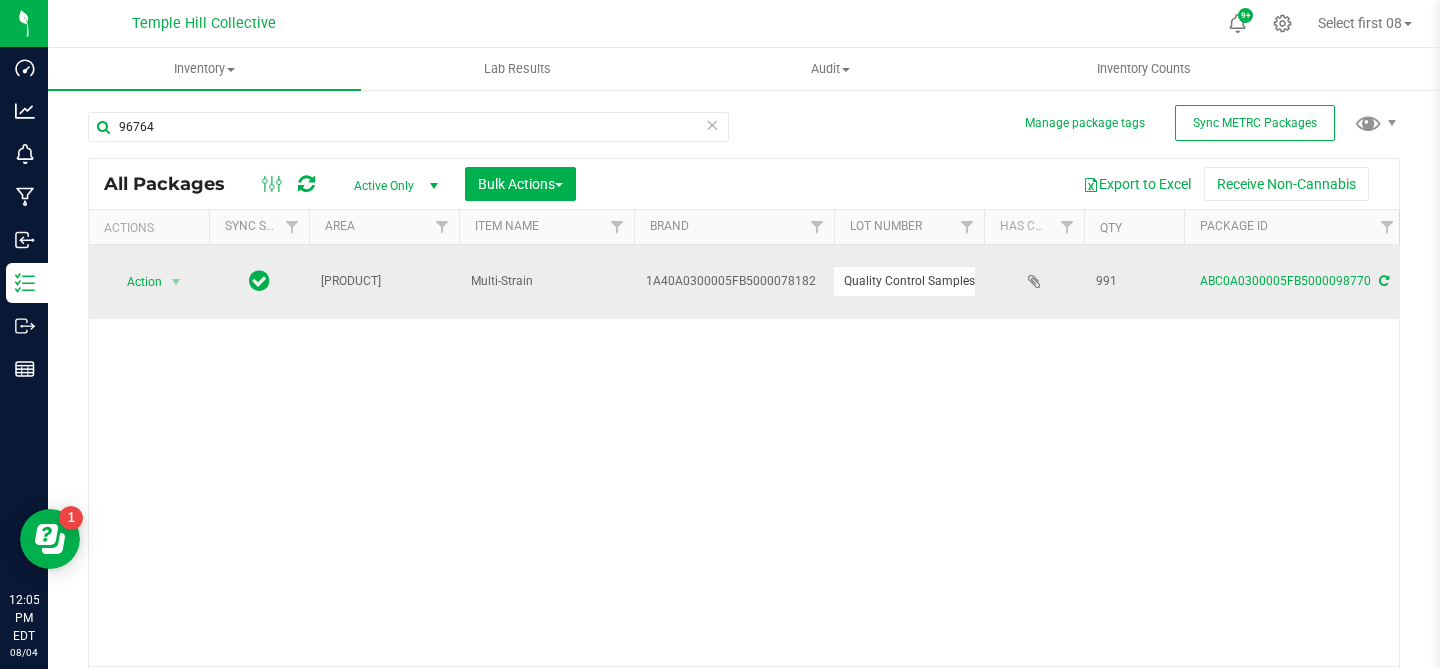 click on "[PRODUCT_CODE]" at bounding box center (904, 281) 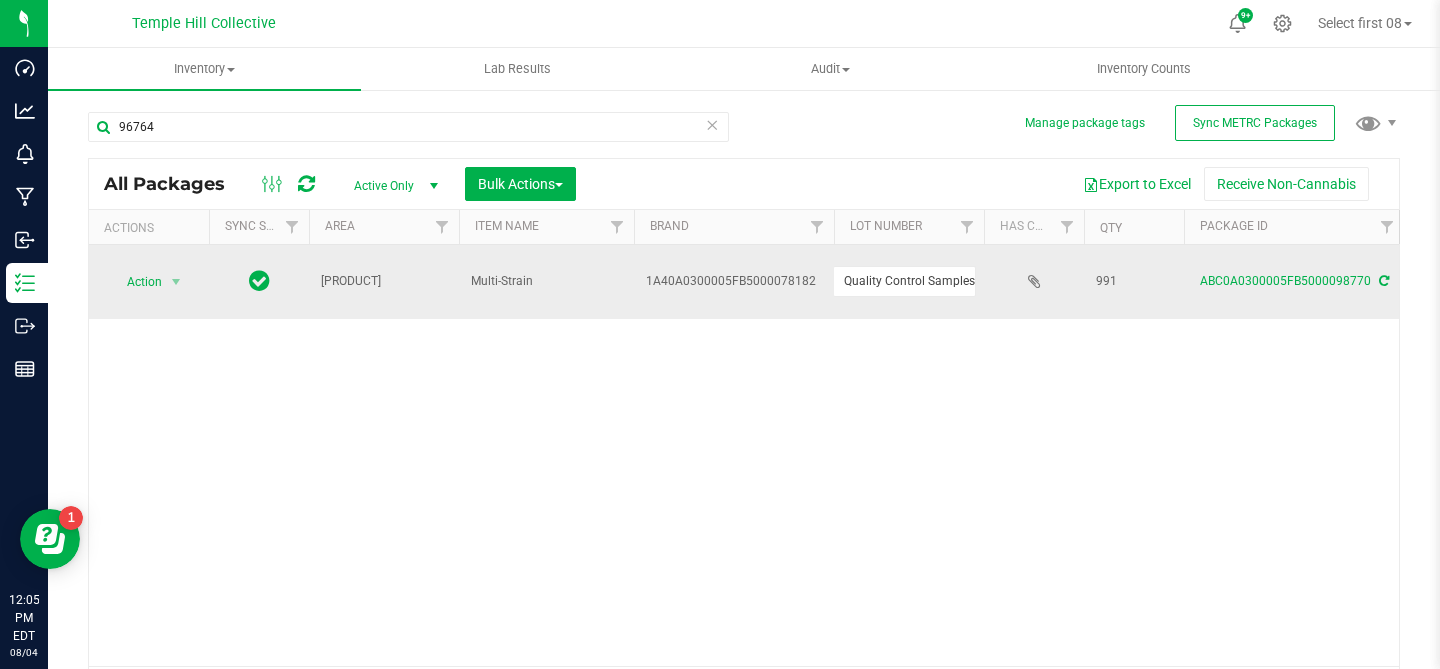 click on "Action Action Adjust qty Create package Edit attributes Global inventory Locate package Lock package Package audit log Print package label Print product labels Record a lab result Retag package See history
Production 2
PAX Liquid Diamonds - Bubba OG 1g Pod
PAX
0725-DIA-BBOG1g
991
1A40A0300005FB5000096764
85.9510
Now
TestPassed
991
Created
Jul 17, 2025 04:04:01 EDT $0.00000
Each" at bounding box center [744, 455] 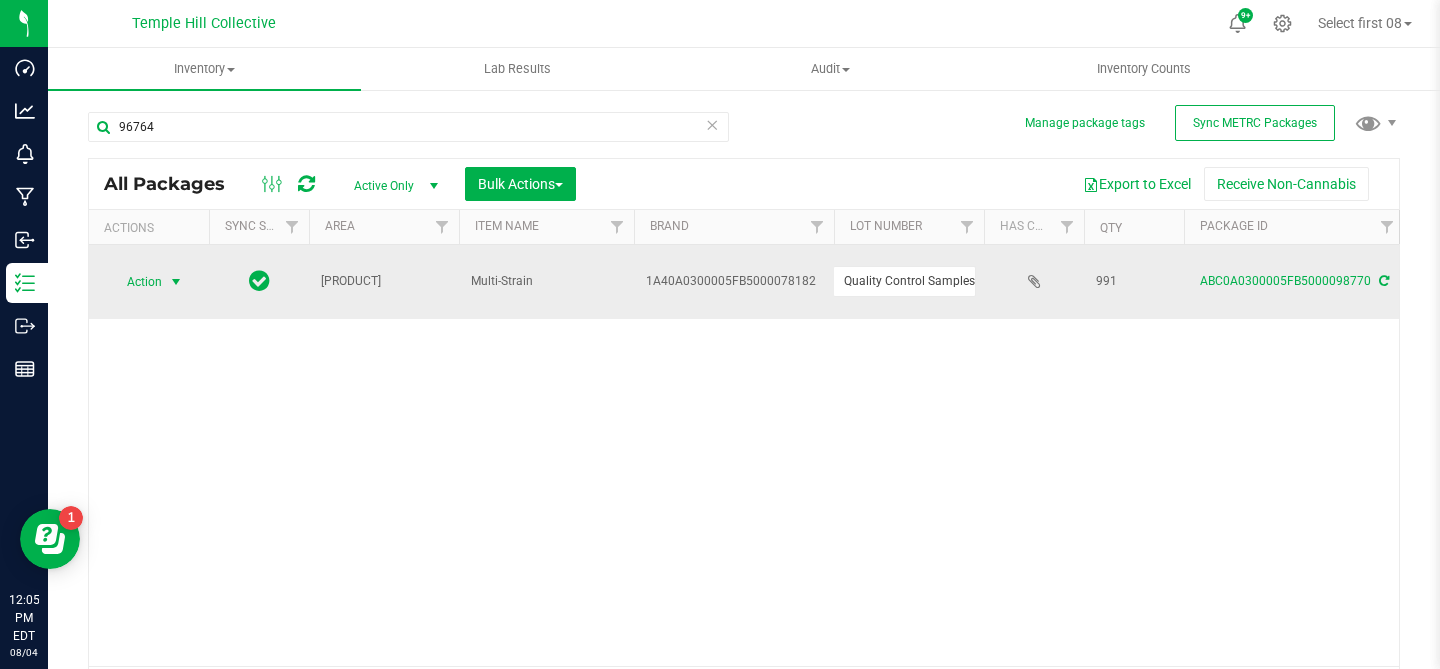 click at bounding box center (176, 282) 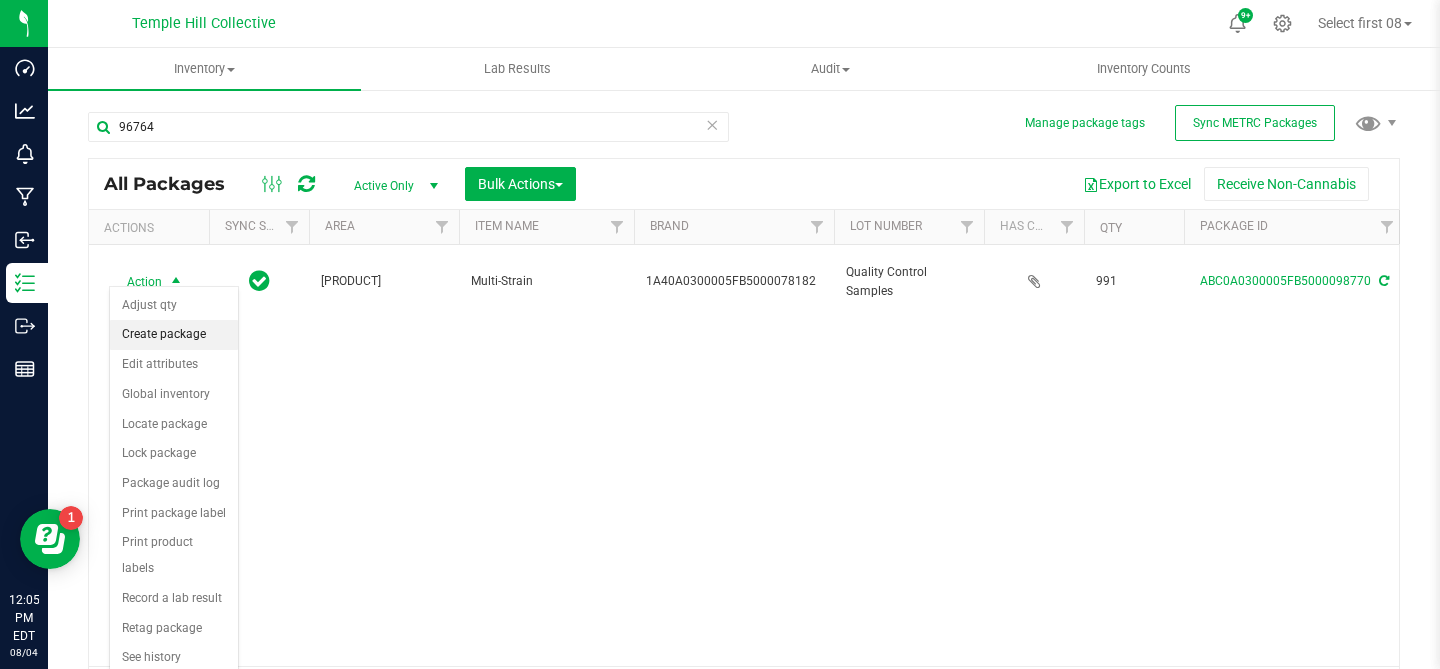 click on "Create package" at bounding box center (174, 335) 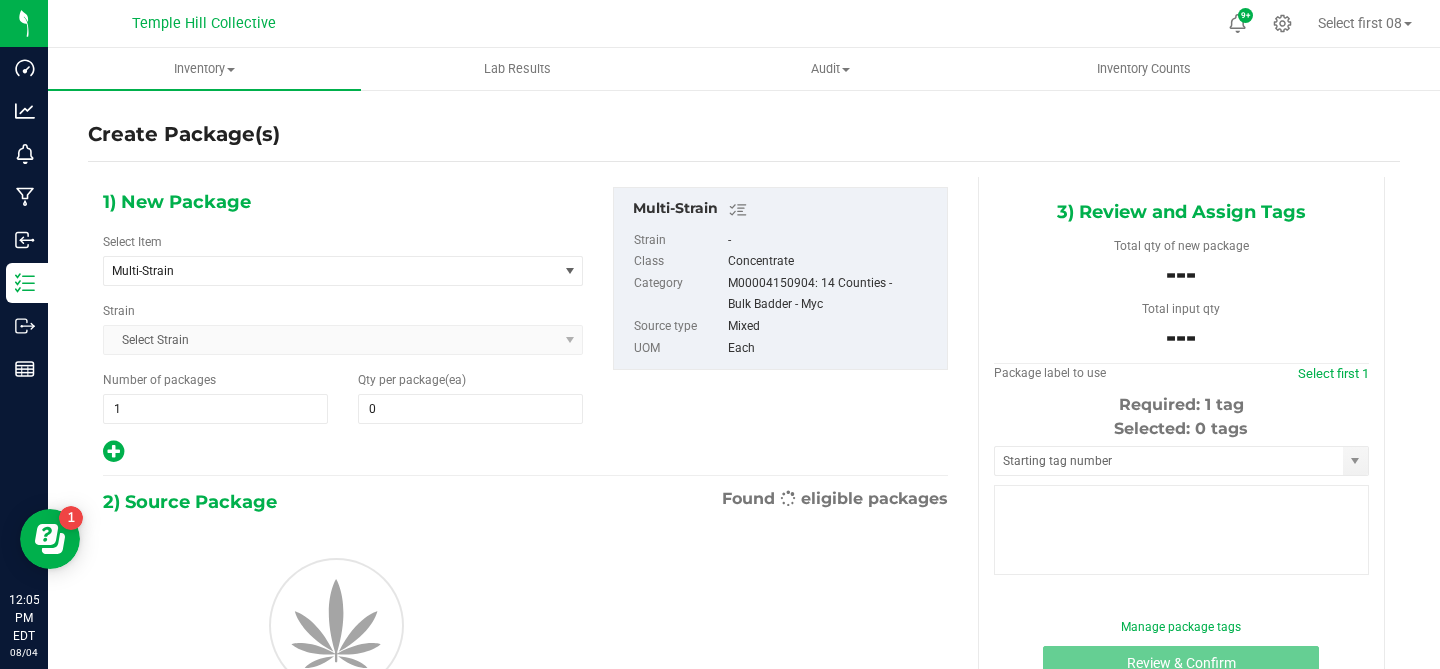 type on "0" 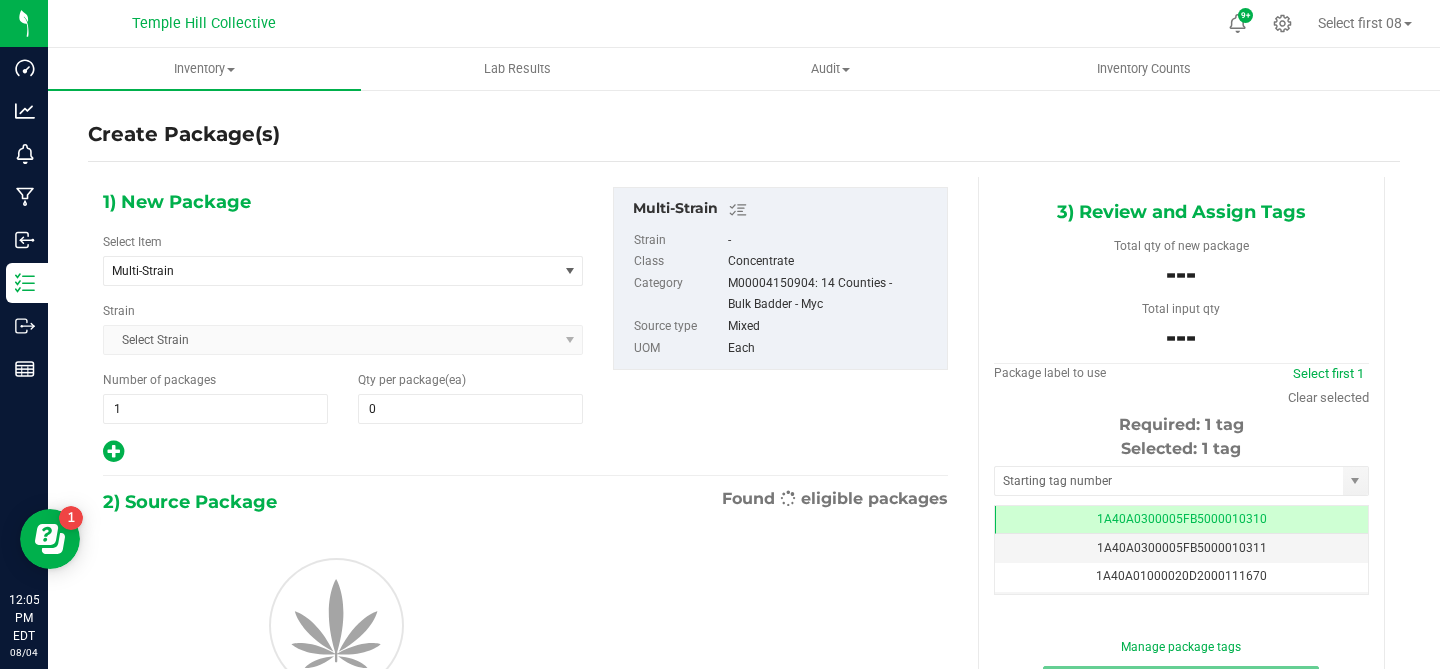 scroll, scrollTop: 0, scrollLeft: -1, axis: horizontal 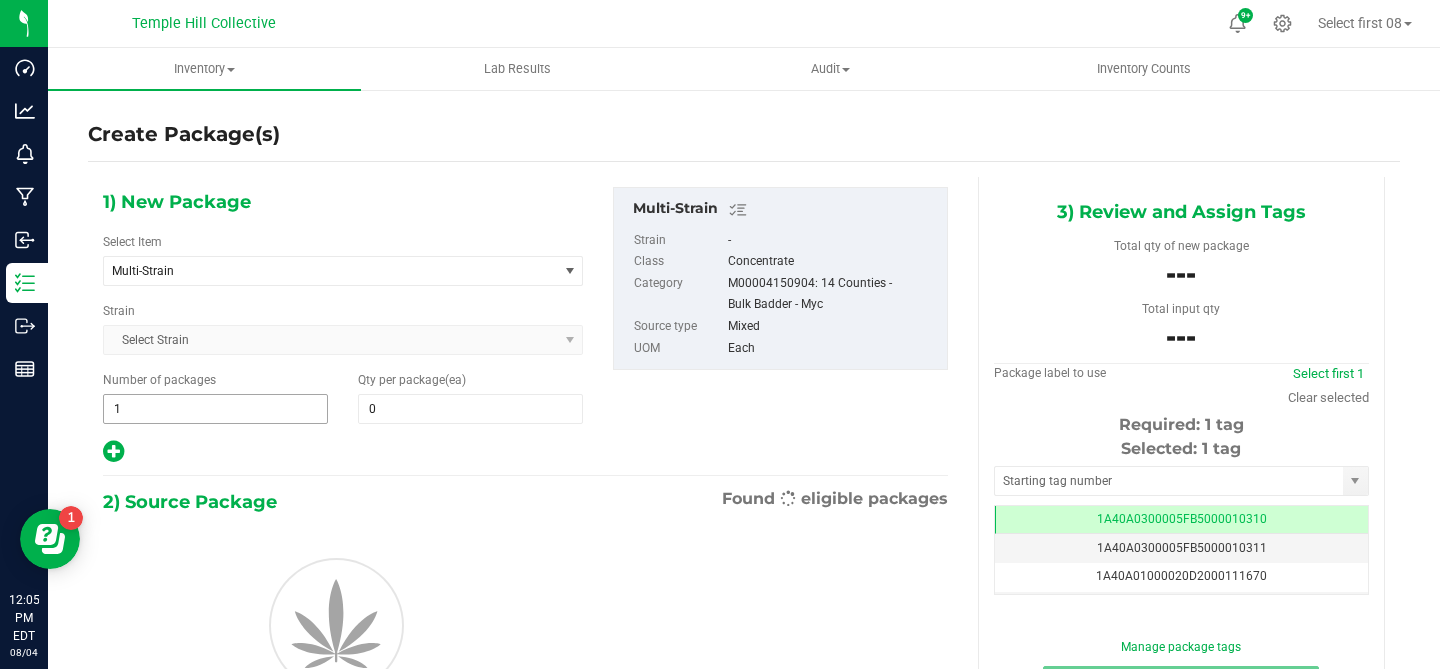 click on "1" at bounding box center (215, 409) 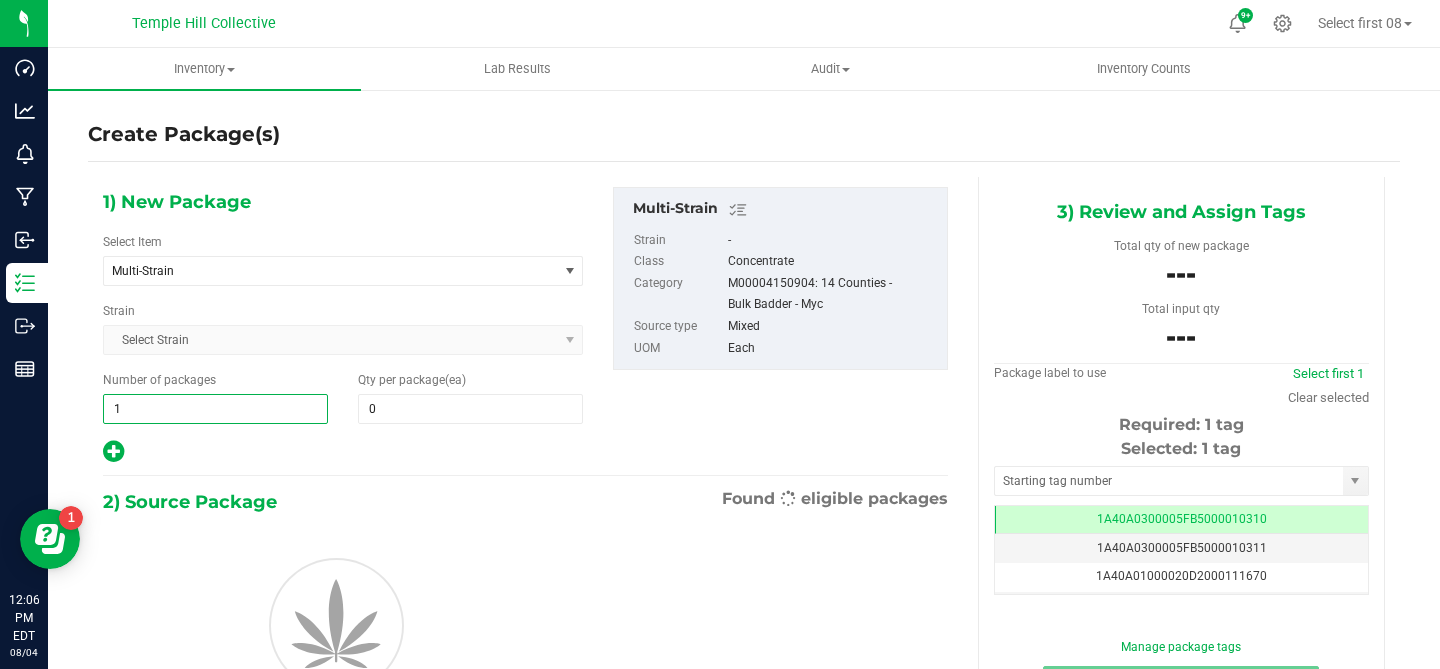 click on "1" at bounding box center (215, 409) 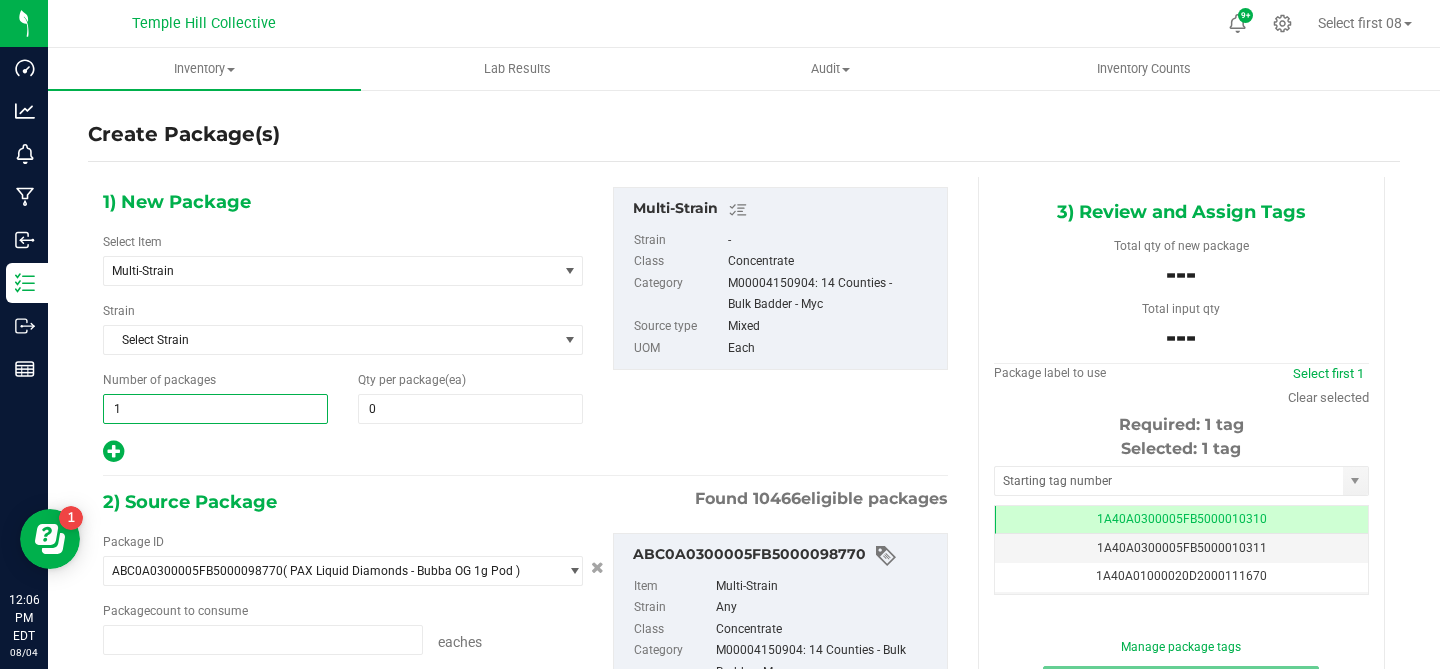 type on "0 ea" 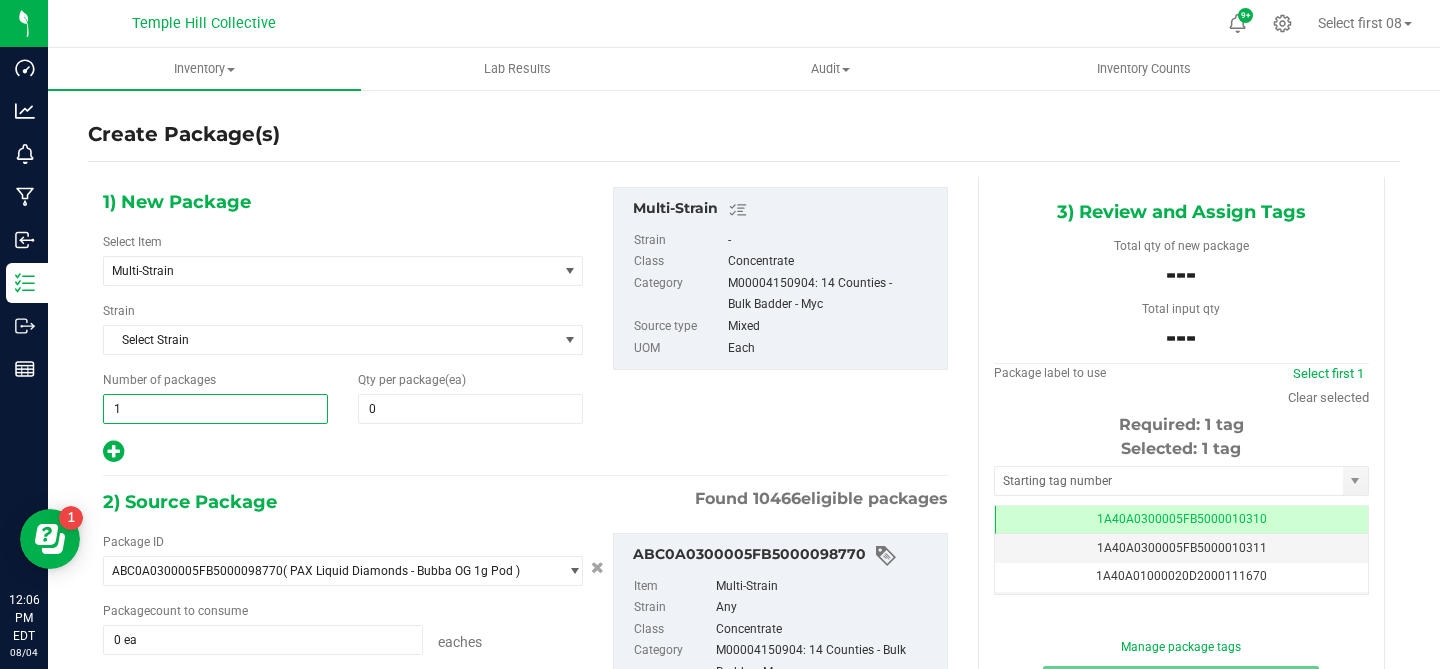 click on "1" at bounding box center (215, 409) 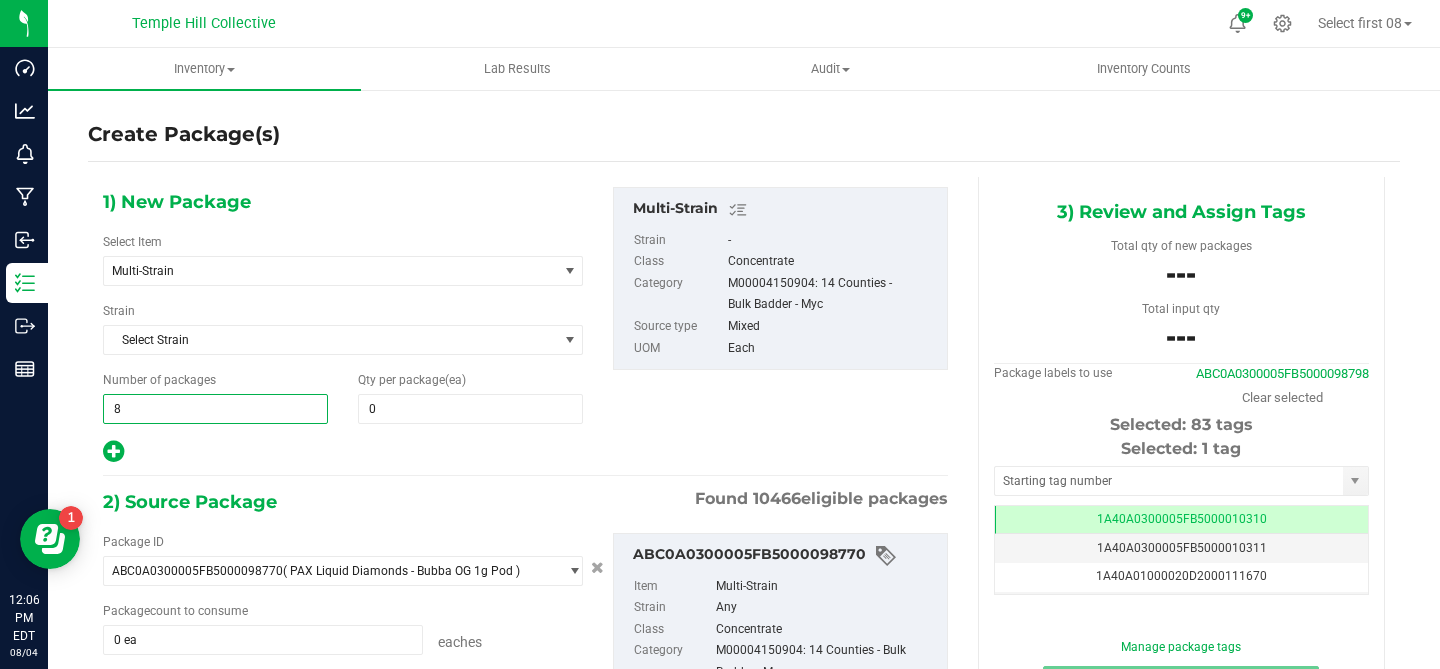 type on "82" 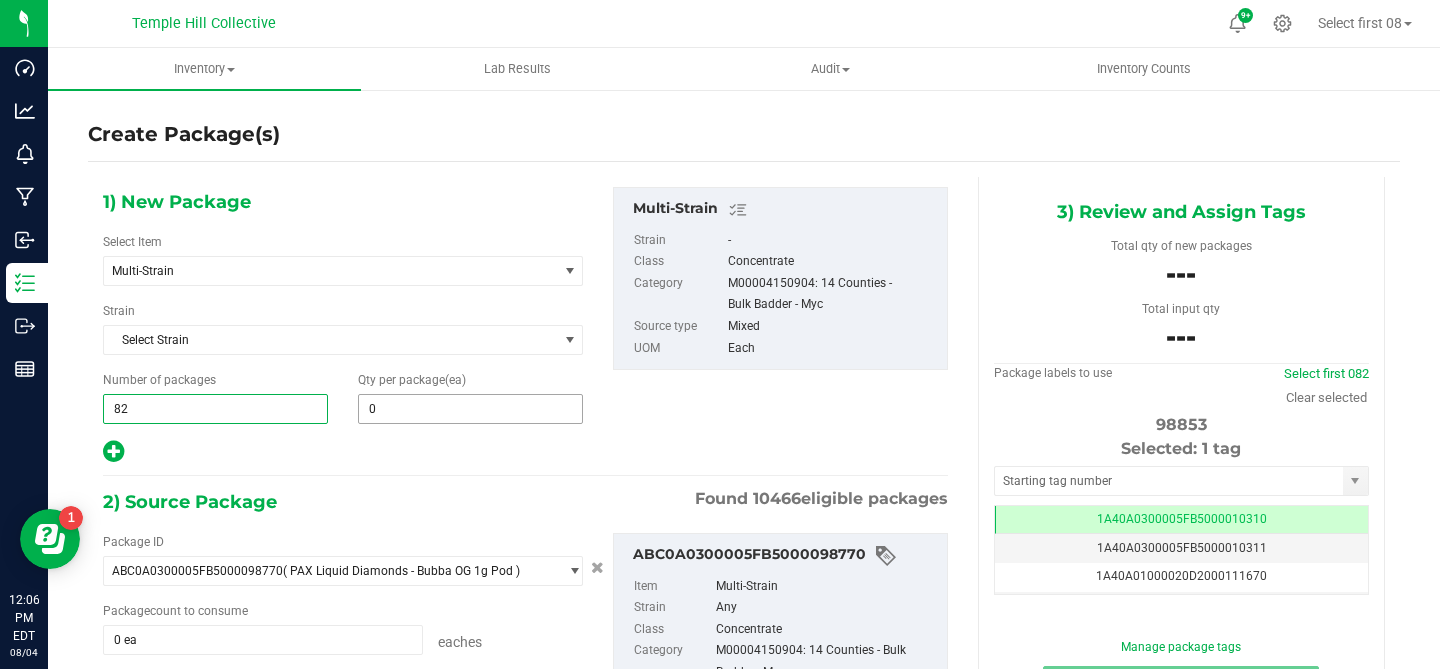 click on "0" at bounding box center (470, 409) 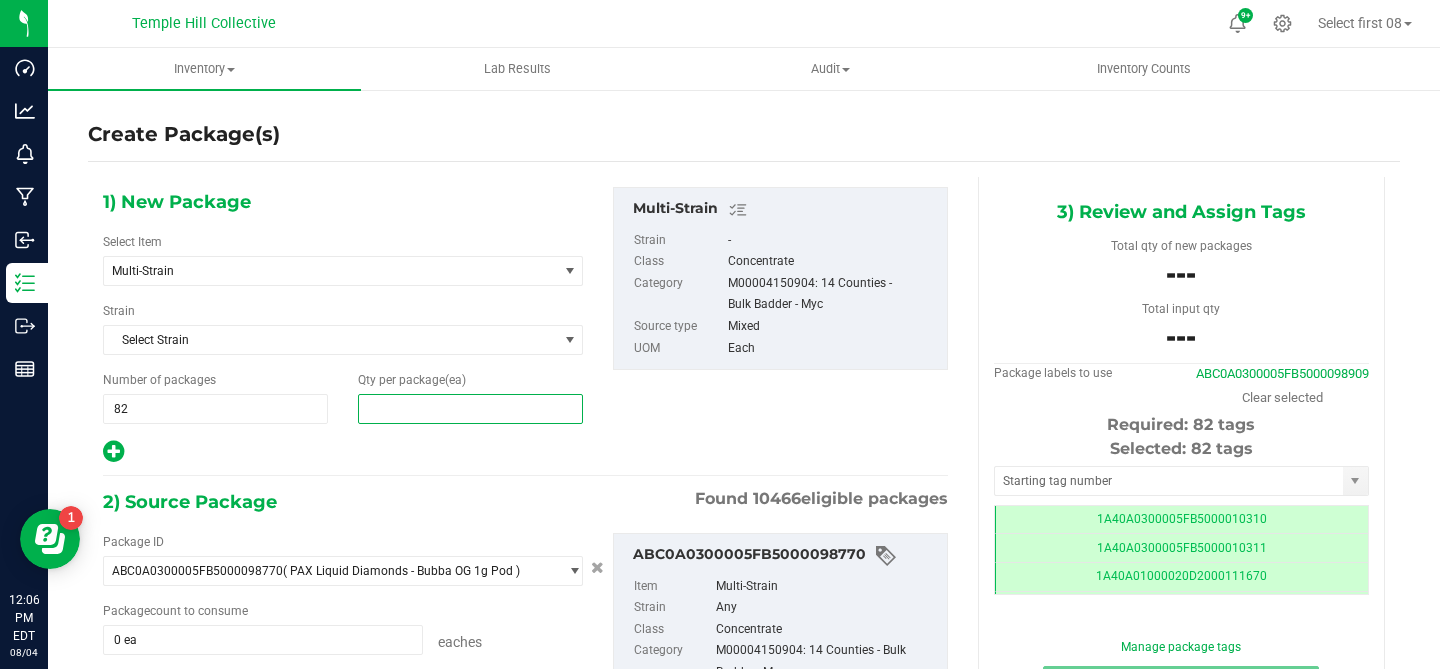 scroll, scrollTop: 0, scrollLeft: -1, axis: horizontal 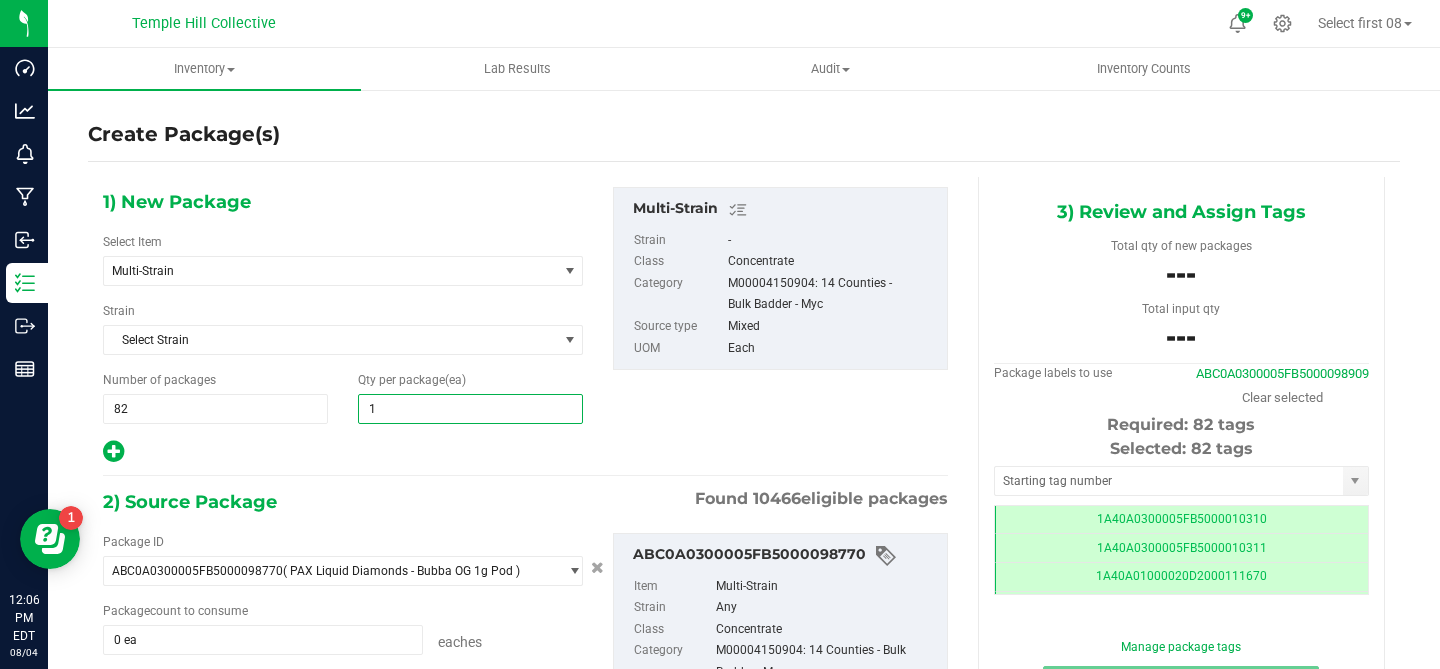 type on "12" 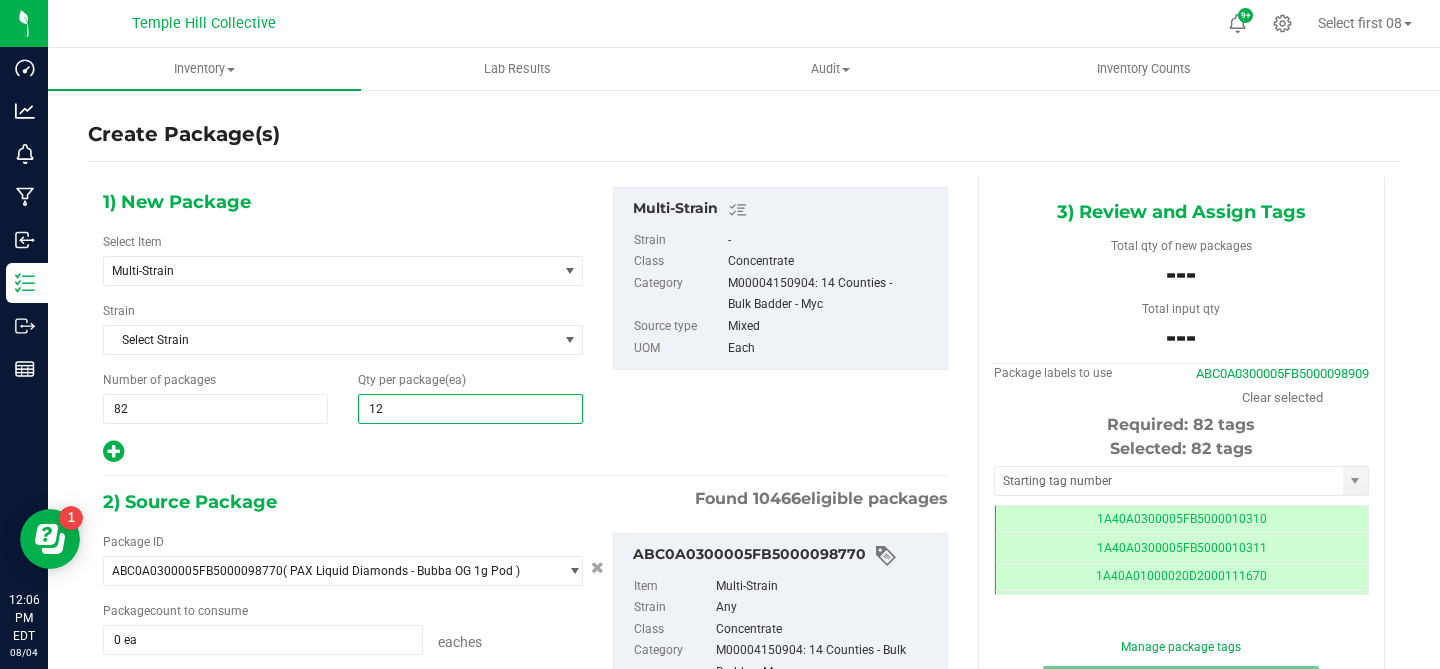 click at bounding box center (343, 452) 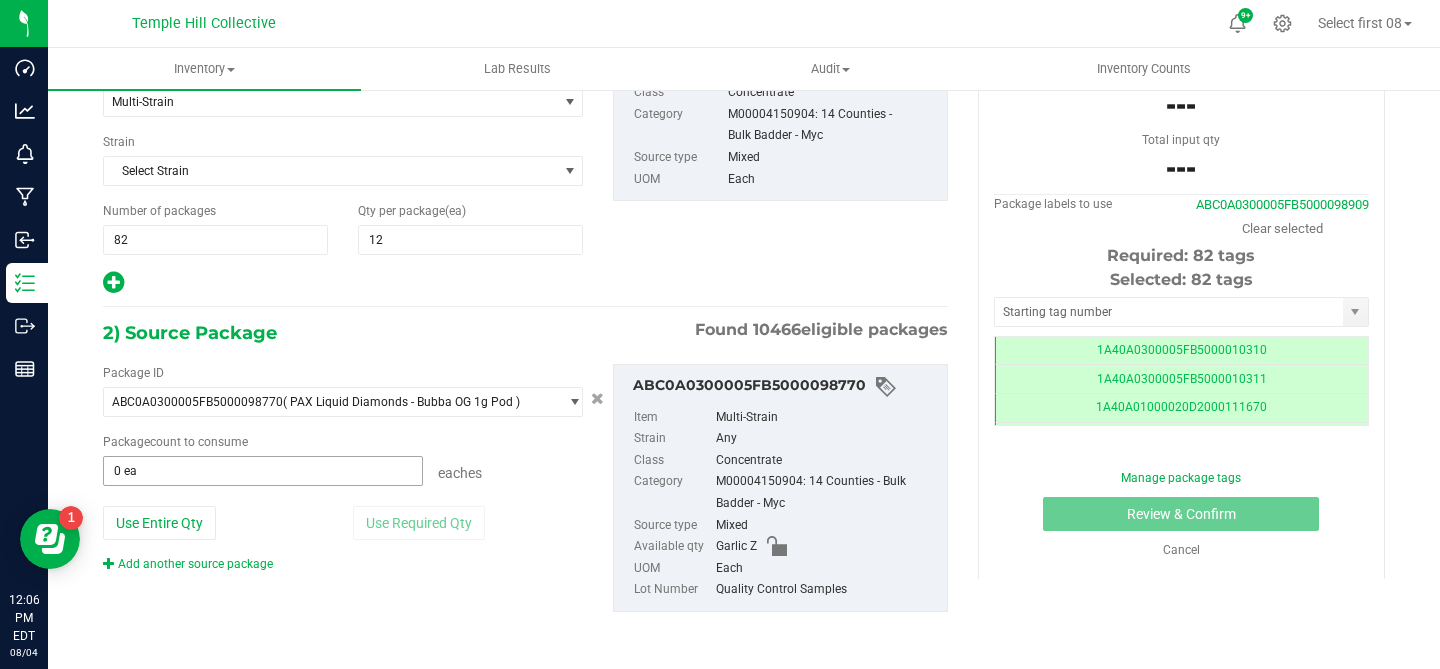 click on "0 ea" at bounding box center (263, 471) 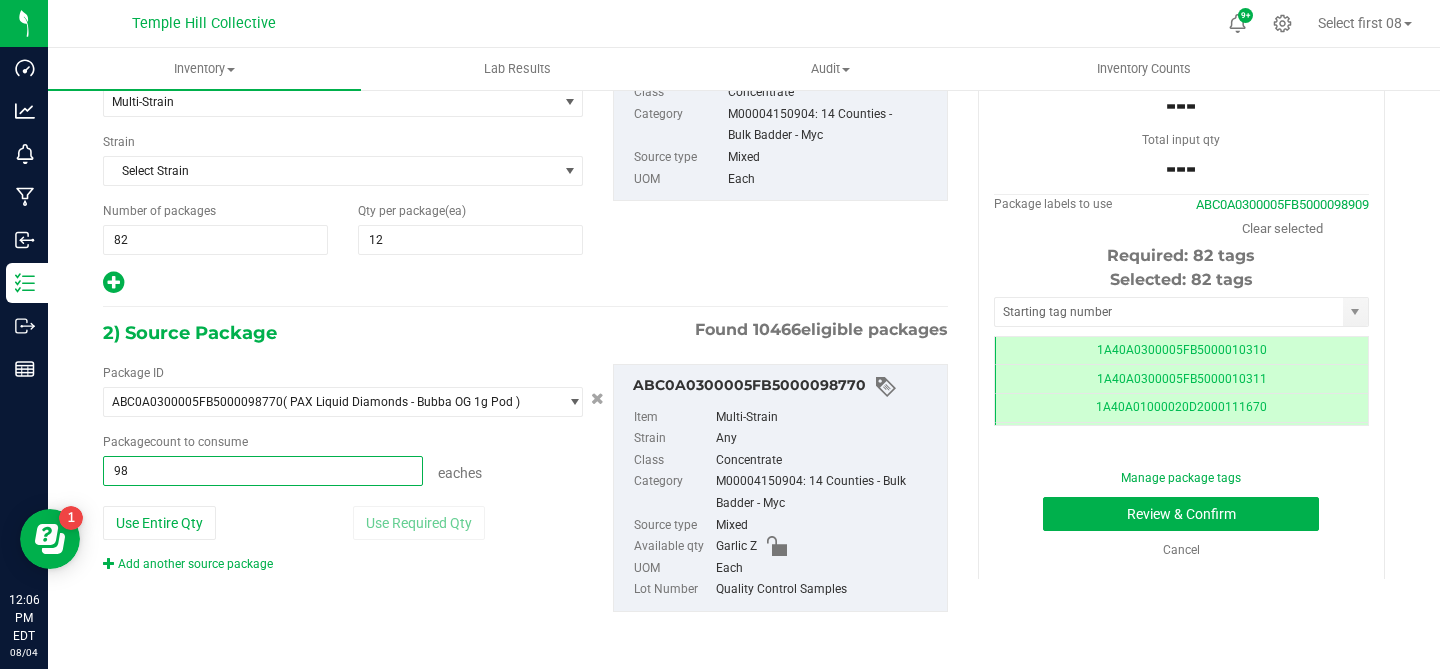 type on "984" 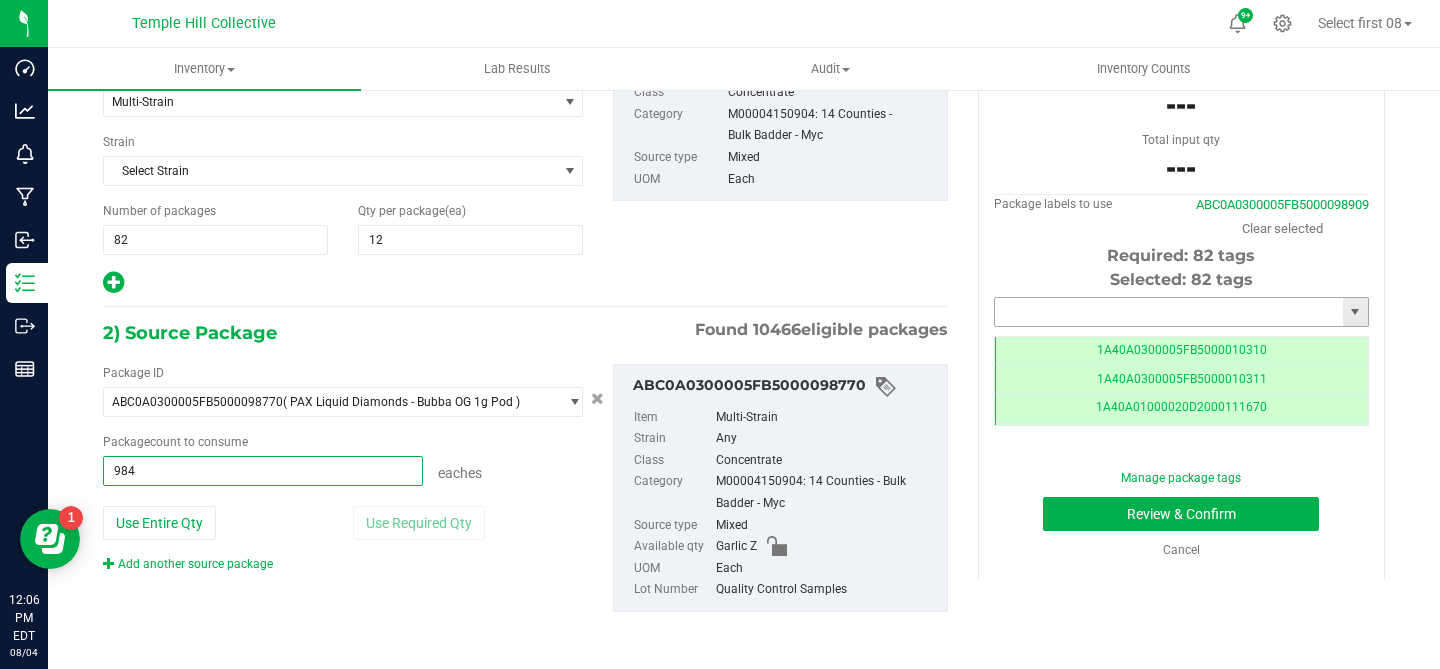 click at bounding box center [1169, 312] 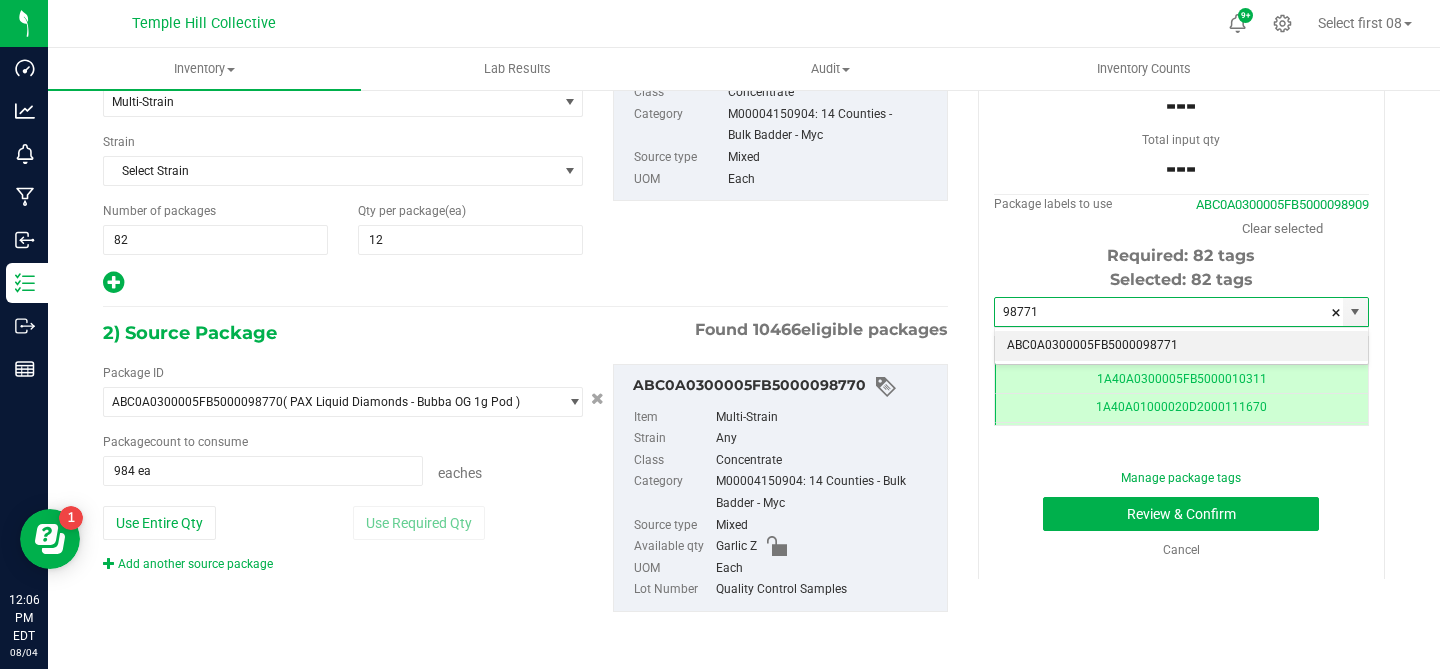 click on "ABC0A0300005FB5000098771" at bounding box center [1181, 346] 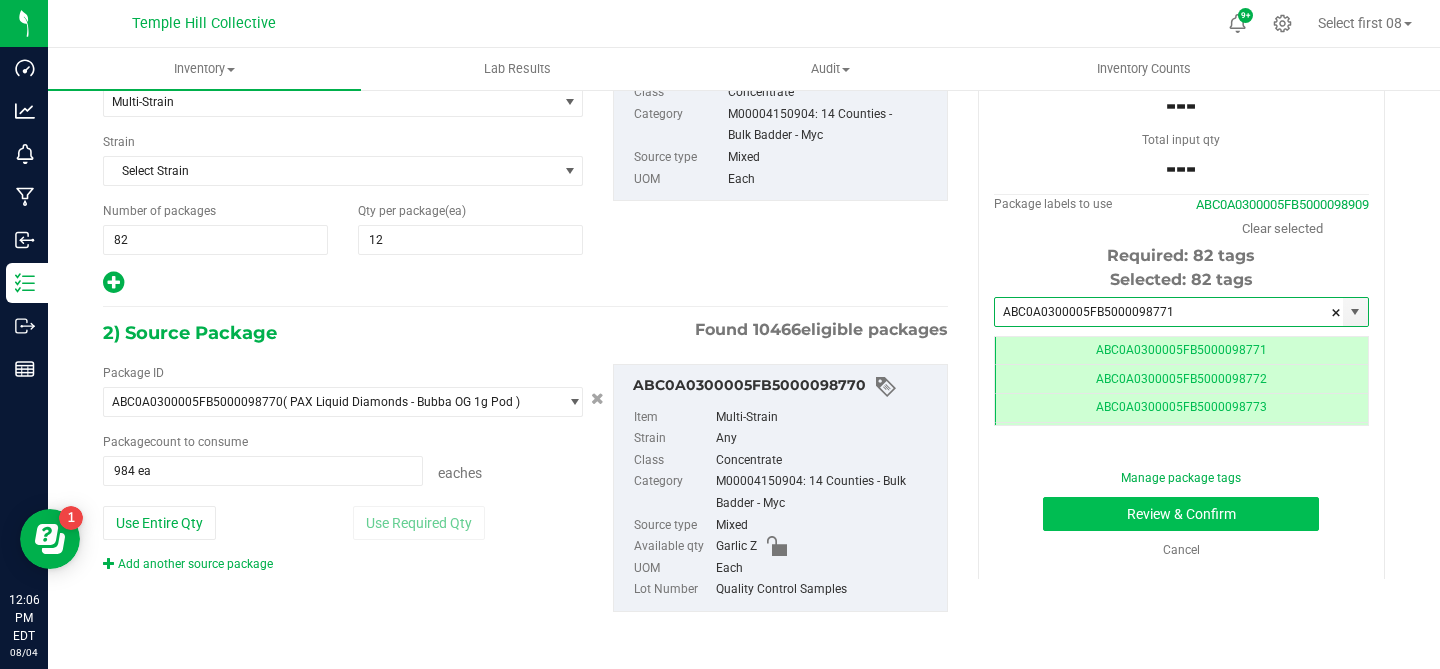 type on "ABC0A0300005FB5000098771" 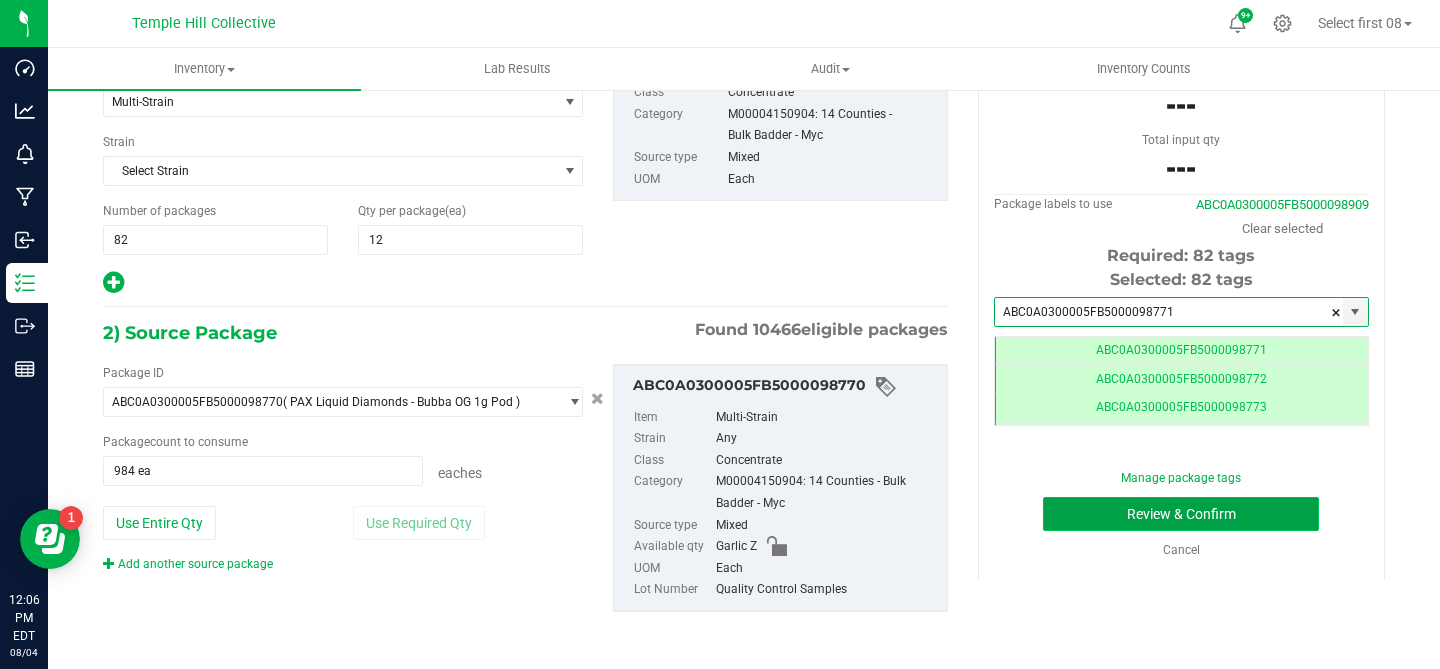 click on "Review & Confirm" at bounding box center (1181, 514) 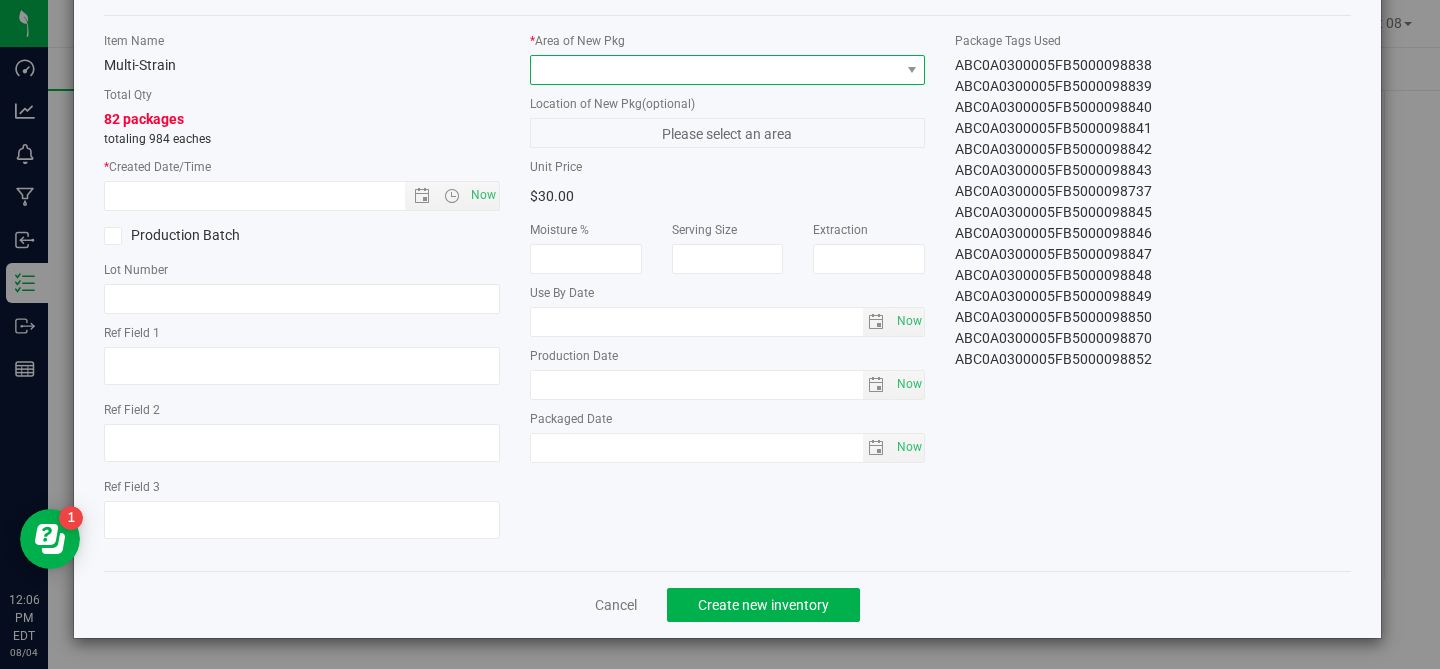 click at bounding box center [715, 70] 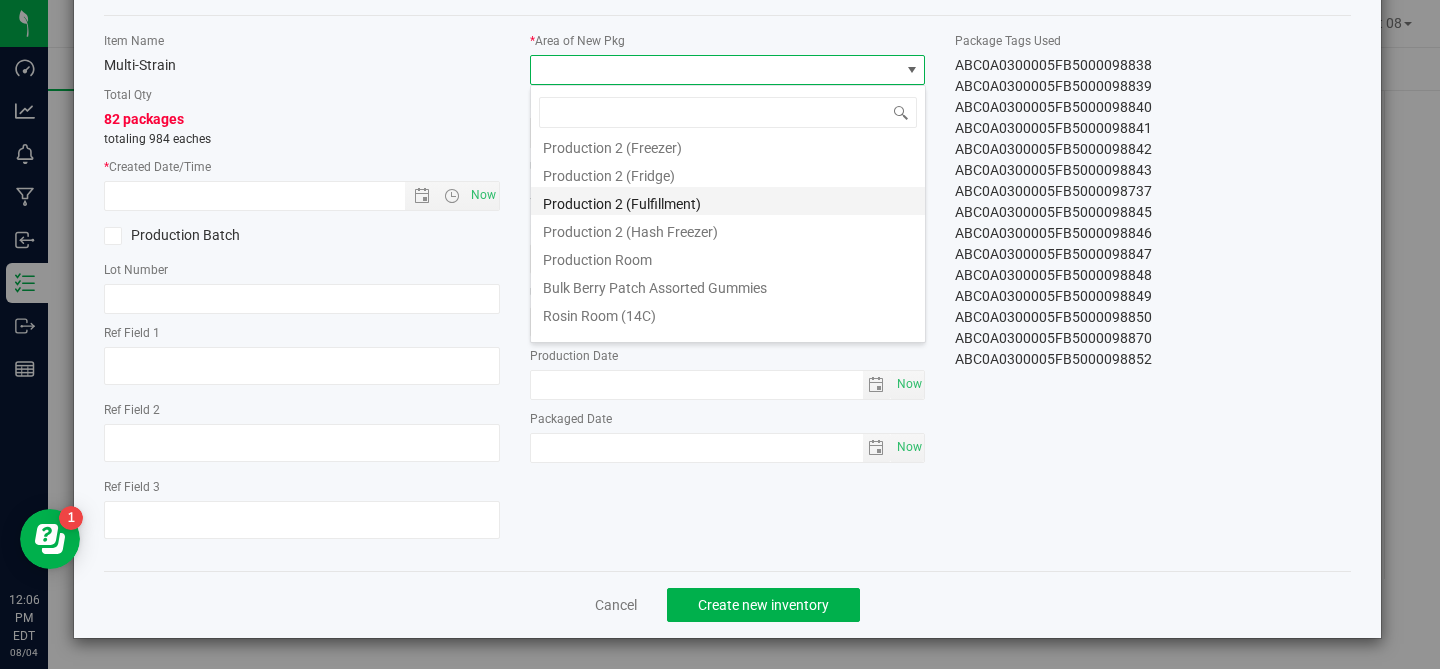 click on "Production 2 (Fulfillment)" at bounding box center (728, 201) 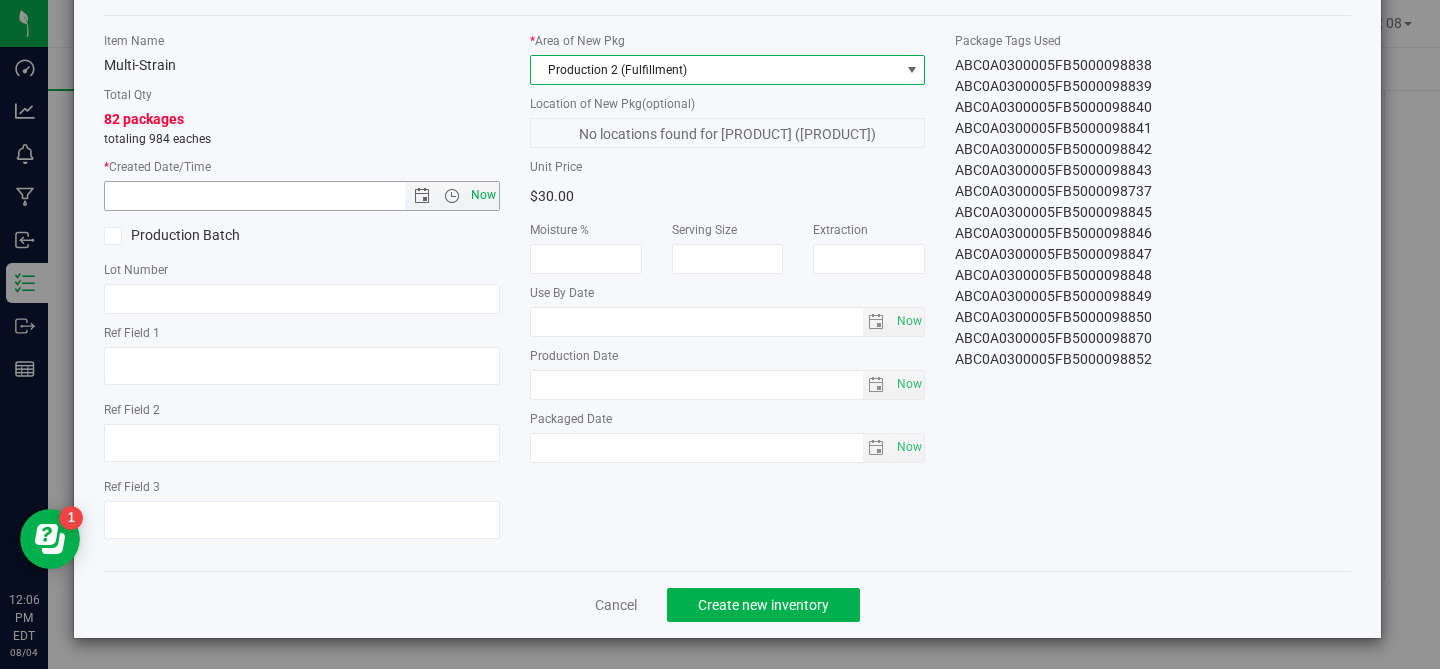 click on "Now" at bounding box center [483, 195] 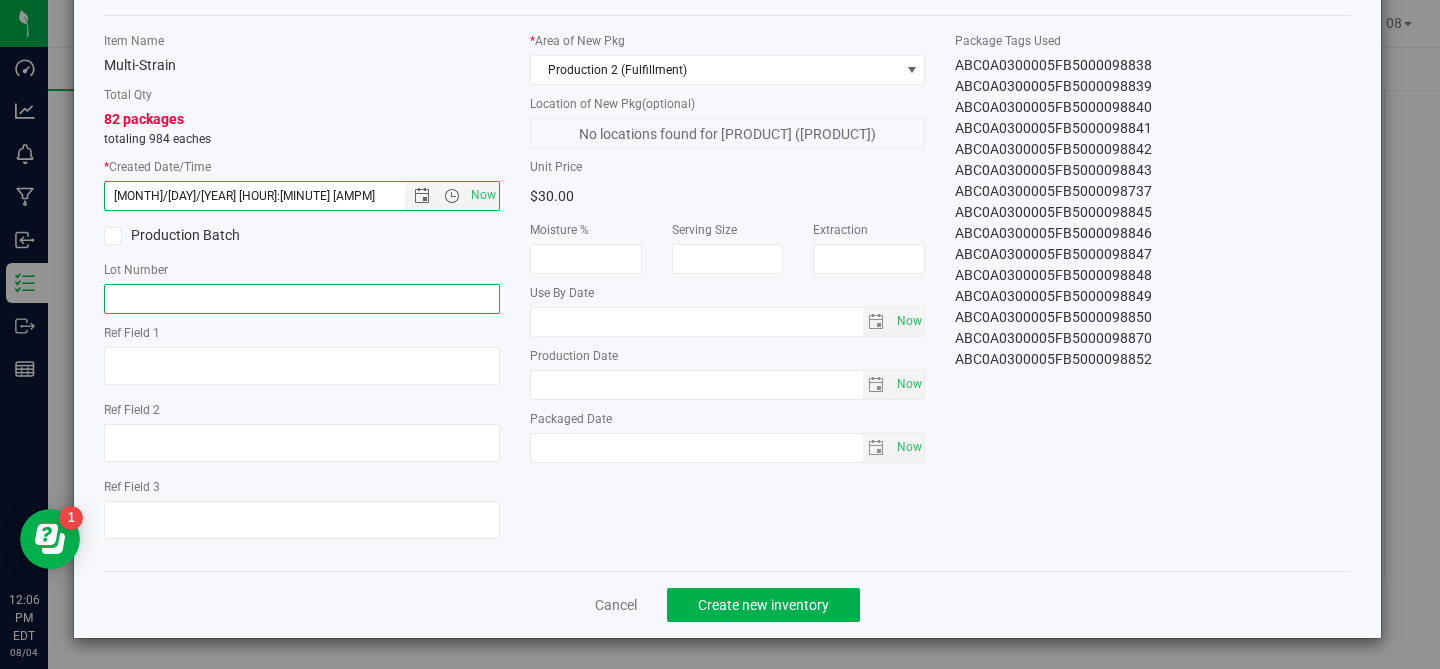 click at bounding box center (302, 299) 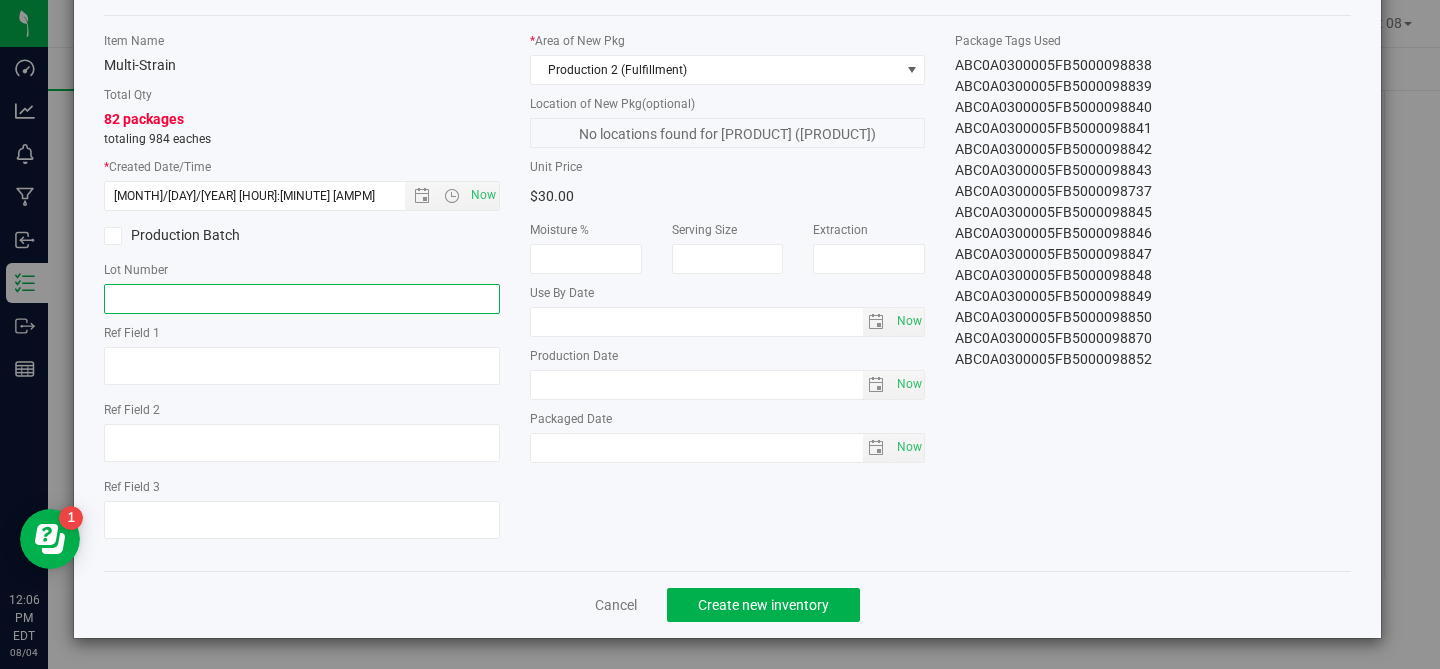 paste on "[PRODUCT_CODE]" 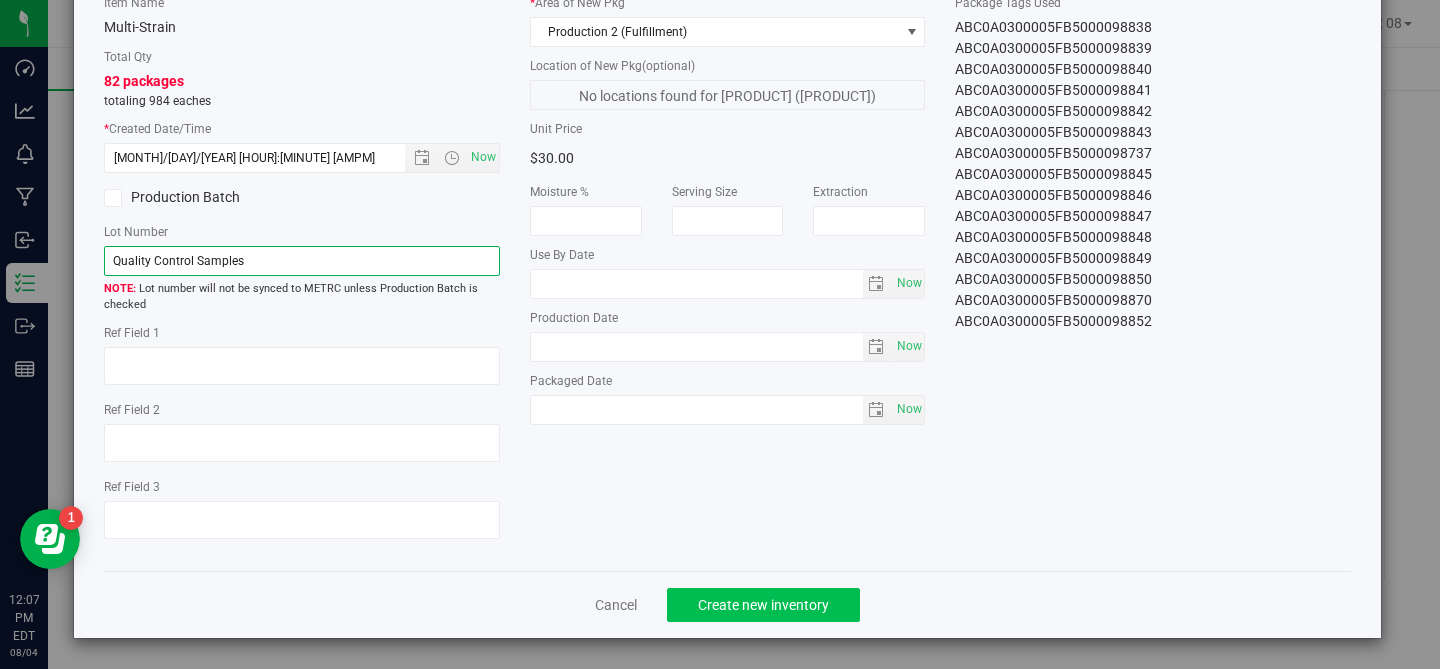 type on "[PRODUCT_CODE]" 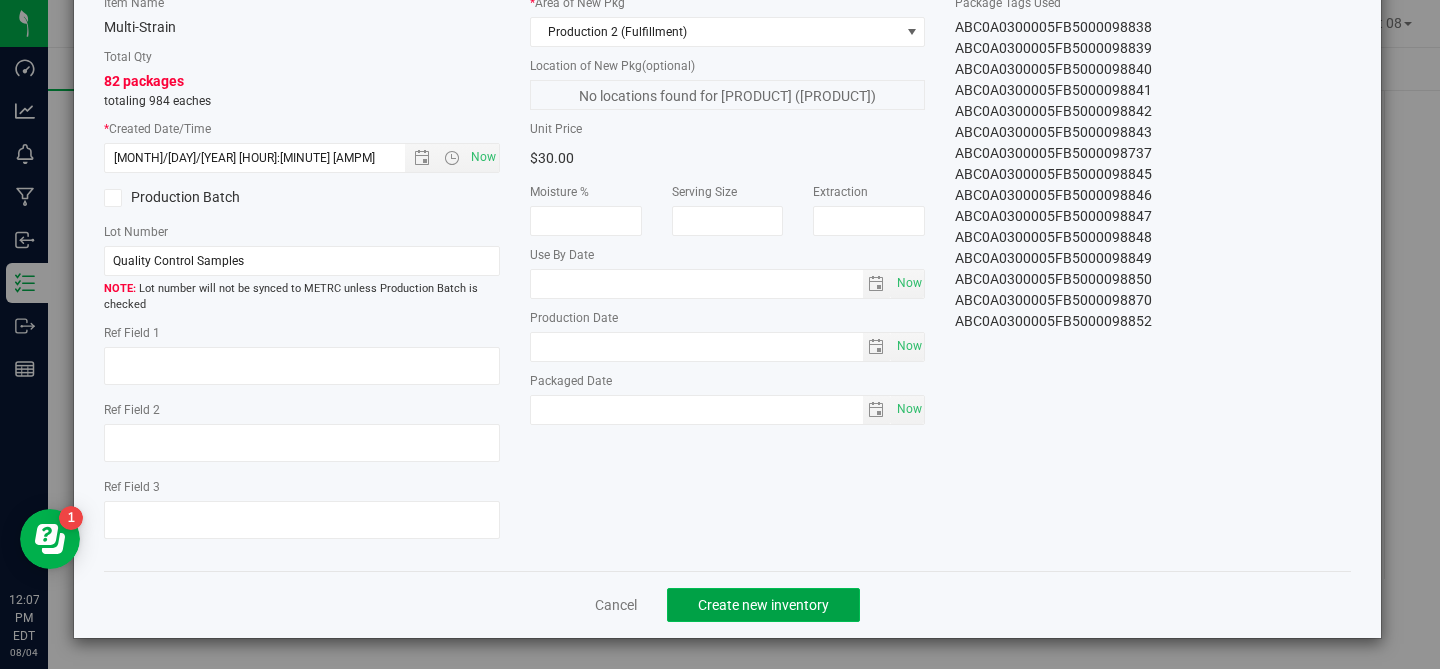 click on "Create new inventory" 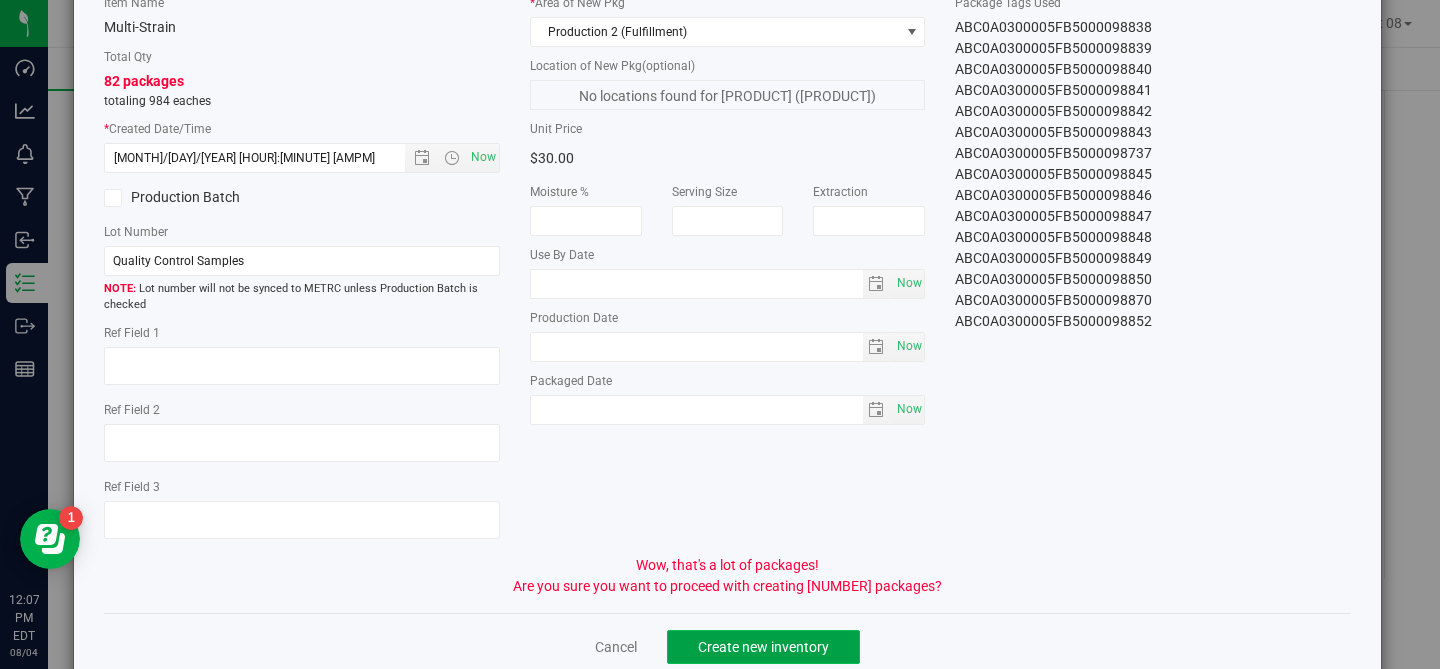 click on "Create new inventory" 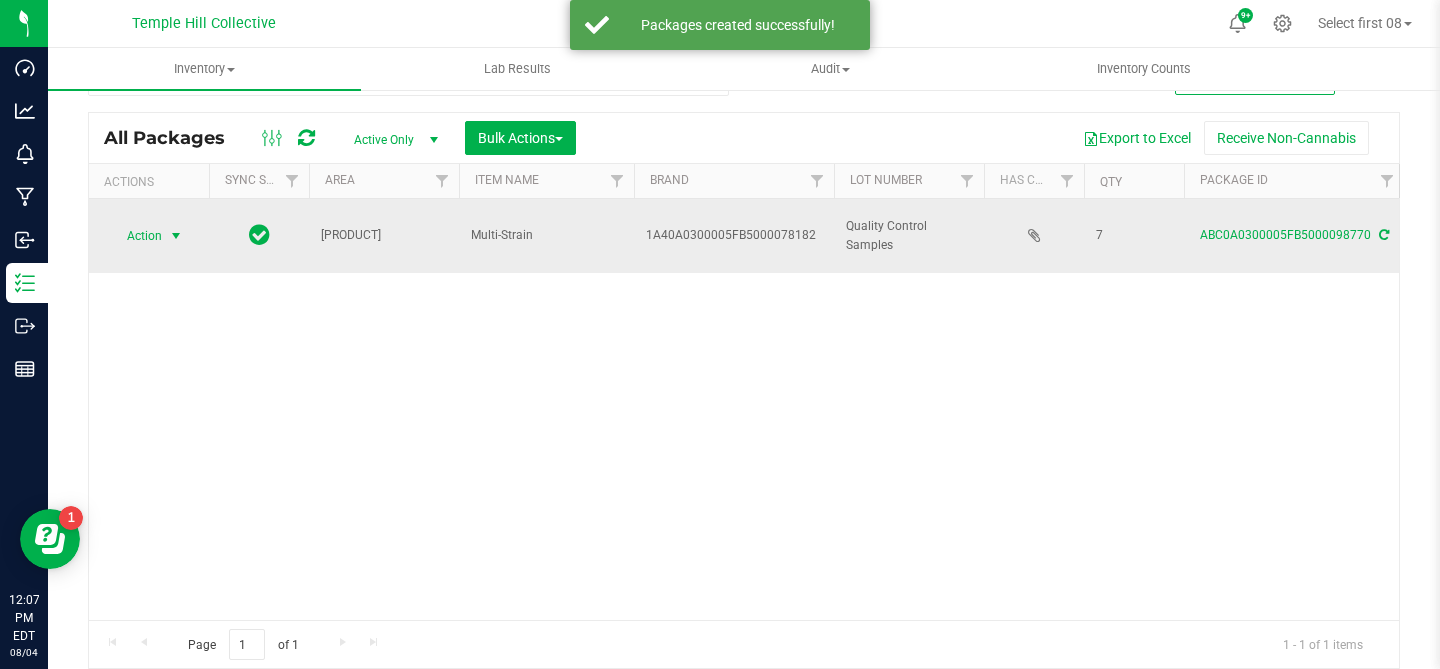 click on "Action" at bounding box center [136, 236] 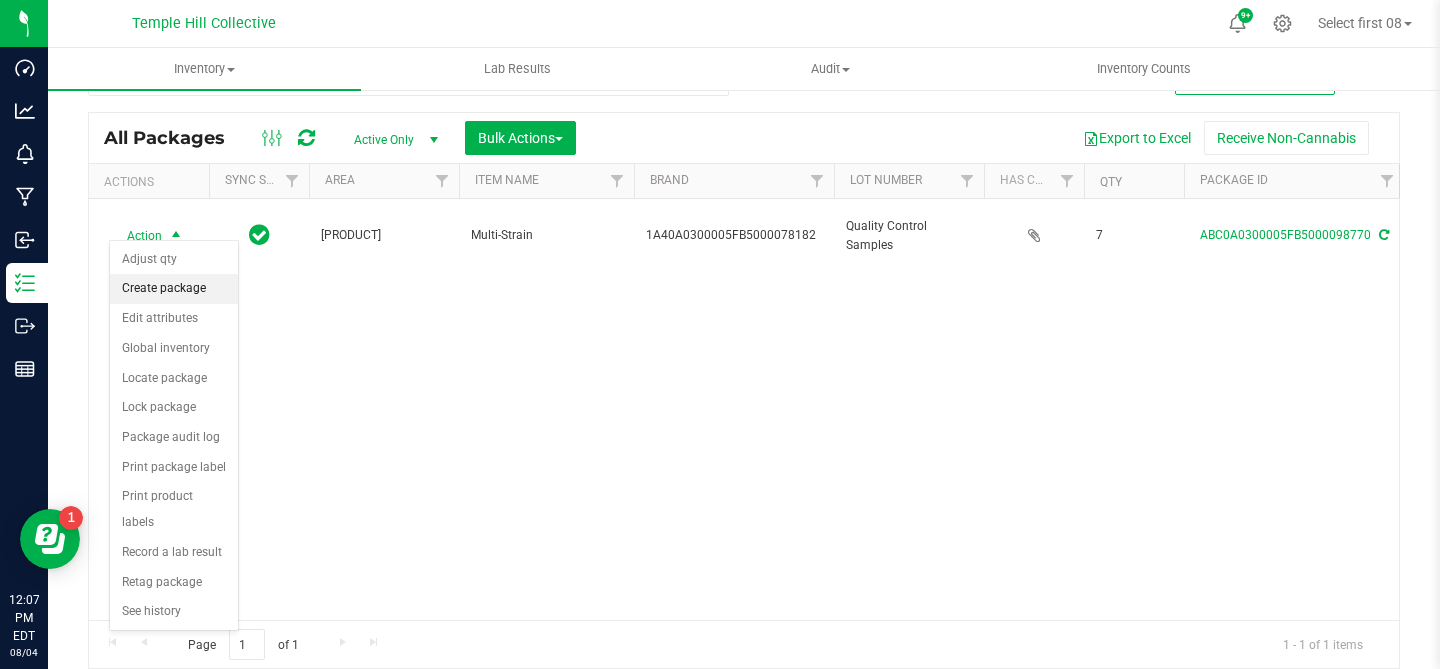 click on "Create package" at bounding box center [174, 289] 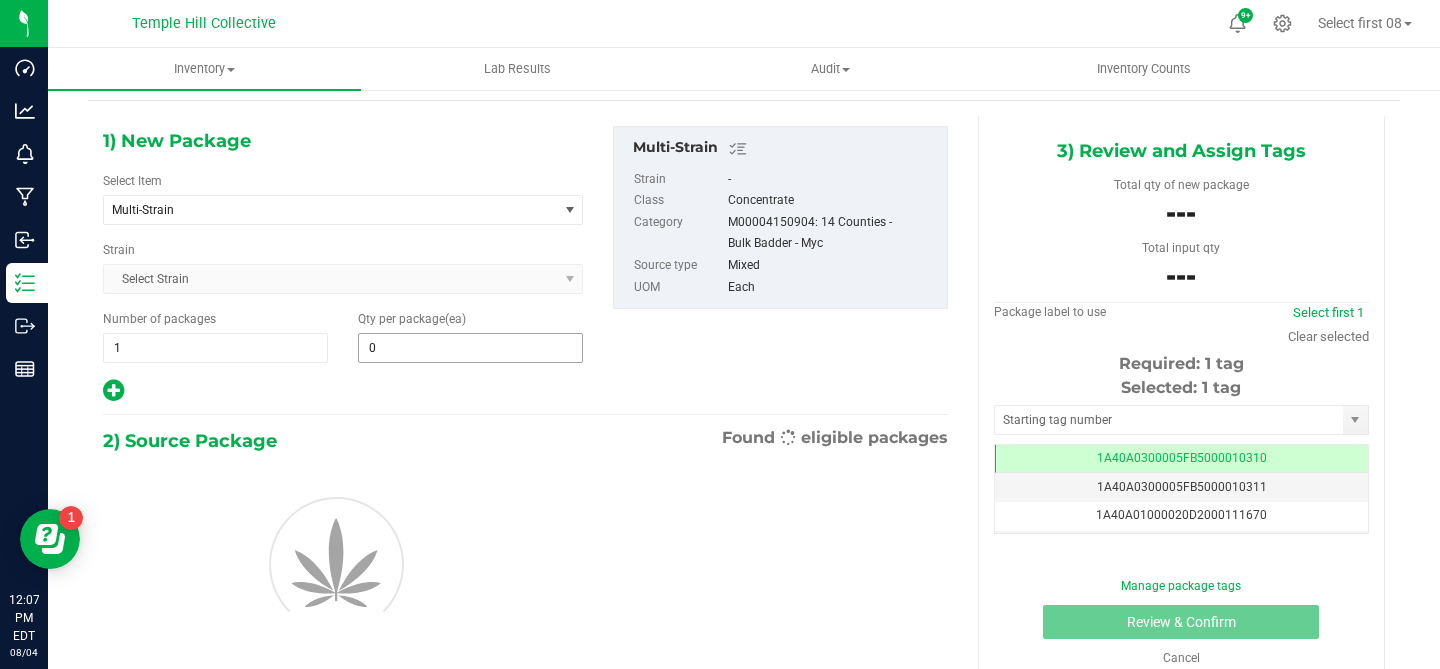 click on "0" at bounding box center [470, 348] 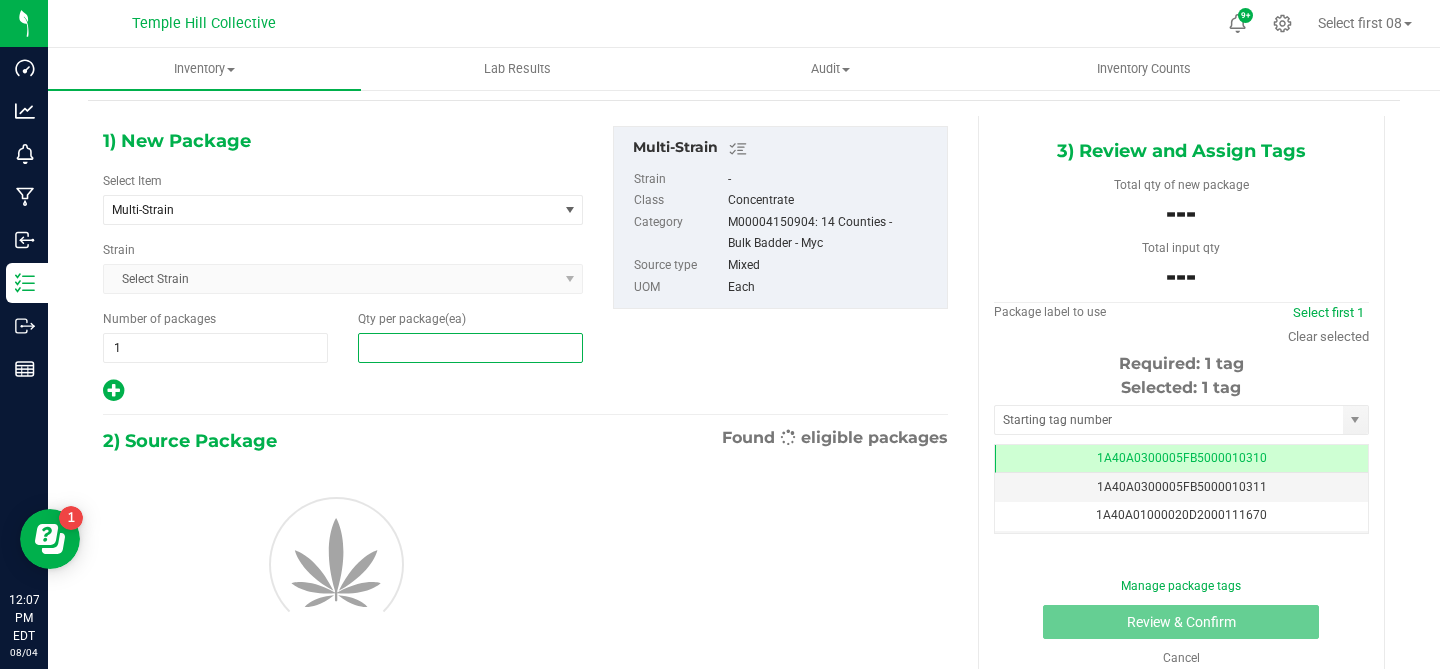type on "5" 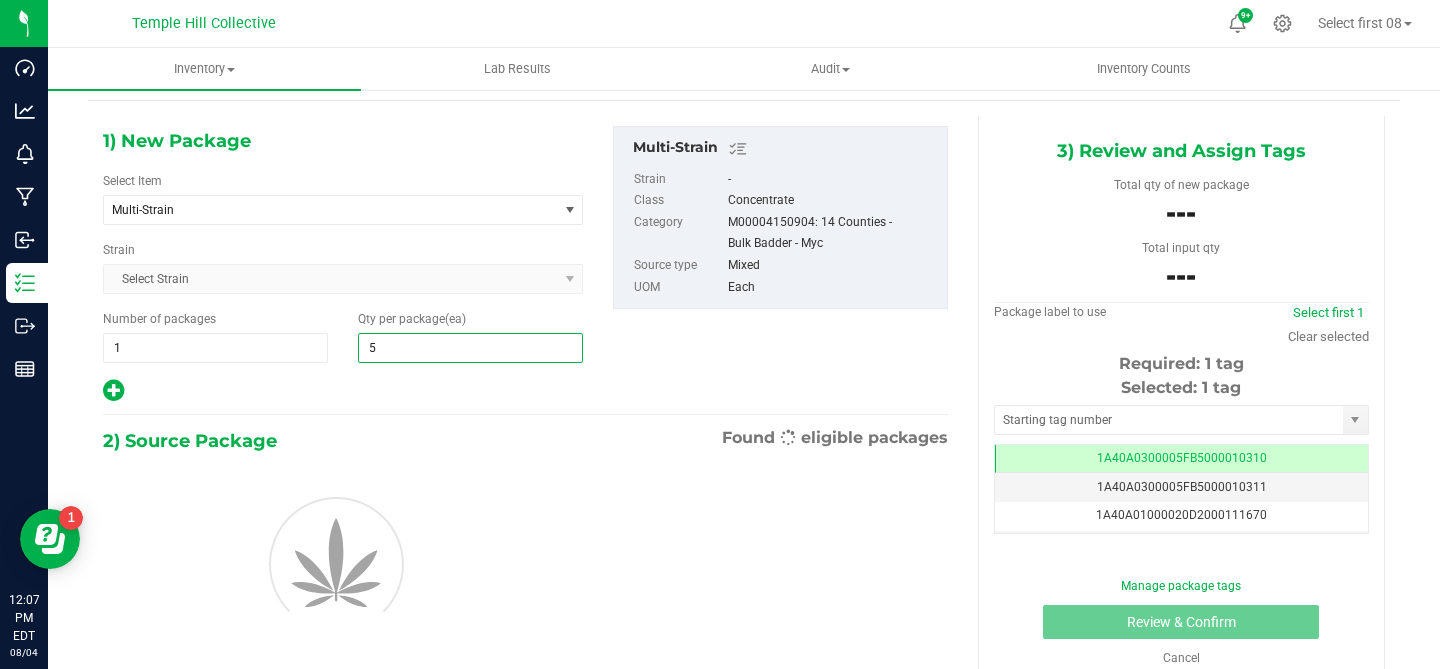 click at bounding box center [343, 391] 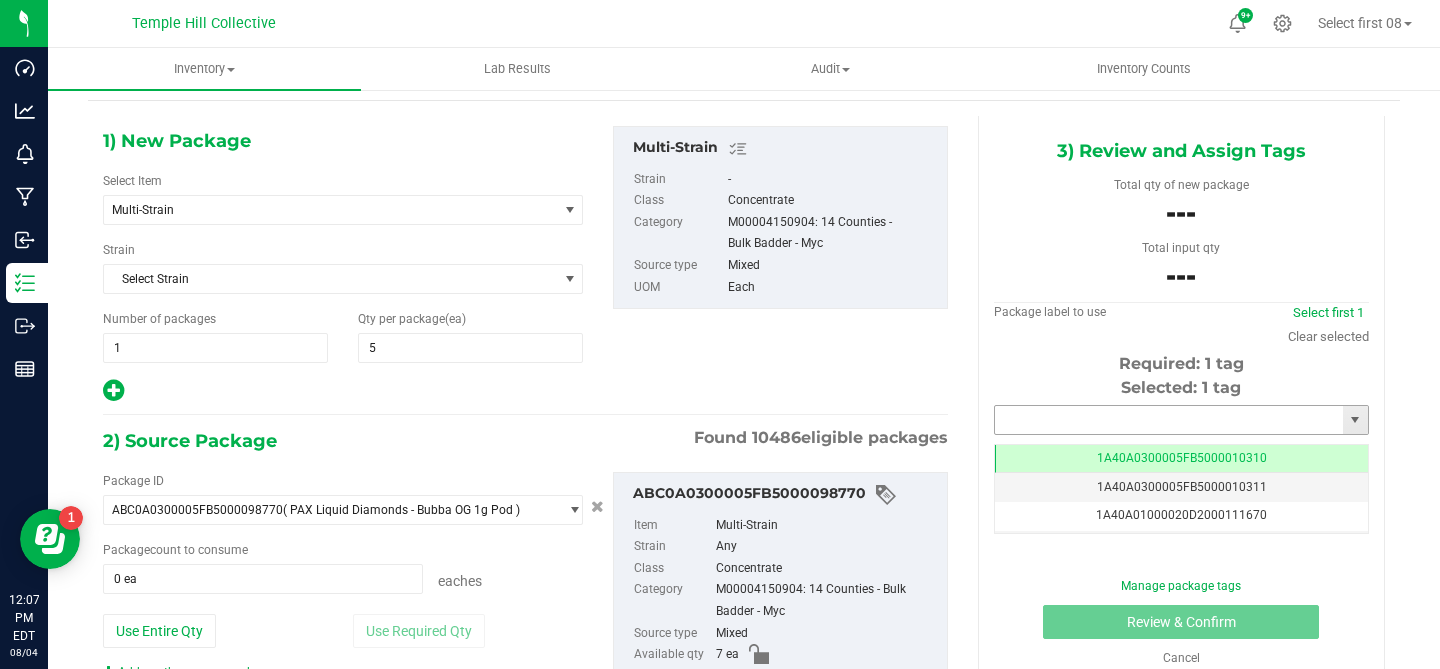 click at bounding box center (1169, 420) 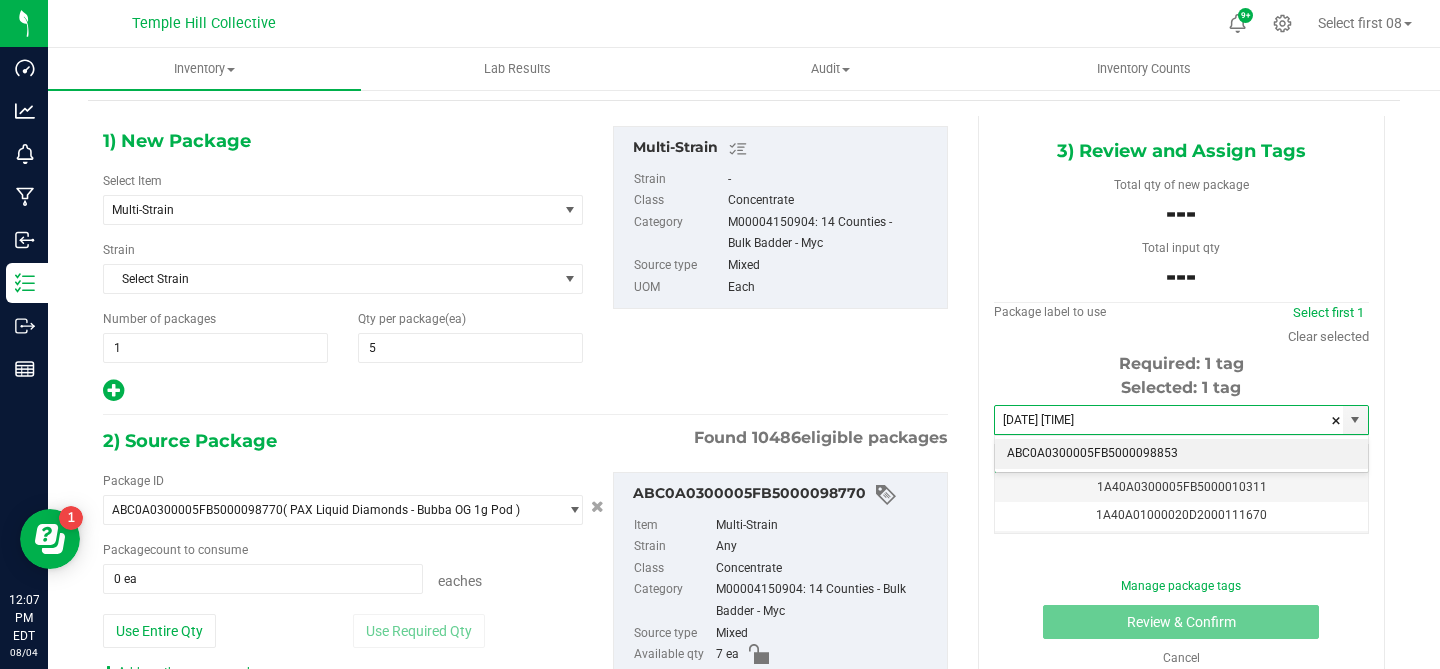 click on "ABC0A0300005FB5000098853" at bounding box center (1181, 454) 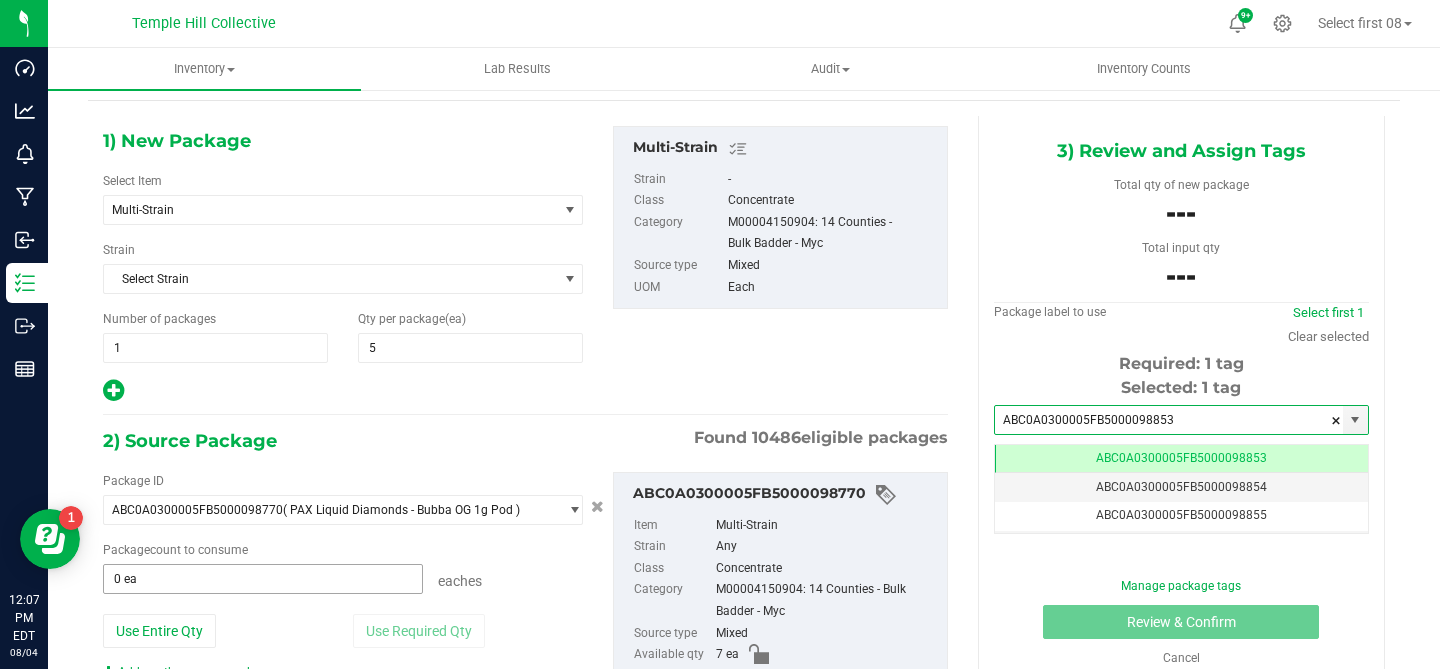 type on "ABC0A0300005FB5000098853" 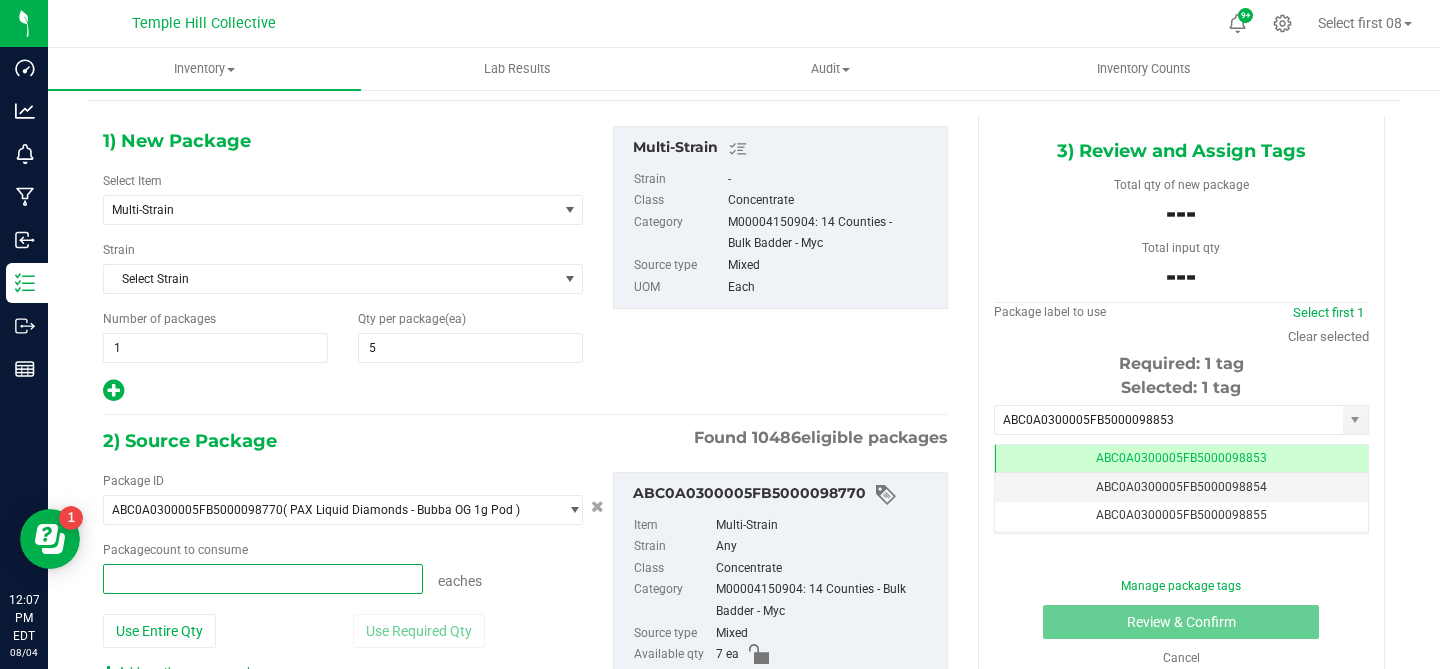 type on "5" 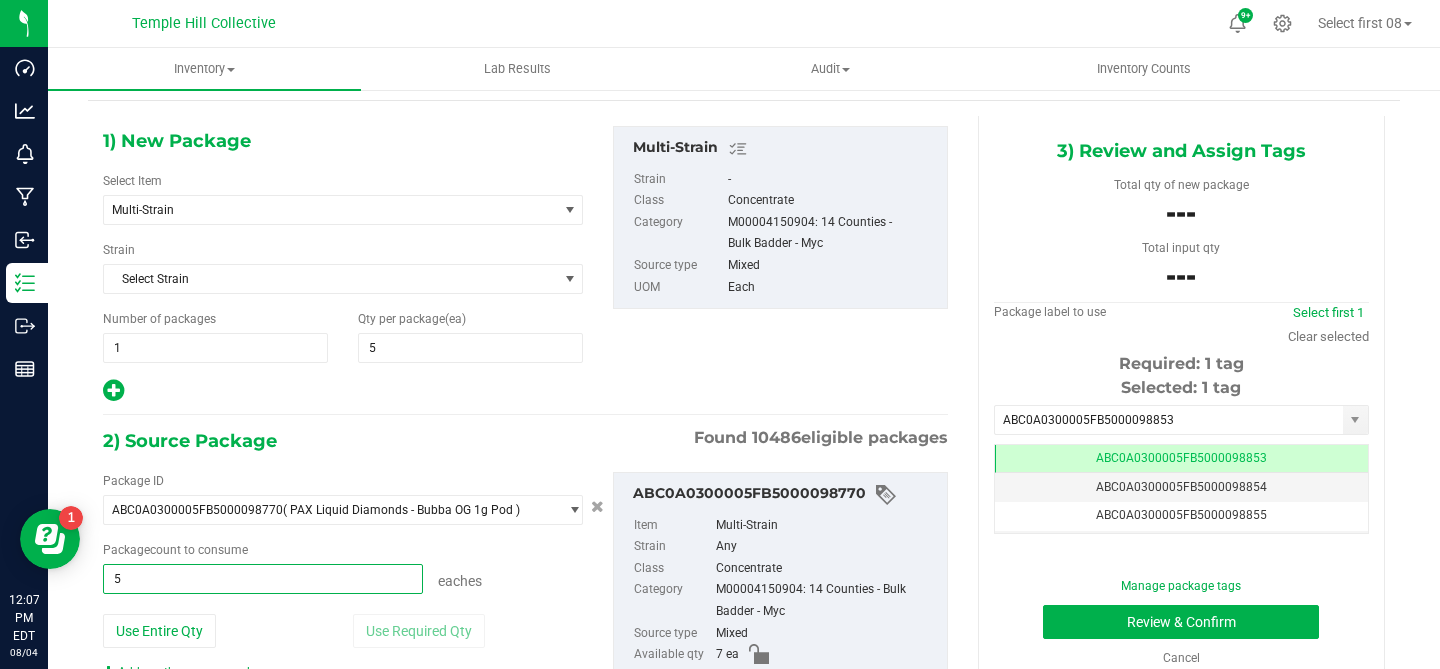 click on "Package
count
to consume" at bounding box center (343, 550) 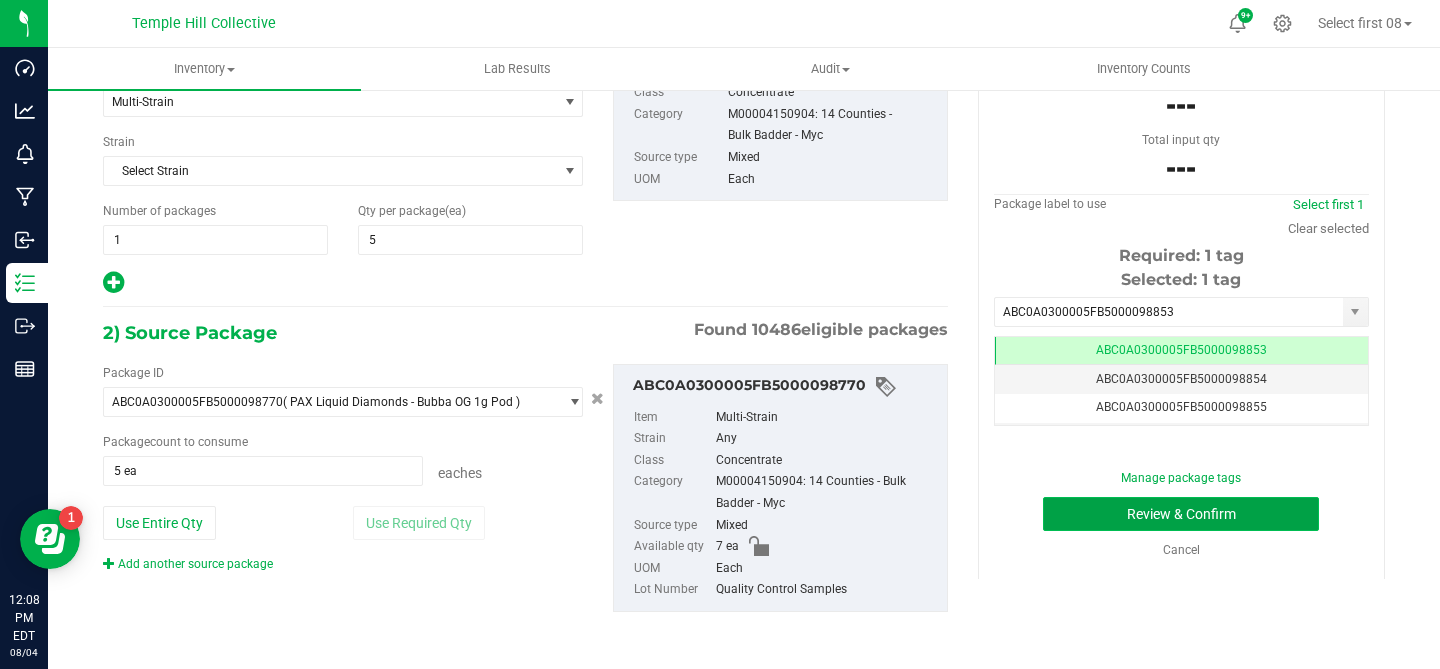 click on "Review & Confirm" at bounding box center (1181, 514) 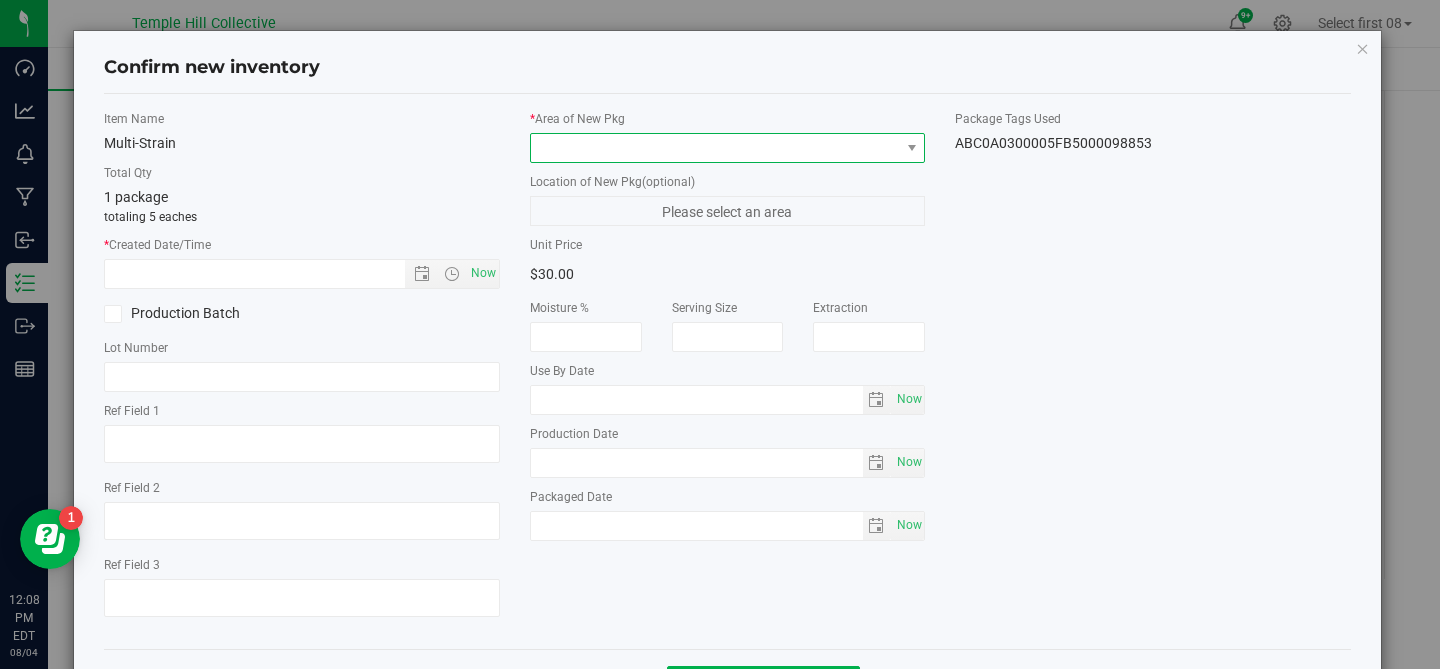 click at bounding box center [715, 148] 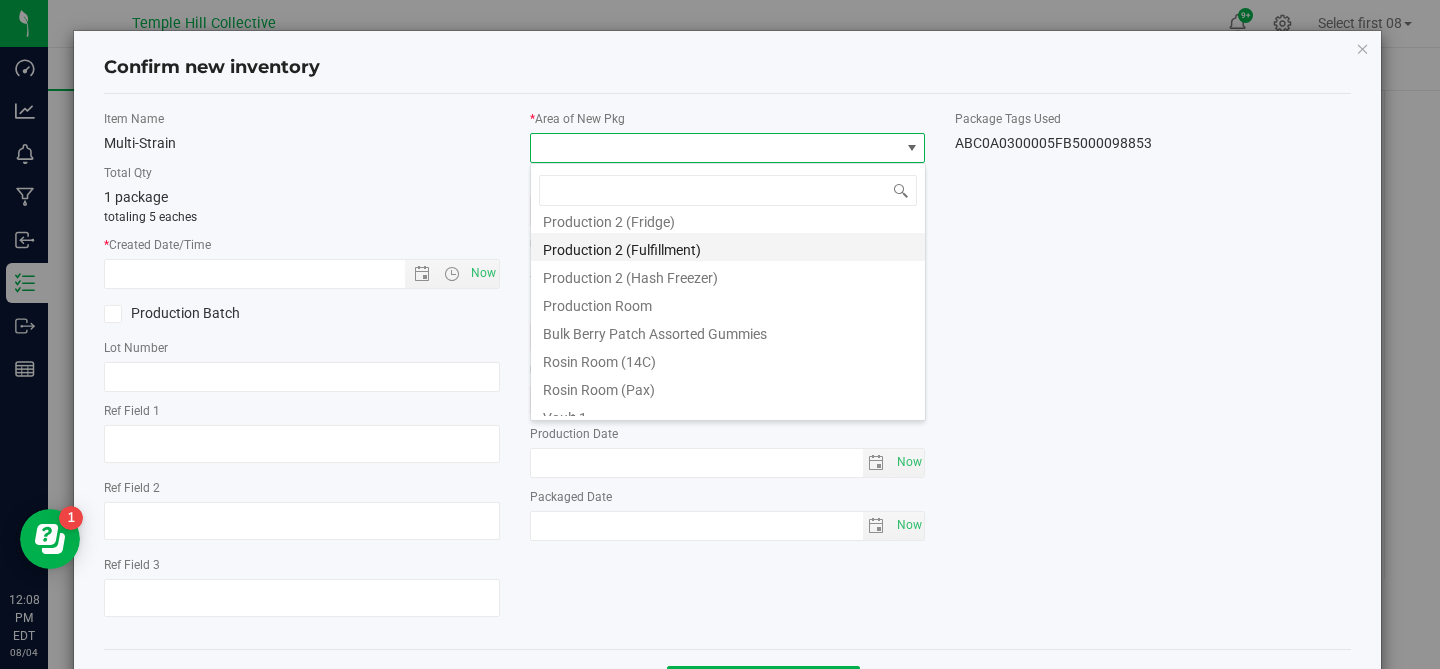 click on "Production 2 (Fulfillment)" at bounding box center (728, 247) 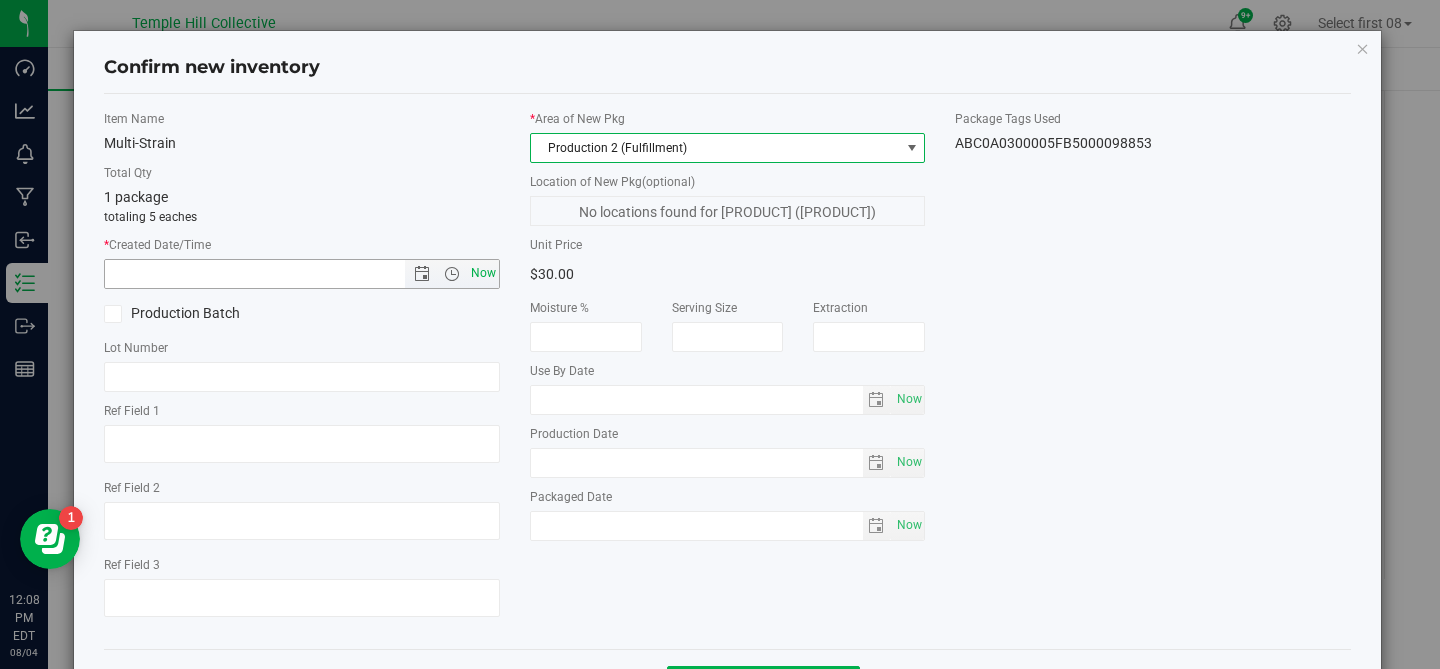 click on "Now" at bounding box center (483, 273) 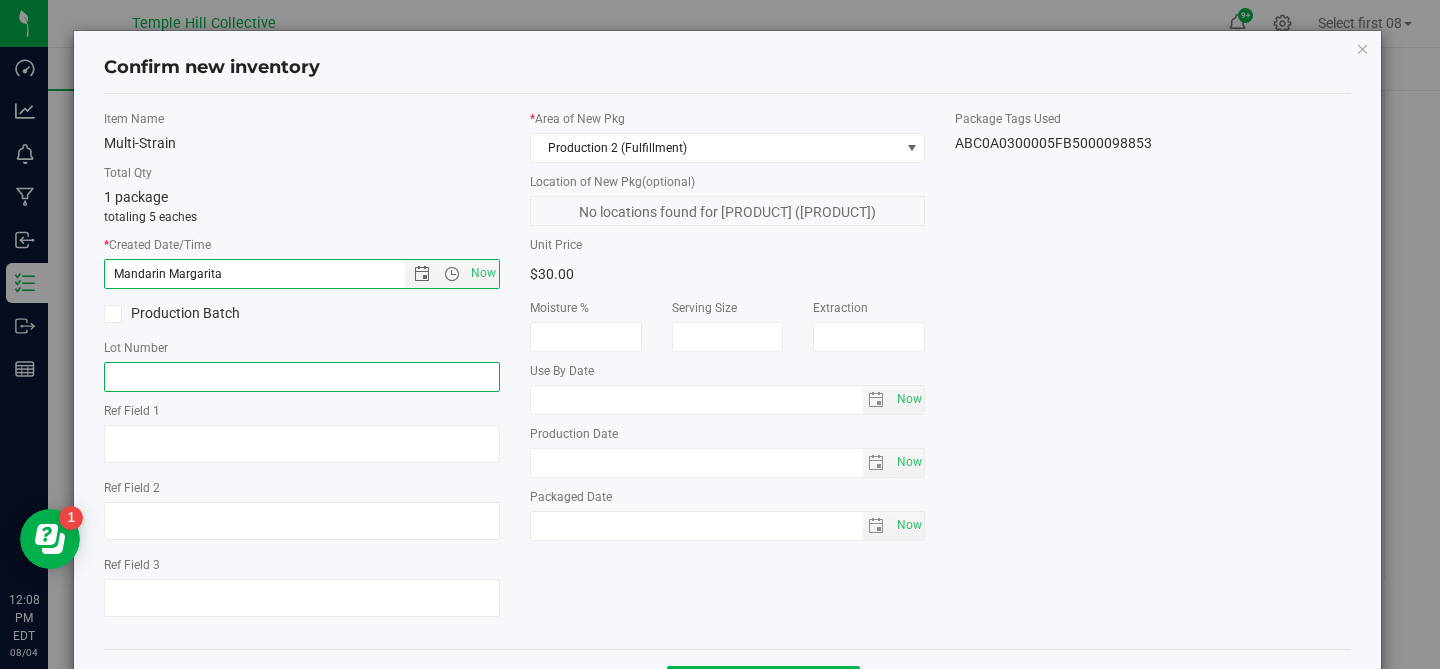 click at bounding box center [302, 377] 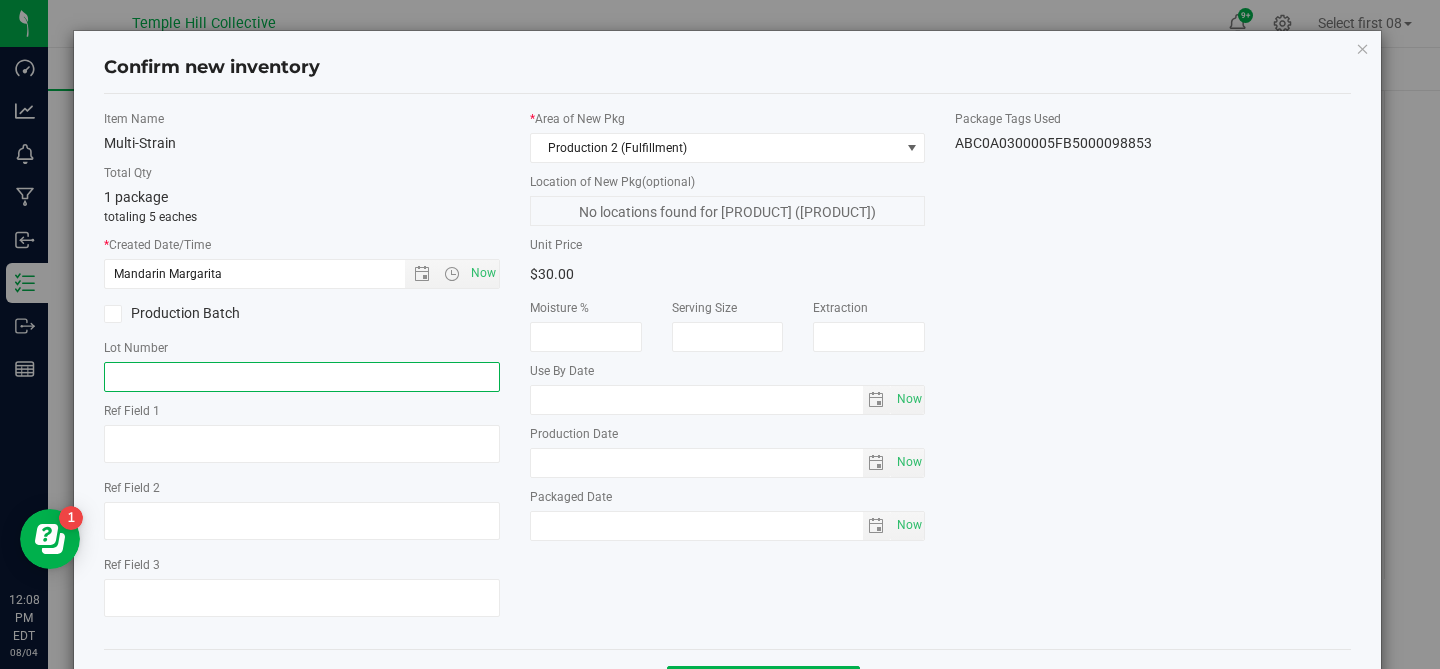 paste on "[PRODUCT_CODE]" 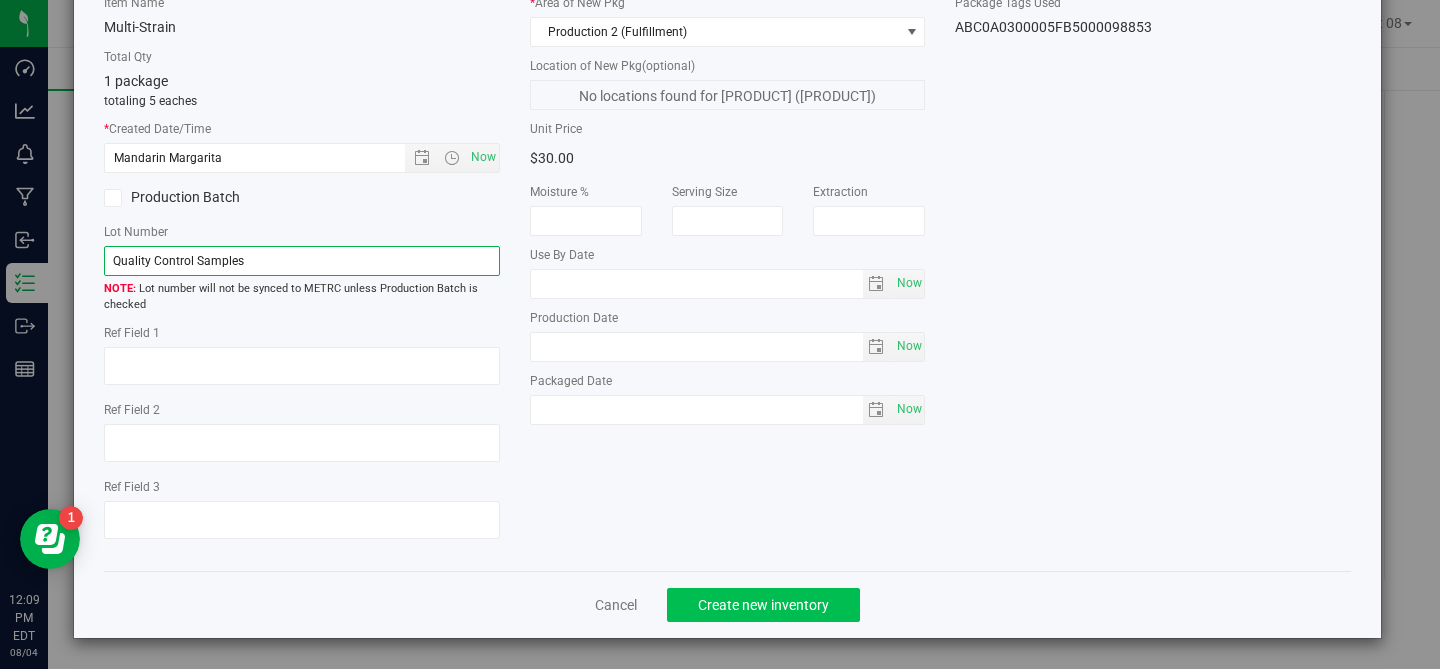 type on "[PRODUCT_CODE]" 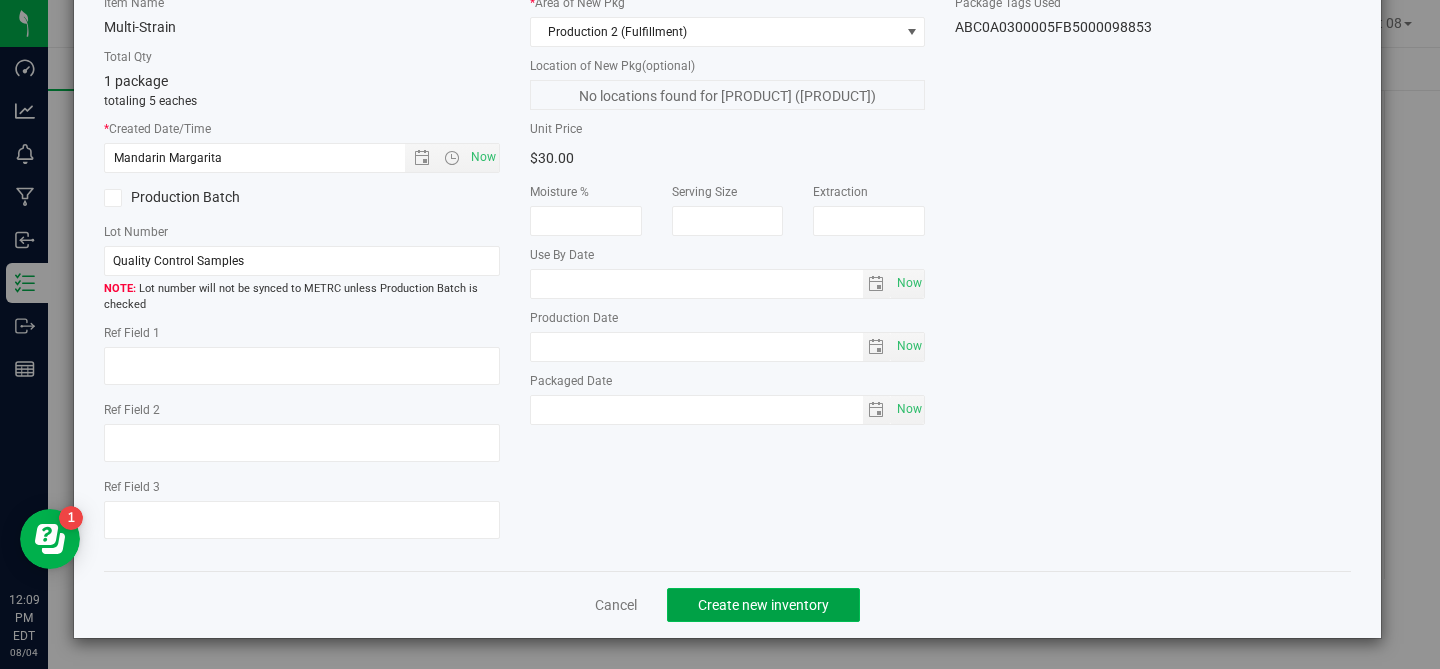 click on "Create new inventory" 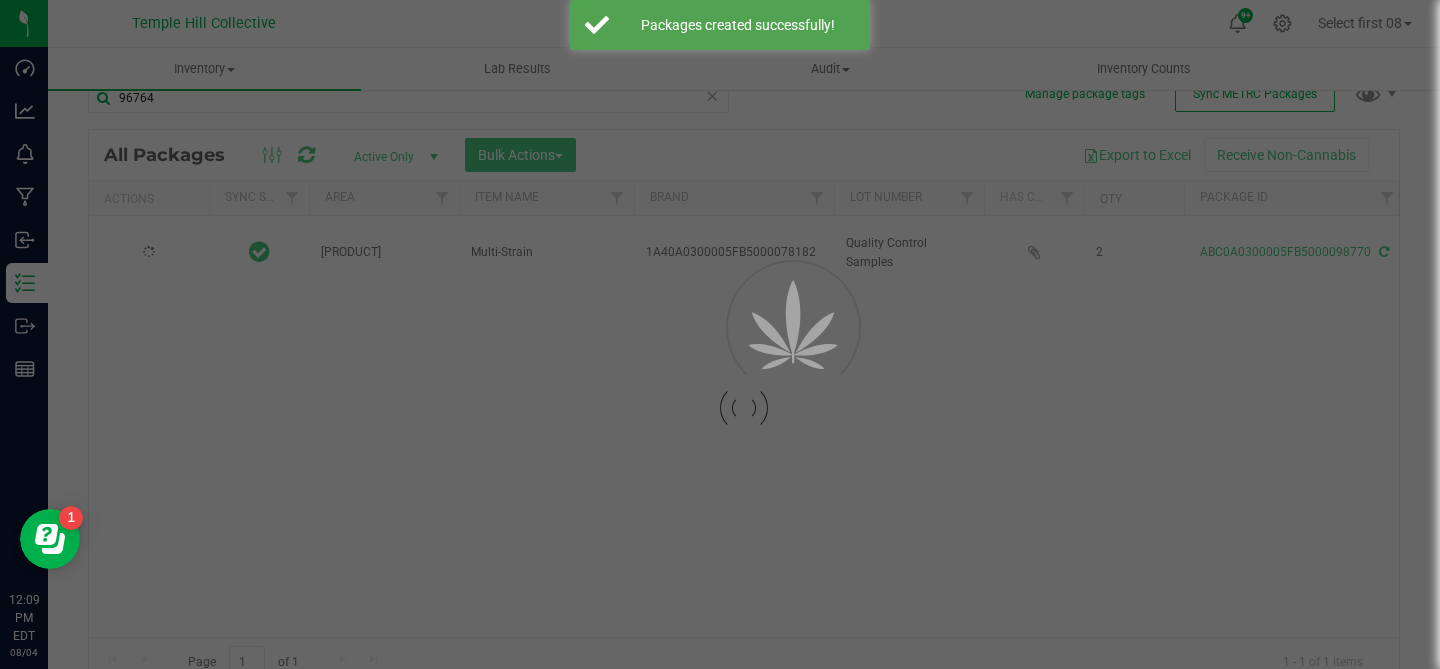 scroll, scrollTop: 46, scrollLeft: 0, axis: vertical 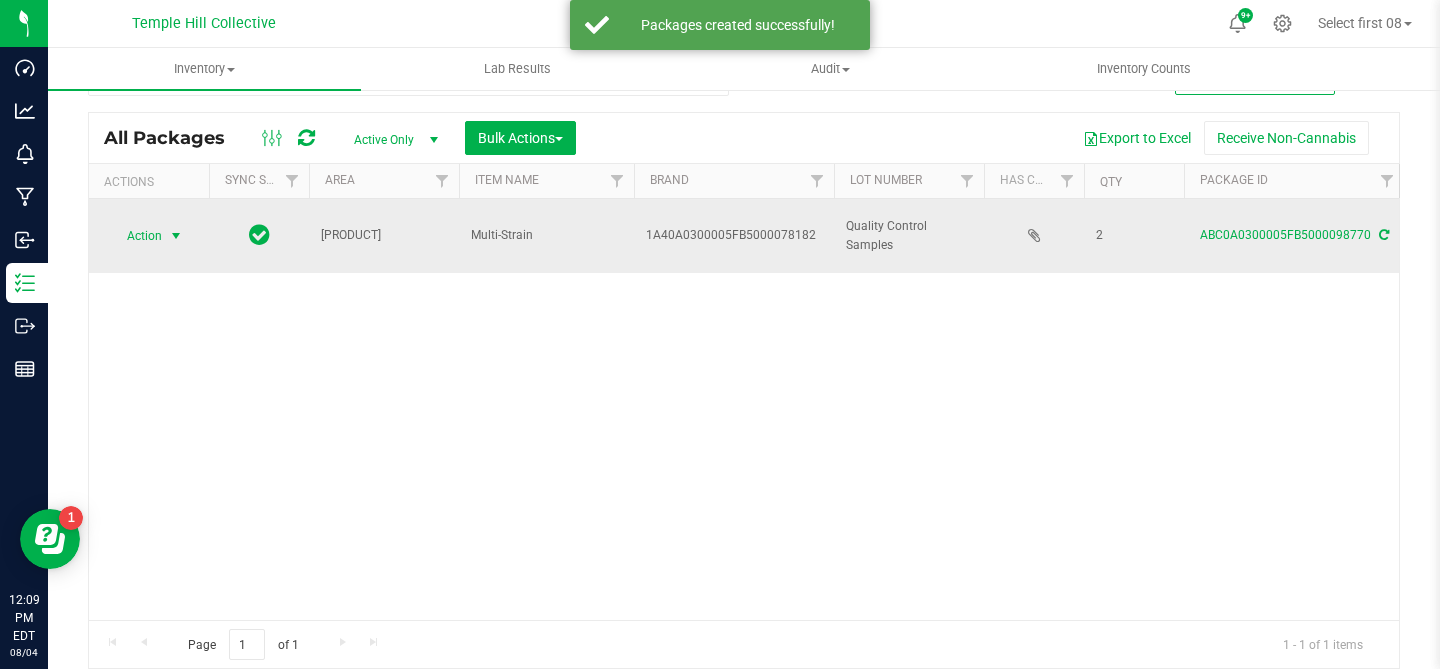 click on "Action" at bounding box center [136, 236] 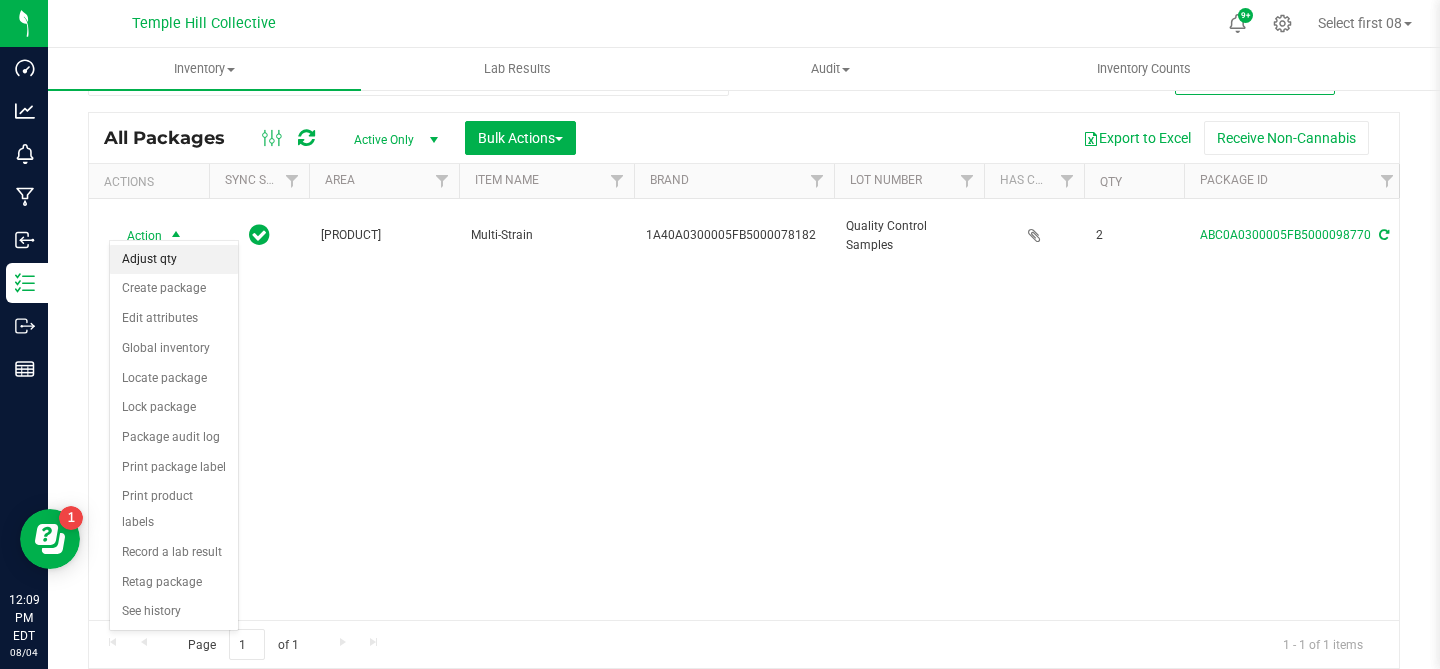 click on "Adjust qty" at bounding box center [174, 260] 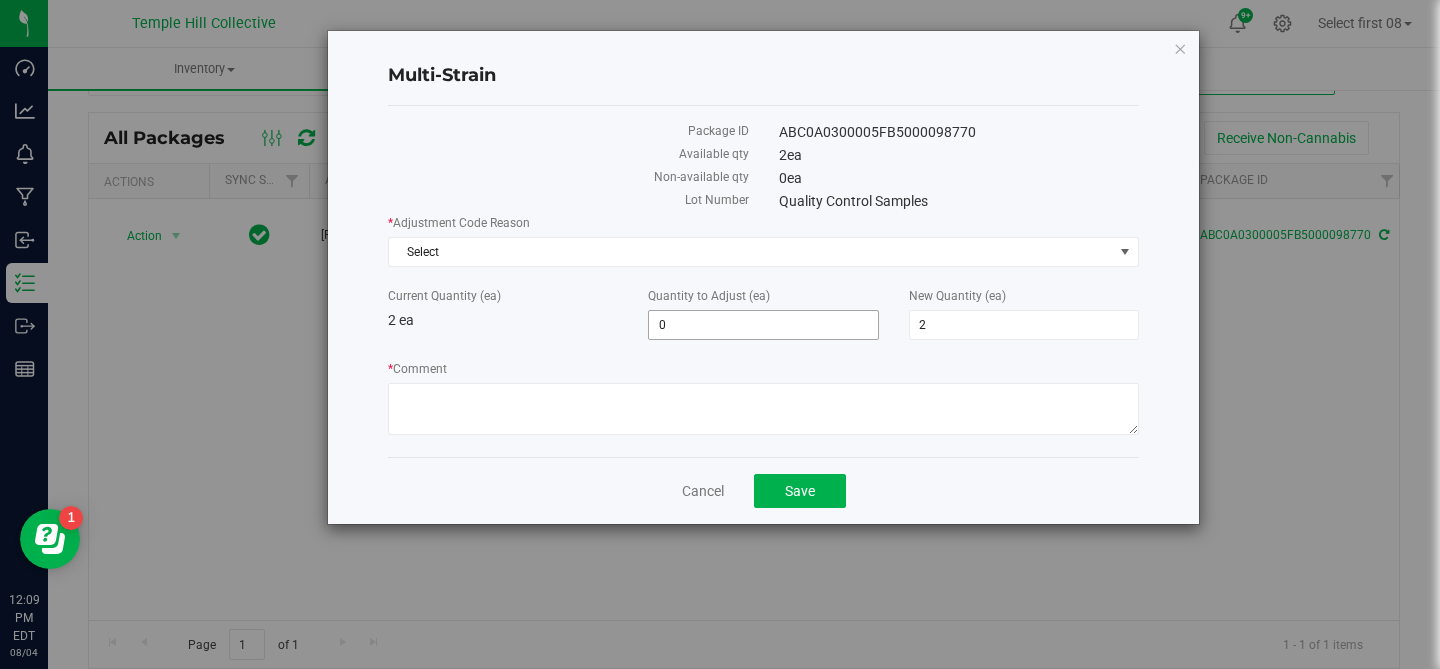 click on "0" at bounding box center (763, 325) 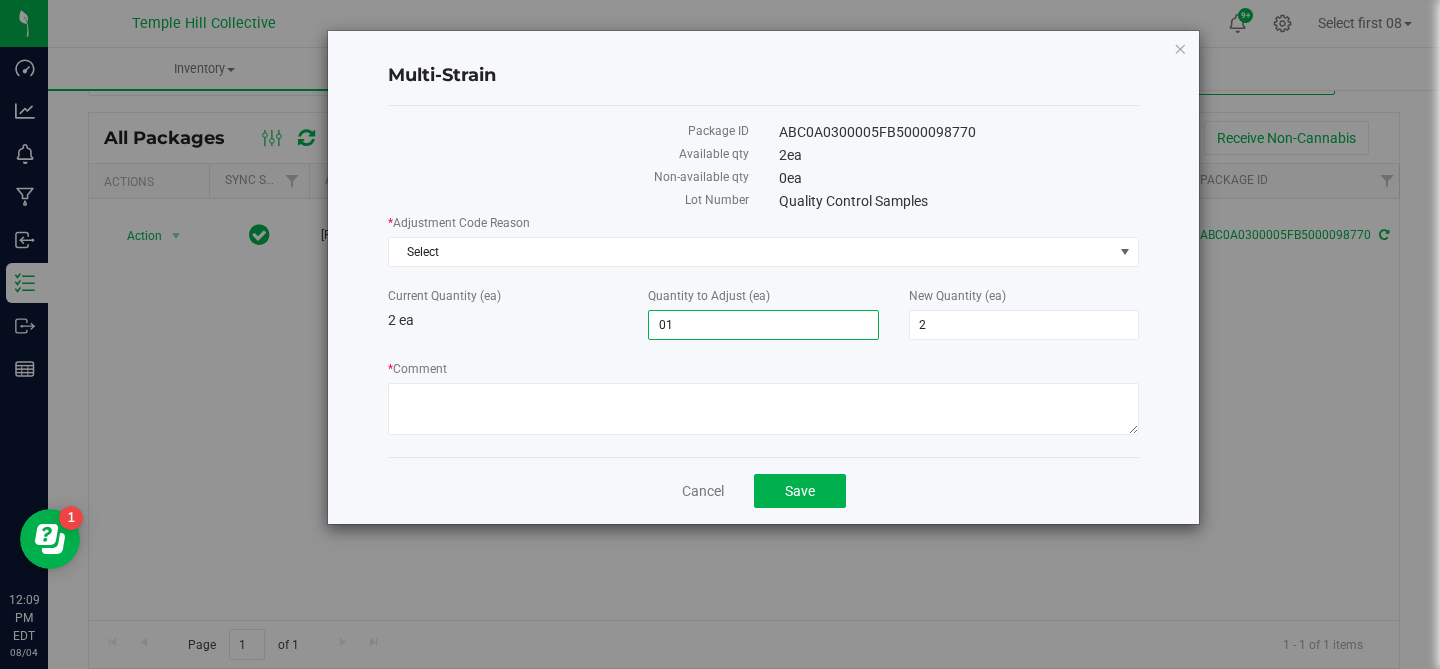 type on "0" 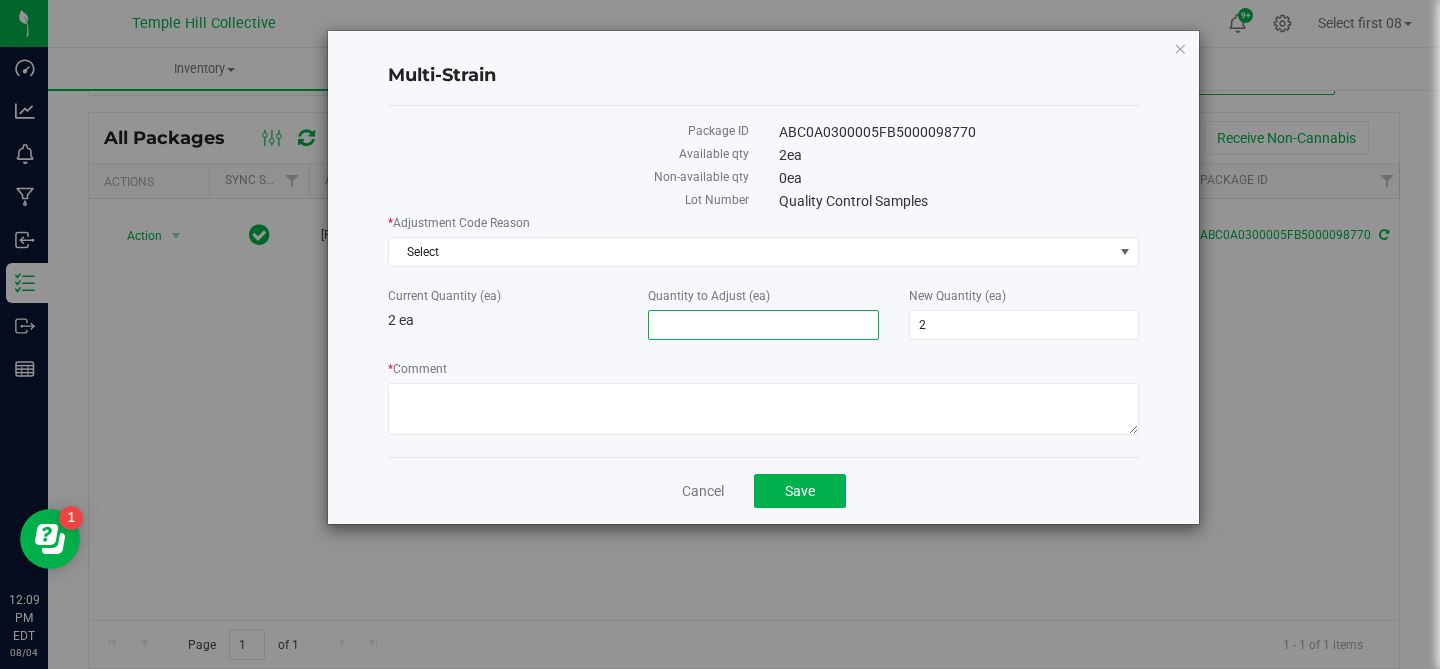 type on "1" 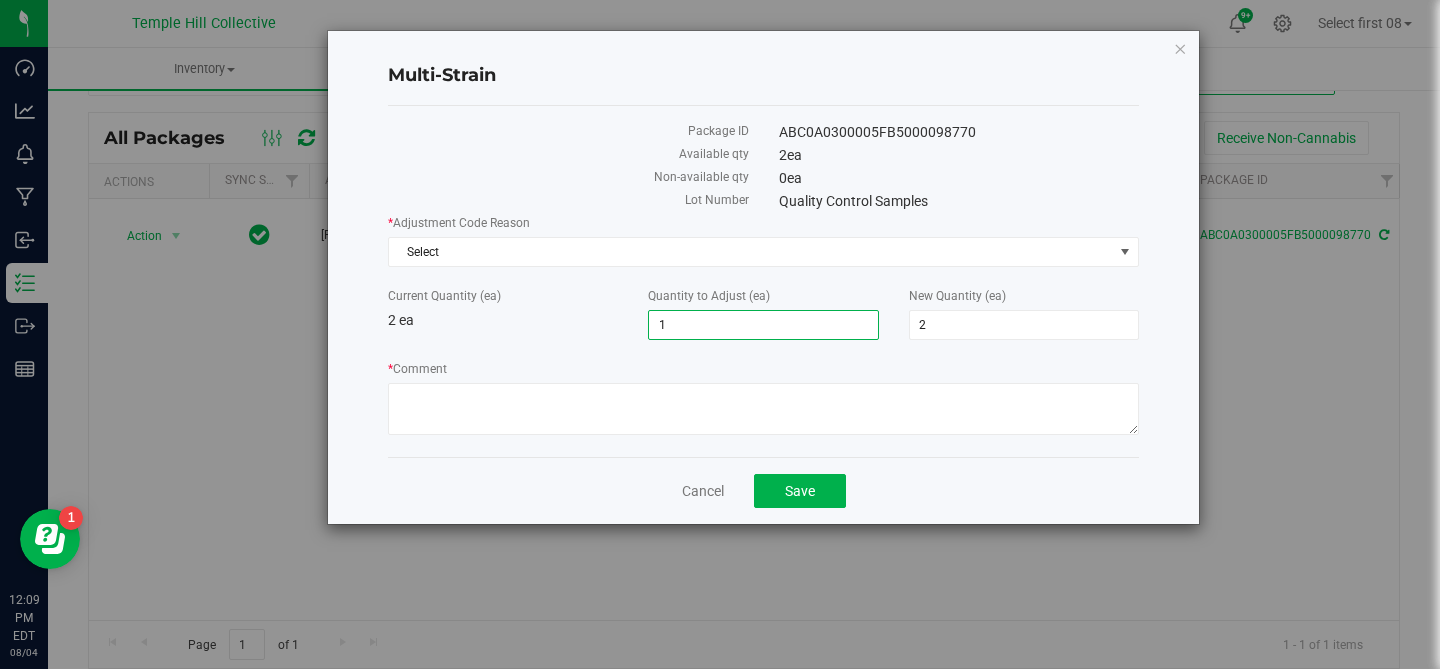 click on "*
Adjustment Code Reason
Select Select API Related Error Drying Entry Error Over/Under Pulled Package Material Plants Unpacked Processing Loss Quality Control Samples Scale Variance Spoilage Theft Trade (Vendor) Samples Waste
Current Quantity (ea)
2 ea
Quantity to Adjust (ea)
0 1
New Quantity (ea)
2 2
*
Comment" at bounding box center (763, 327) 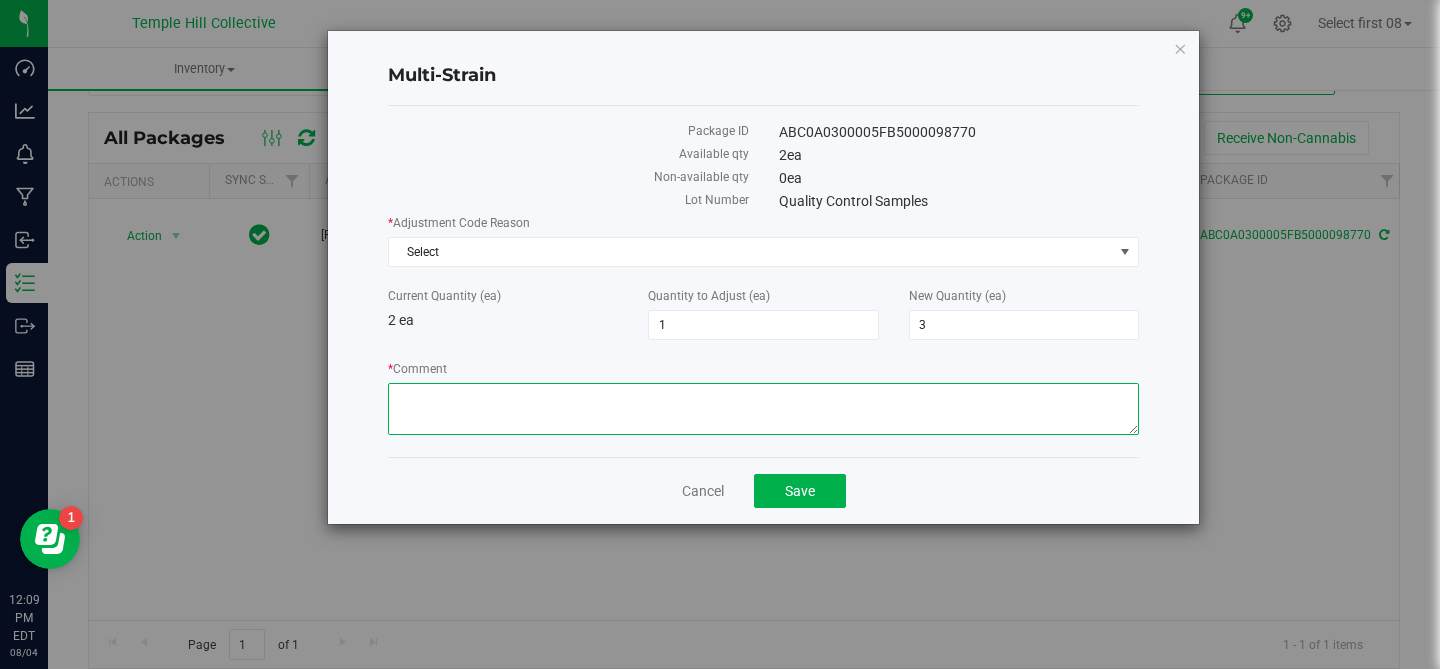 click on "*
Comment" at bounding box center (763, 409) 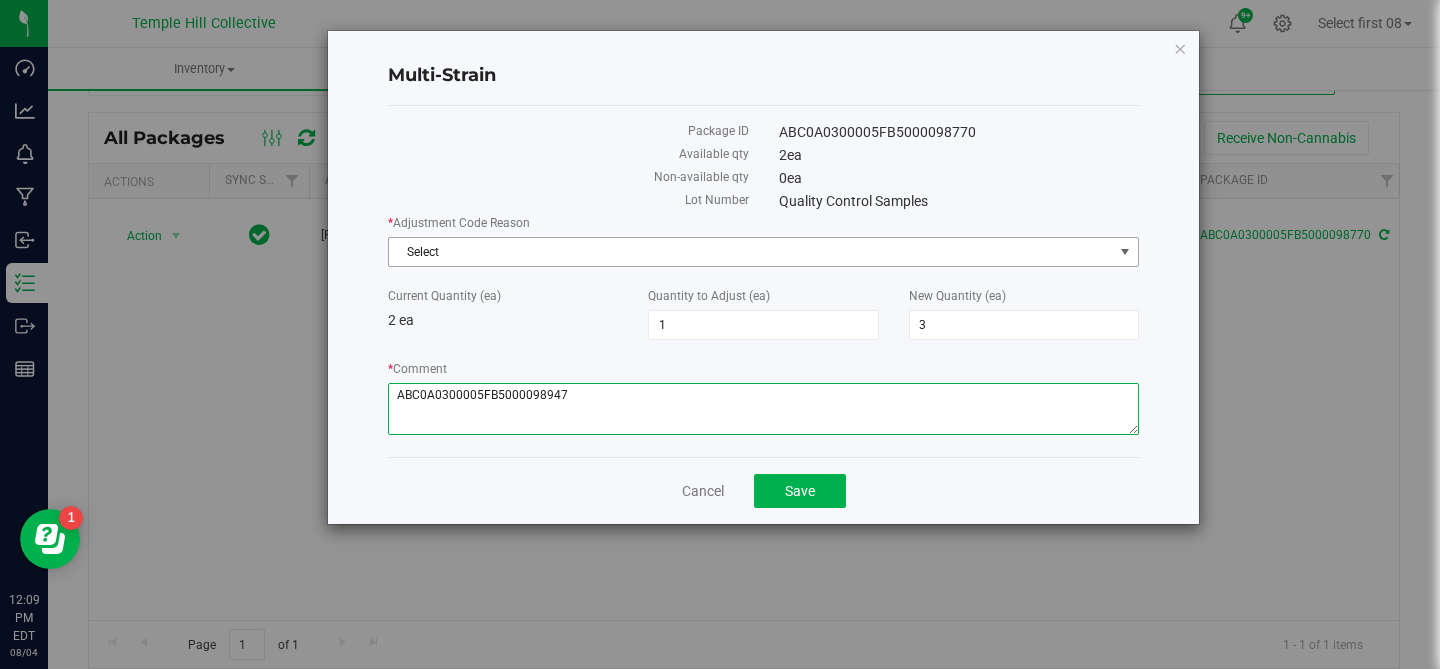 type on "adjusted package up from entry error" 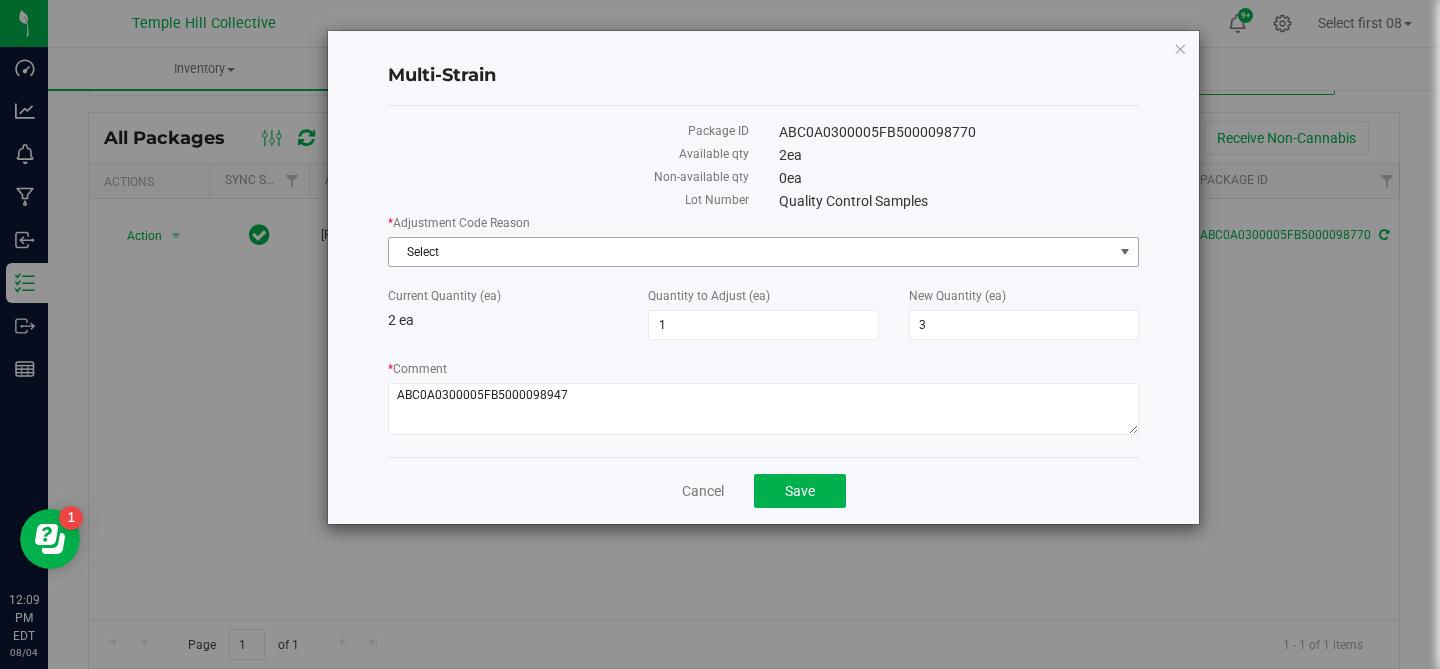 click on "Select" at bounding box center [751, 252] 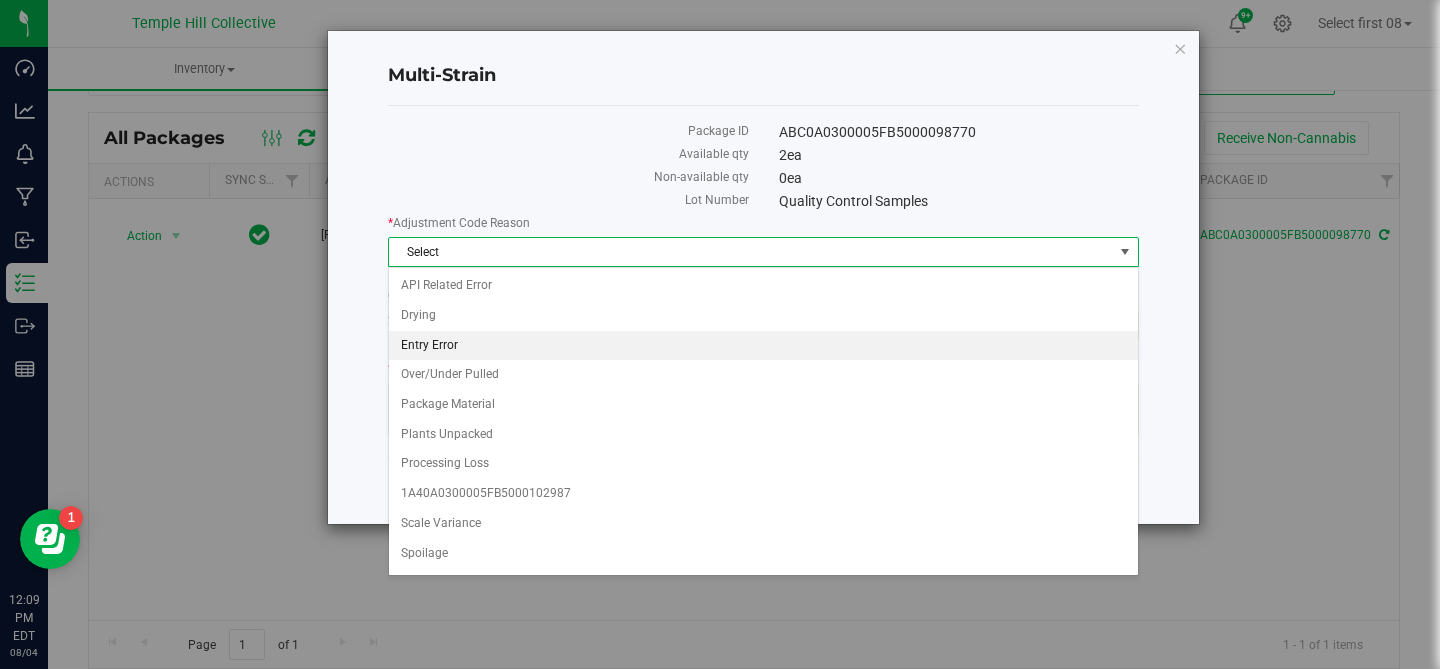 click on "Entry Error" at bounding box center (763, 346) 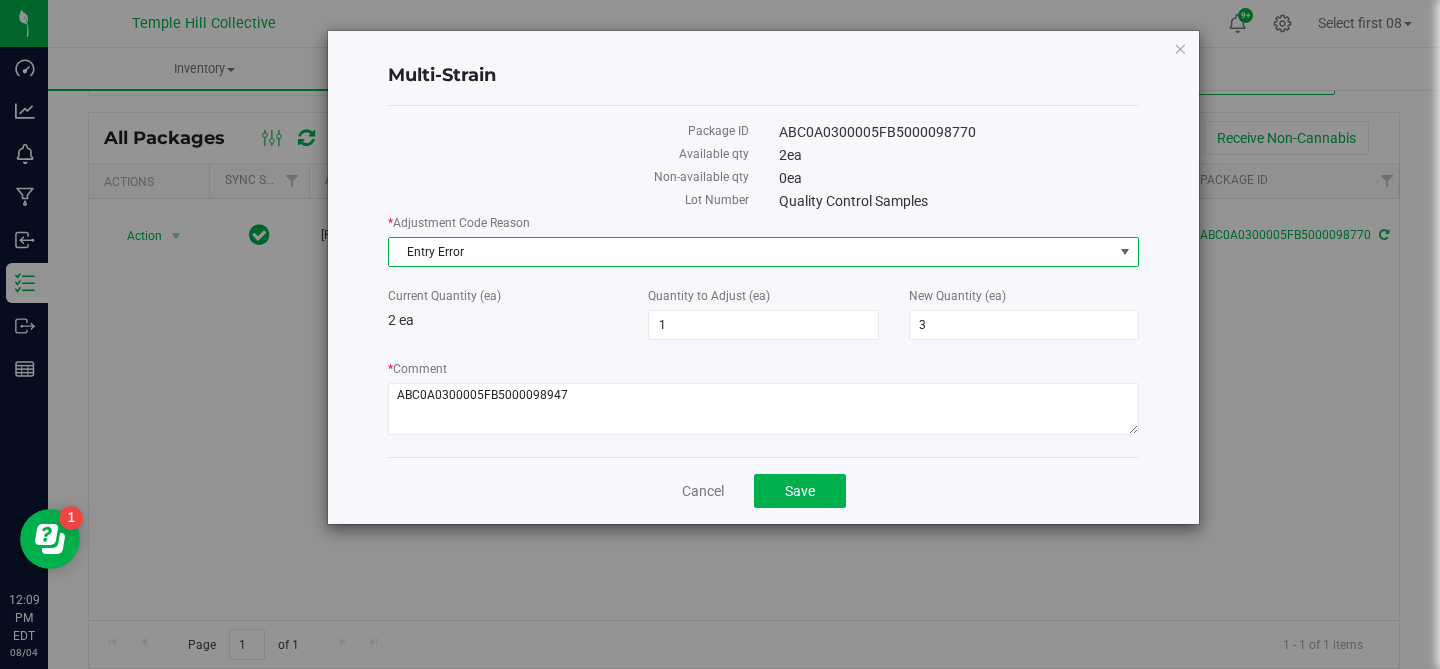 click on "Cancel
Save" at bounding box center [763, 490] 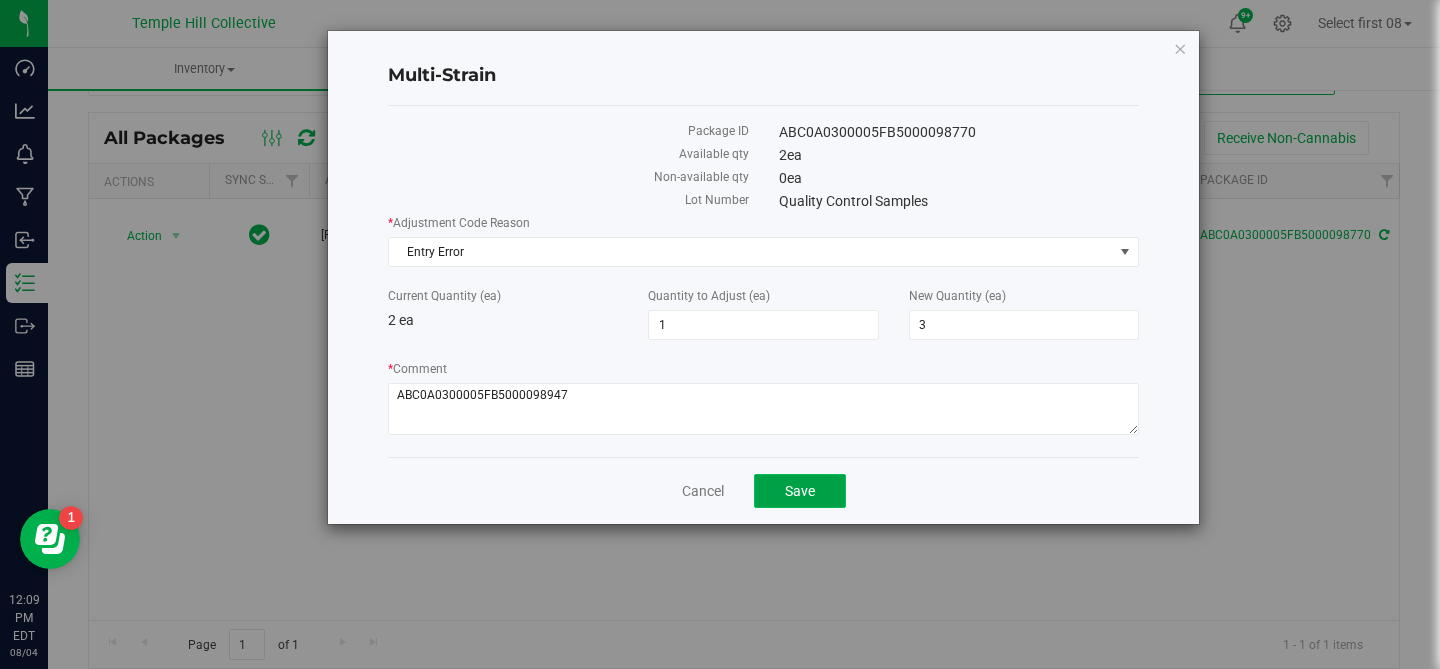click on "Save" 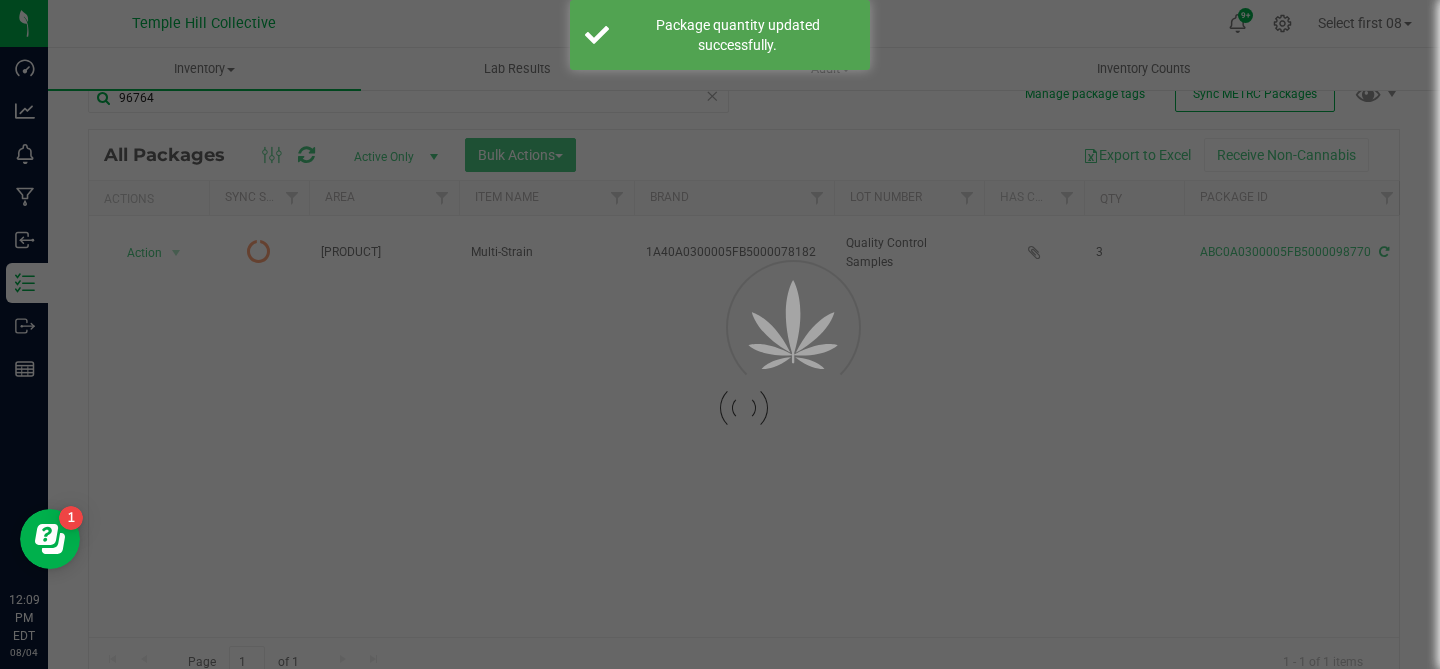 scroll, scrollTop: 46, scrollLeft: 0, axis: vertical 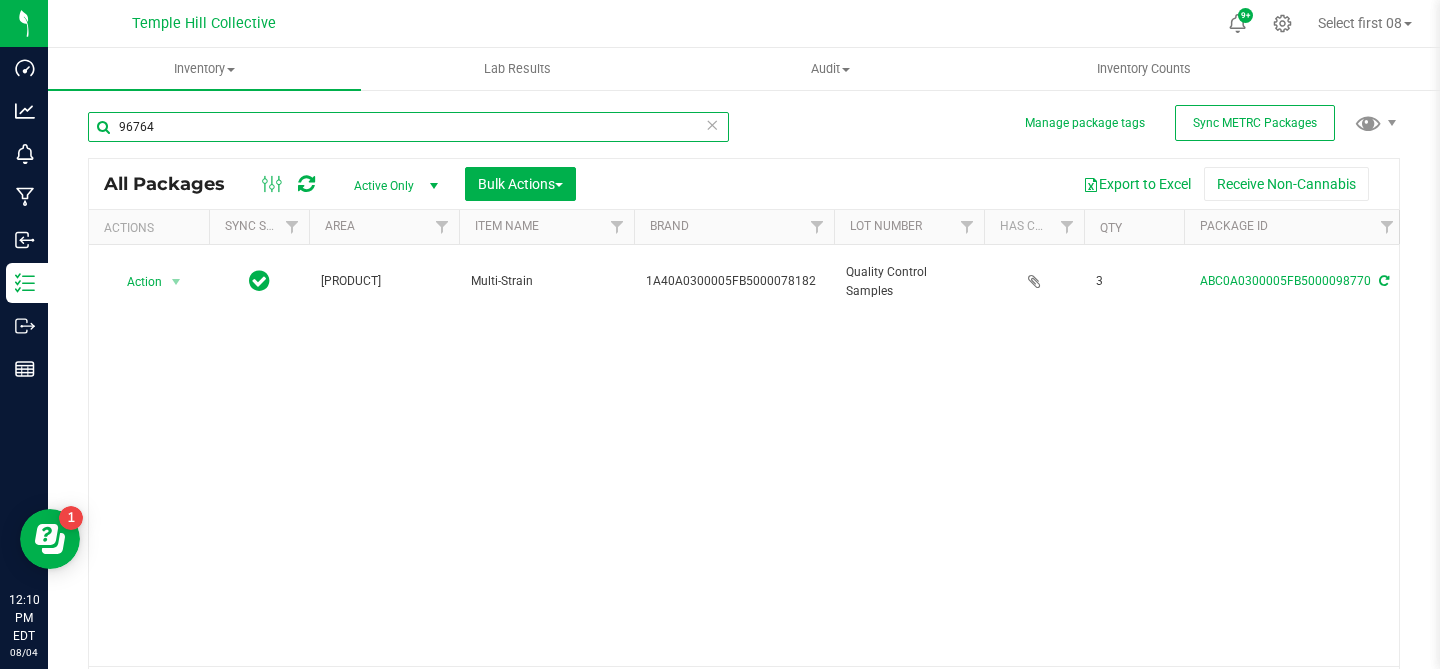 click on "[POSTAL_CODE]" at bounding box center [408, 127] 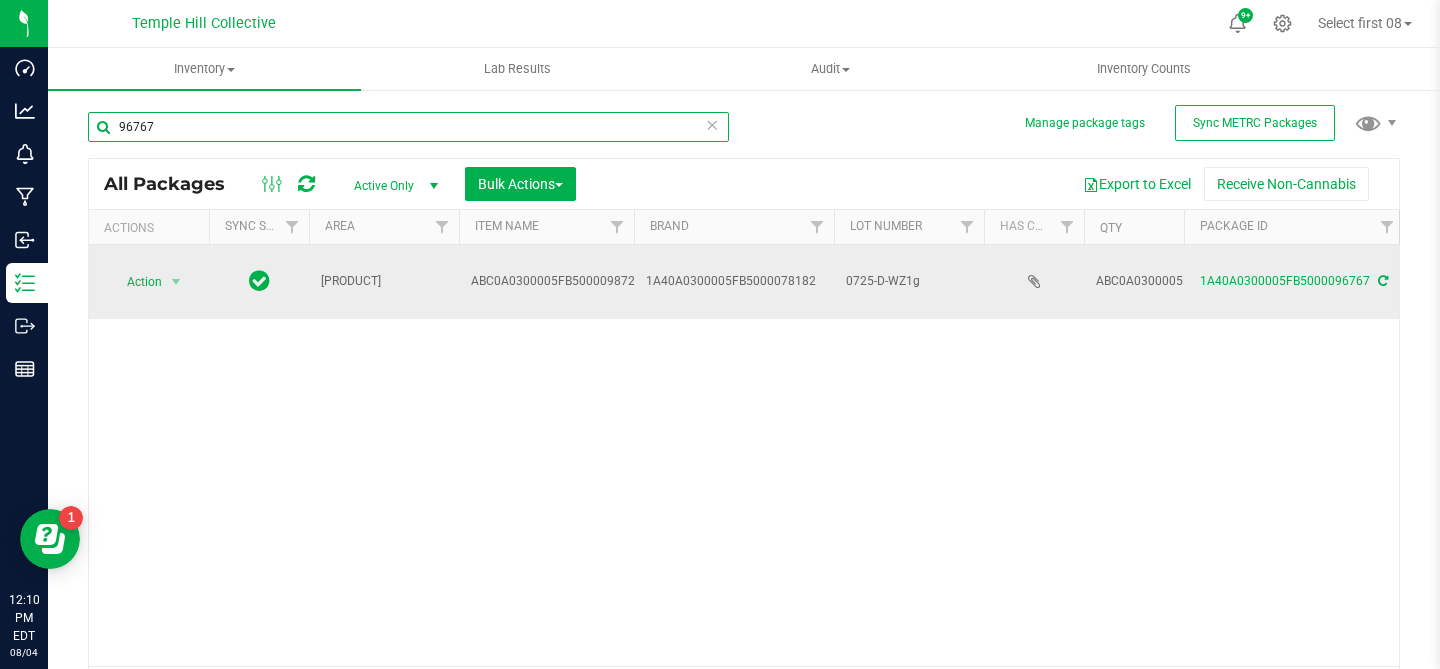 type on "96767" 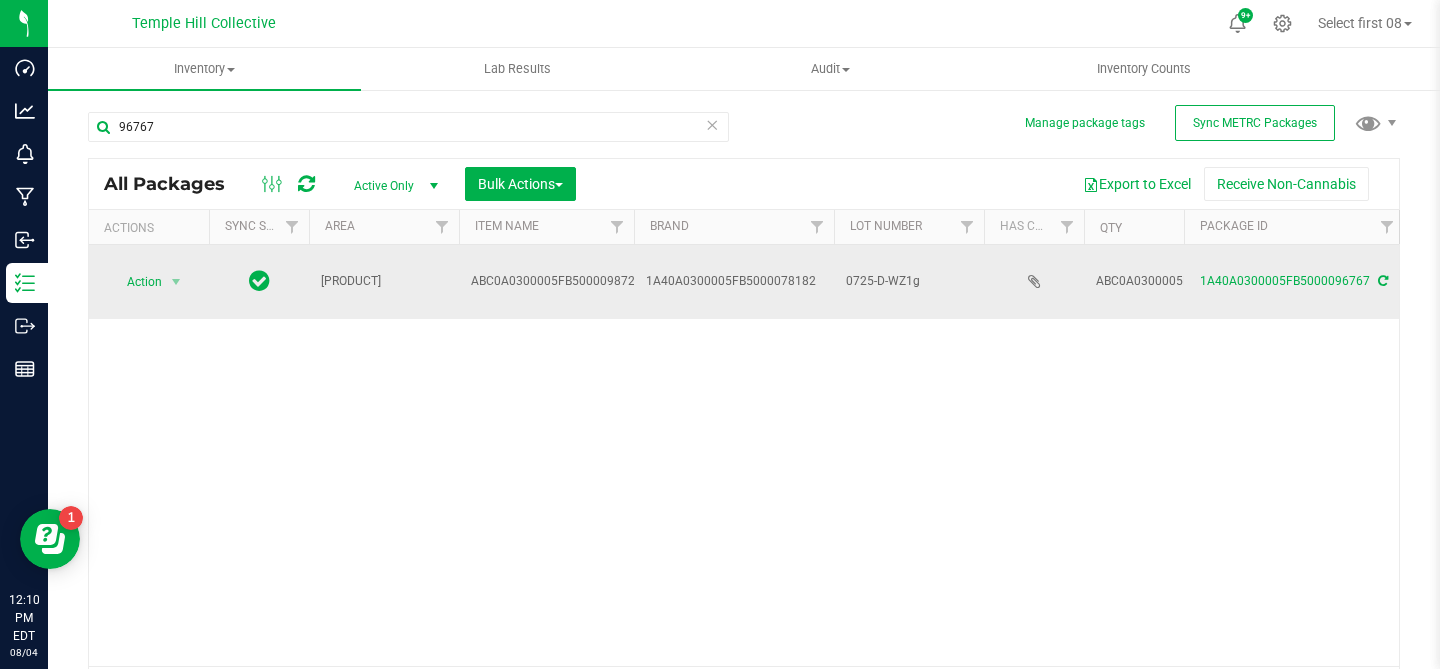 click on "[LOT_NUMBER]" at bounding box center [909, 281] 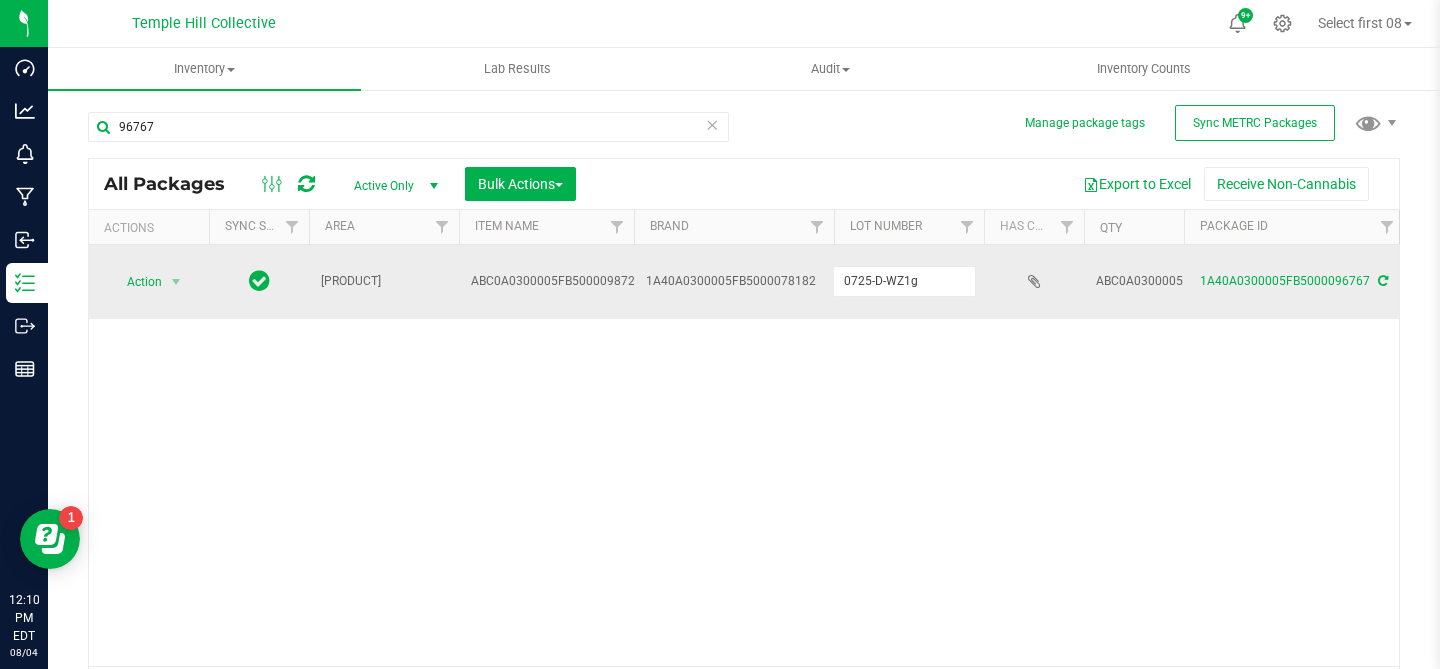 click on "[LOT_NUMBER]" at bounding box center (904, 281) 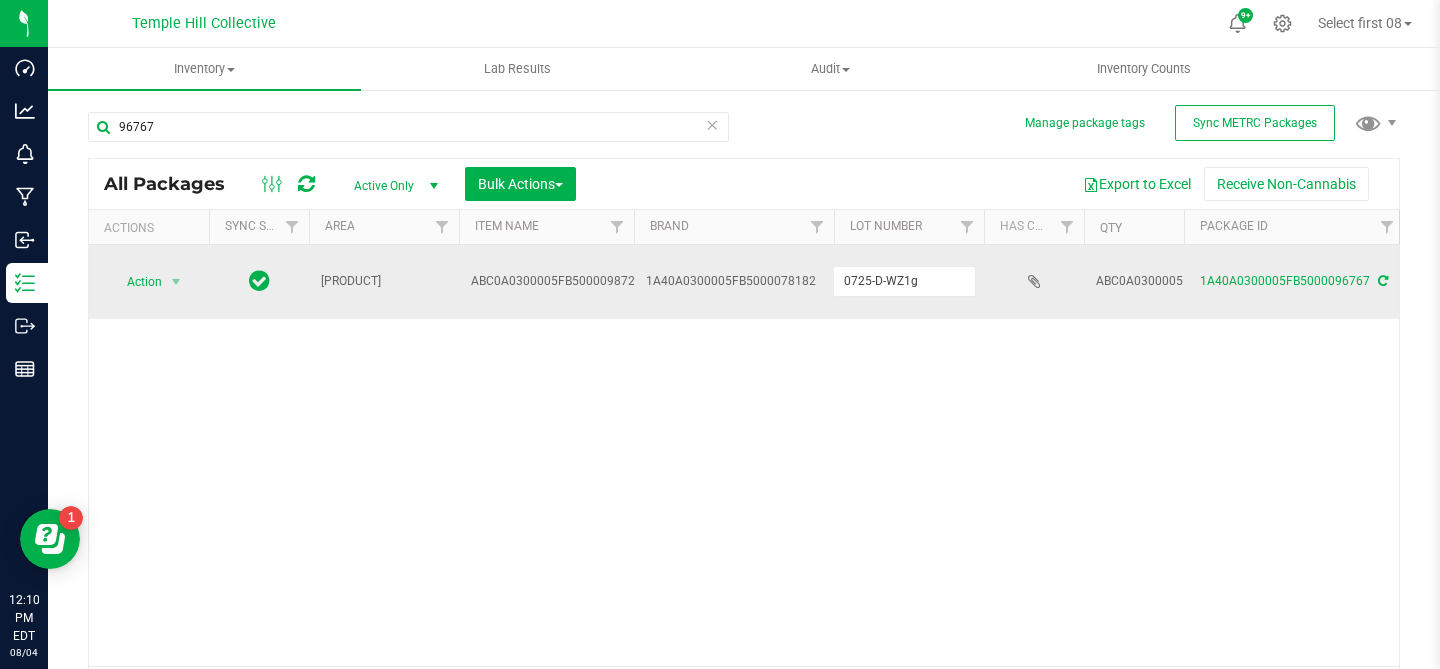 click on "Action Action Adjust qty Create package Edit attributes Global inventory Locate package Lock package Package audit log Print package label Print product labels Record a lab result Retag package See history
Production 2
PAX - High Purity Distillate - Watermelon Z 1g Vape Pod
PAX
0725-D-WZ1g
1001
1A40A0300005FB5000096767
81.4752
Now
TestPassed
1001
Created
Jul 17, 2025 04:04:01 EDT $0.00000
Each" at bounding box center (744, 455) 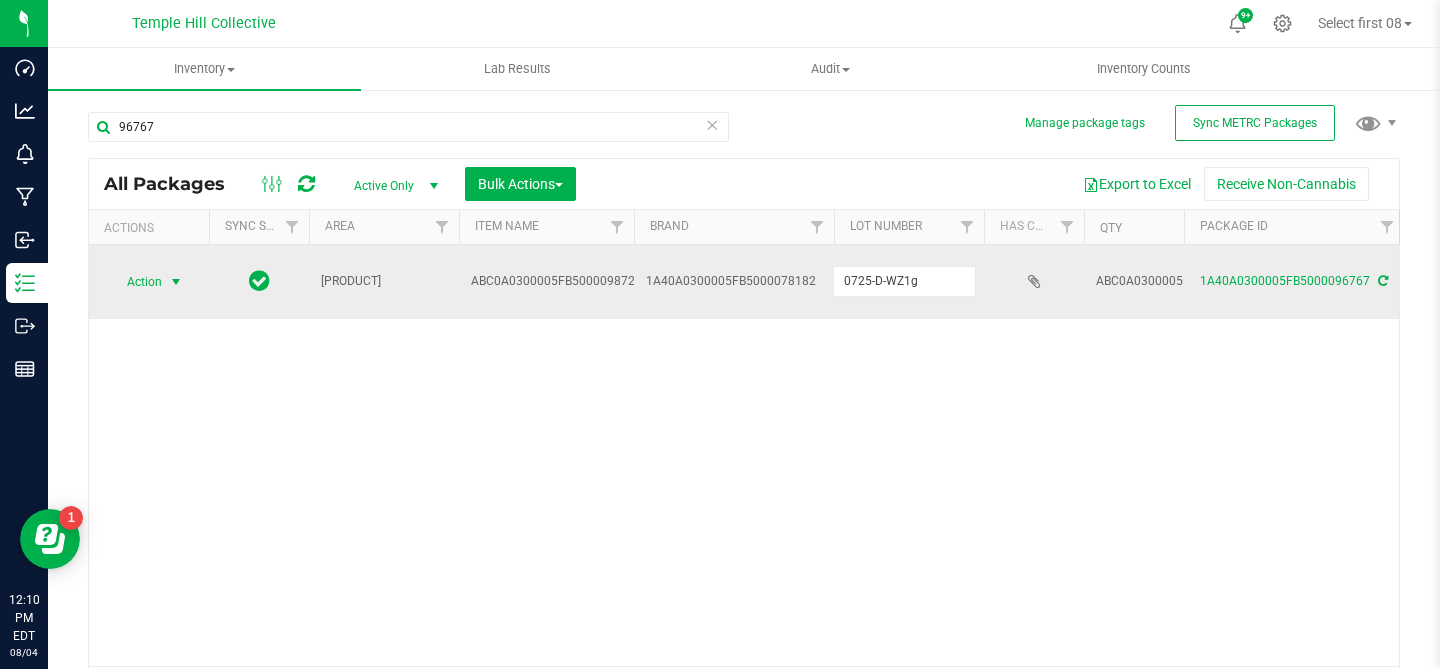 click at bounding box center (176, 282) 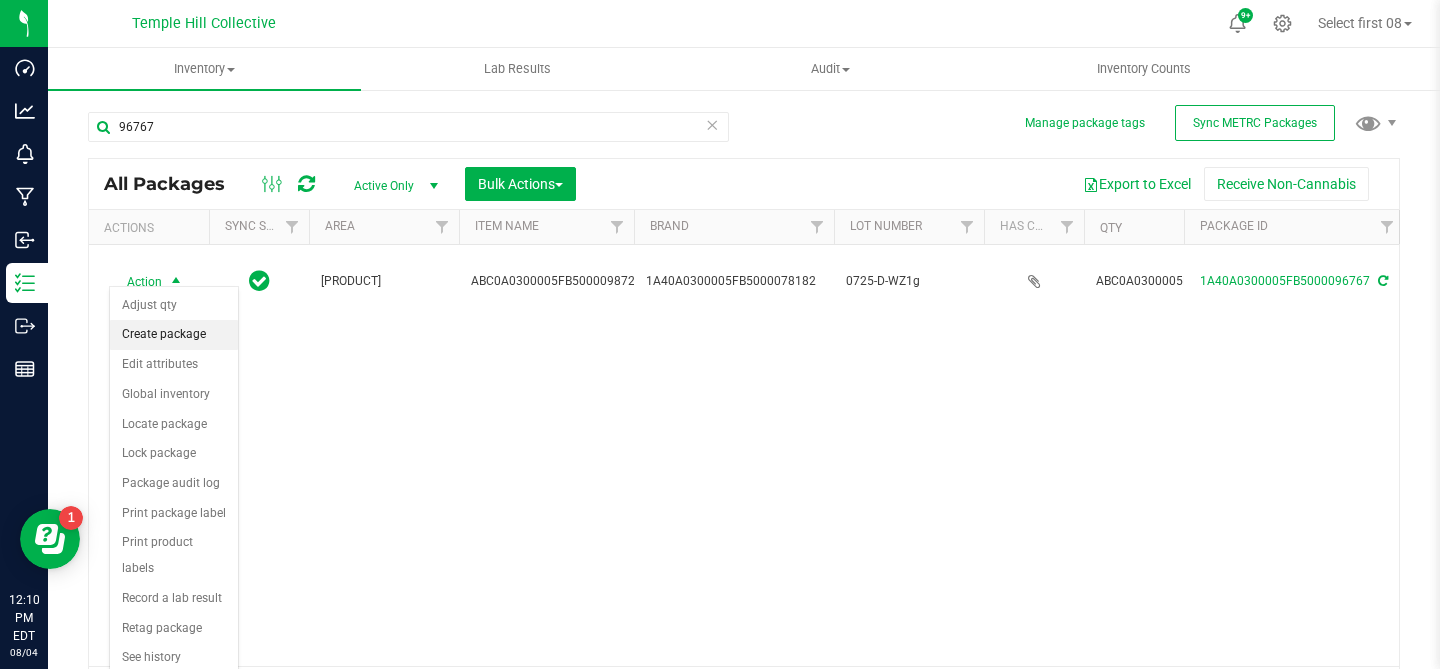 click on "Create package" at bounding box center (174, 335) 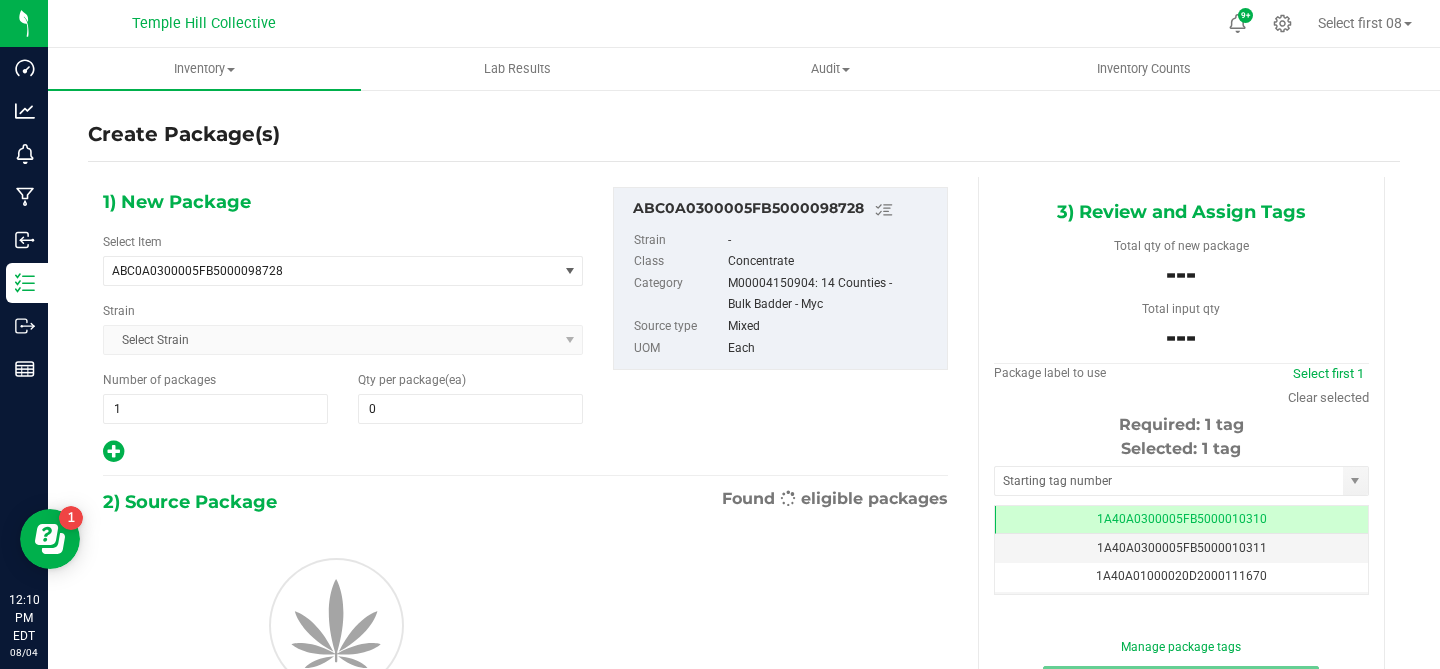 scroll, scrollTop: 0, scrollLeft: -1, axis: horizontal 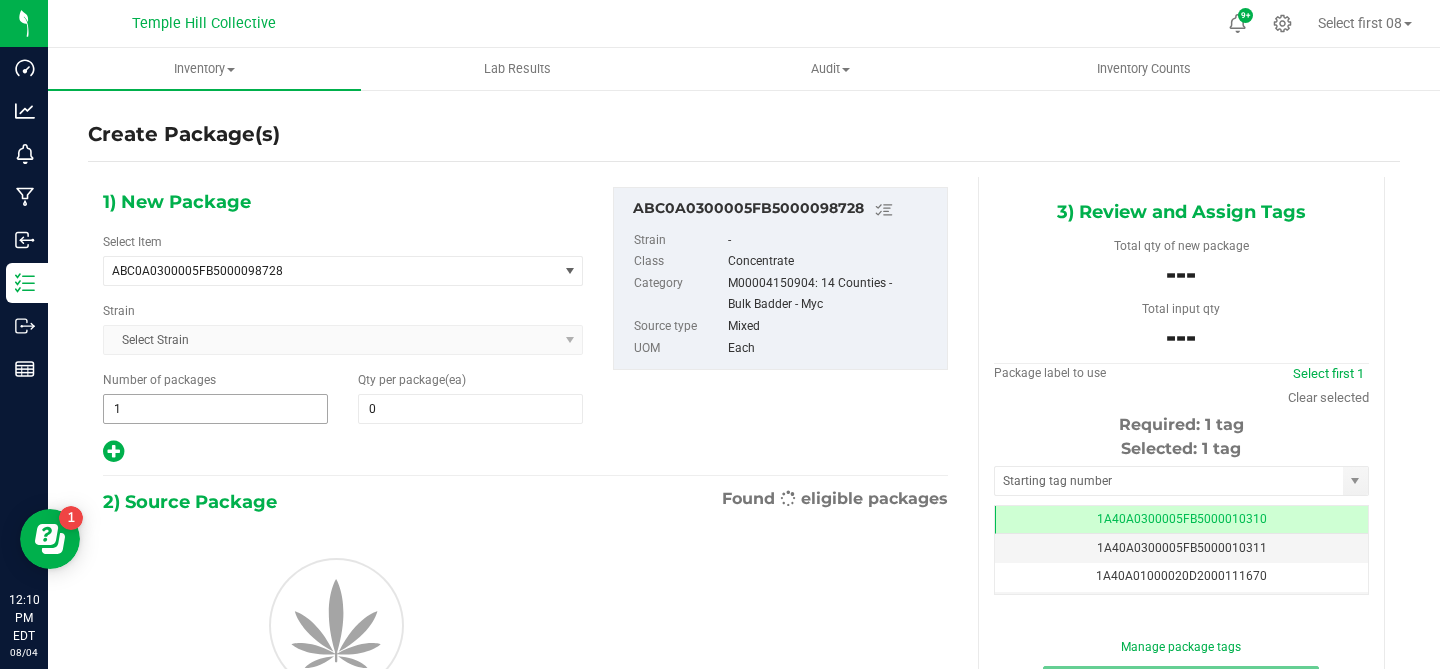 click on "1" at bounding box center [215, 409] 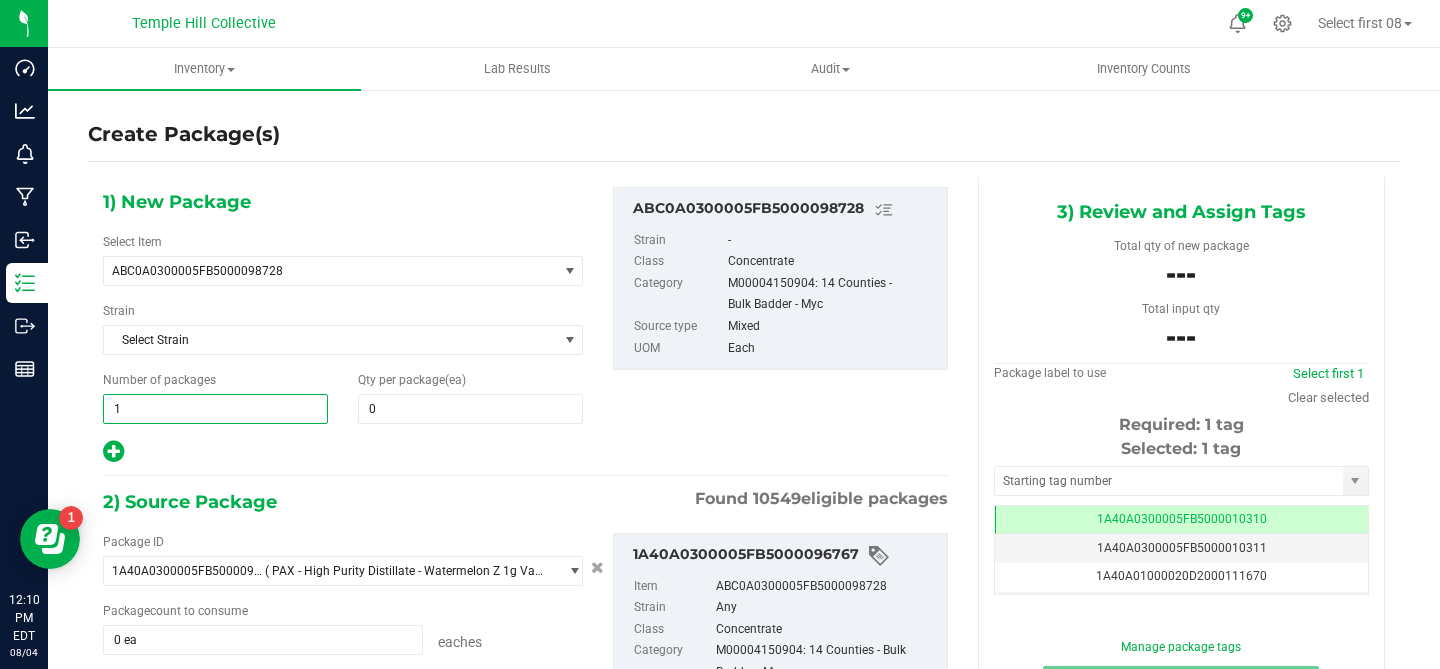 click on "1" at bounding box center [215, 409] 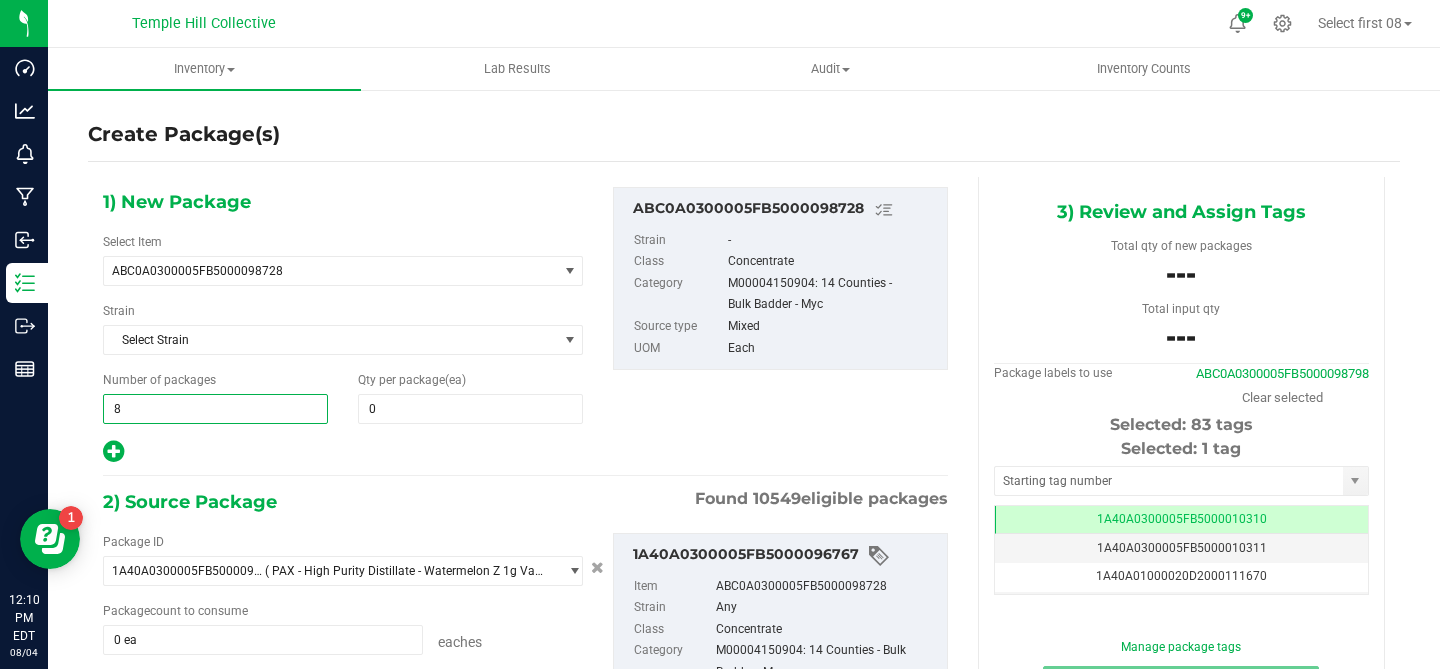 type on "83" 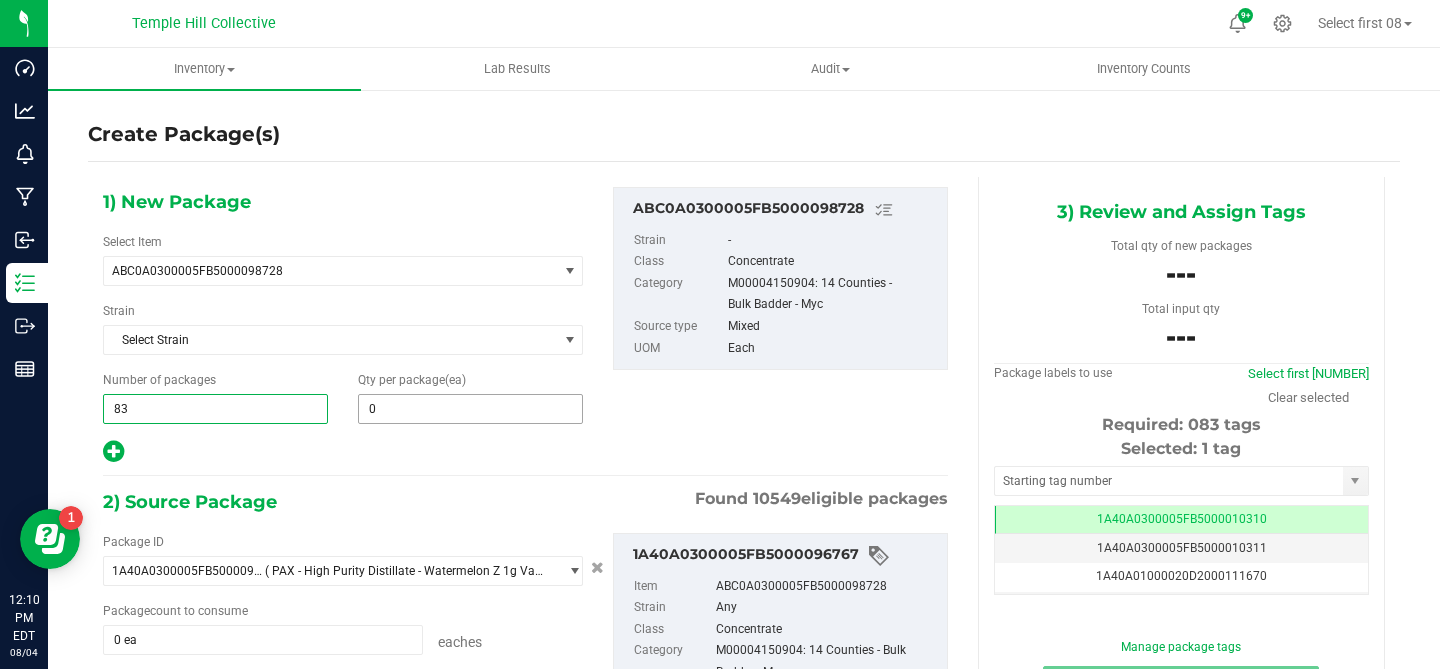 click on "0" at bounding box center [470, 409] 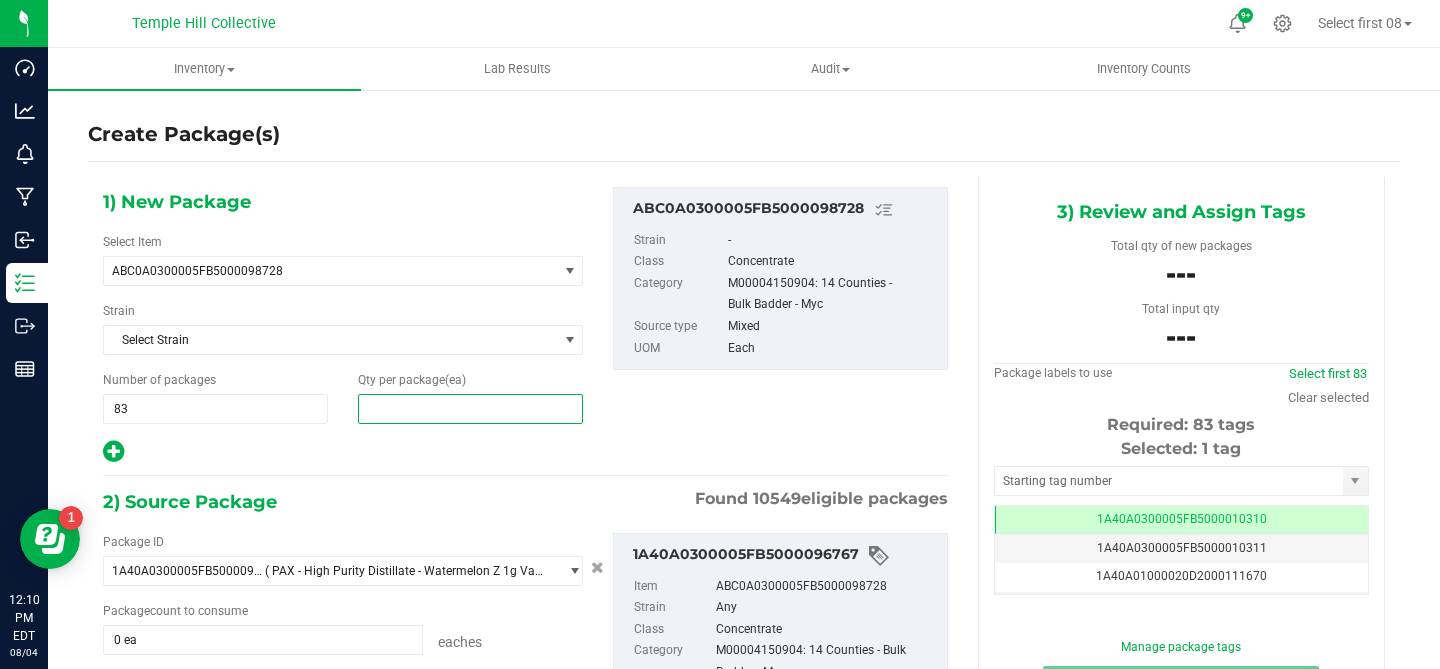 click at bounding box center (470, 409) 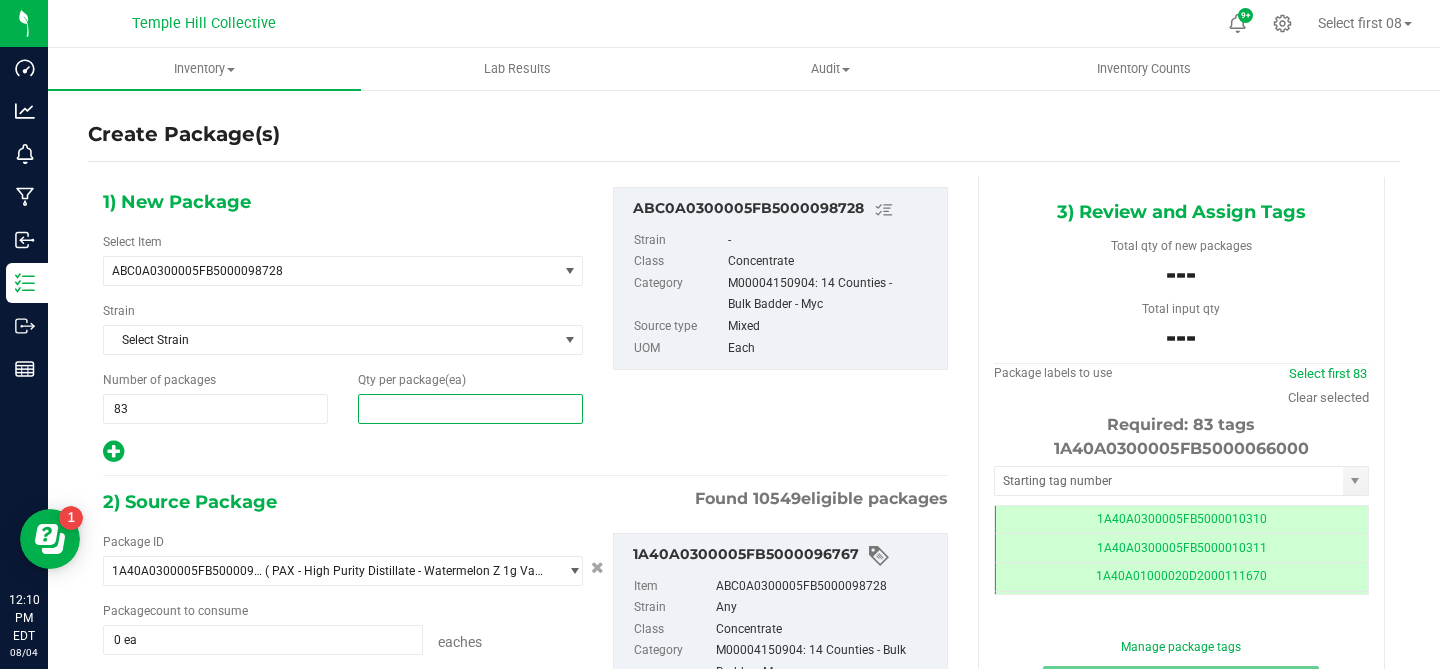 scroll, scrollTop: 0, scrollLeft: -1, axis: horizontal 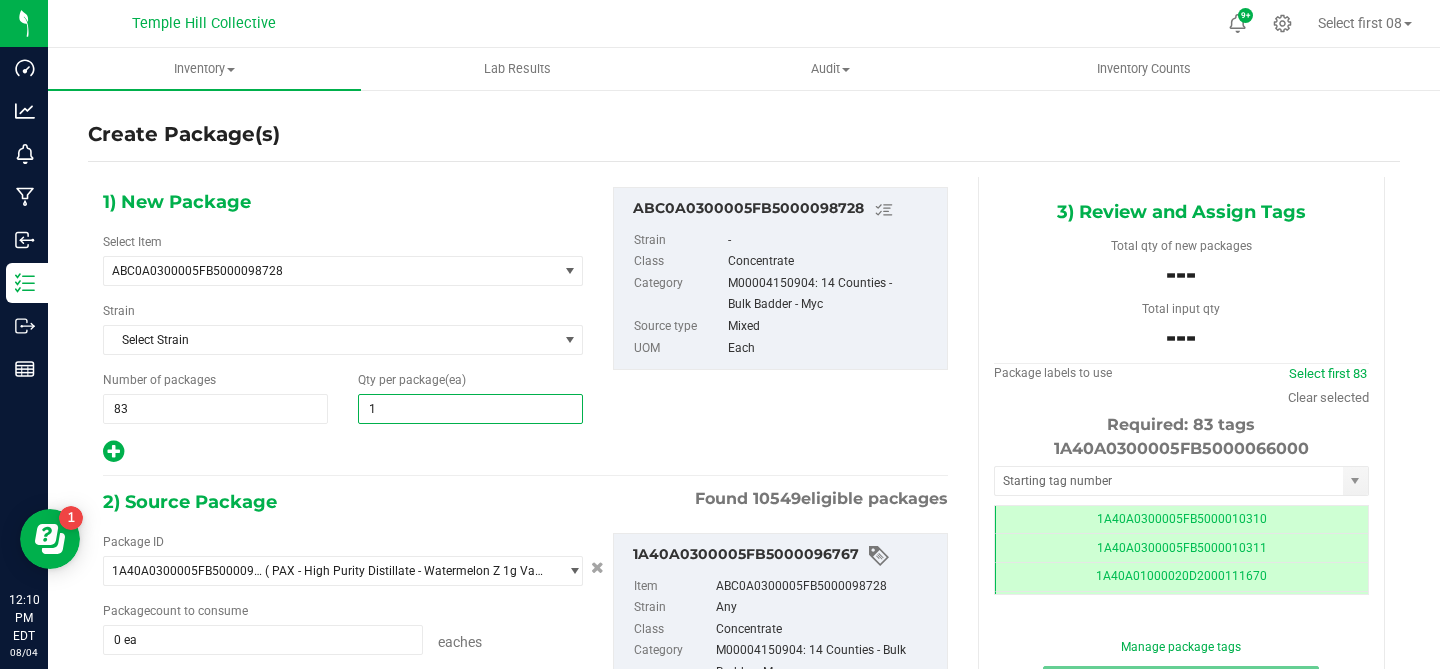 type on "12" 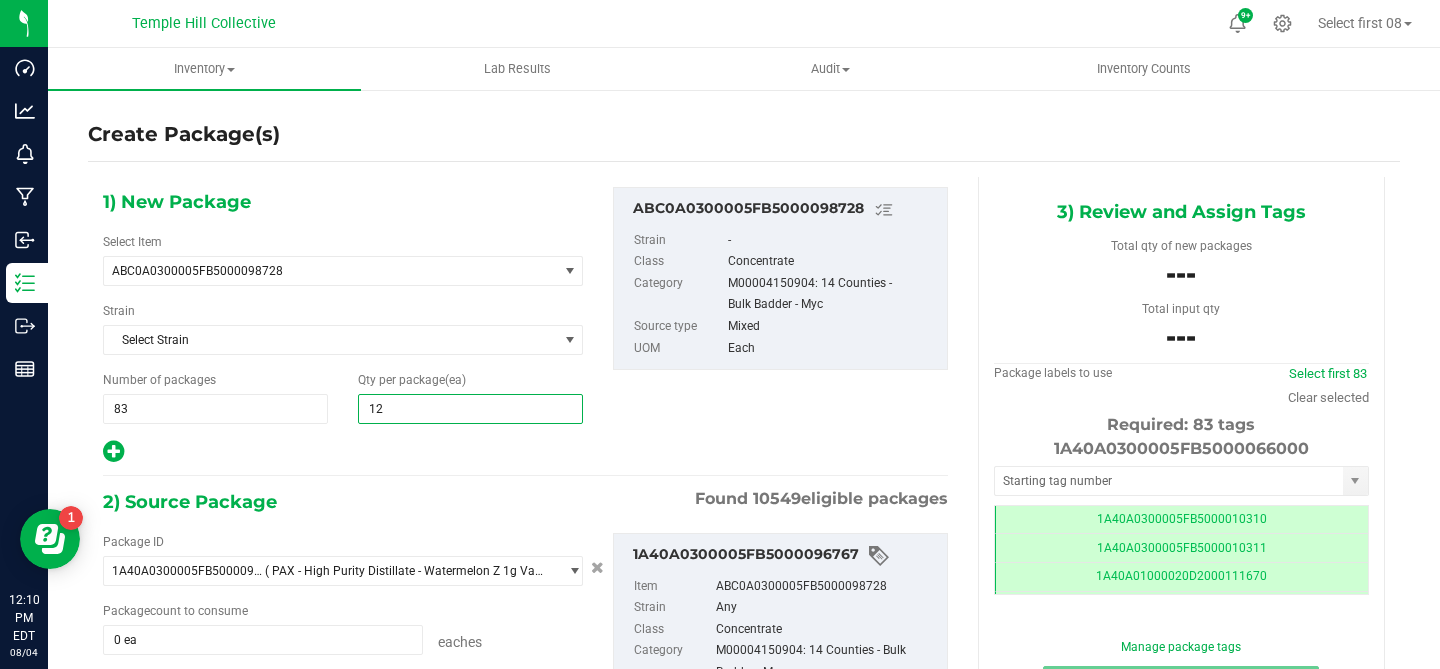 click at bounding box center (343, 452) 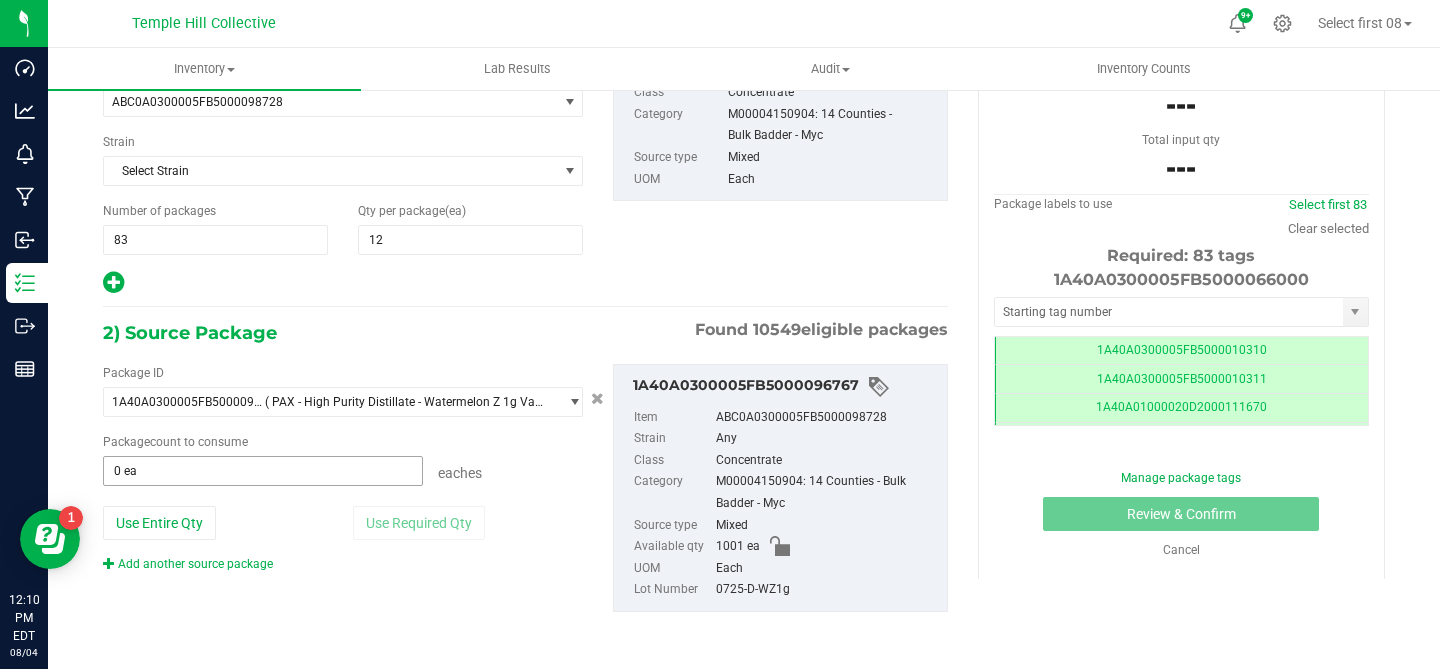 click on "0 ea" at bounding box center (263, 471) 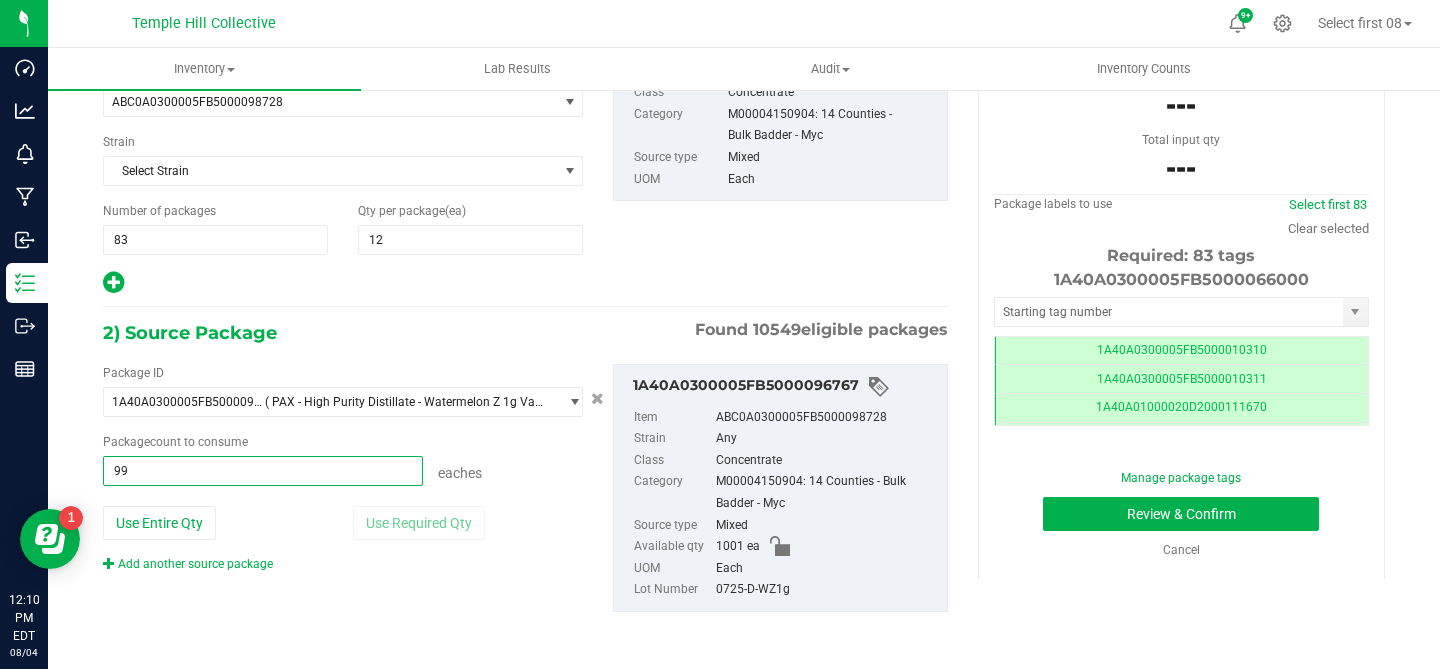 type on "996" 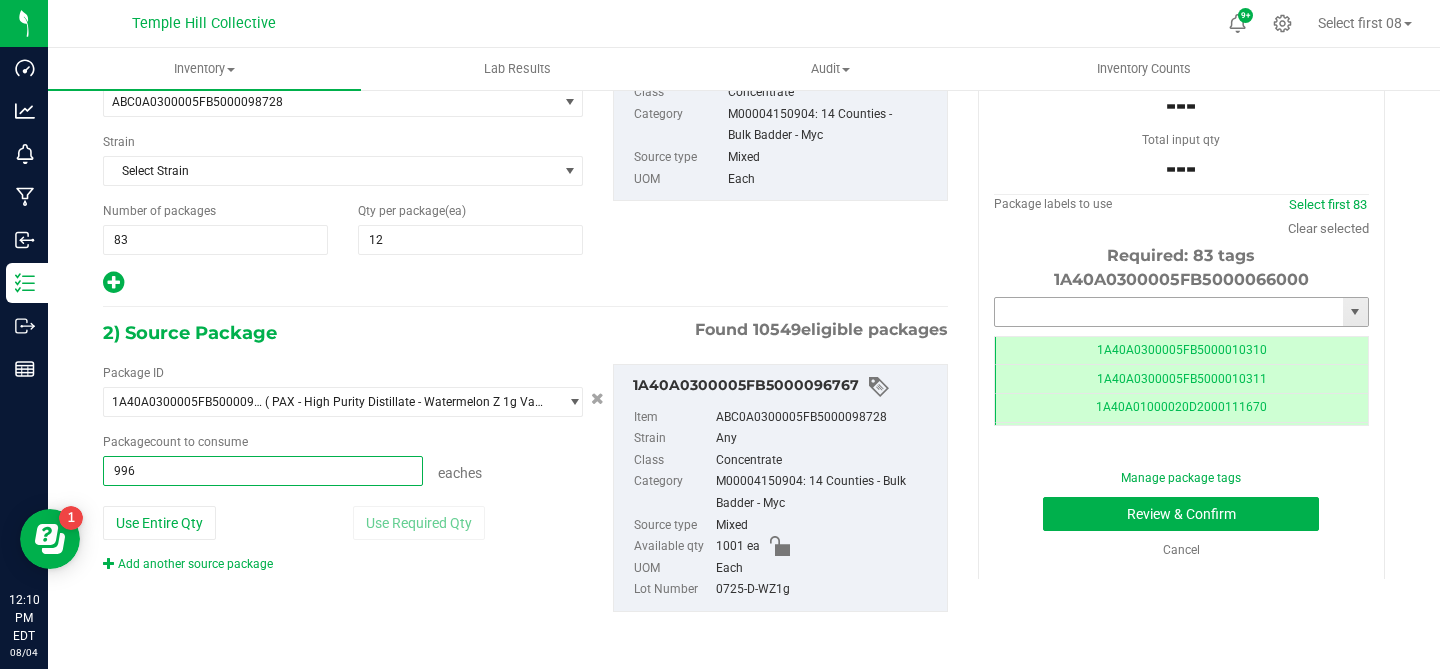click at bounding box center [1169, 312] 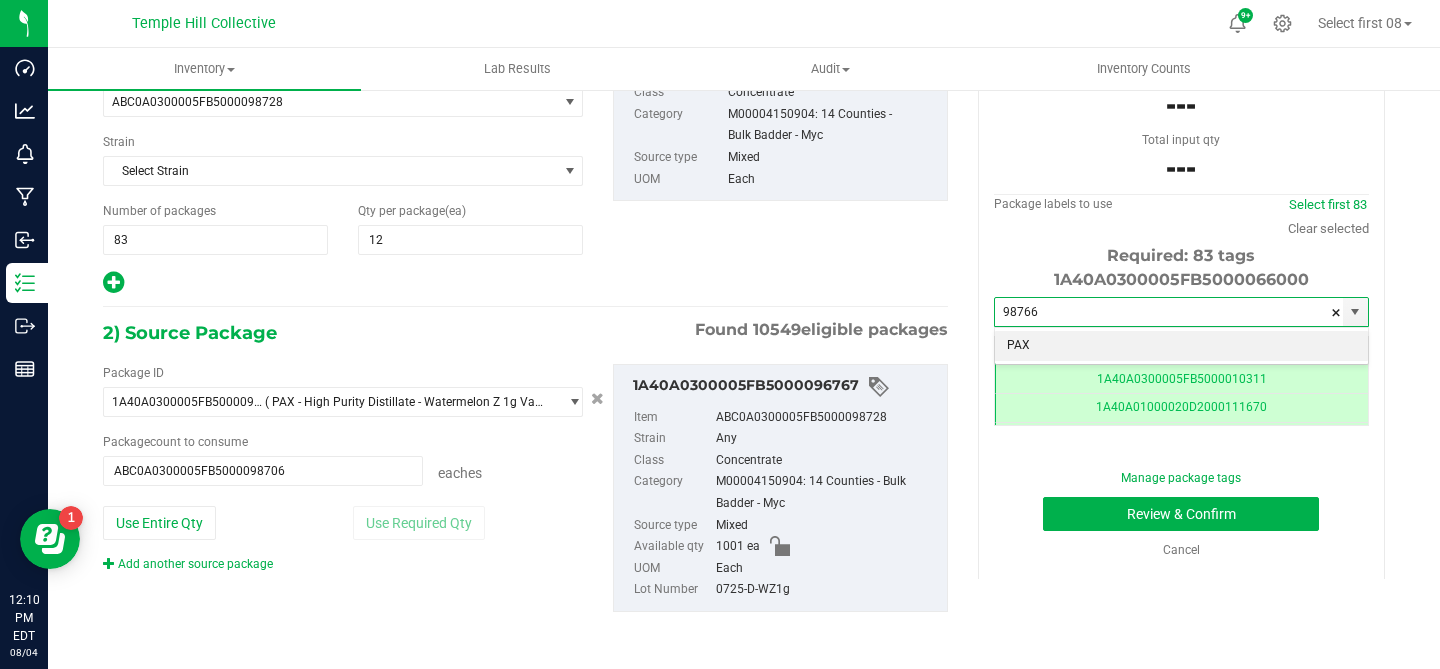 click on "ABC0A0300005FB5000098766" at bounding box center [1181, 346] 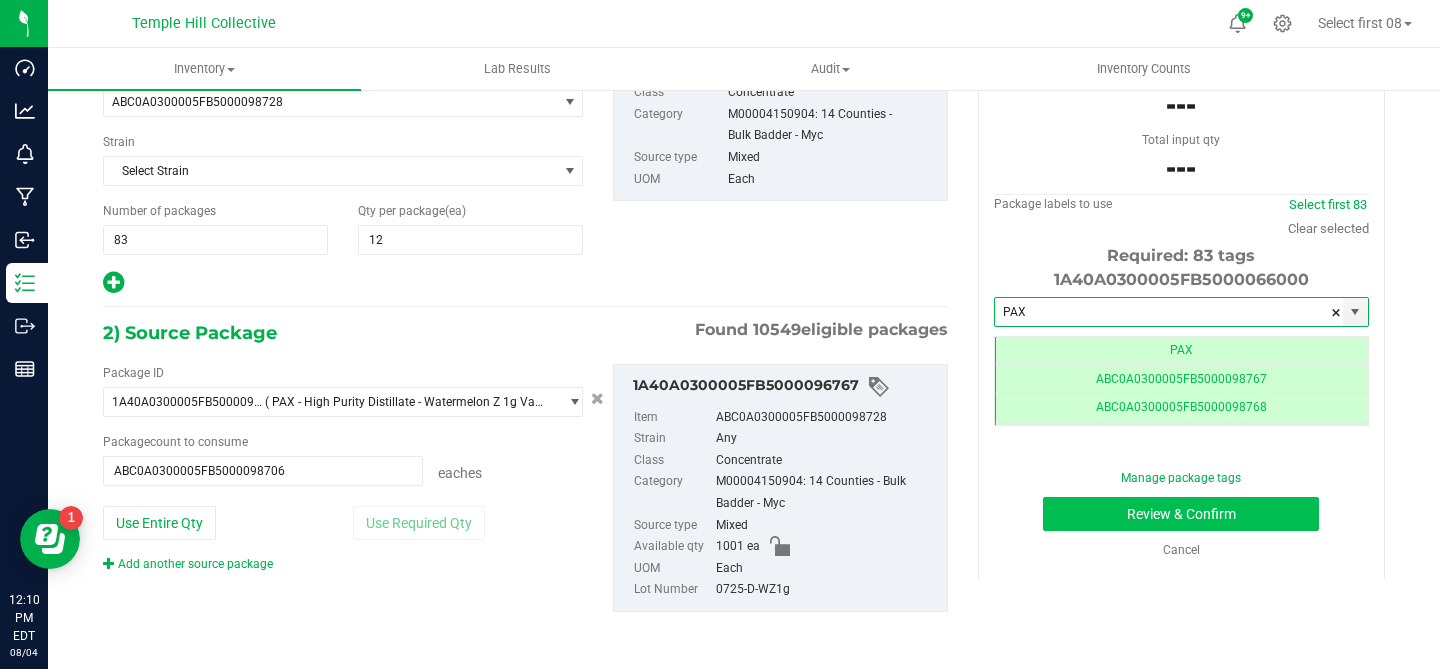 type on "ABC0A0300005FB5000098766" 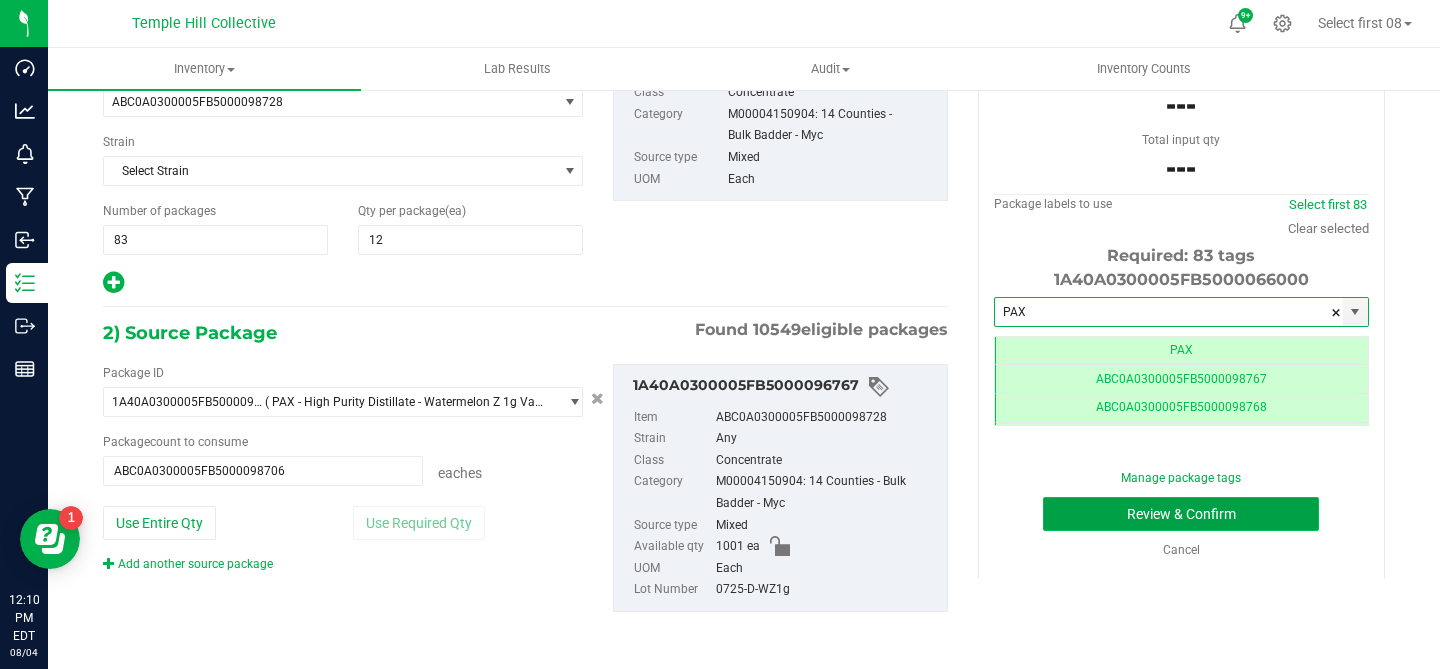 click on "Review & Confirm" at bounding box center [1181, 514] 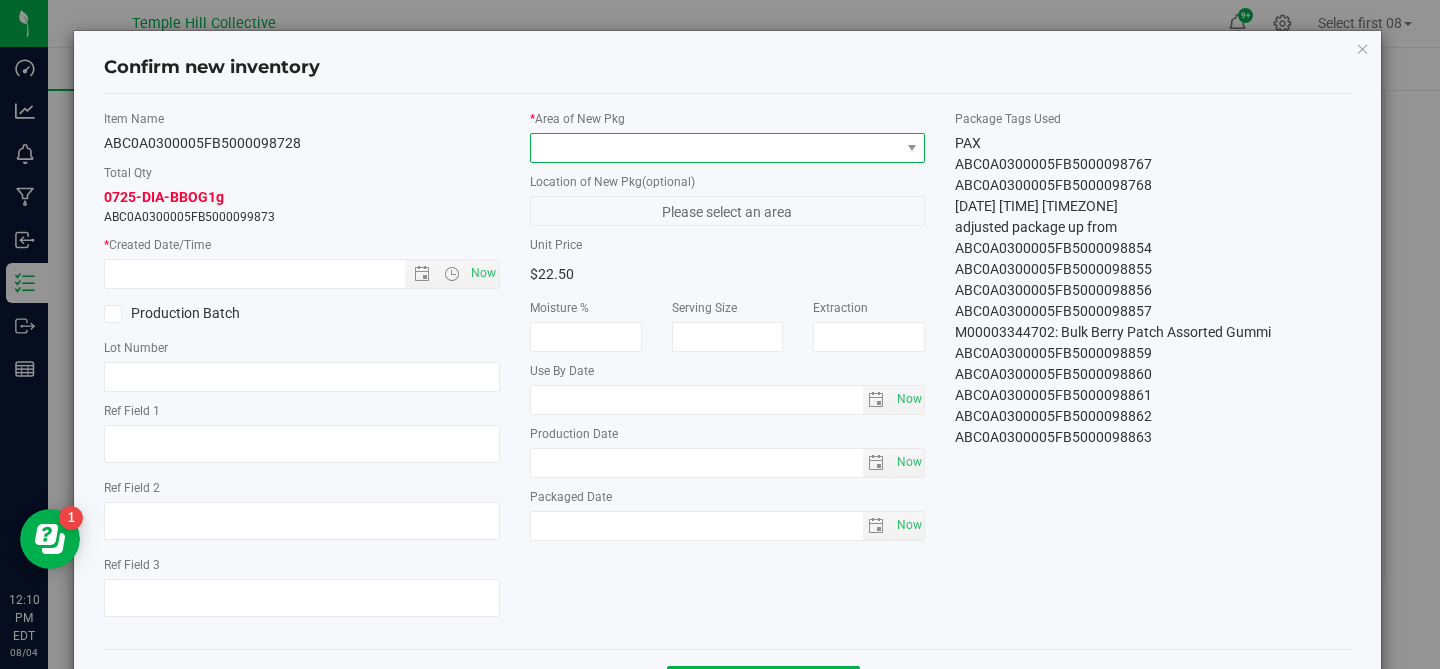 click at bounding box center [715, 148] 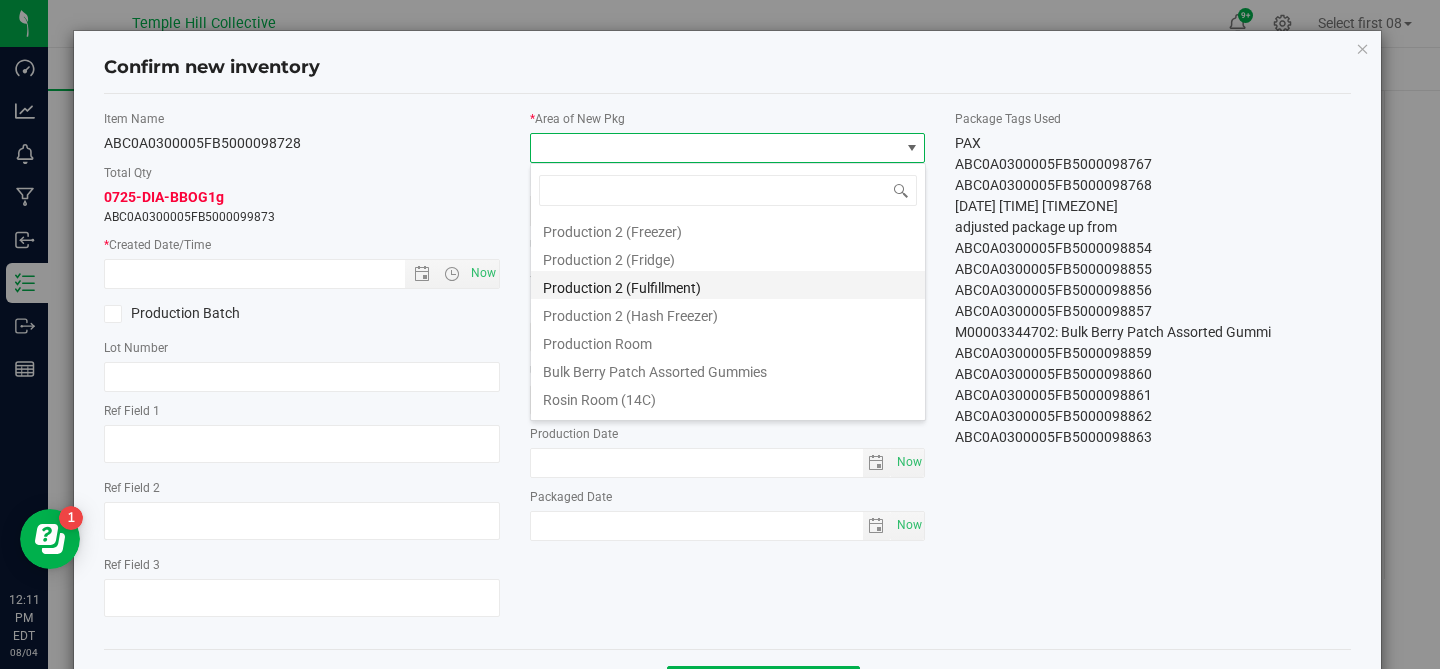 click on "Production 2 (Fulfillment)" at bounding box center (728, 285) 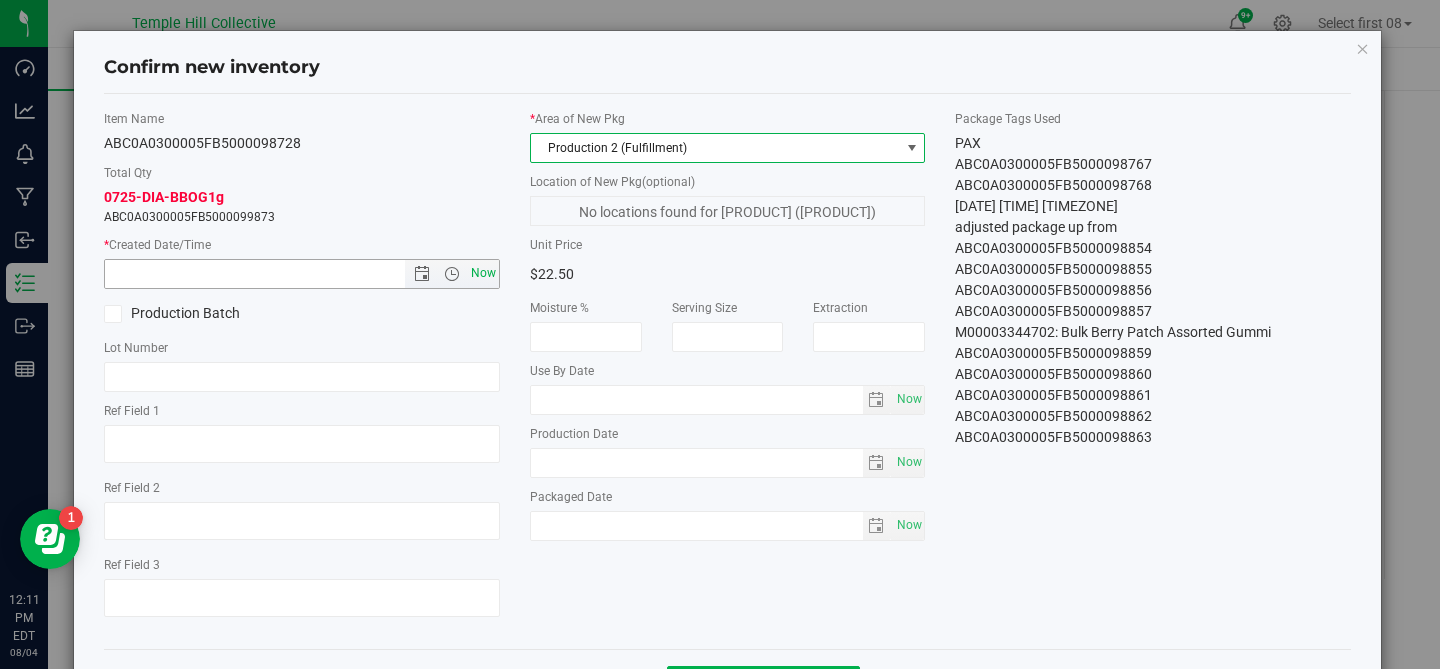 click on "Now" at bounding box center [483, 273] 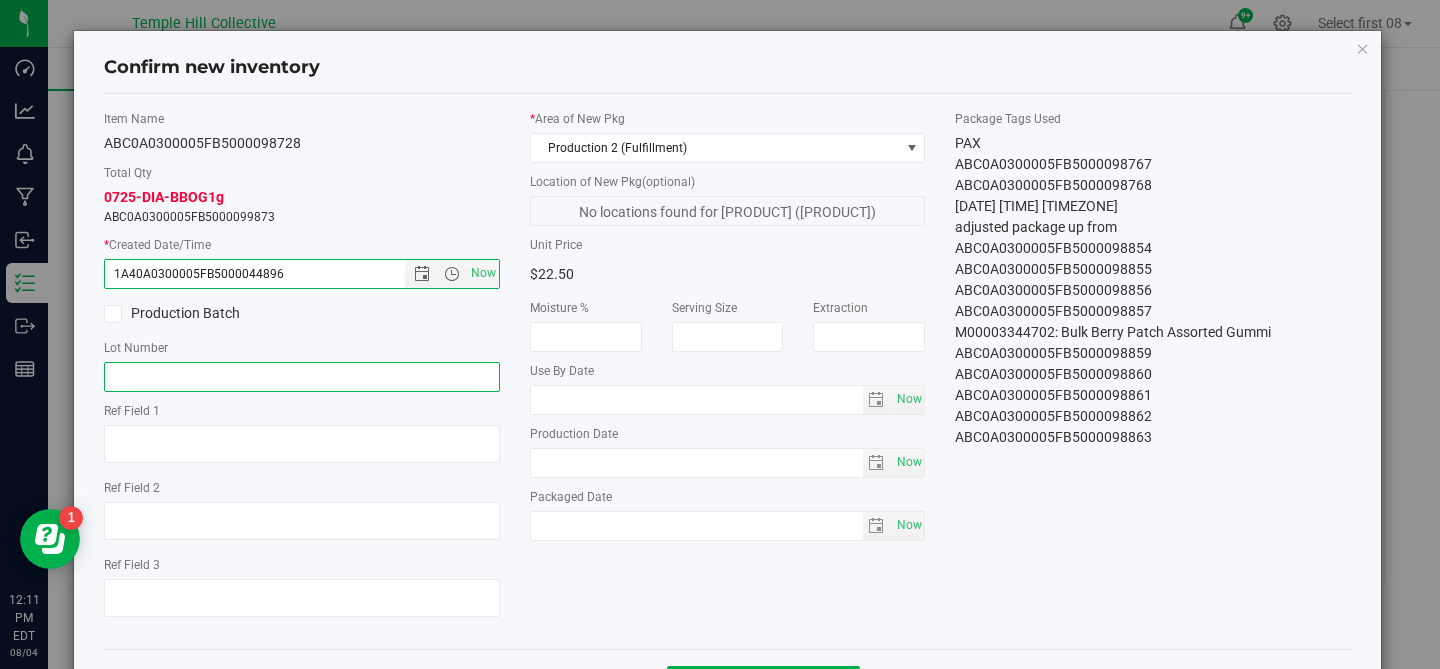 click at bounding box center [302, 377] 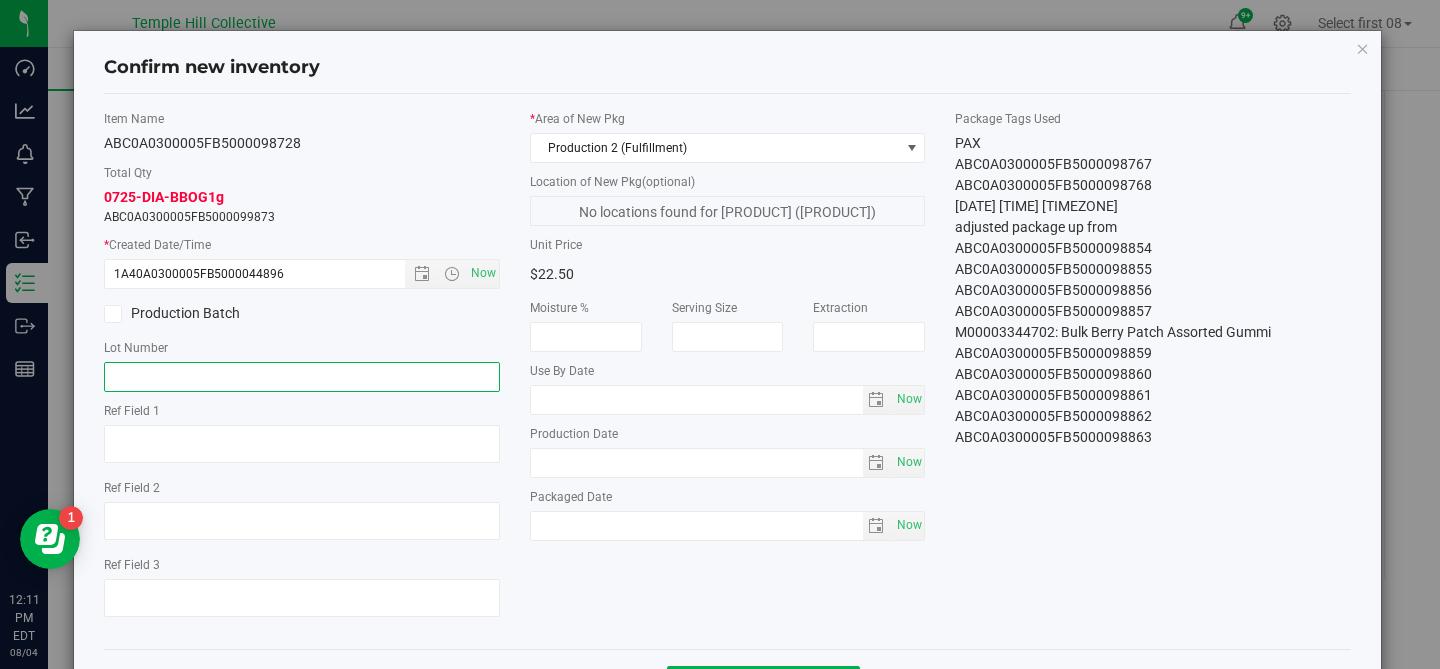 paste on "[LOT_NUMBER]" 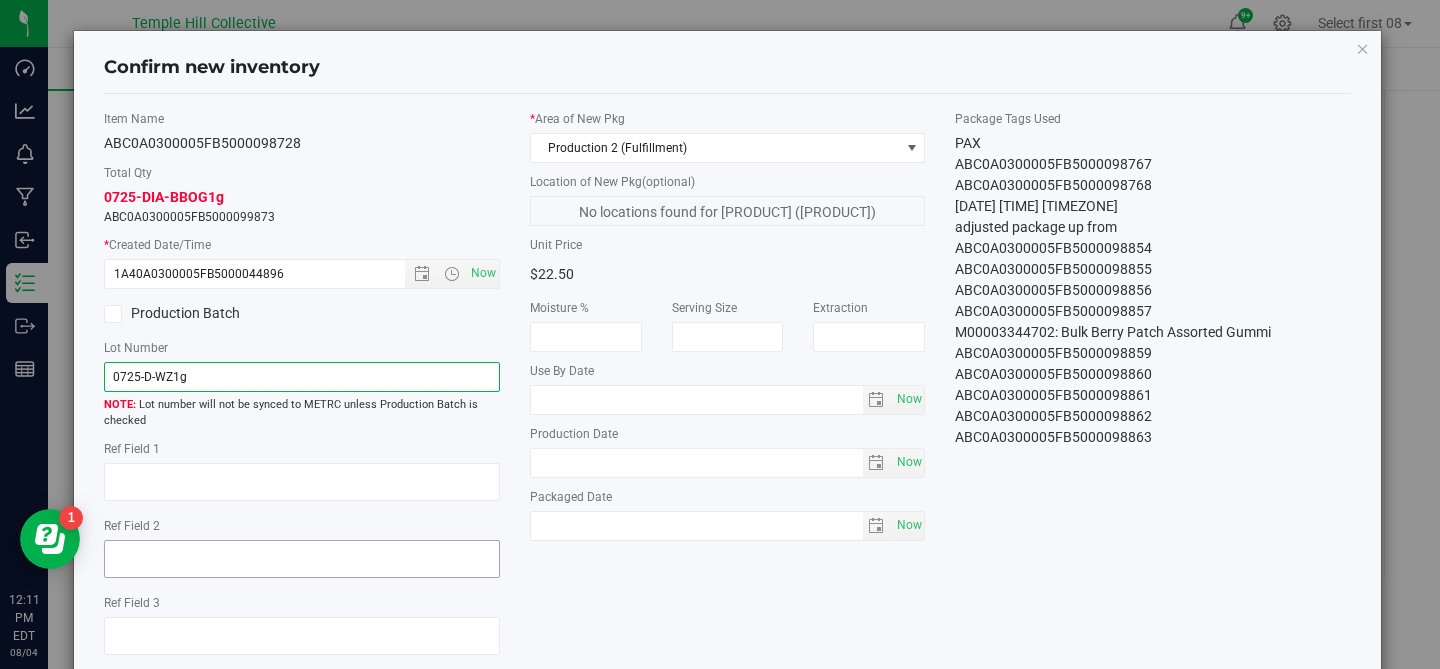 type on "[LOT_NUMBER]" 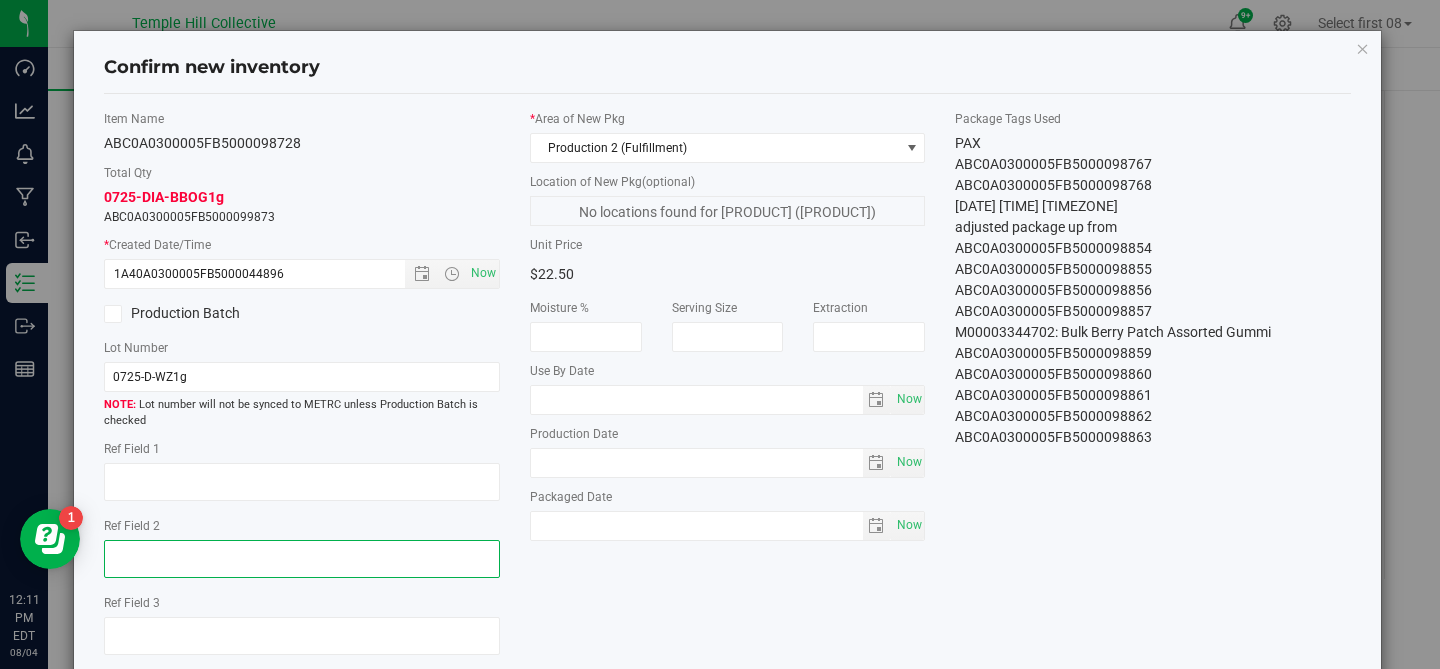 click at bounding box center [302, 559] 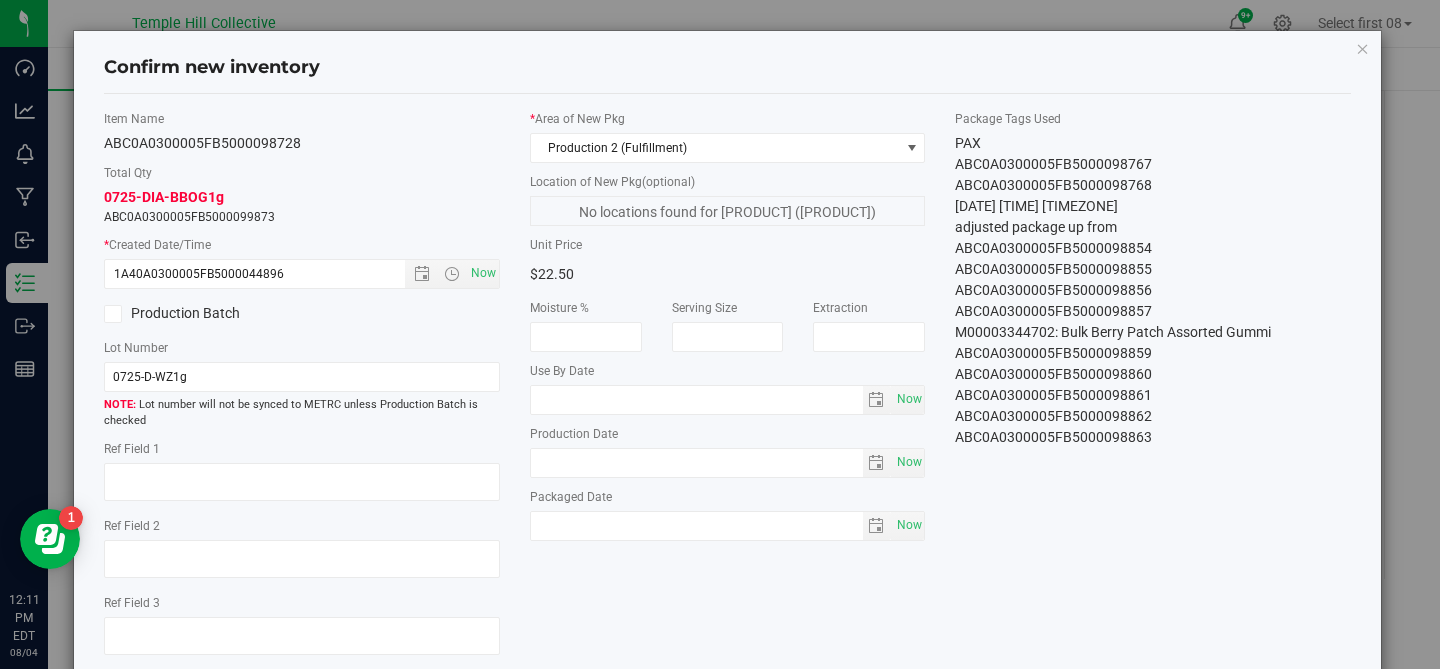 click on "Item Name
PAX - High Purity Distillate - Watermelon Z 1g Vape Pod
Total Qty
83 packages  totaling 996 eaches
*
Created Date/Time
8/4/2025 12:11 PM
Now
Production Batch
Lot Number
0725-D-WZ1g" at bounding box center (302, 390) 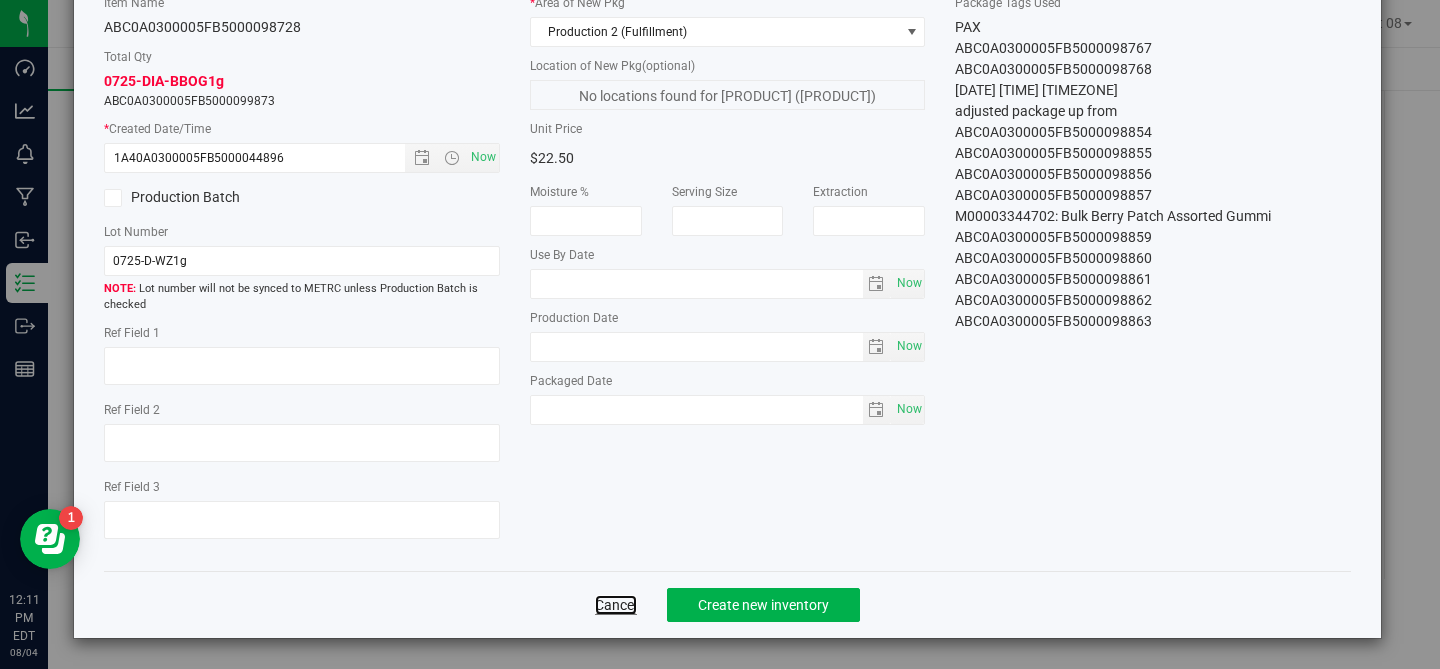 click on "Cancel" at bounding box center [616, 605] 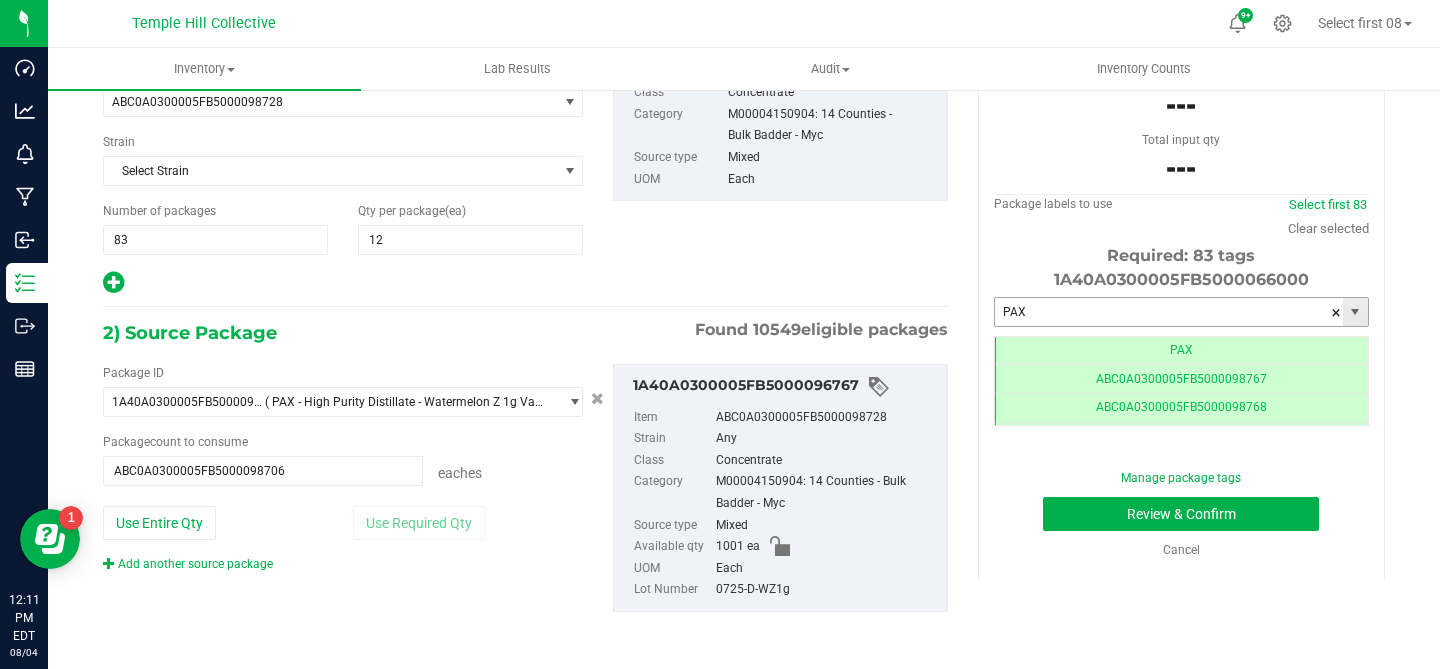 click on "ABC0A0300005FB5000098766" at bounding box center (1169, 312) 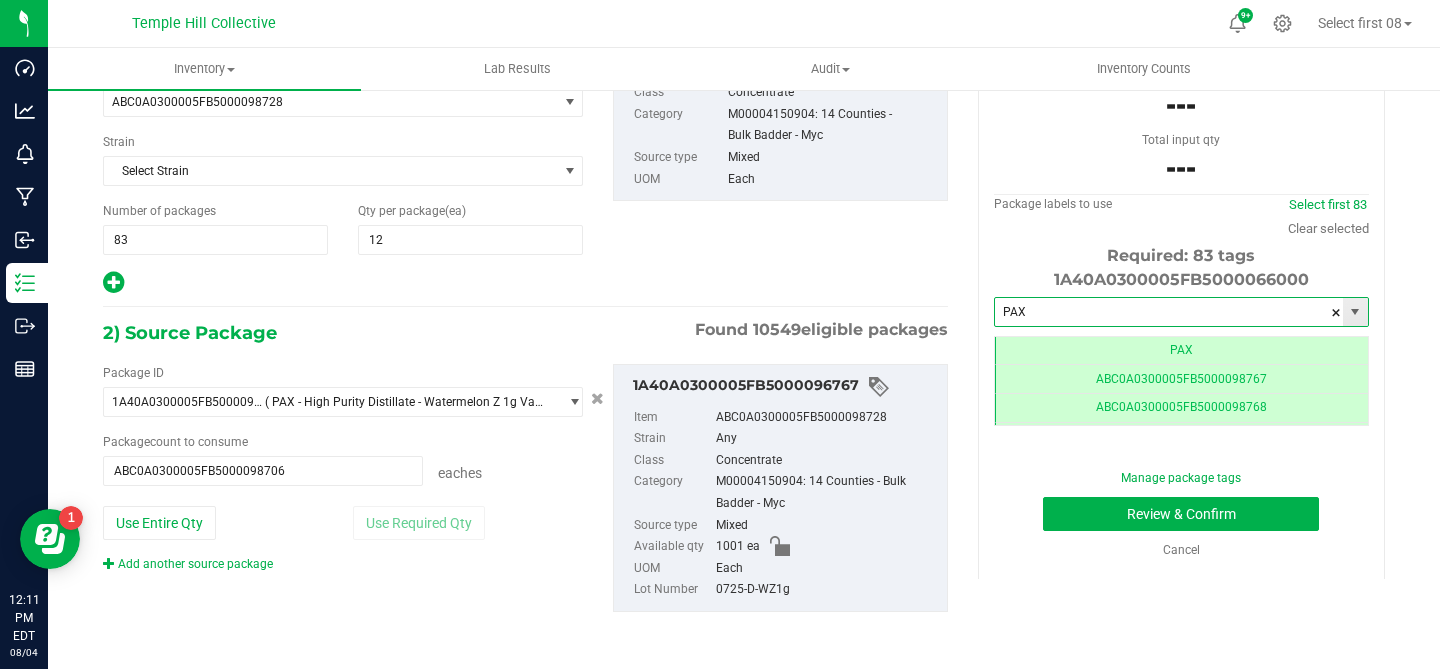 click on "ABC0A0300005FB5000098766" at bounding box center (1169, 312) 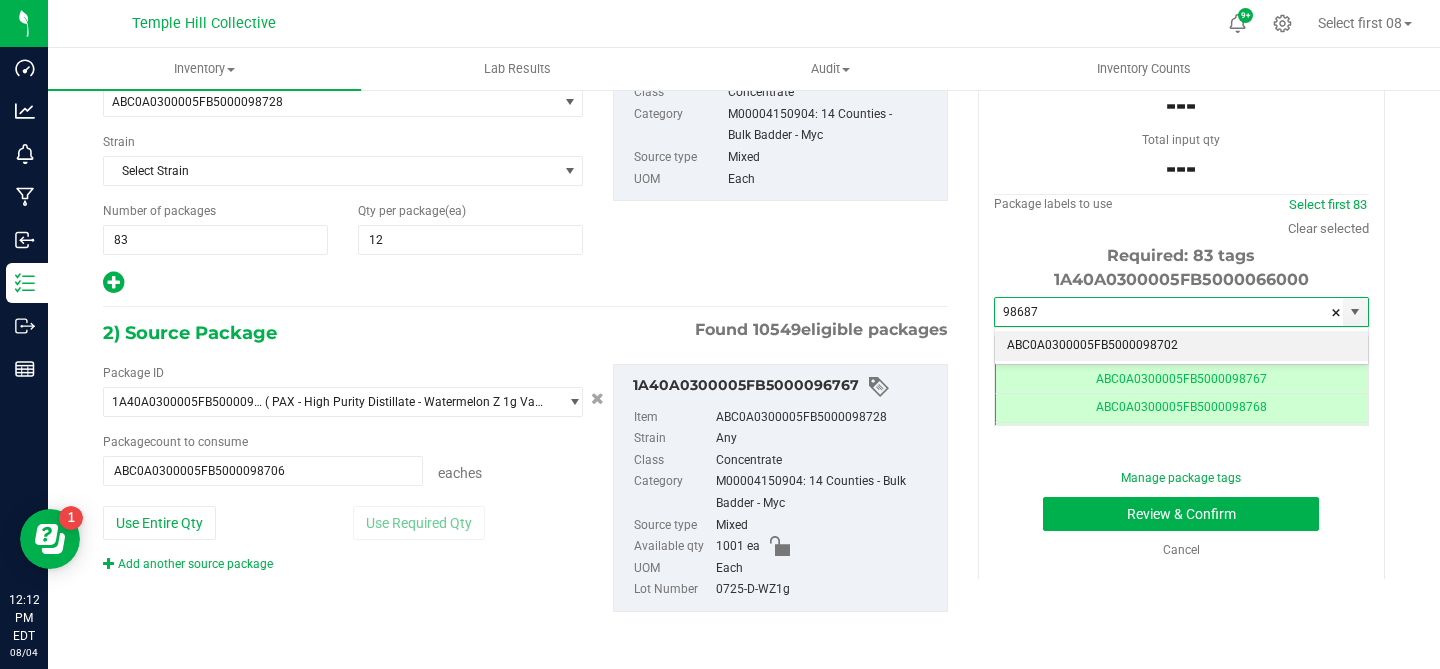 click on "[ID]" at bounding box center (1181, 346) 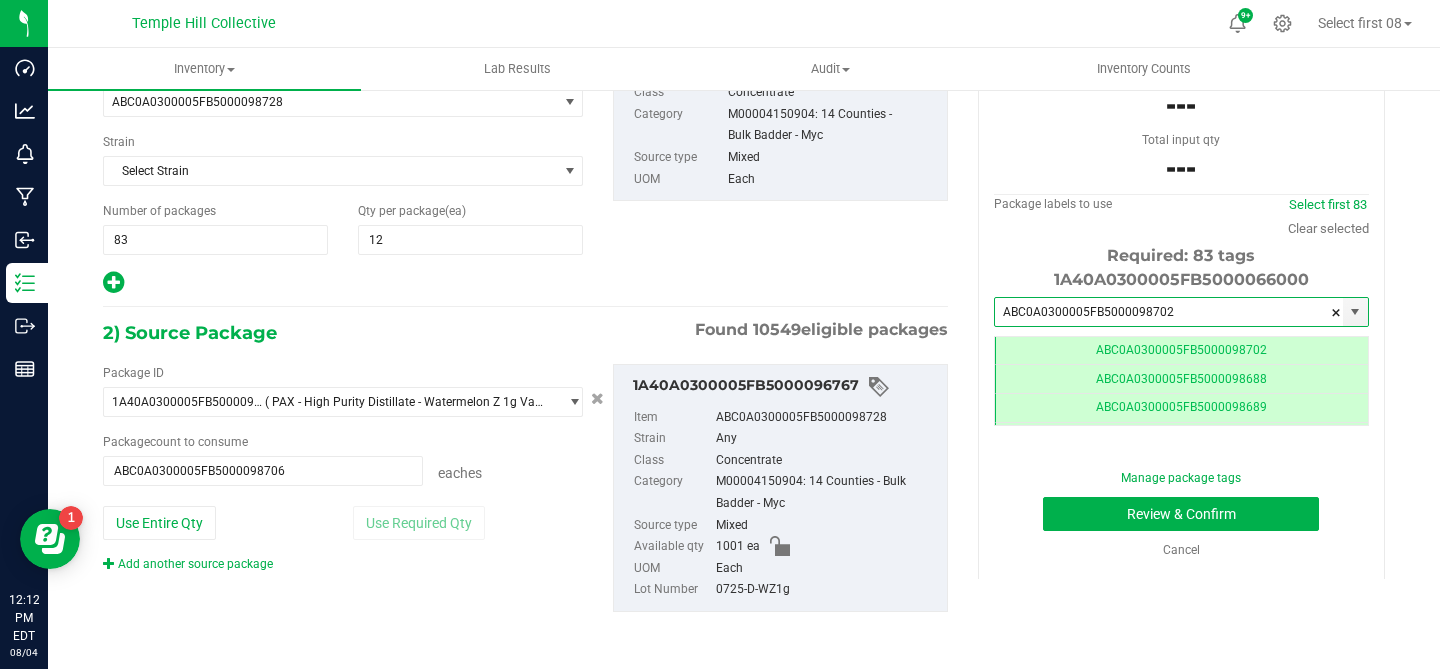 scroll, scrollTop: 0, scrollLeft: -1, axis: horizontal 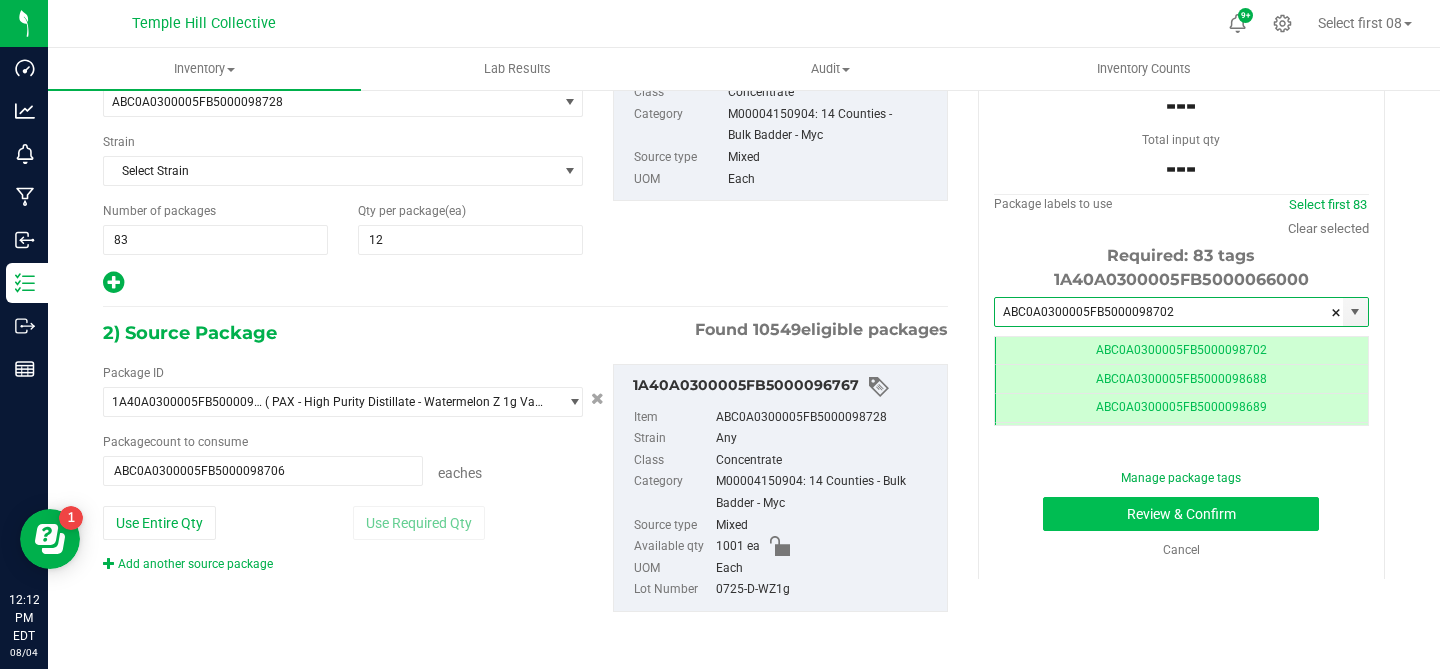 type on "[ID]" 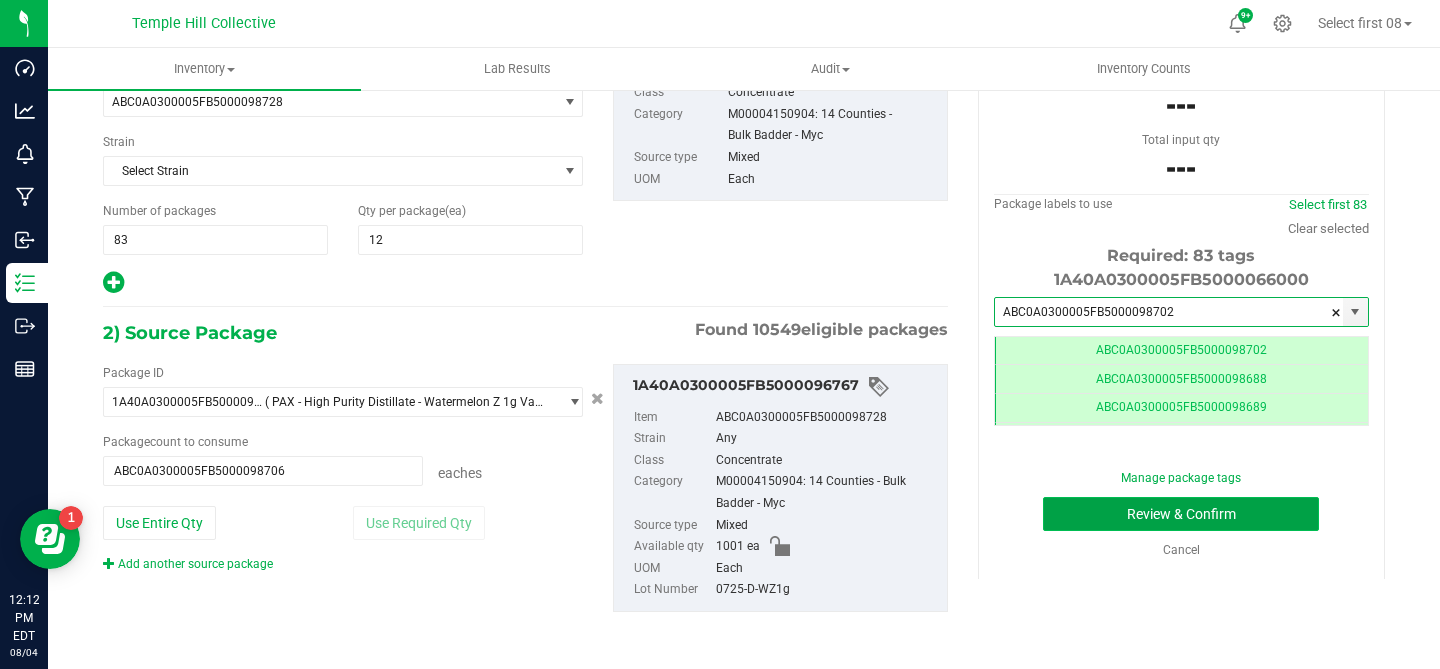 click on "Review & Confirm" at bounding box center (1181, 514) 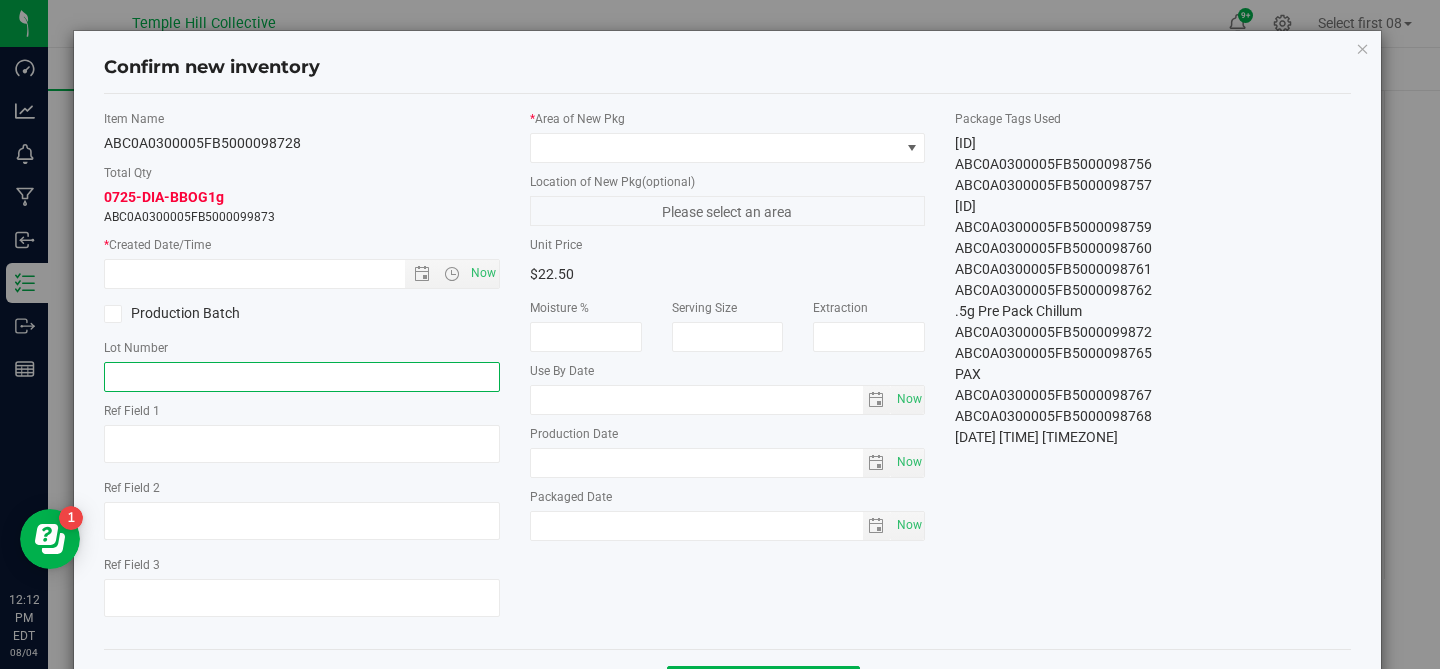 click at bounding box center (302, 377) 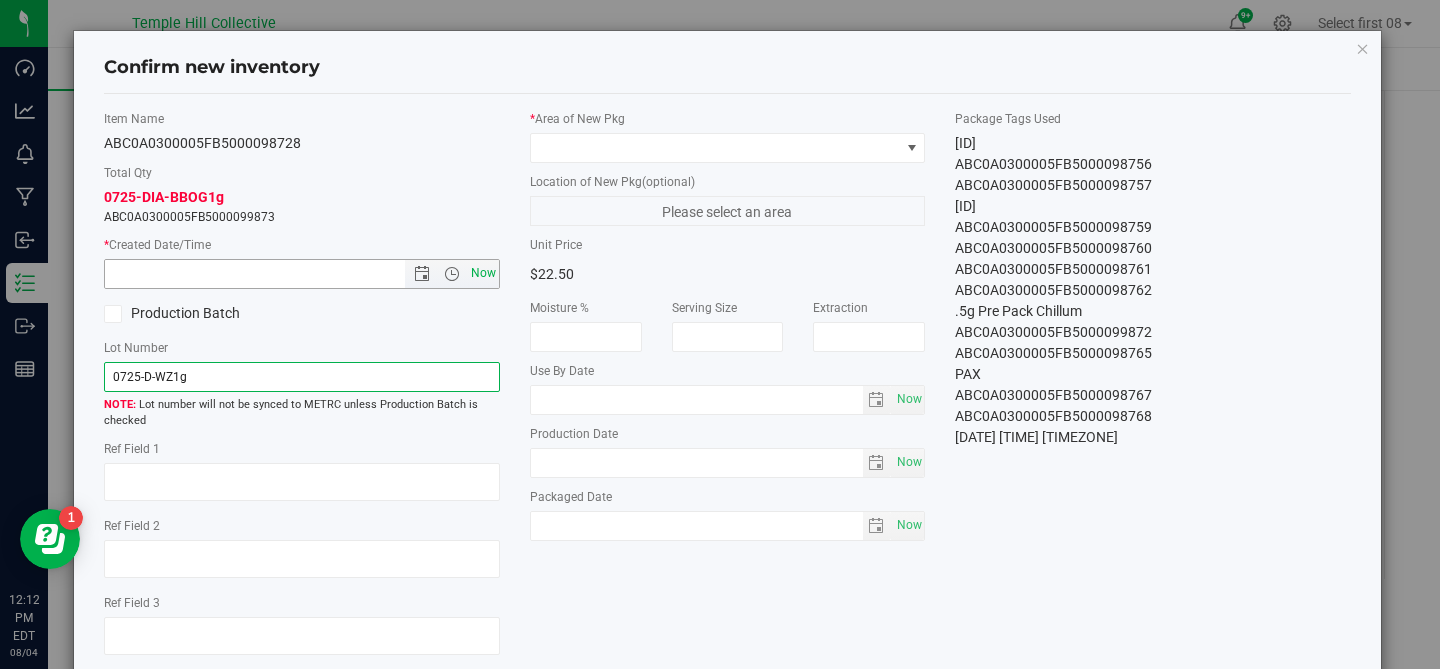 type on "[LOT_NUMBER]" 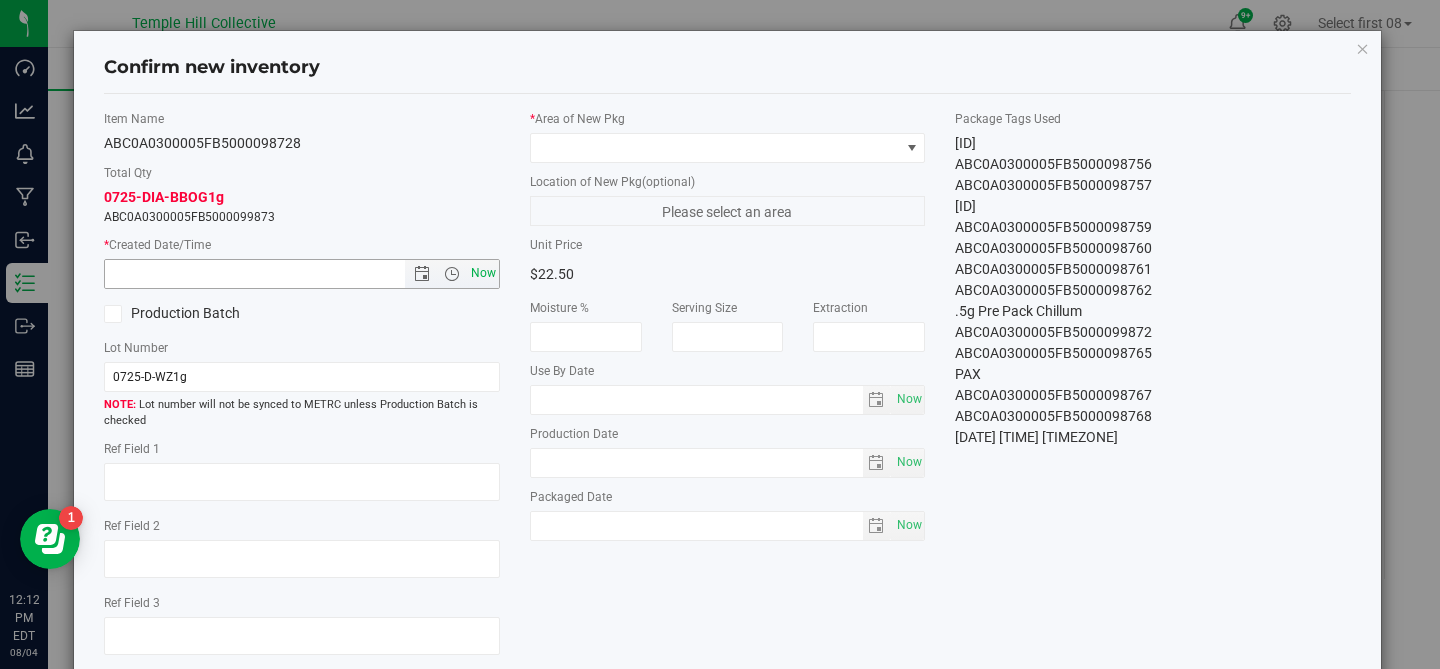 click on "Now" at bounding box center [483, 273] 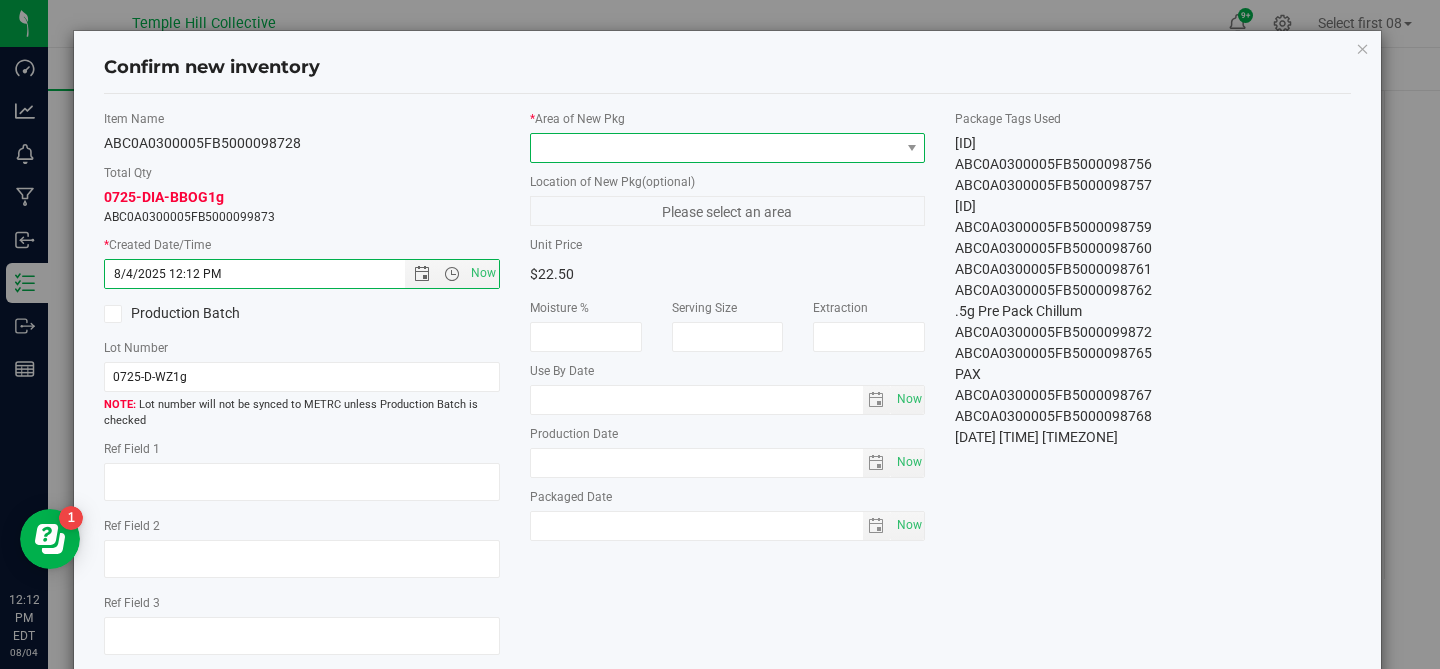 click at bounding box center (715, 148) 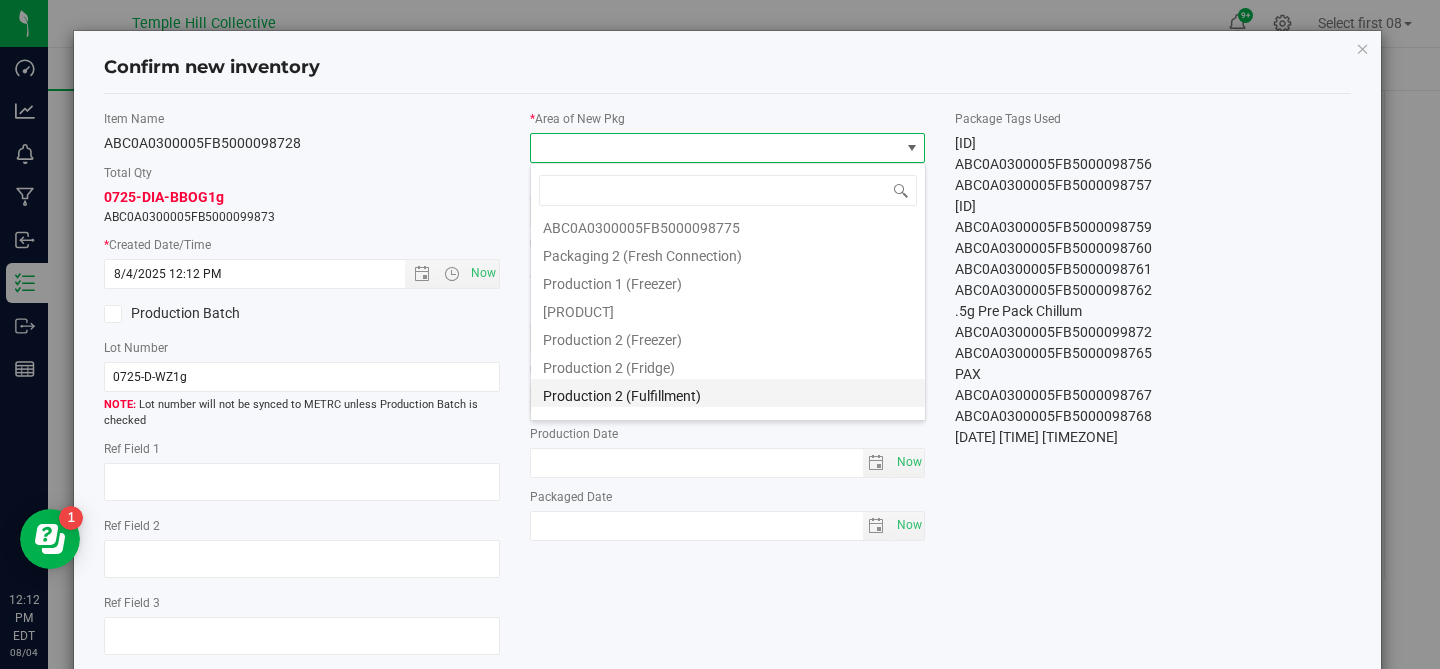click on "Production 2 (Fulfillment)" at bounding box center [728, 393] 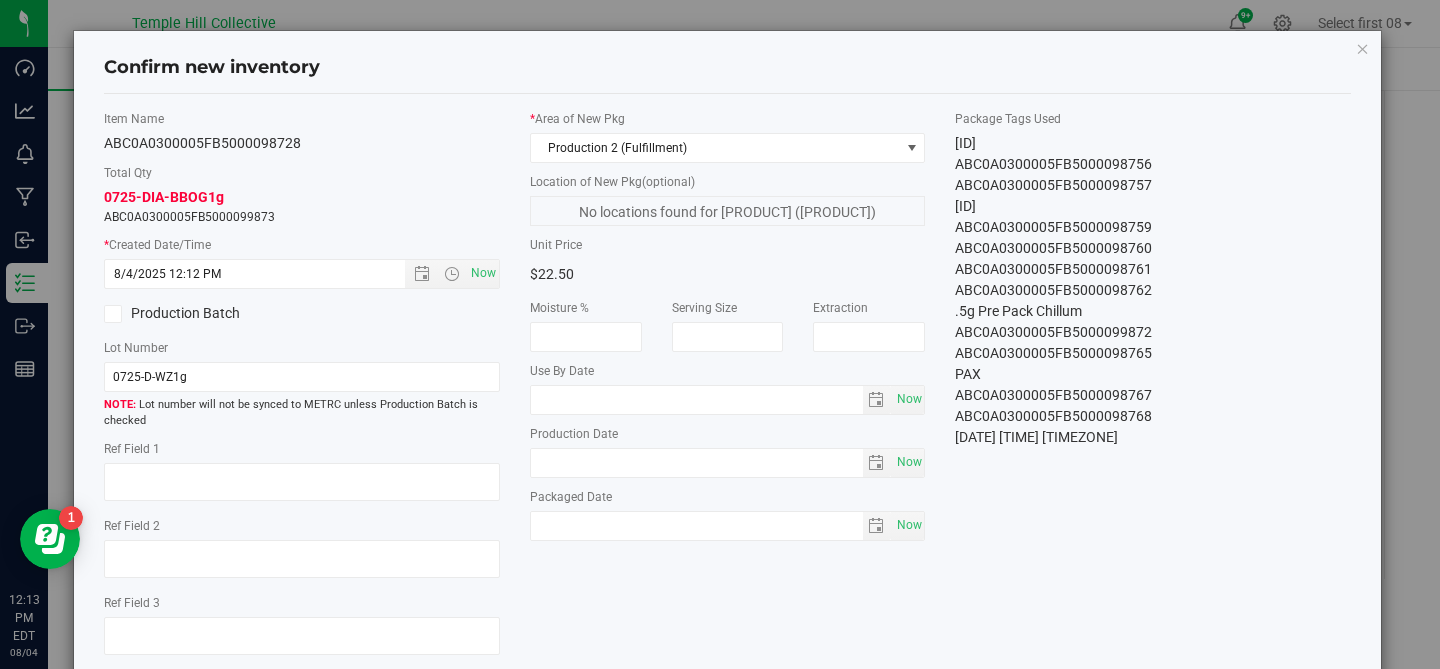 scroll, scrollTop: 116, scrollLeft: 0, axis: vertical 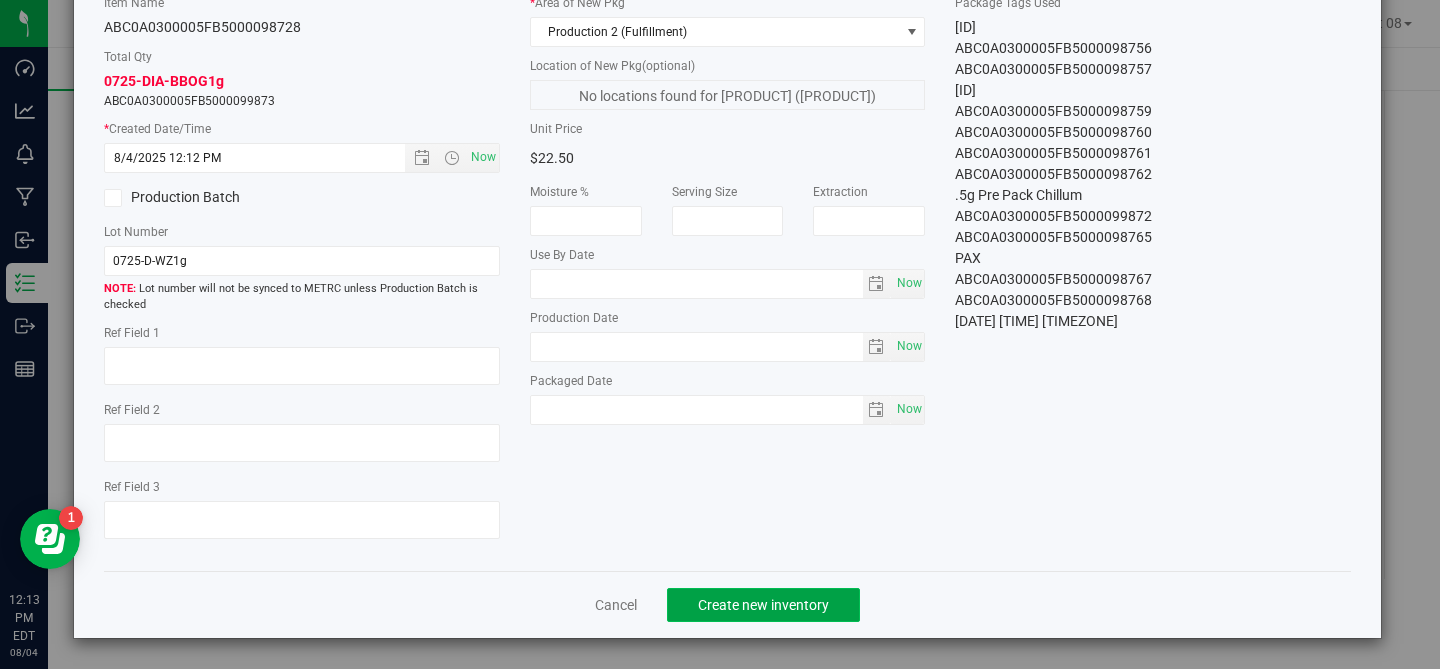 click on "Create new inventory" 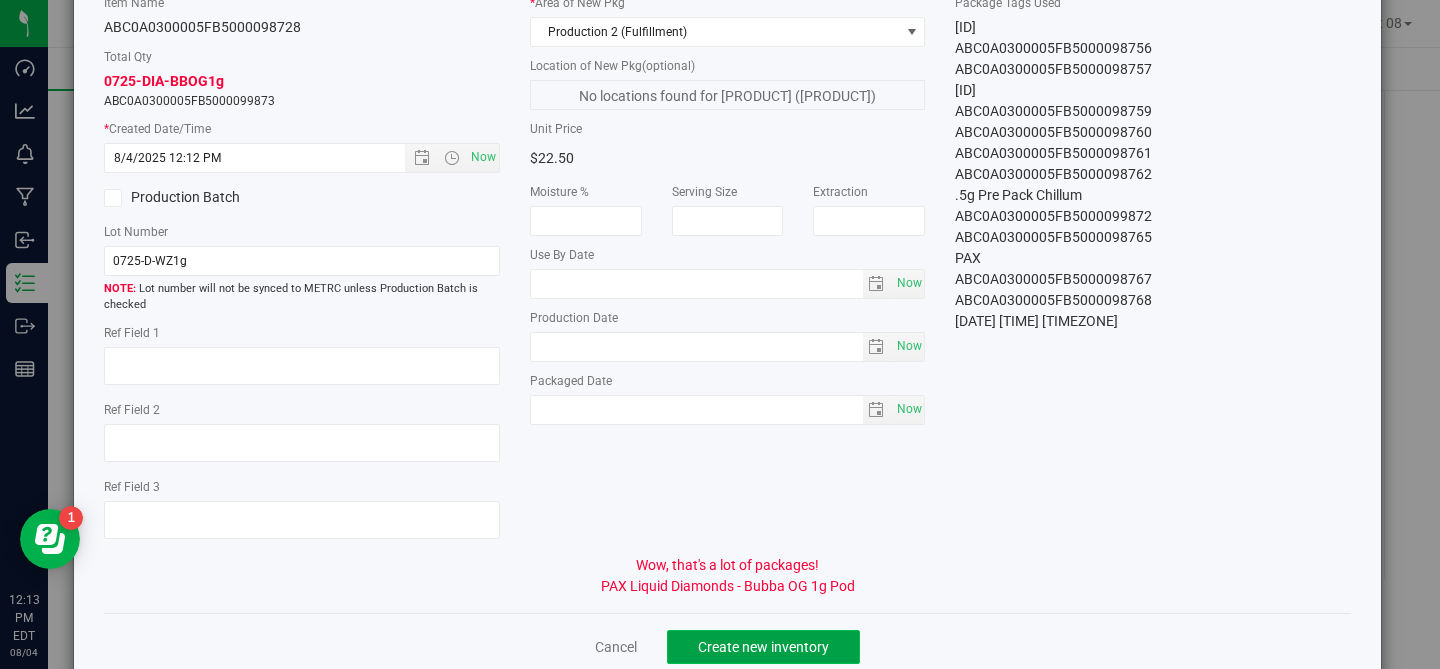 click on "Create new inventory" 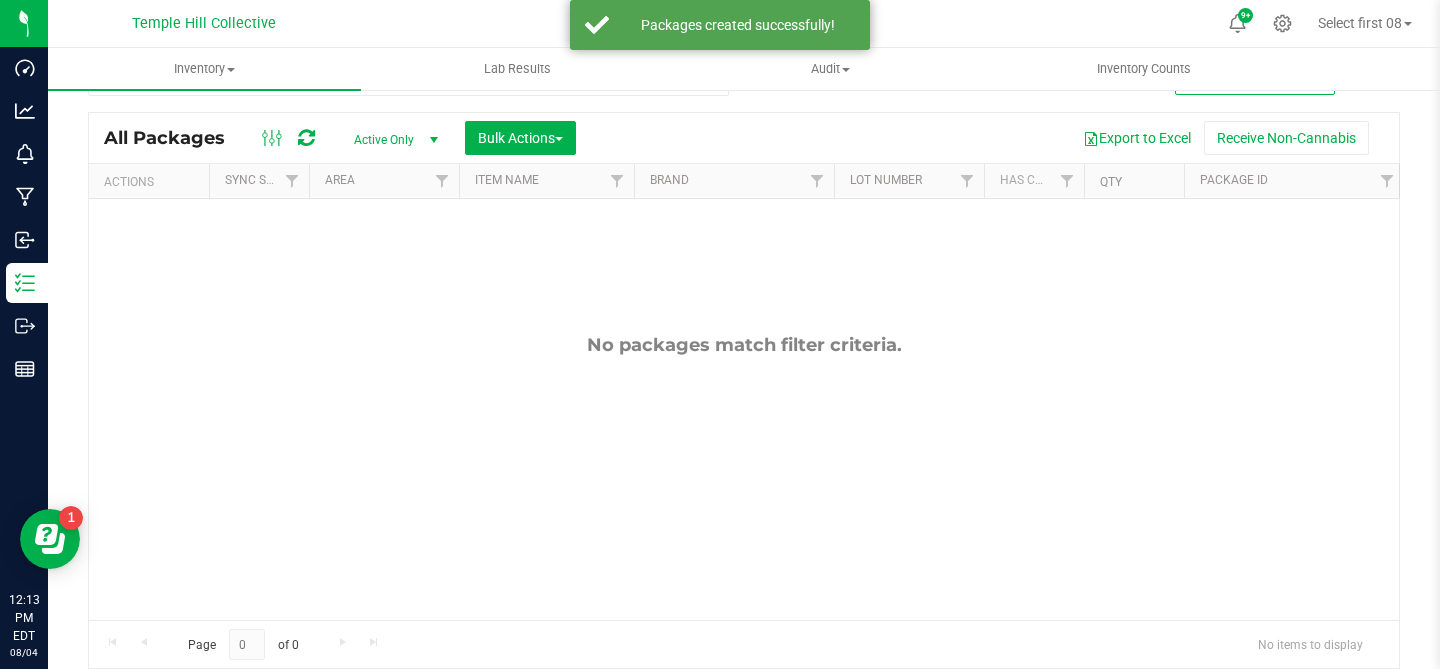 scroll, scrollTop: 0, scrollLeft: 0, axis: both 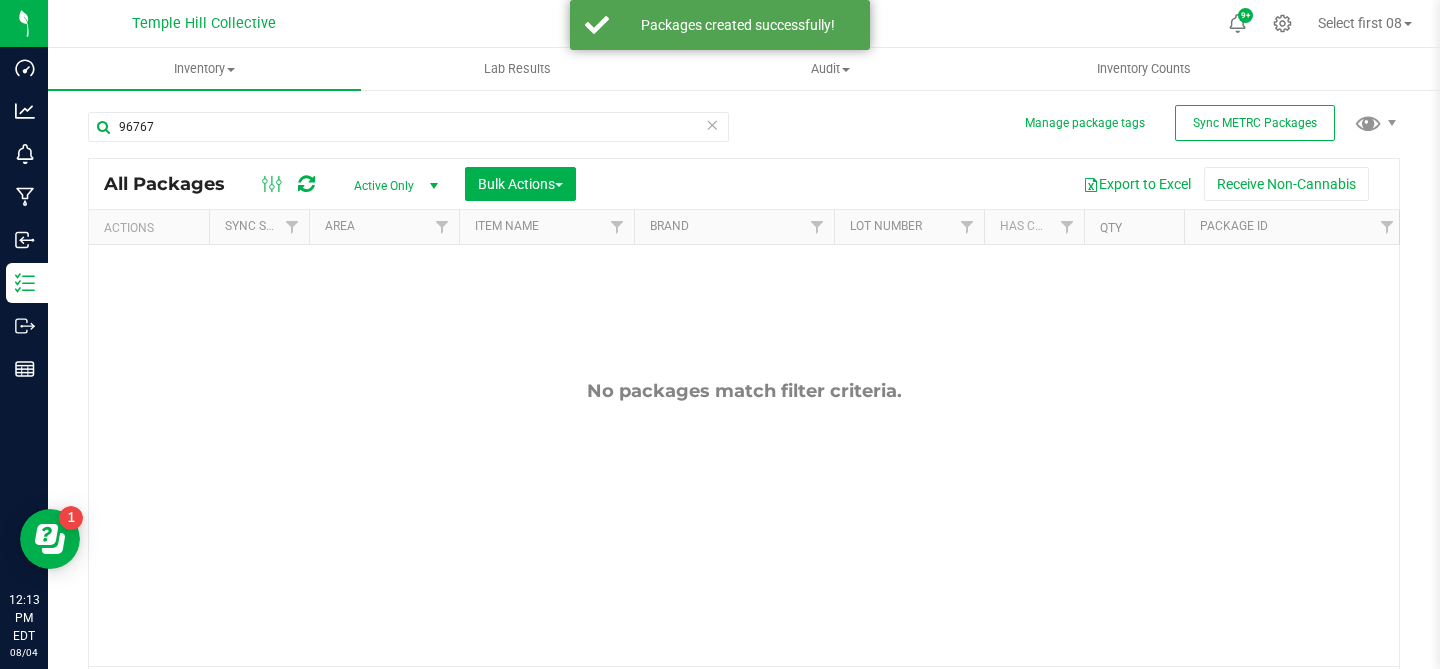 click at bounding box center (306, 184) 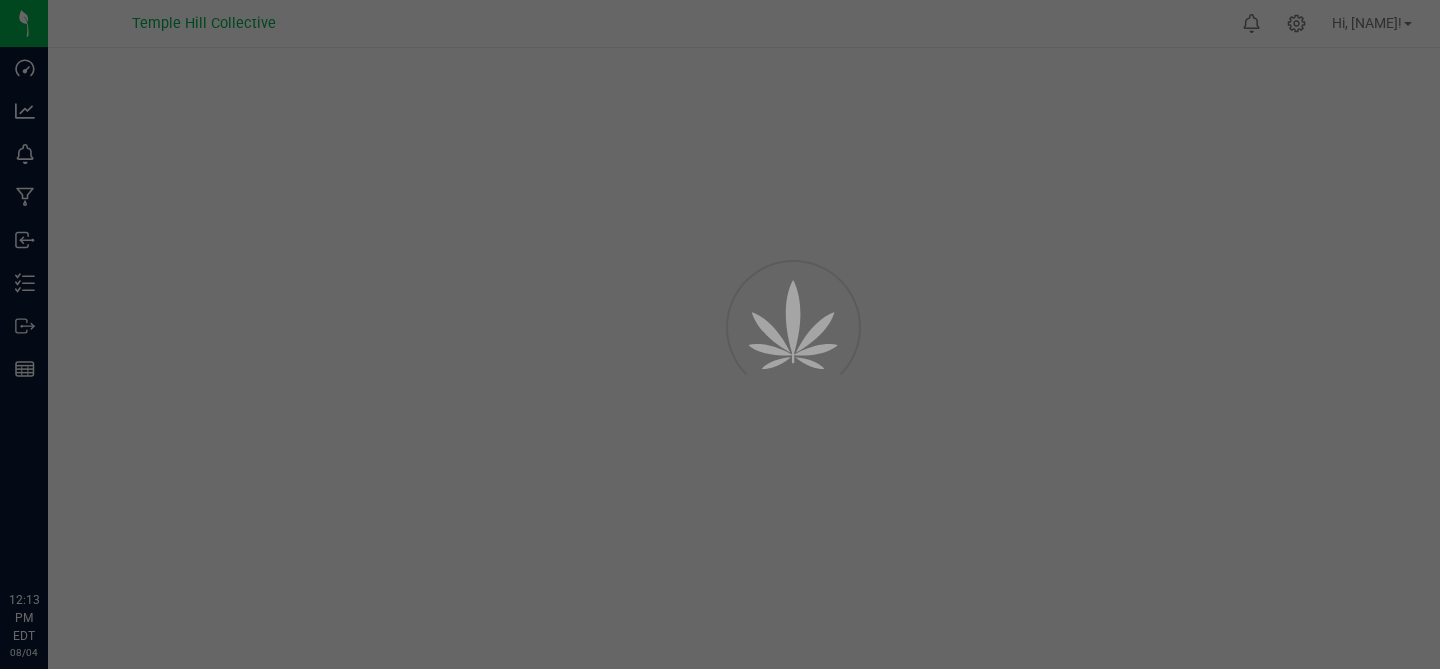scroll, scrollTop: 0, scrollLeft: 0, axis: both 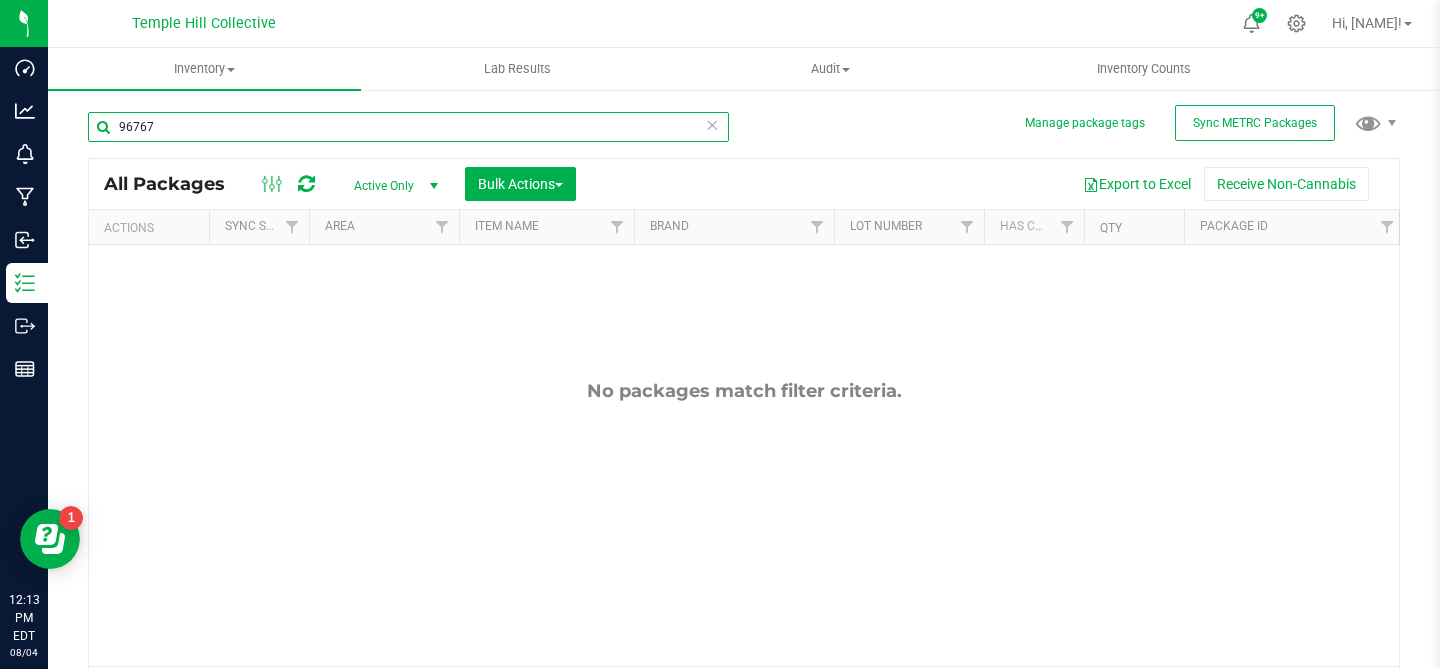 click on "96767" at bounding box center (408, 127) 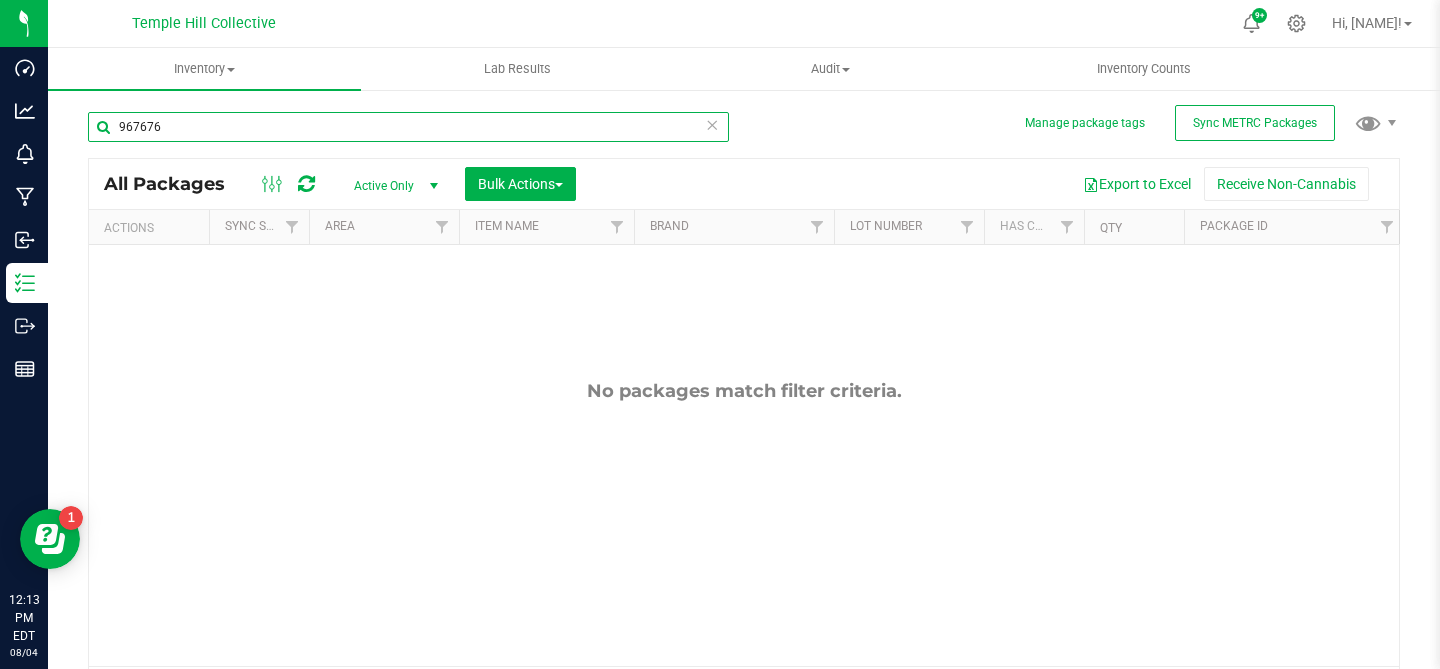 type on "96767" 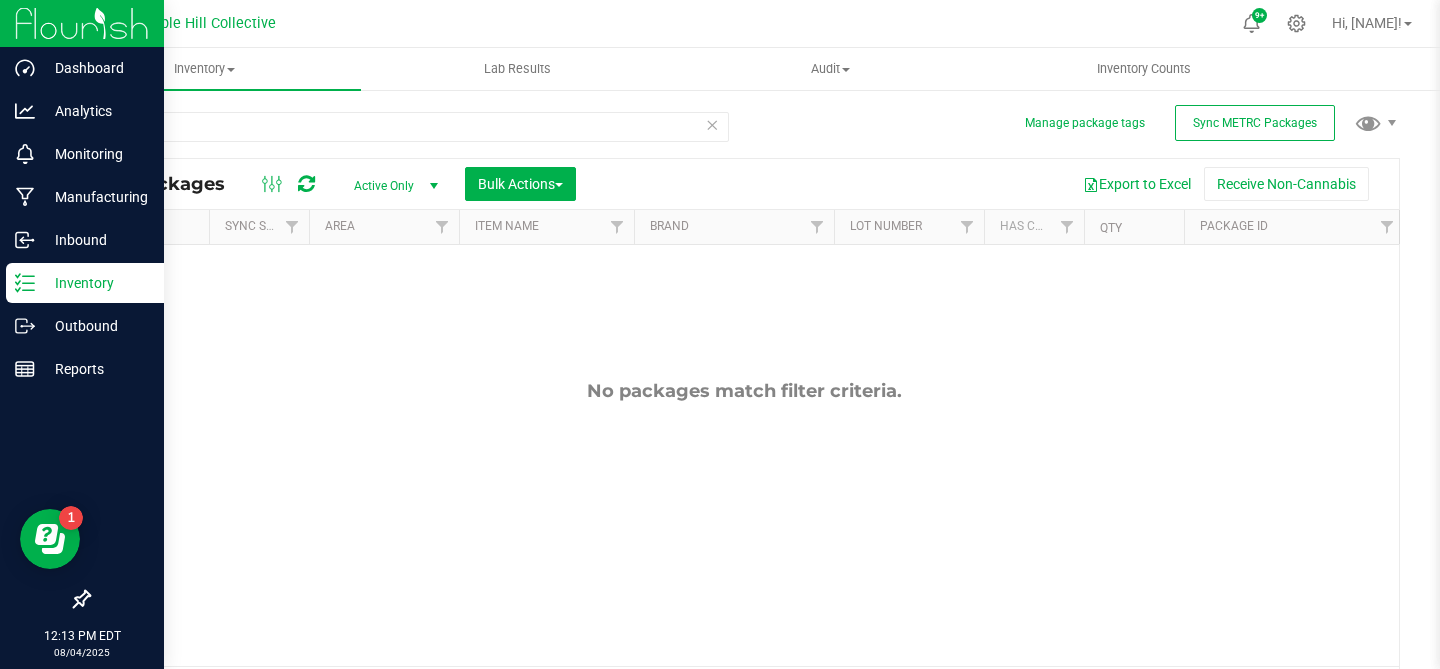 click at bounding box center [82, 23] 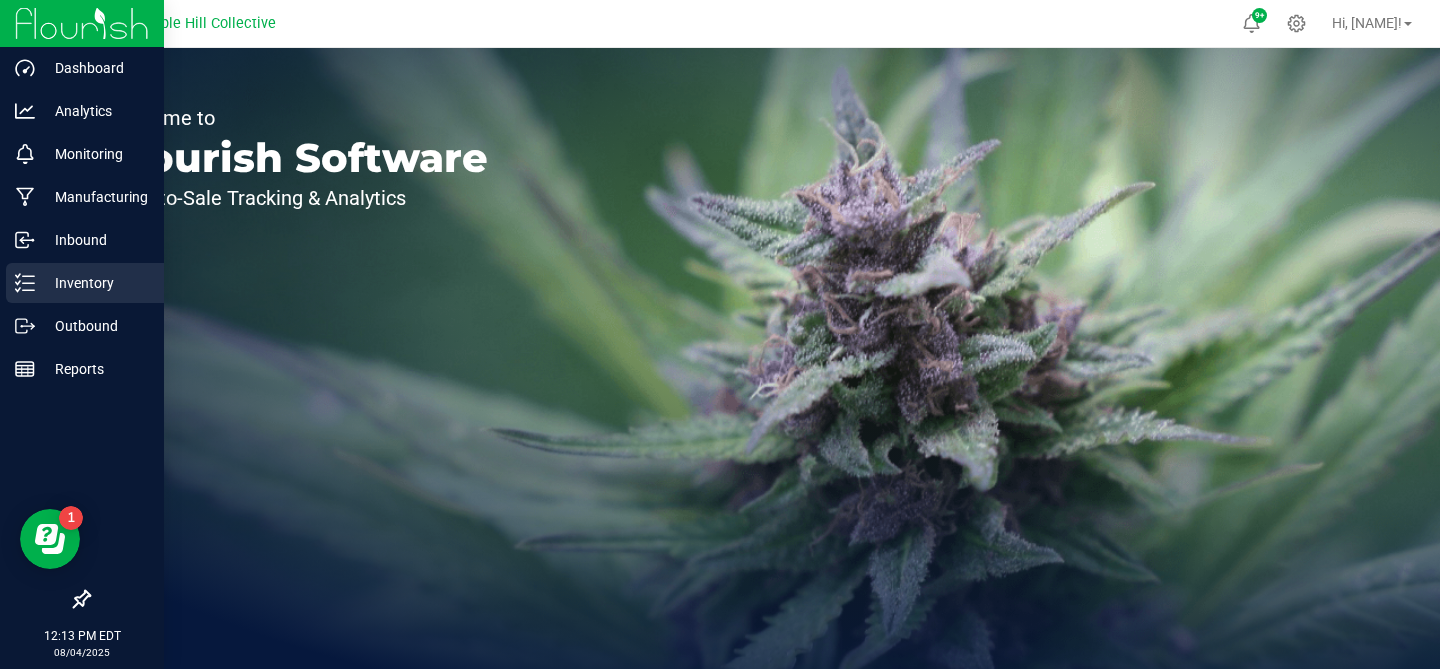 click 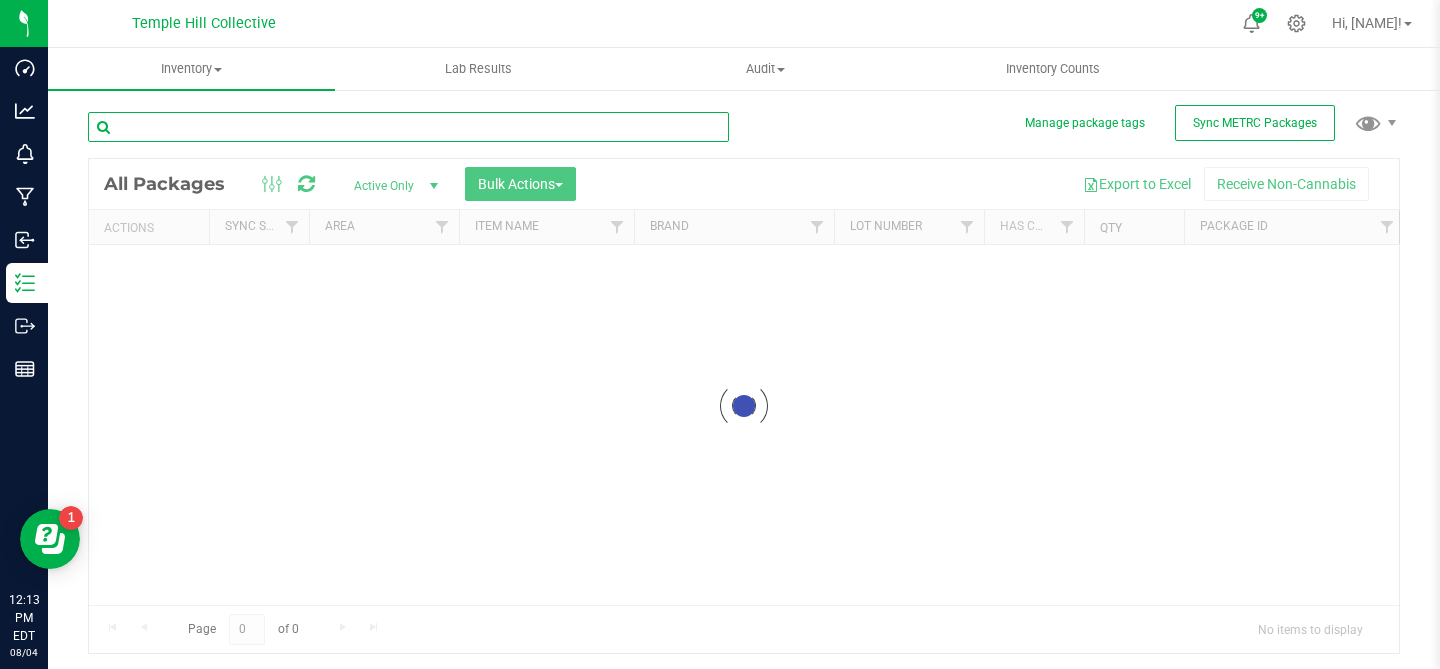 click at bounding box center [408, 127] 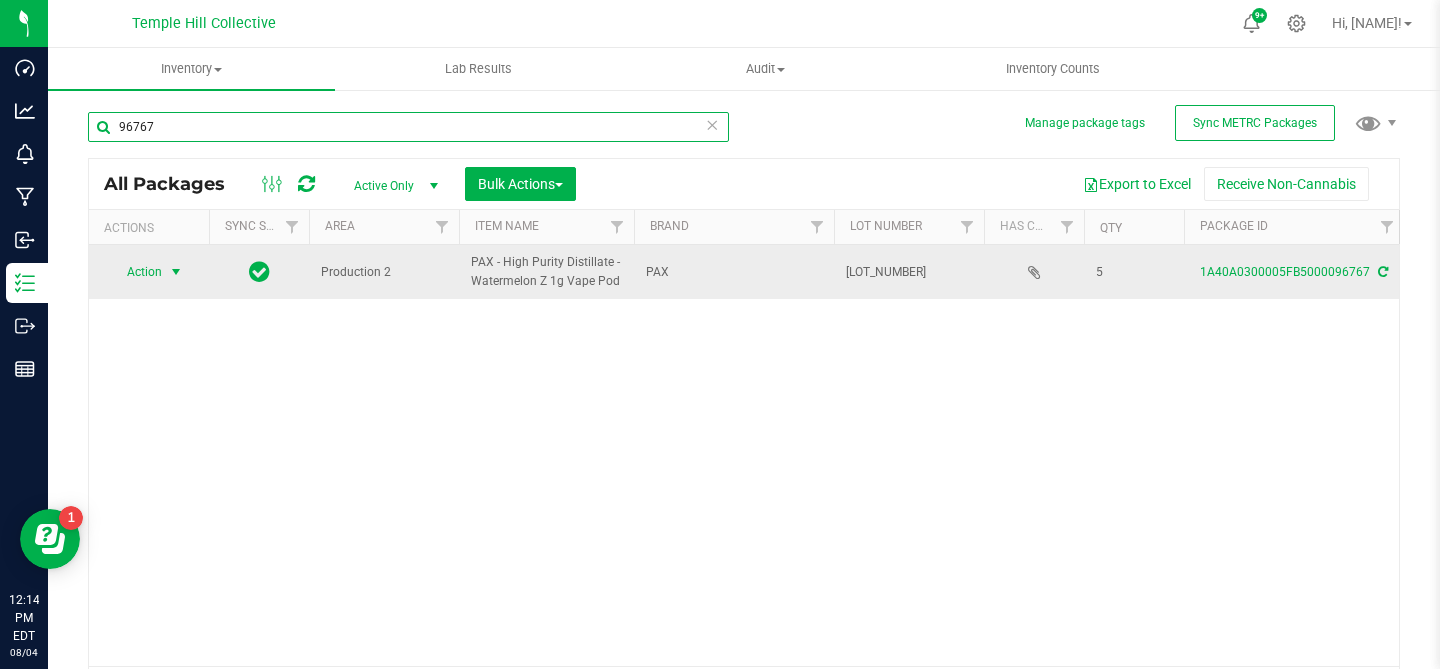 type on "96767" 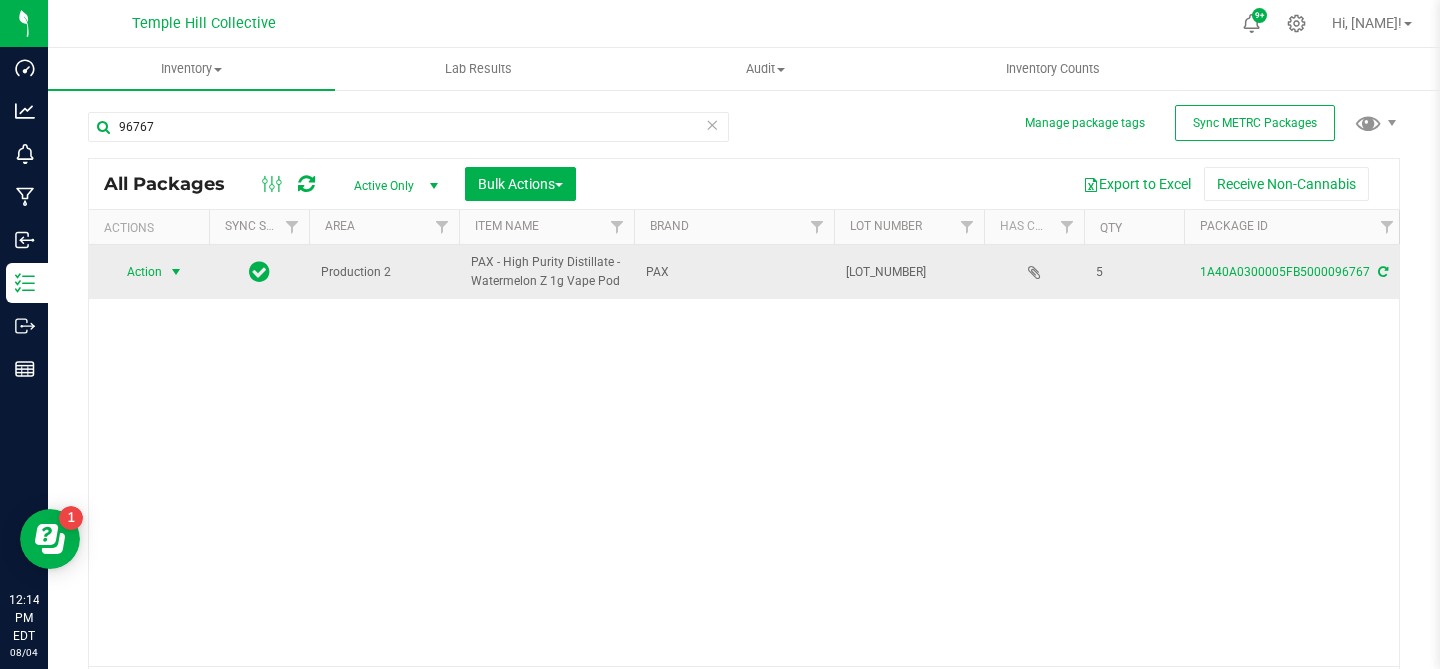click at bounding box center [176, 272] 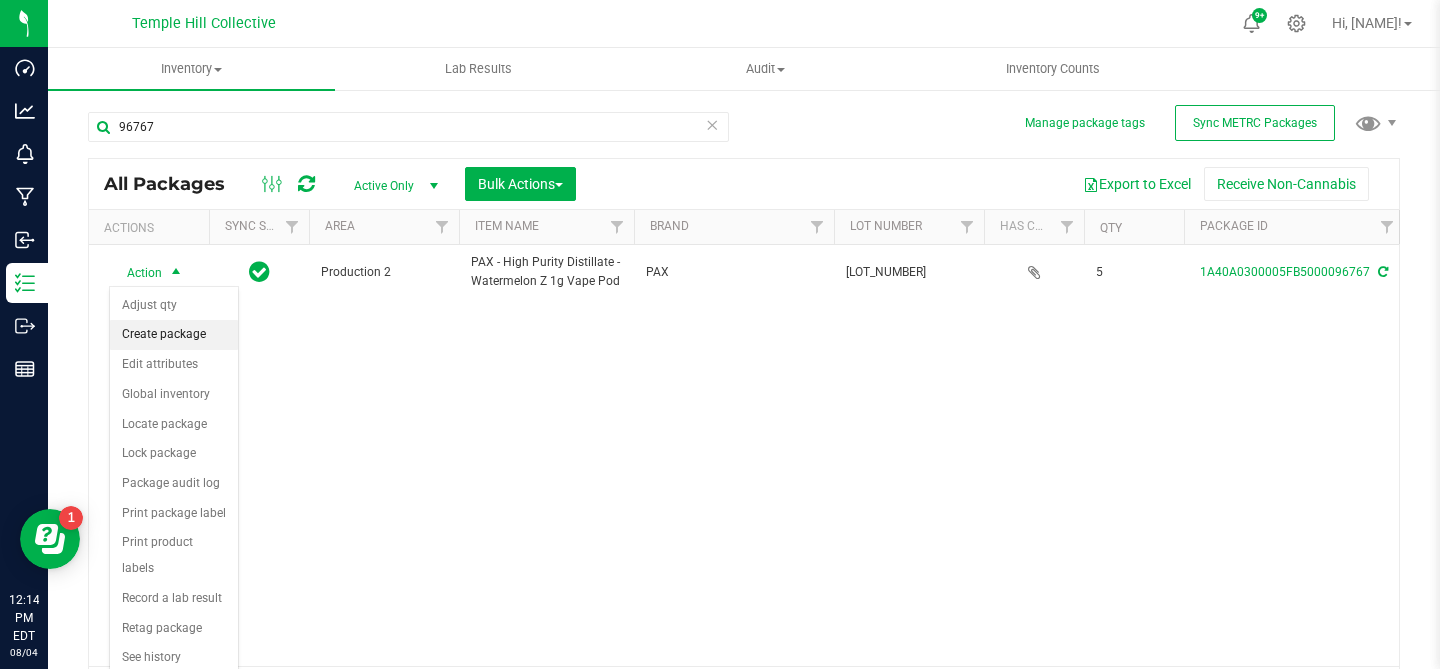 click on "Create package" at bounding box center [174, 335] 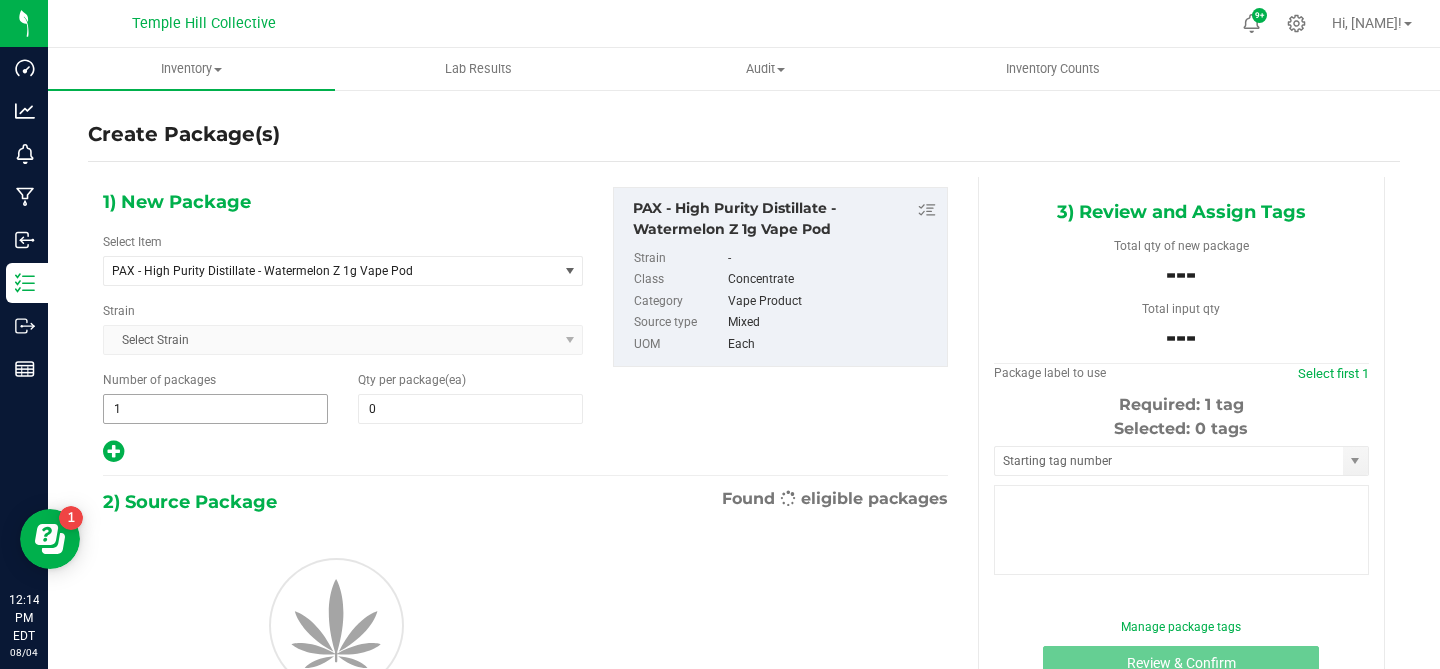 type on "0" 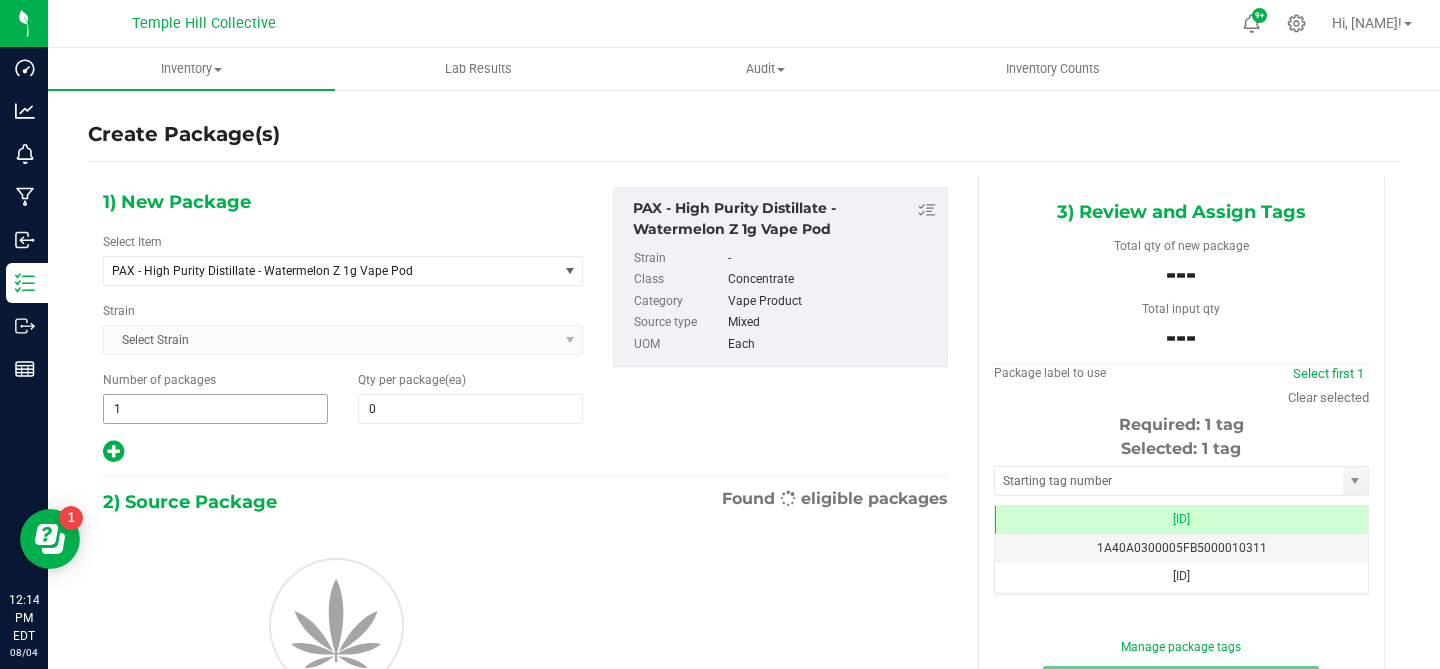 scroll, scrollTop: 0, scrollLeft: -1, axis: horizontal 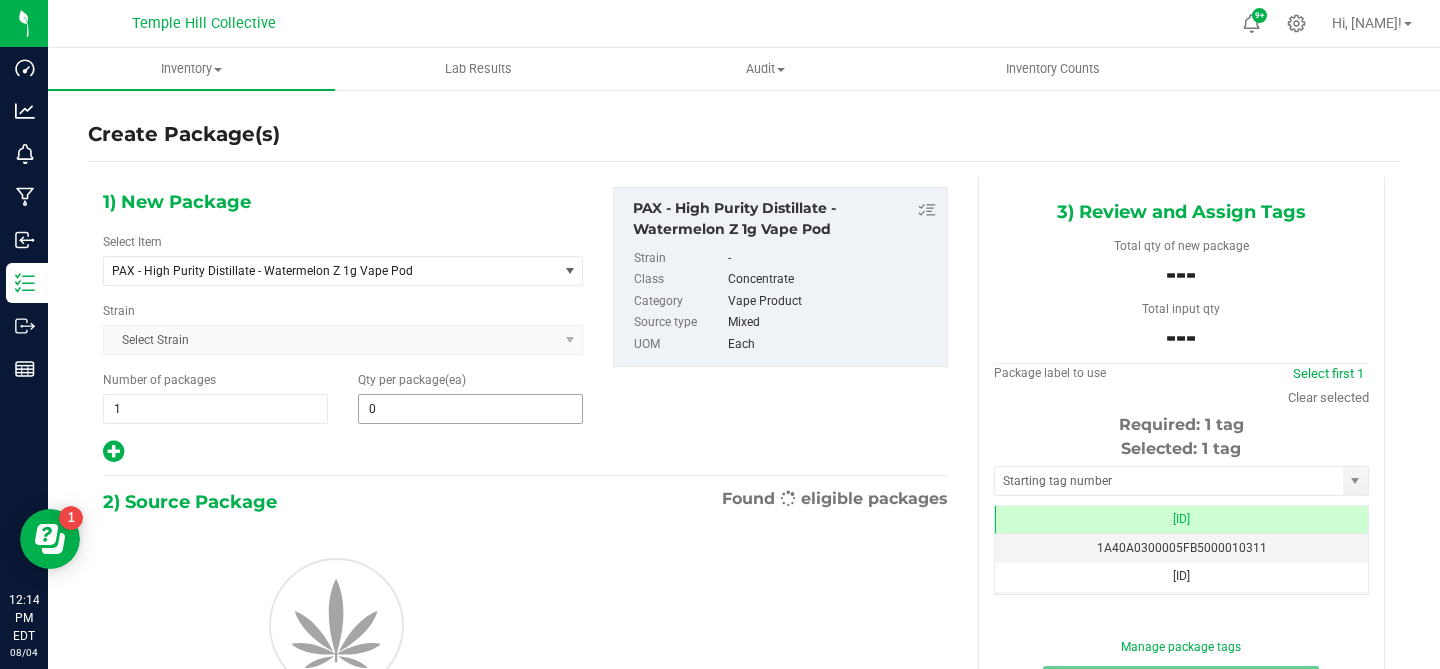 click on "0" at bounding box center [470, 409] 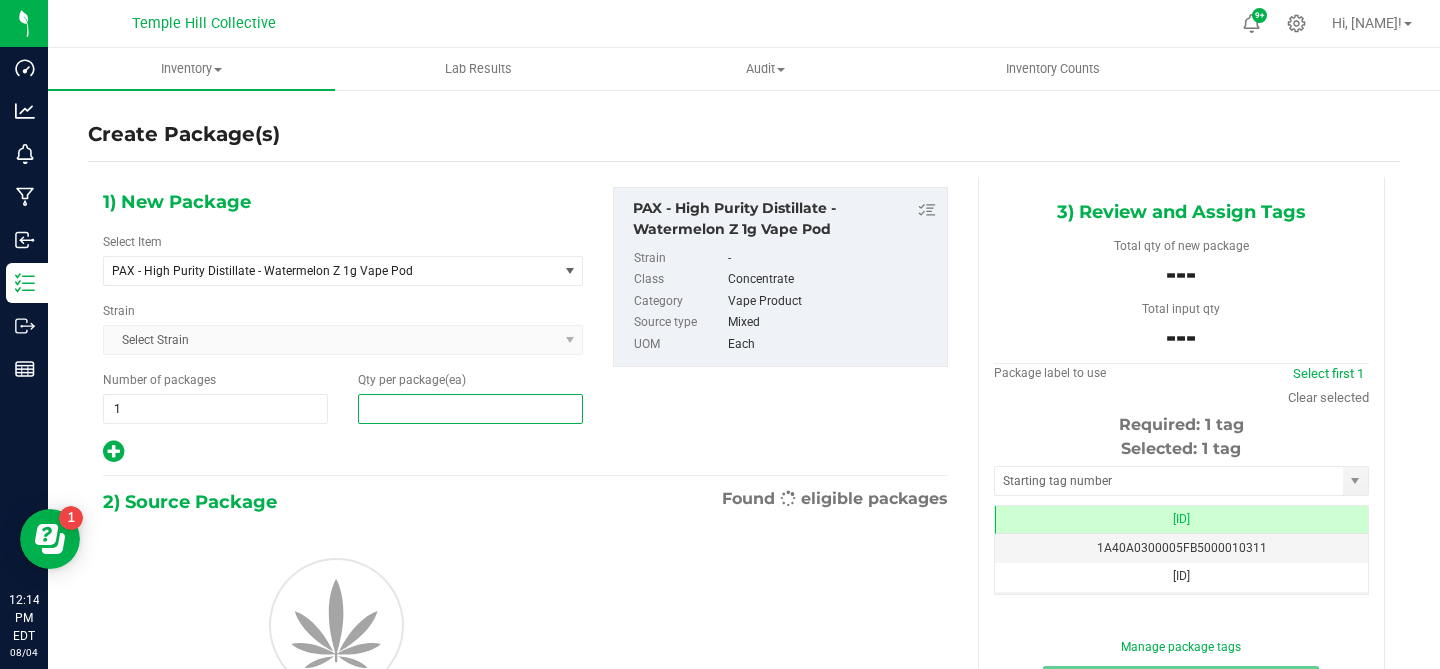 type on "2" 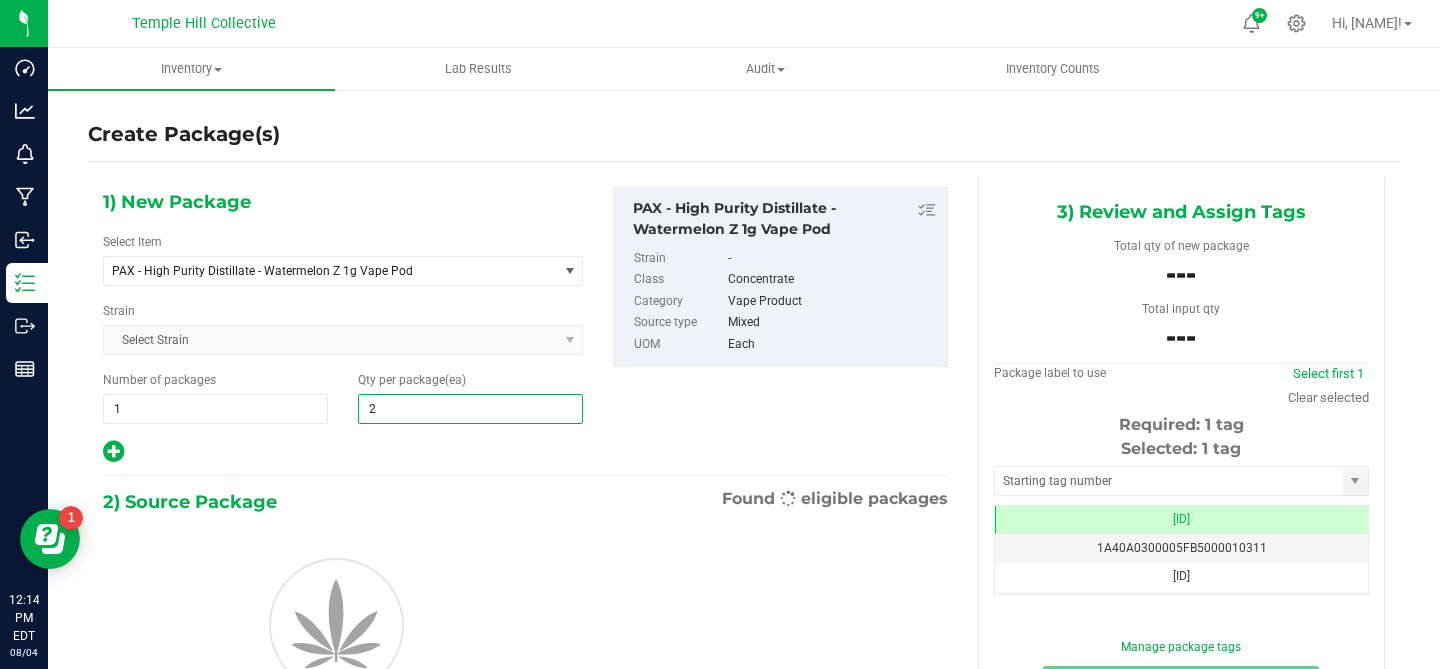 click on "1) New Package
Select Item
PAX - High Purity Distillate - Watermelon Z 1g Vape Pod
.5g Pre Pack Chillum 0.5g Pura Vida Pre-roll 14 [COUNTY] - Badder - Jelly Biscotti Pancakes 2g 14 [COUNTY] - Badder - Lemon Cane 2g 14 [COUNTY] - Badder - Moonbow 2g 14 [COUNTY] - Badder - Peanut Butter and Jelly 2g 14 [COUNTY] - Badder - Perfect Pair 2g 14 [COUNTY] - Batter - Lemon Cane 1g 14 [COUNTY] - Batter - Moon Bow 2g 14 [COUNTY] - Bubble Hash - Lemon Driver 2g 14 [COUNTY] - Bubble Hash - Perfect MAC 2g 14 [COUNTY] - Budder - MAC - 0.5g 14 [COUNTY] - Budder - MAC - 1g 14 [COUNTY] - Budder - Poet's Walk 14 [COUNTY] - Budder - Poet's Walk - 2g" at bounding box center [525, 466] 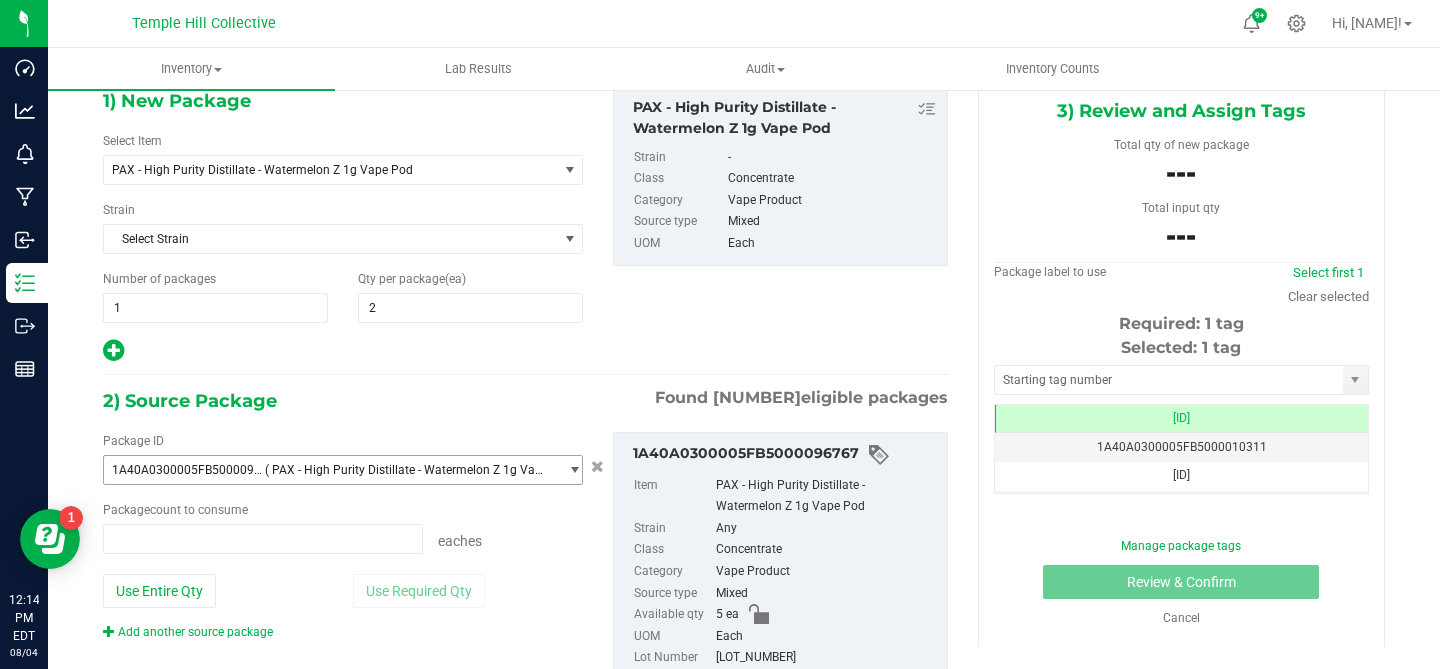 type on "0 ea" 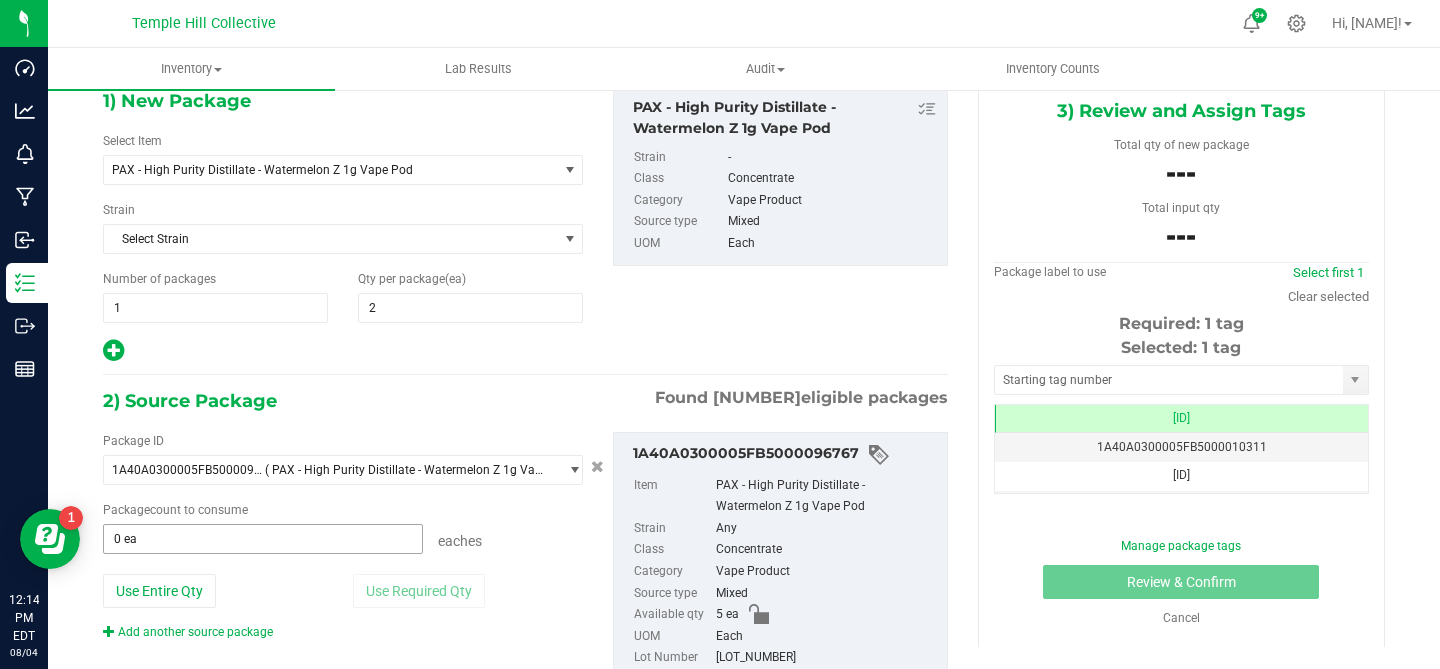 click on "0 ea" at bounding box center (263, 539) 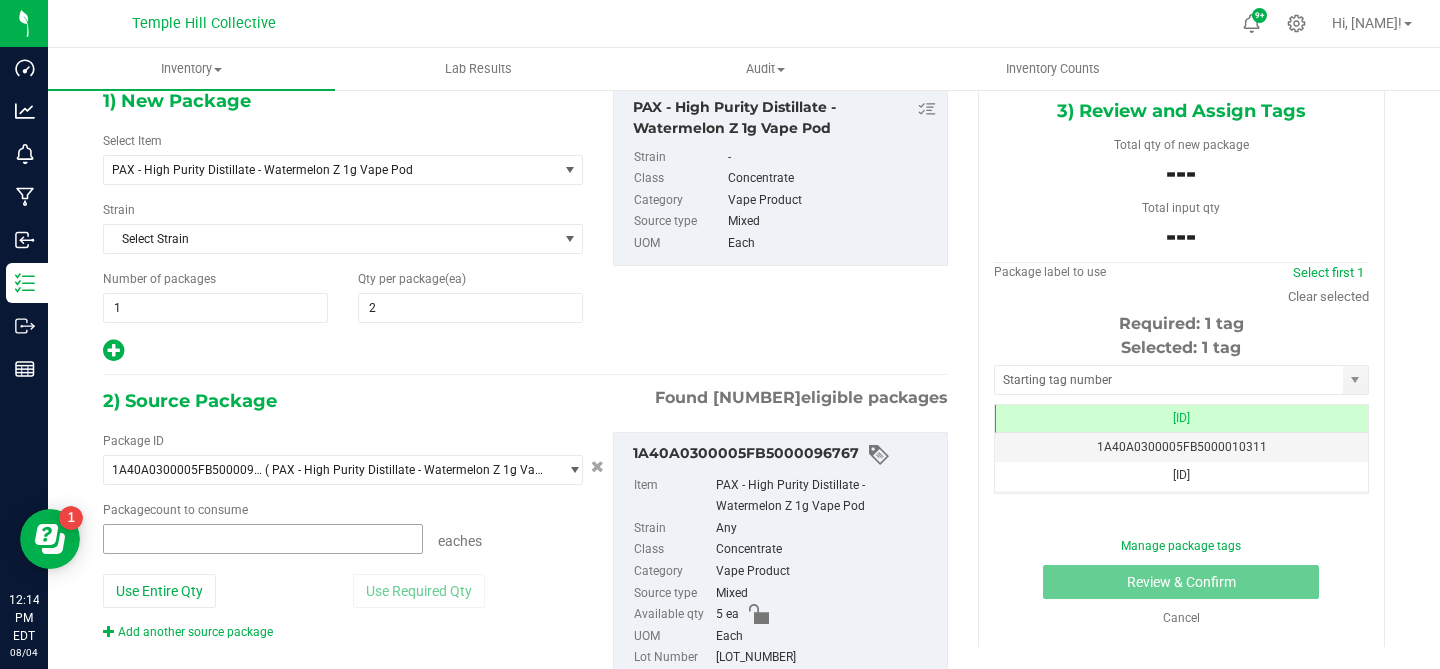 click at bounding box center [0, 0] 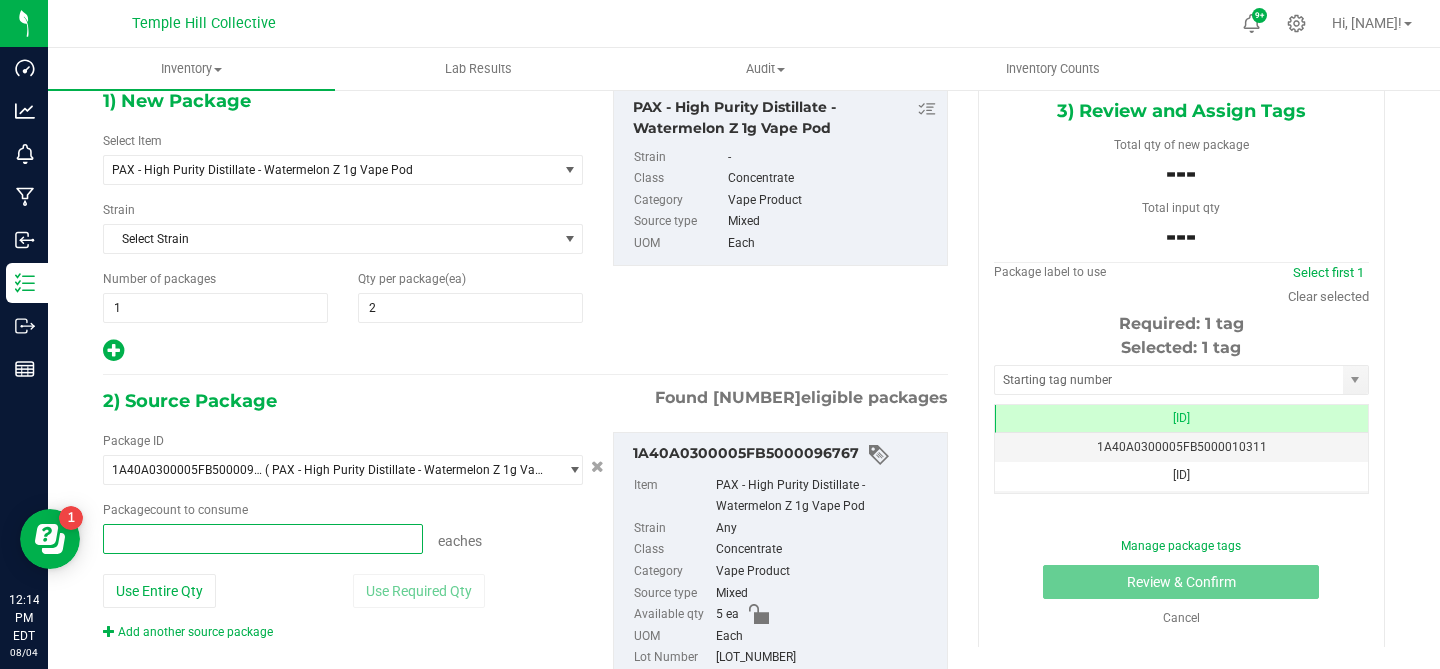 type on "2" 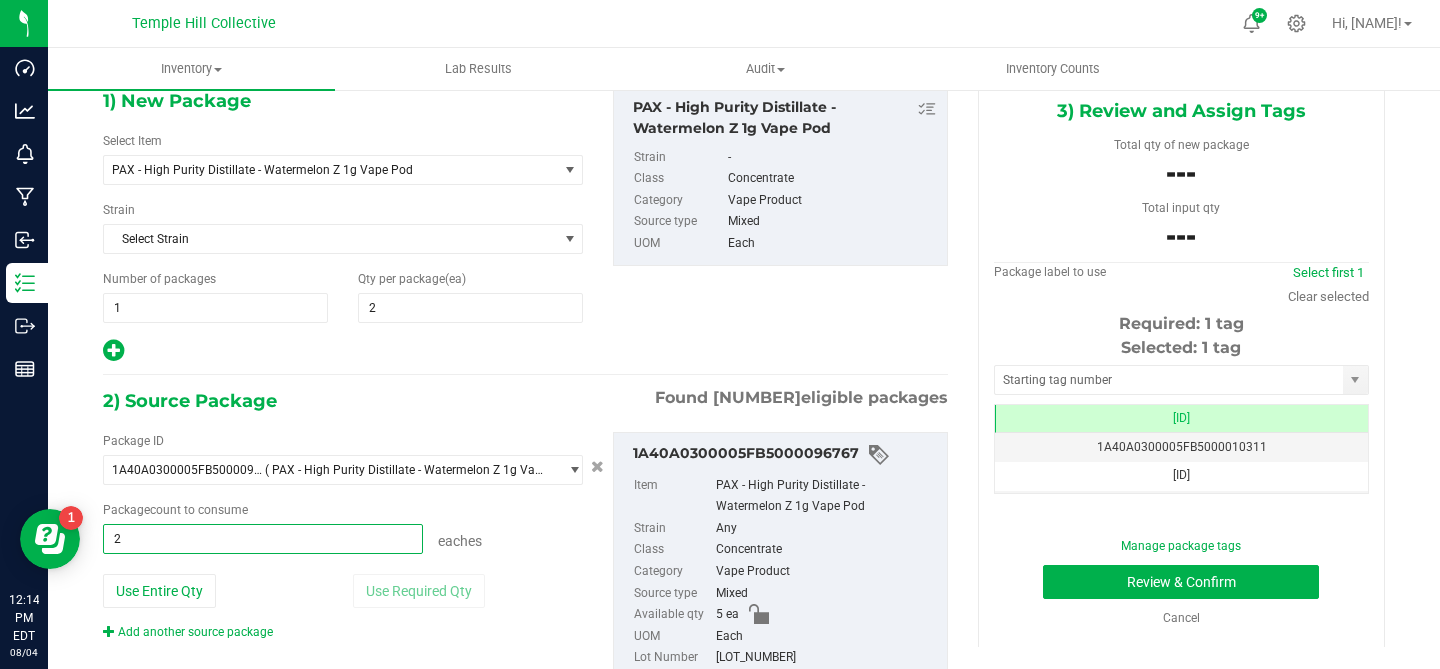 click at bounding box center [525, 375] 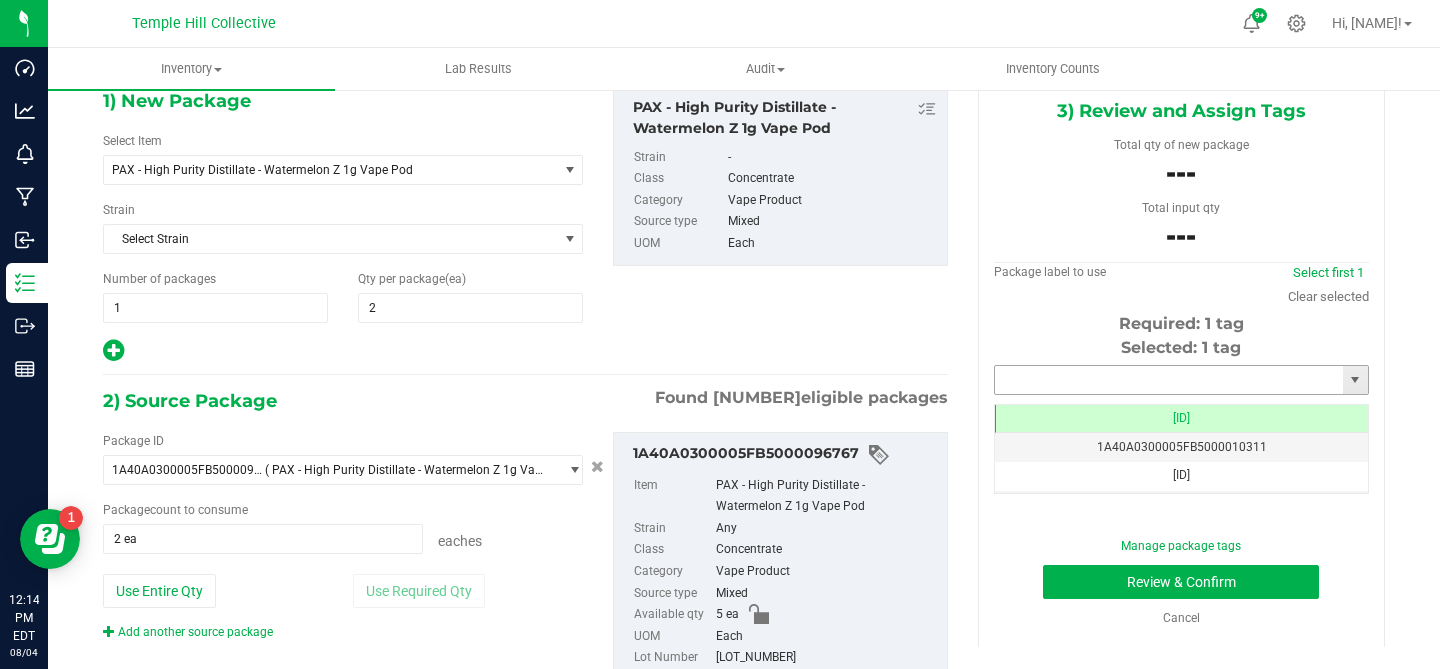 click at bounding box center [1169, 380] 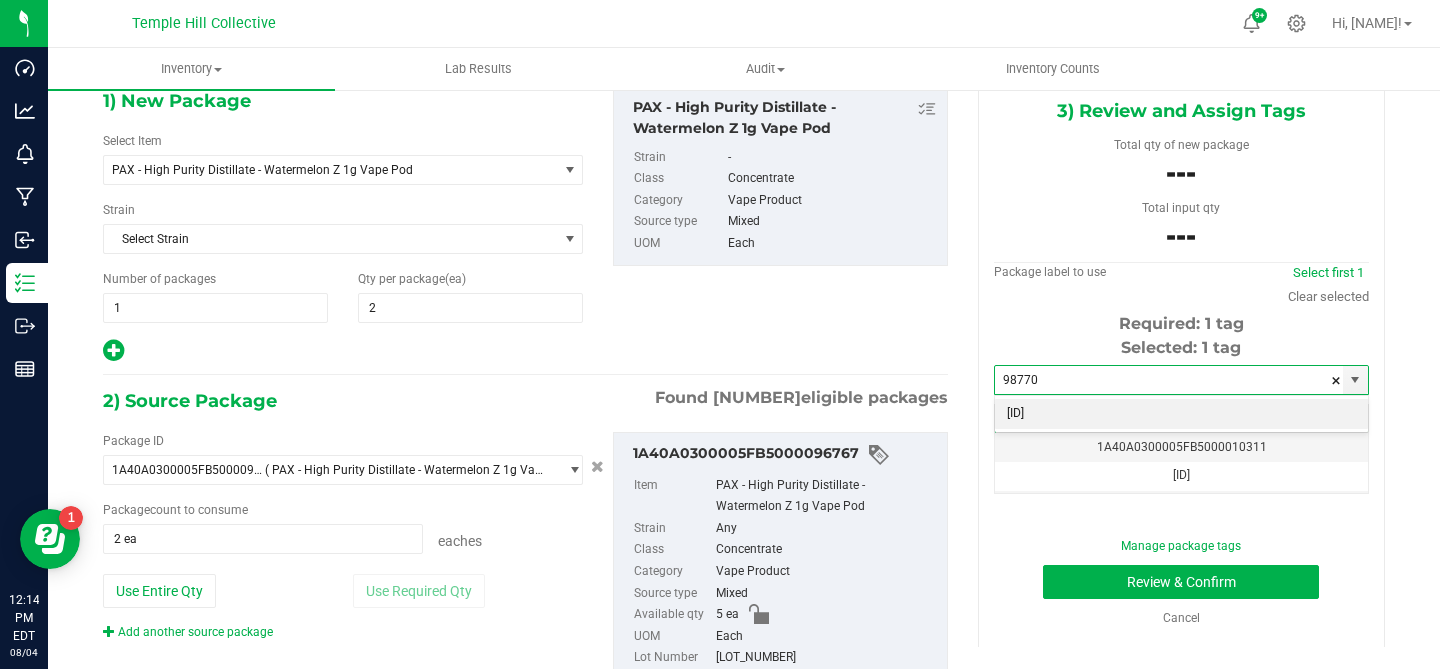 click on "[ID]" at bounding box center (1181, 414) 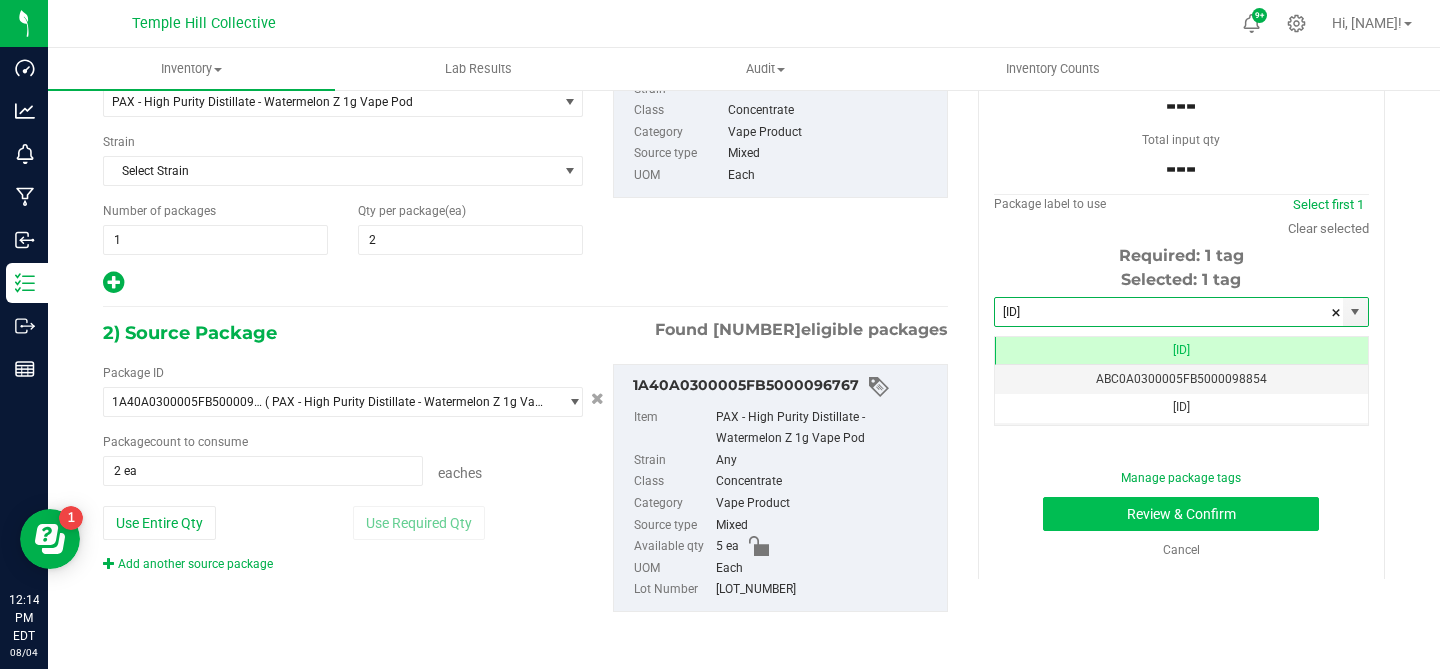 type on "[ID]" 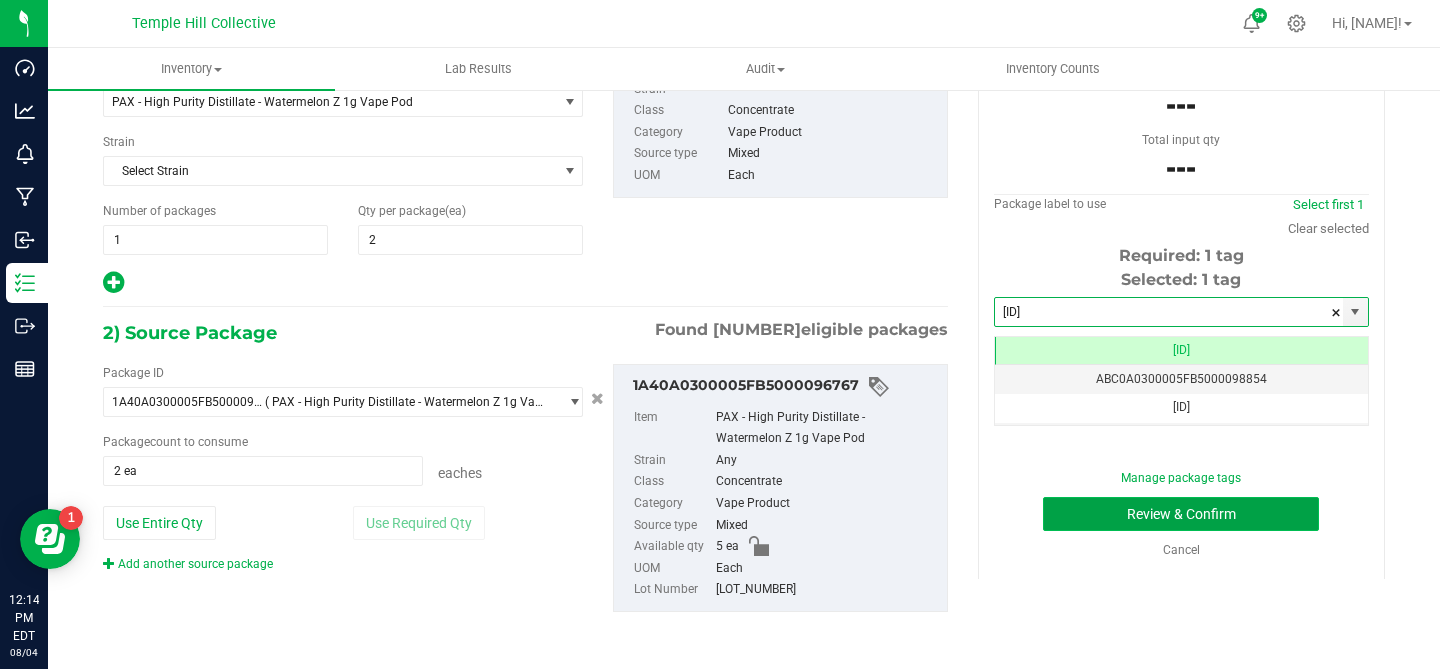 click on "Review & Confirm" at bounding box center (1181, 514) 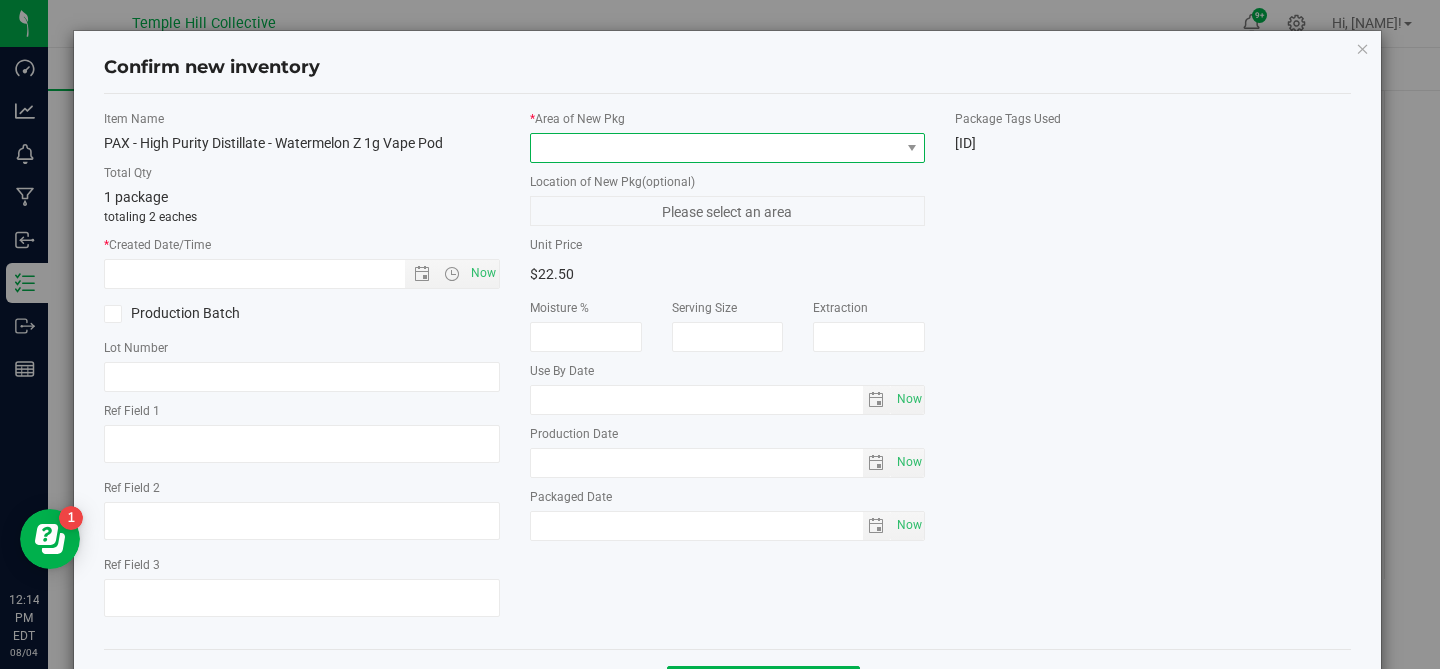 click at bounding box center (715, 148) 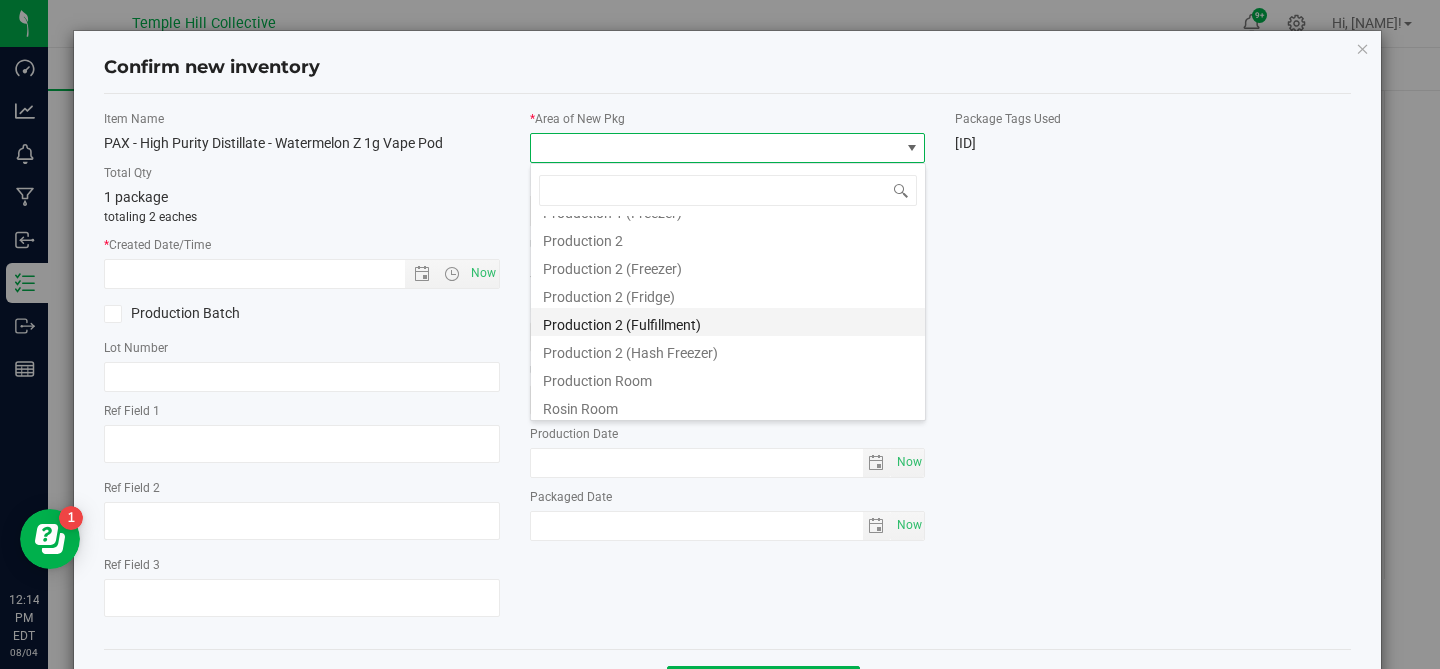 click on "Production 2 (Fulfillment)" at bounding box center (728, 322) 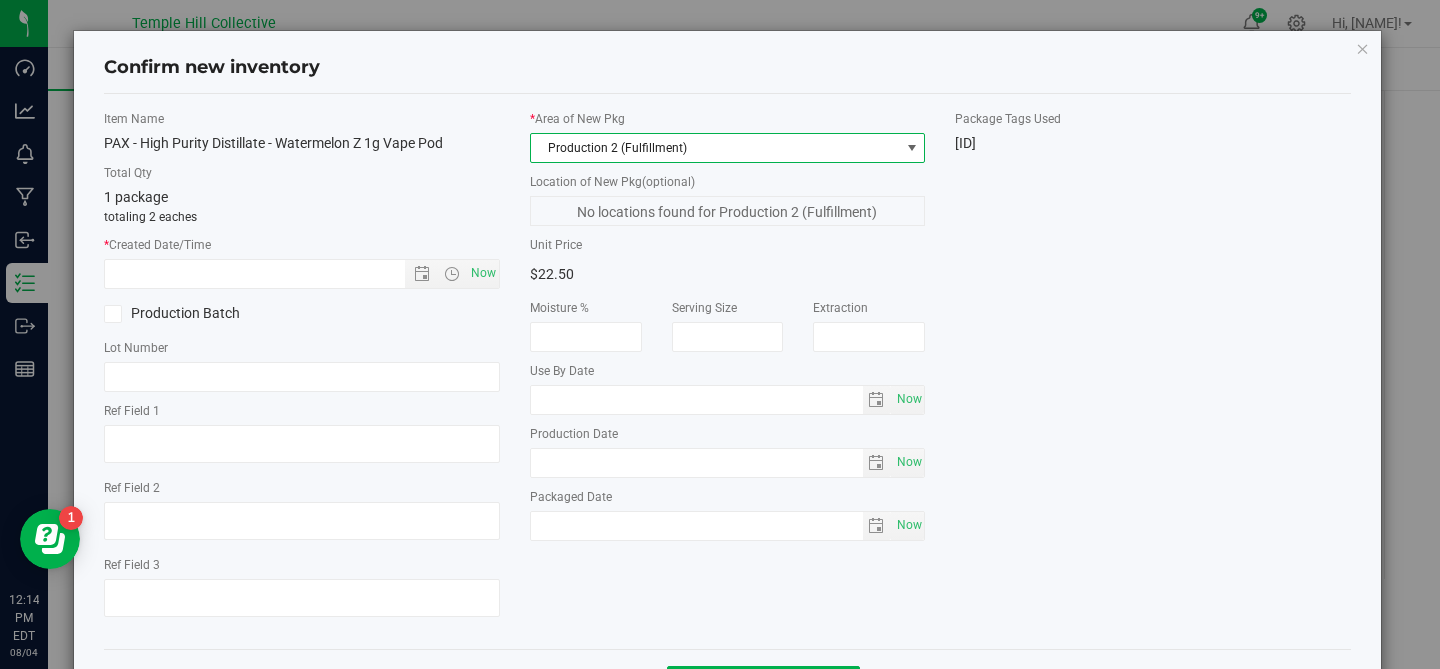 click on "Production 2 (Fulfillment)" at bounding box center (715, 148) 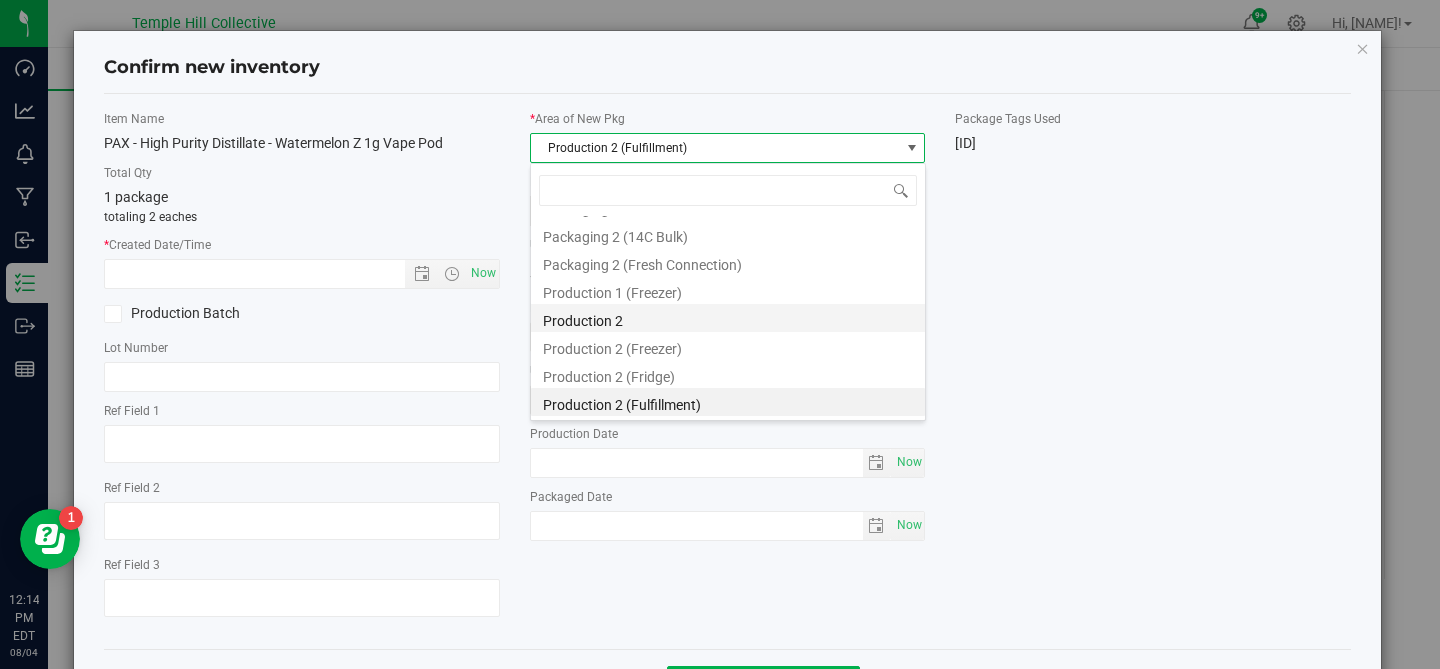 click on "Production 2" at bounding box center (728, 318) 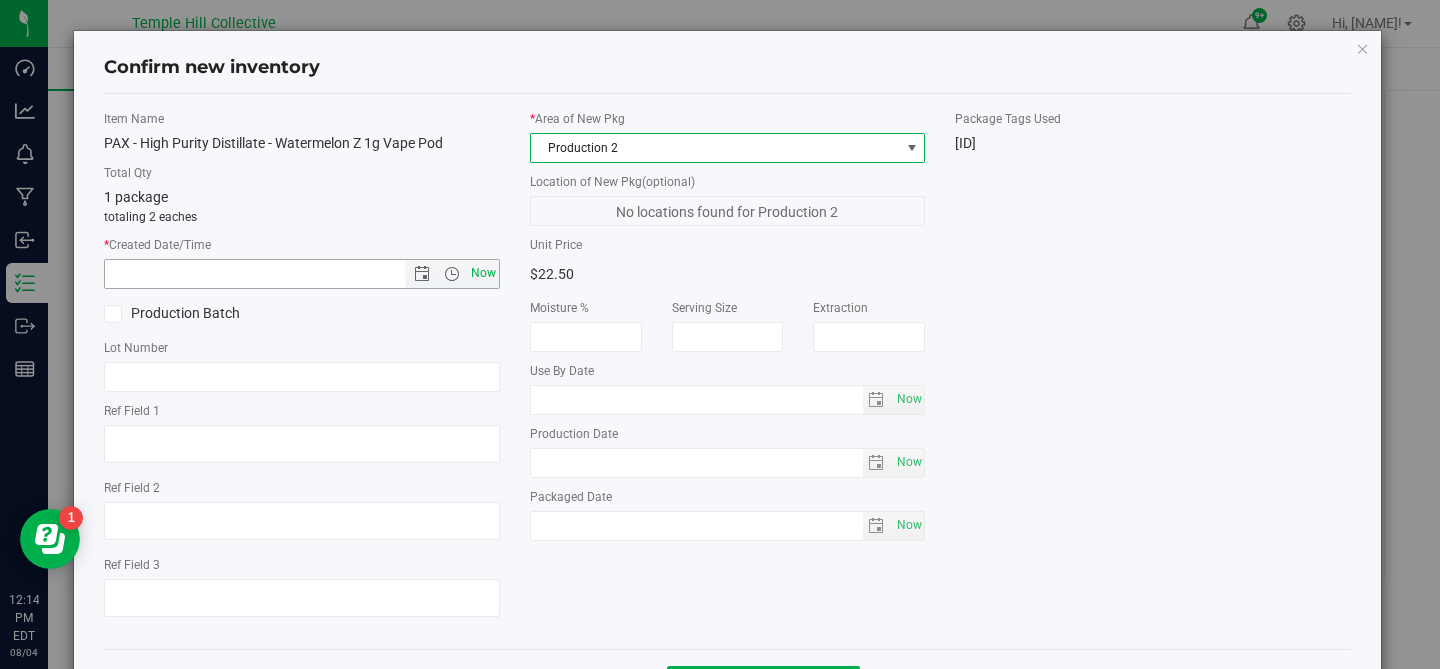 click on "Now" at bounding box center (483, 273) 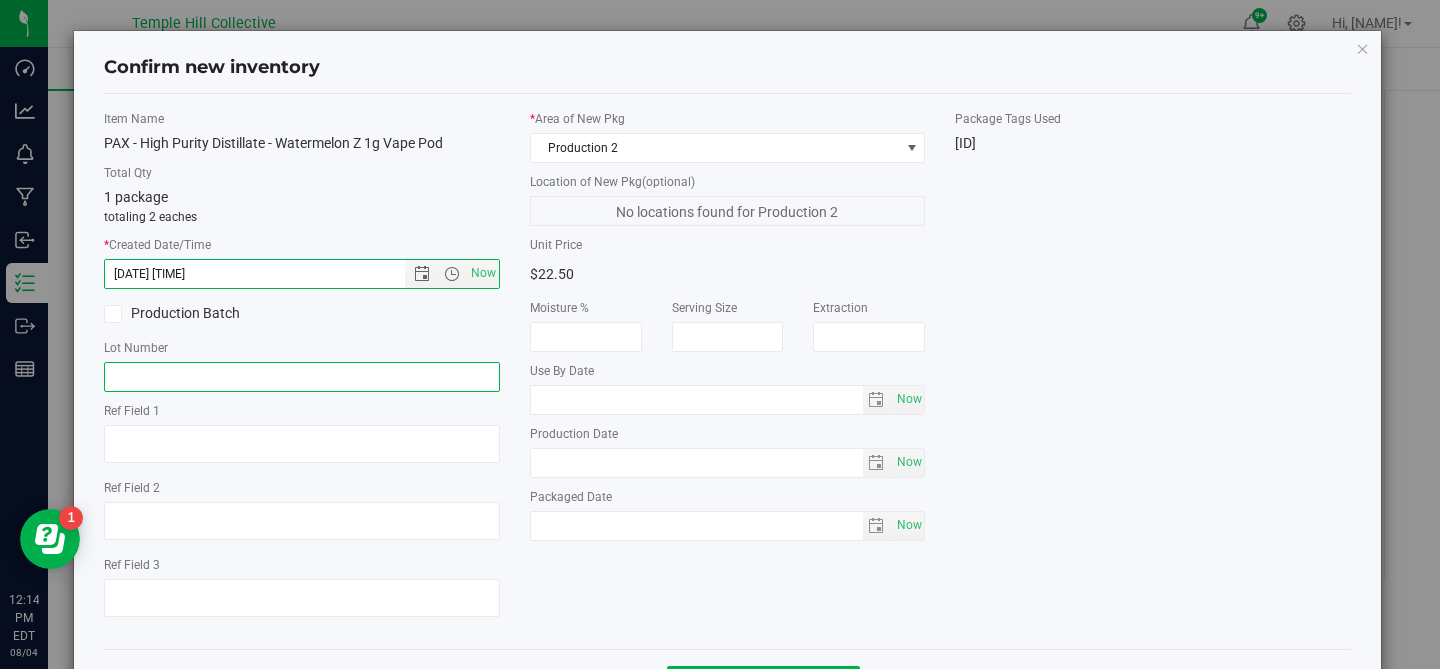 click at bounding box center (302, 377) 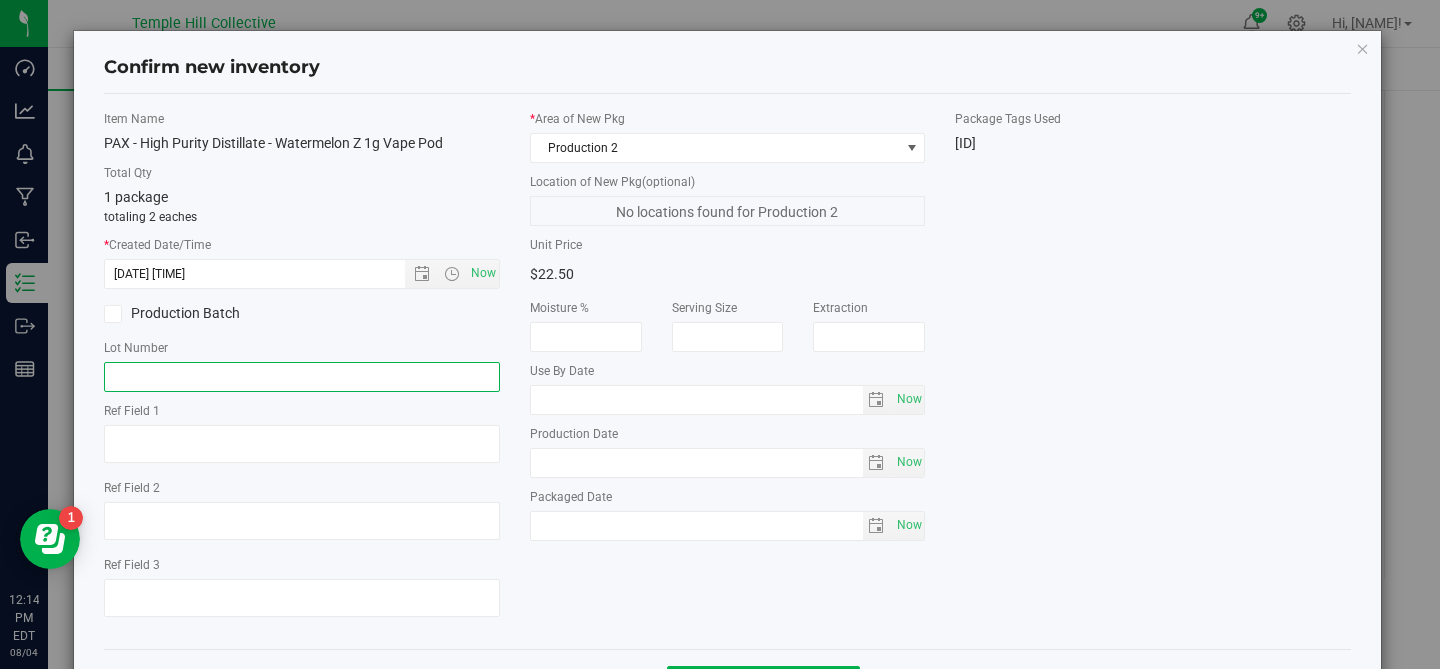 paste on "[LOT_NUMBER]" 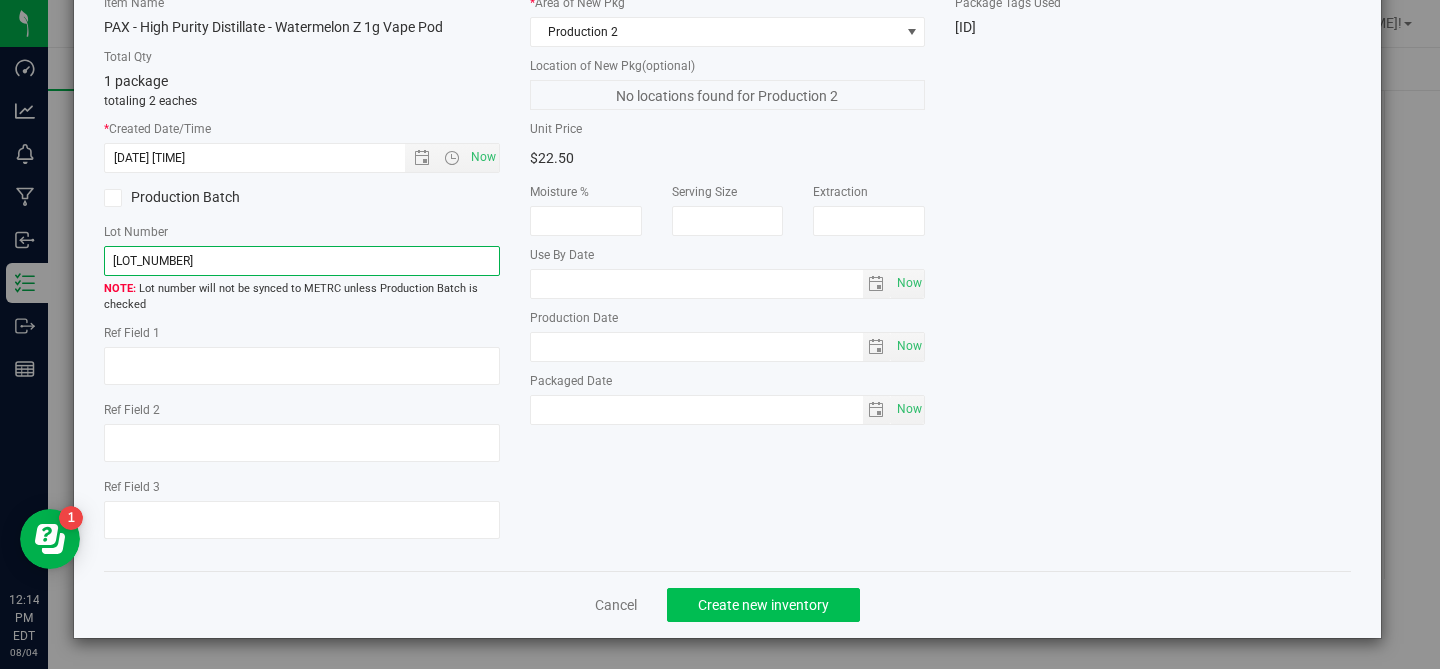 type on "[LOT_NUMBER]" 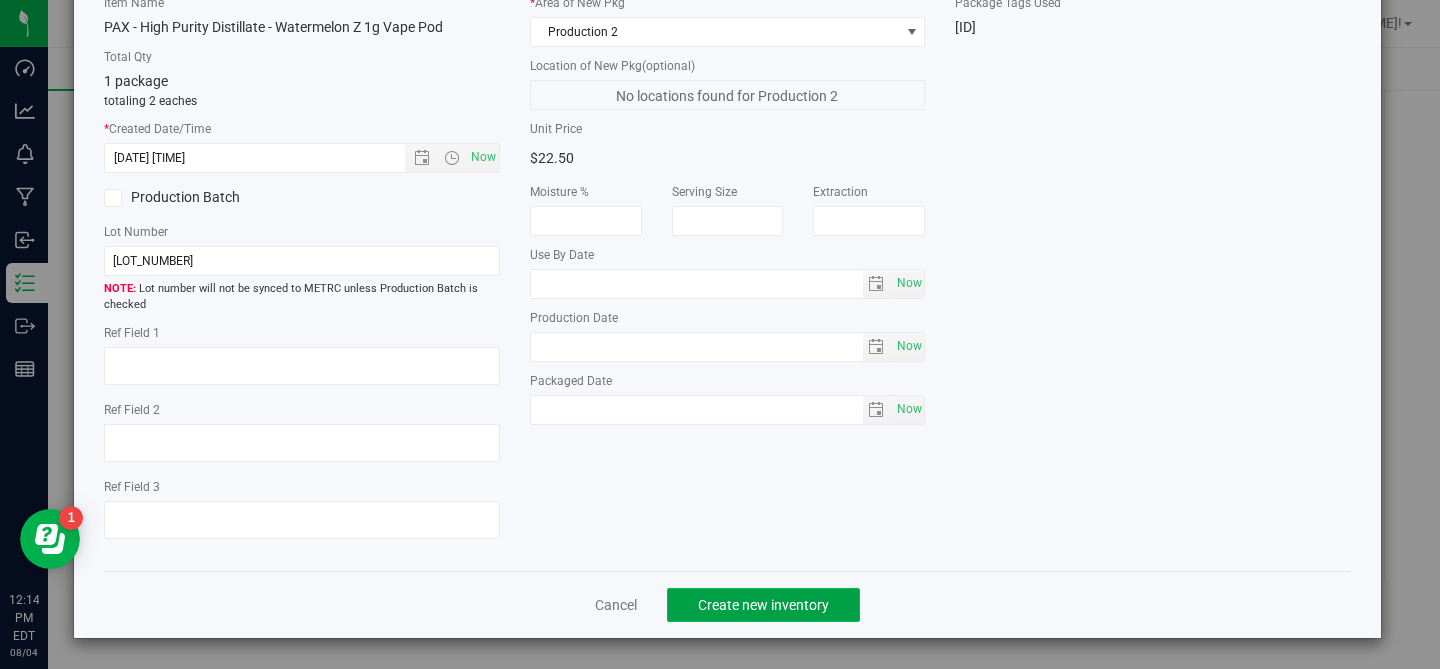 click on "Create new inventory" 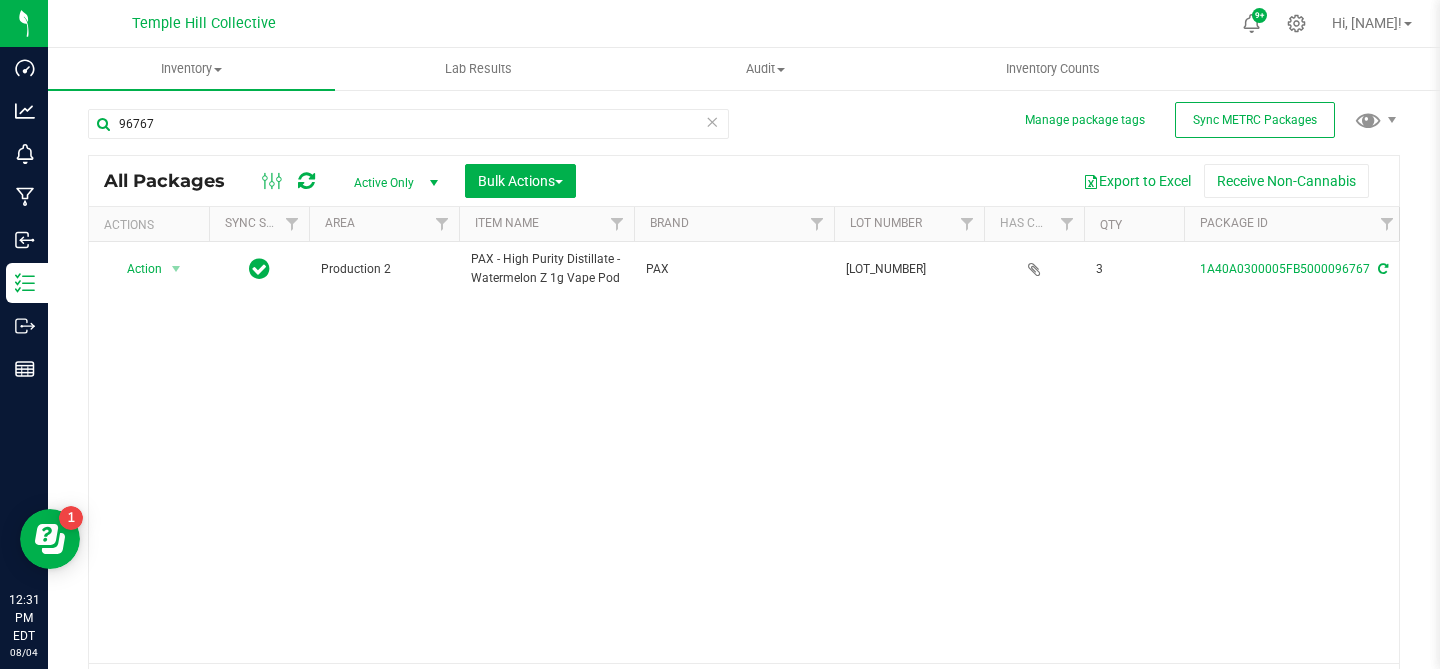 scroll, scrollTop: 0, scrollLeft: 0, axis: both 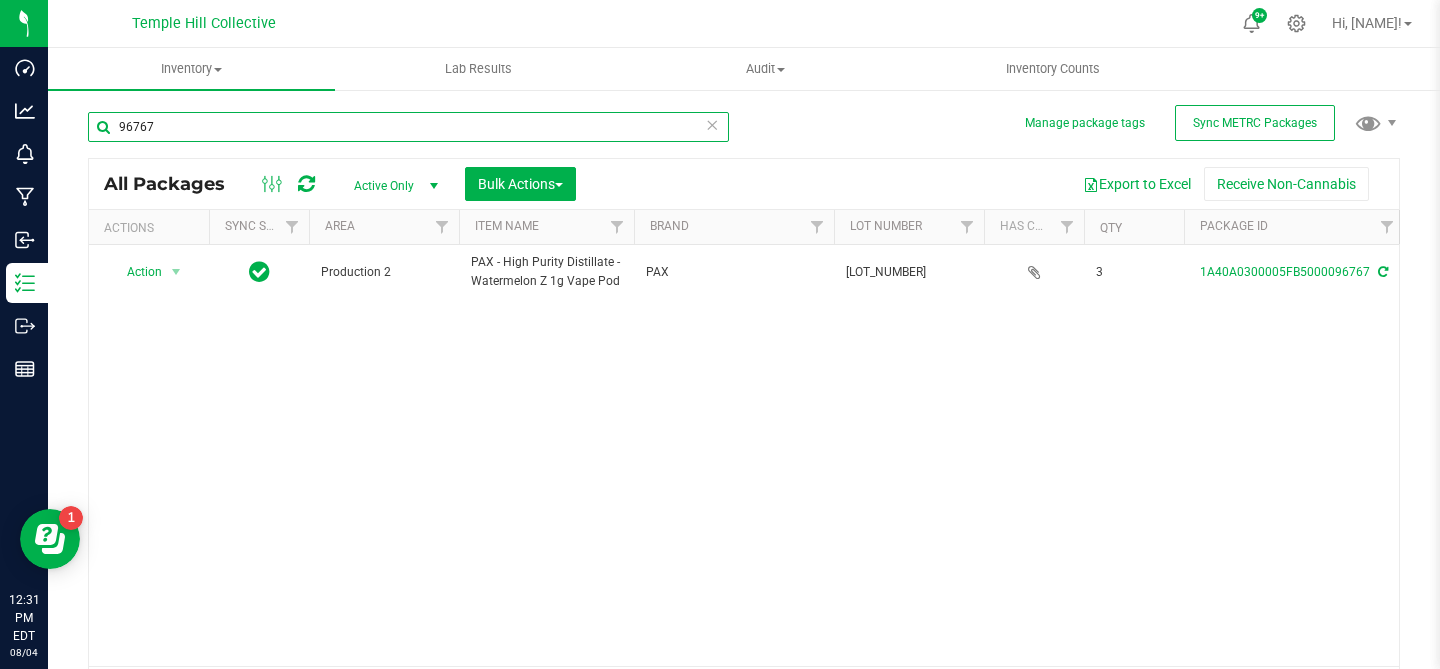 click on "96767" at bounding box center (408, 127) 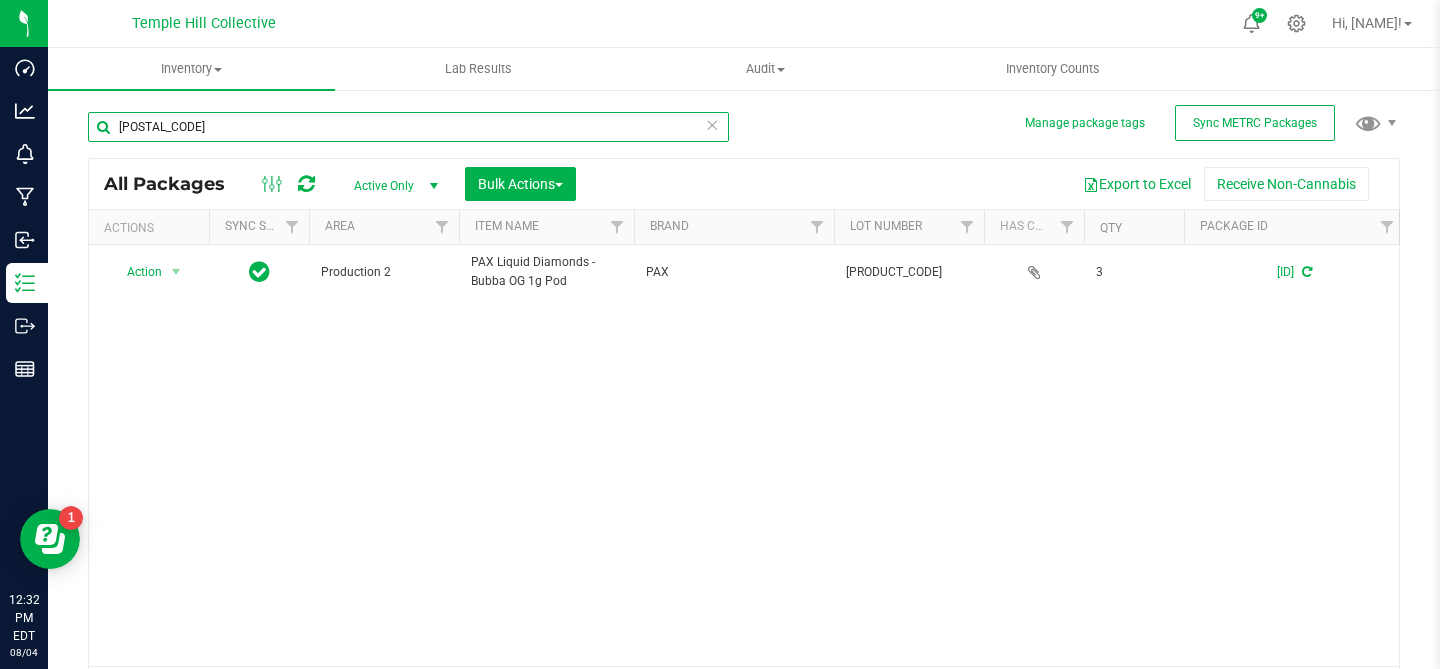 click on "[POSTAL_CODE]" at bounding box center (408, 127) 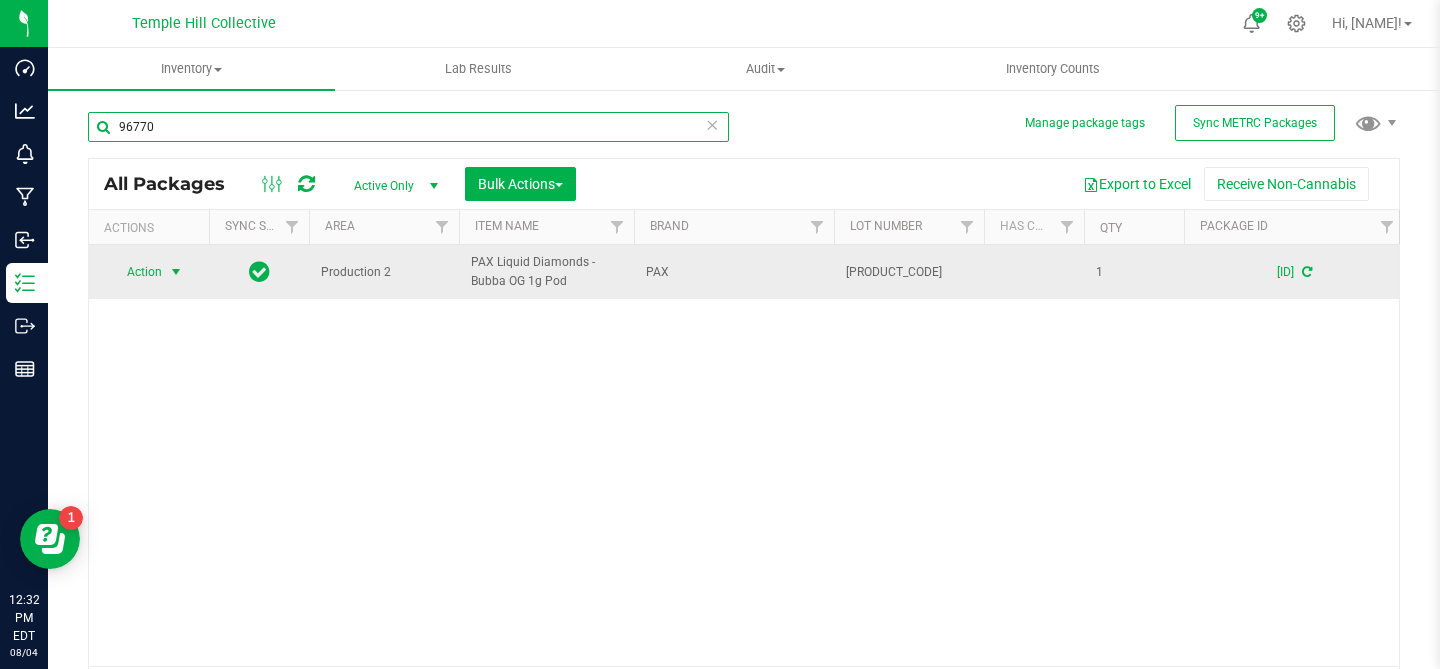 type on "96770" 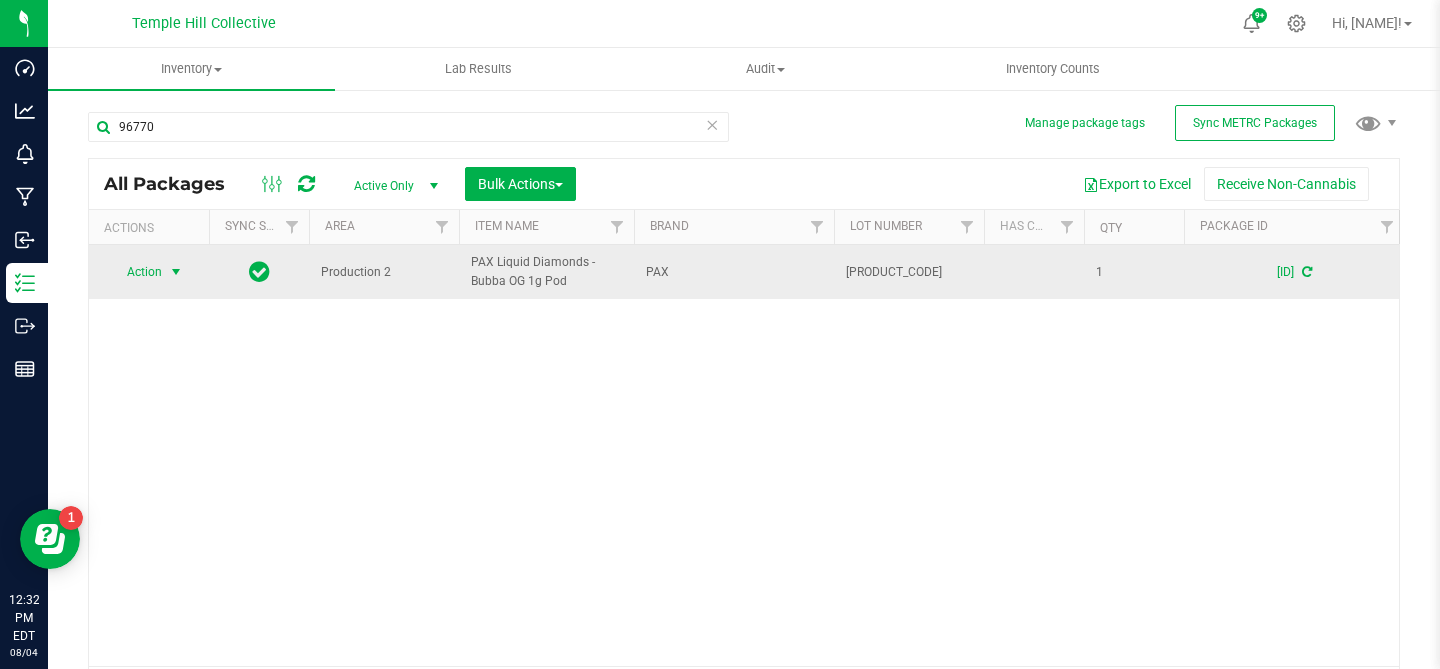 click at bounding box center [176, 272] 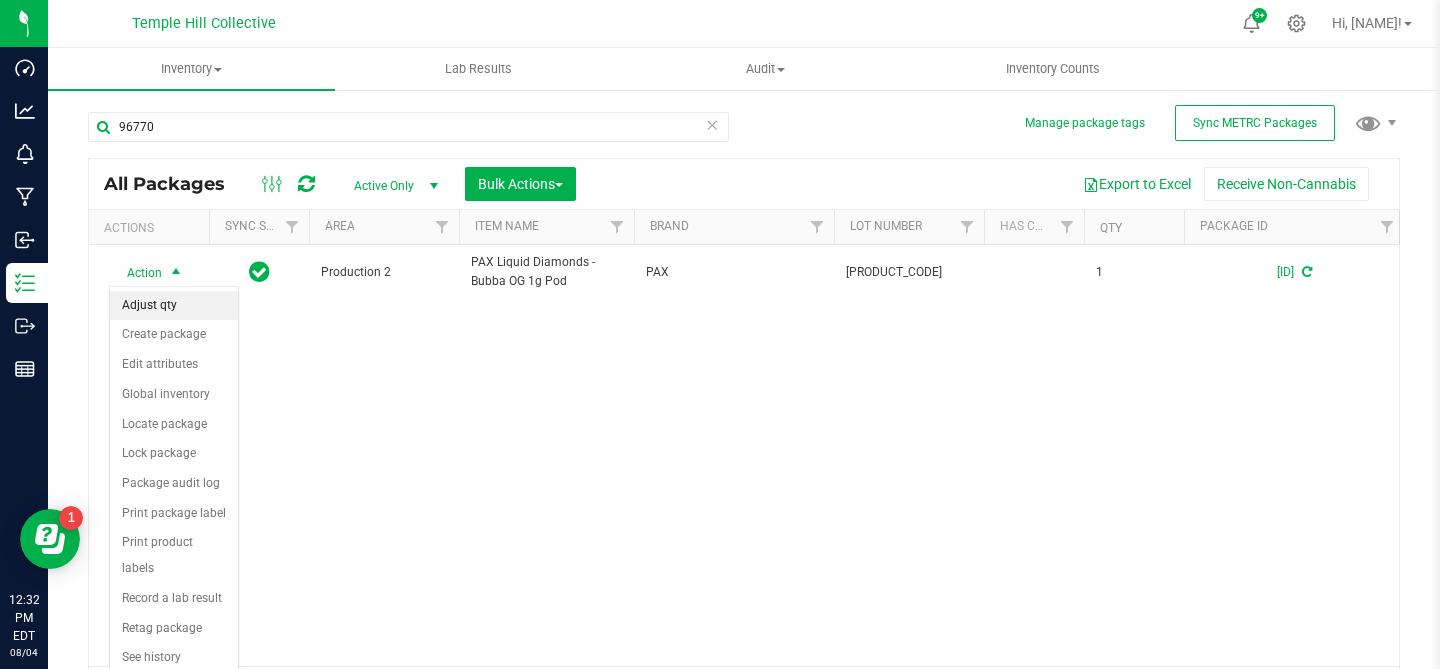 click on "Adjust qty" at bounding box center (174, 306) 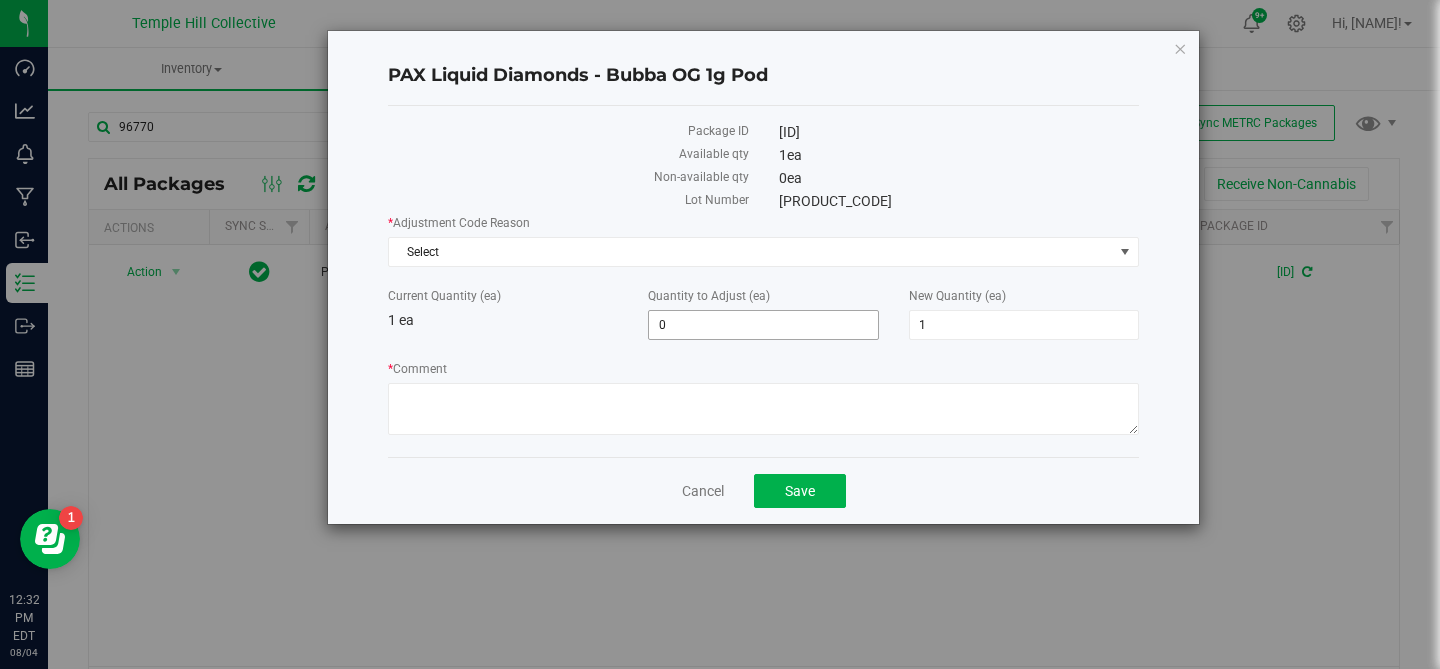 click on "0" at bounding box center (763, 325) 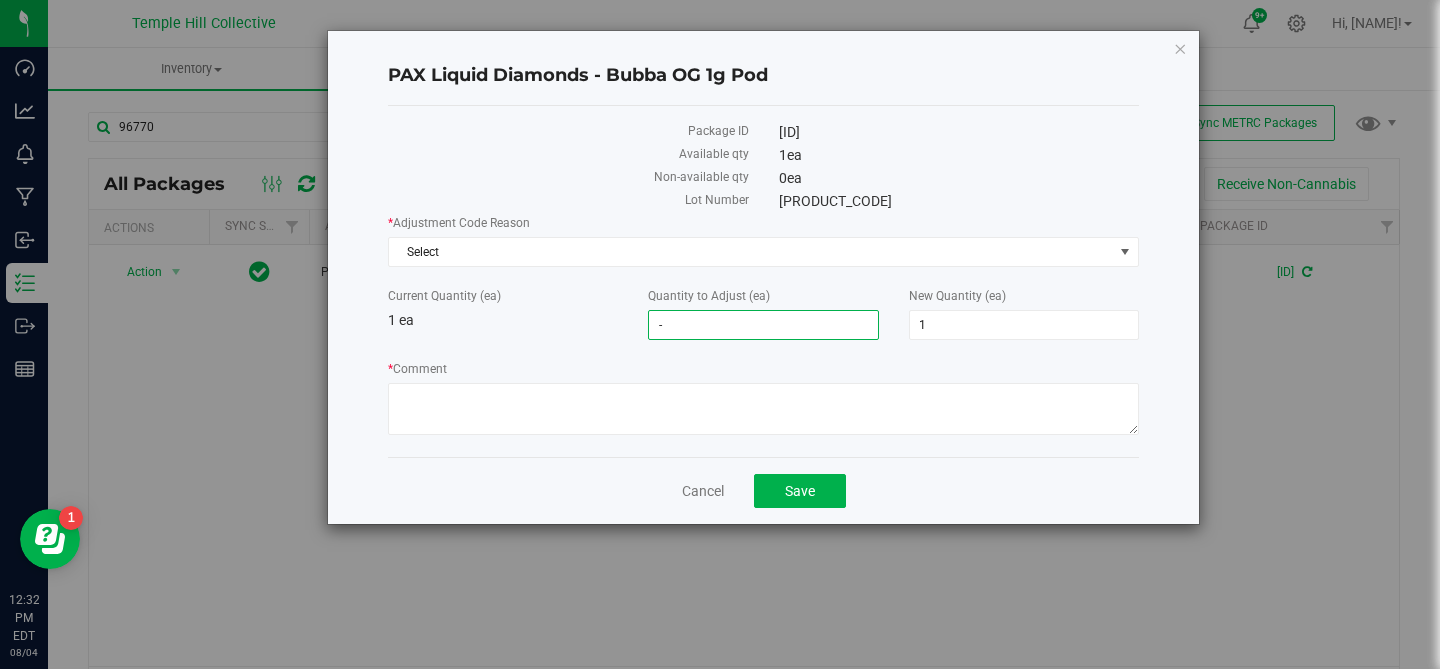 type on "-1" 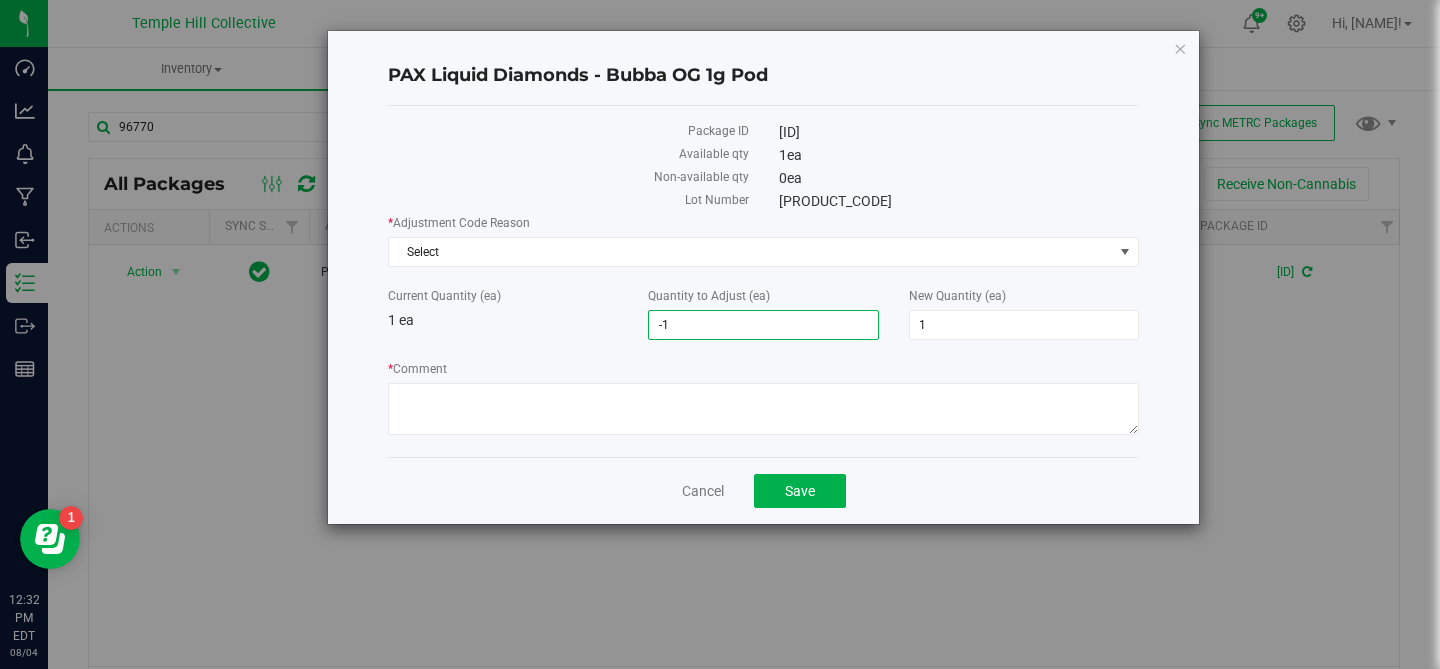 click on "*
Comment" at bounding box center [763, 369] 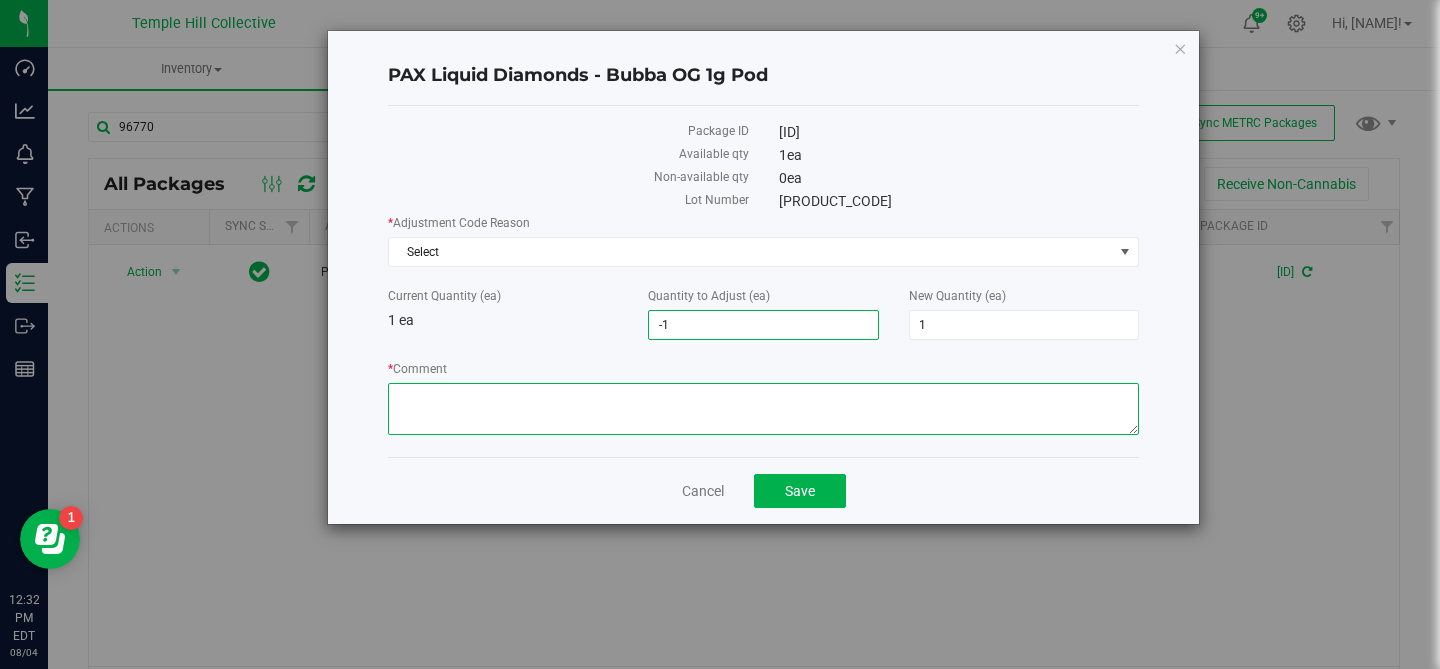 click on "*
Comment" at bounding box center (763, 409) 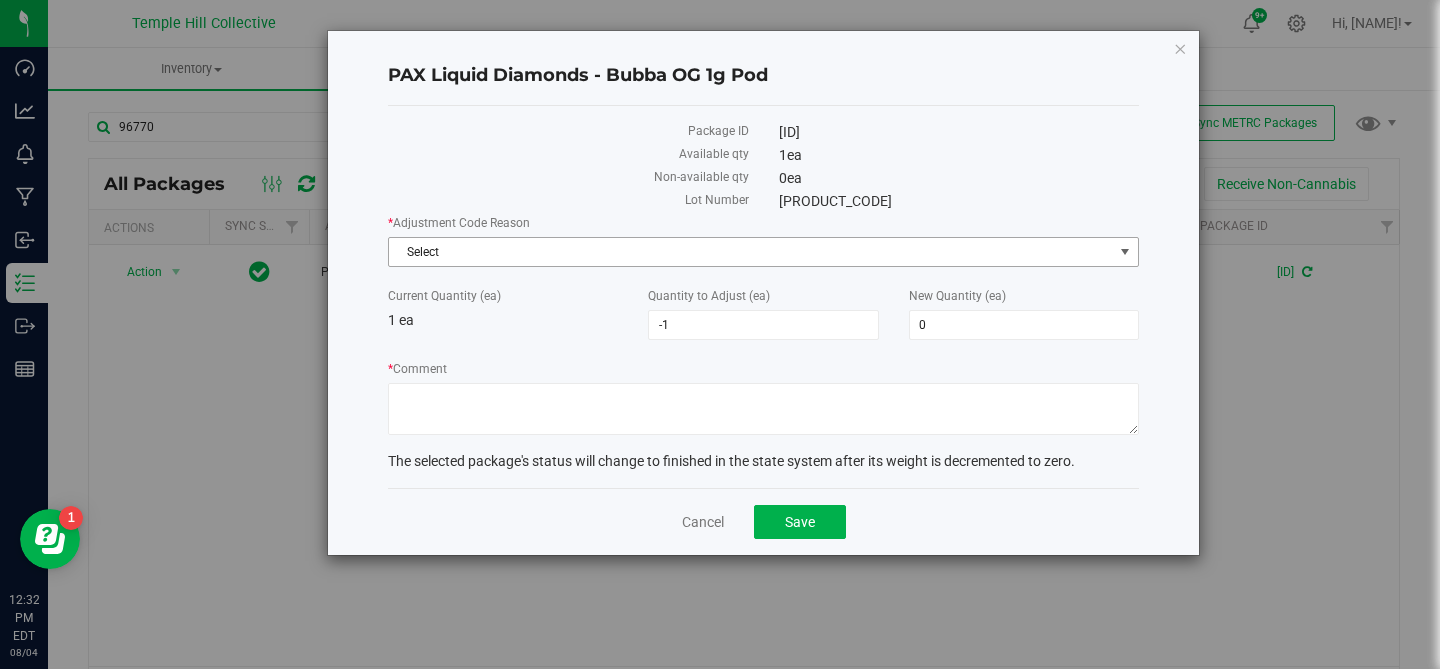 click on "Select" at bounding box center [751, 252] 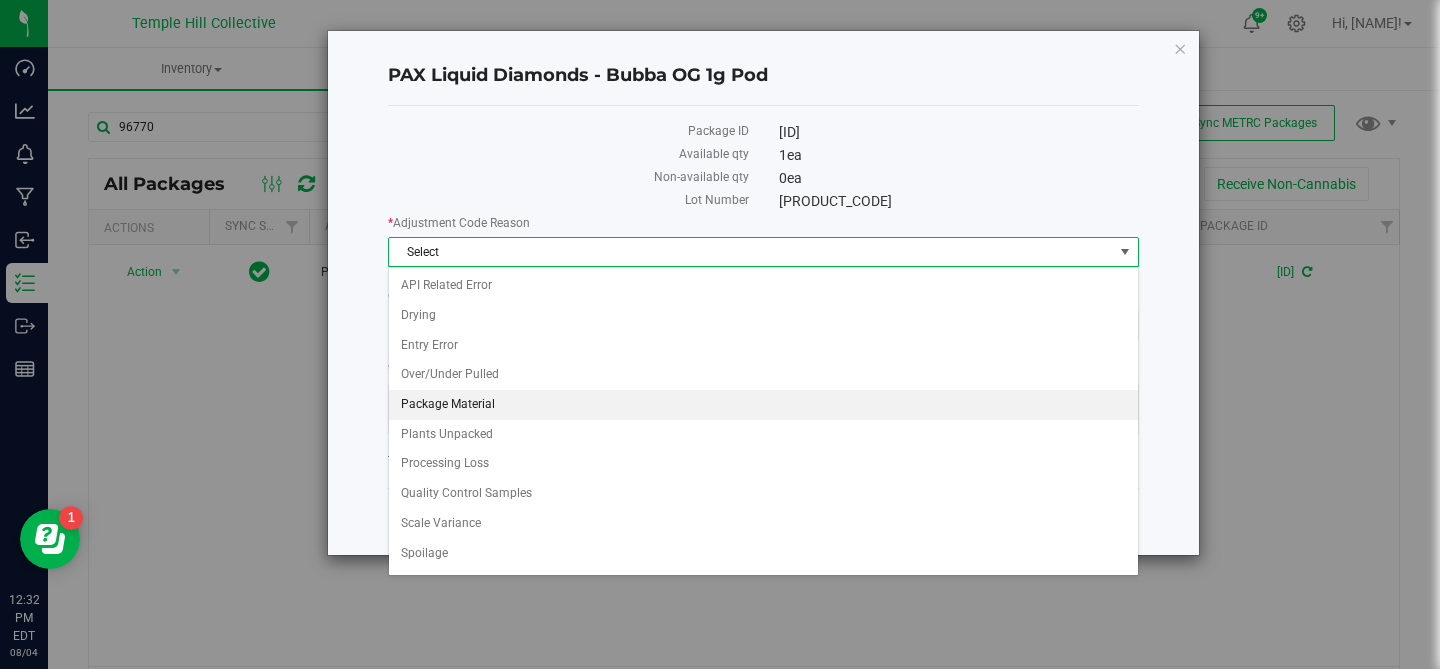 click on "Package Material" at bounding box center (763, 405) 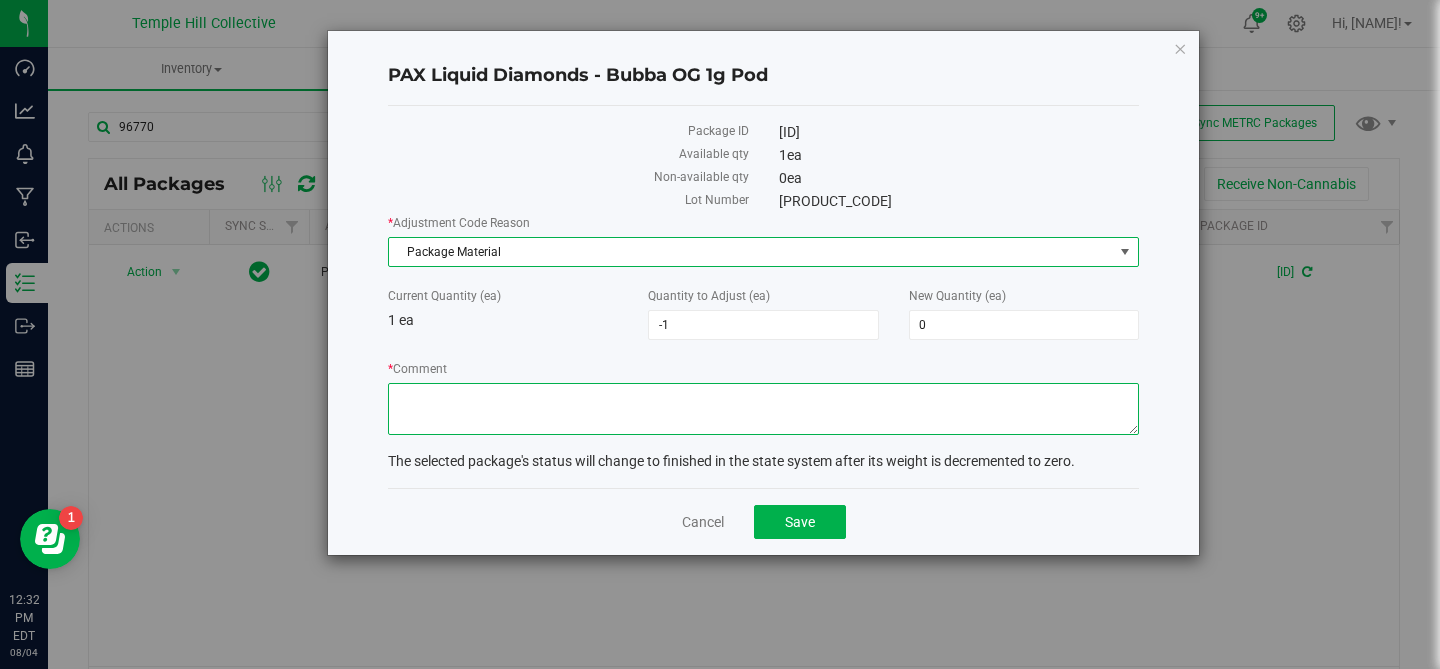 click on "*
Comment" at bounding box center (763, 409) 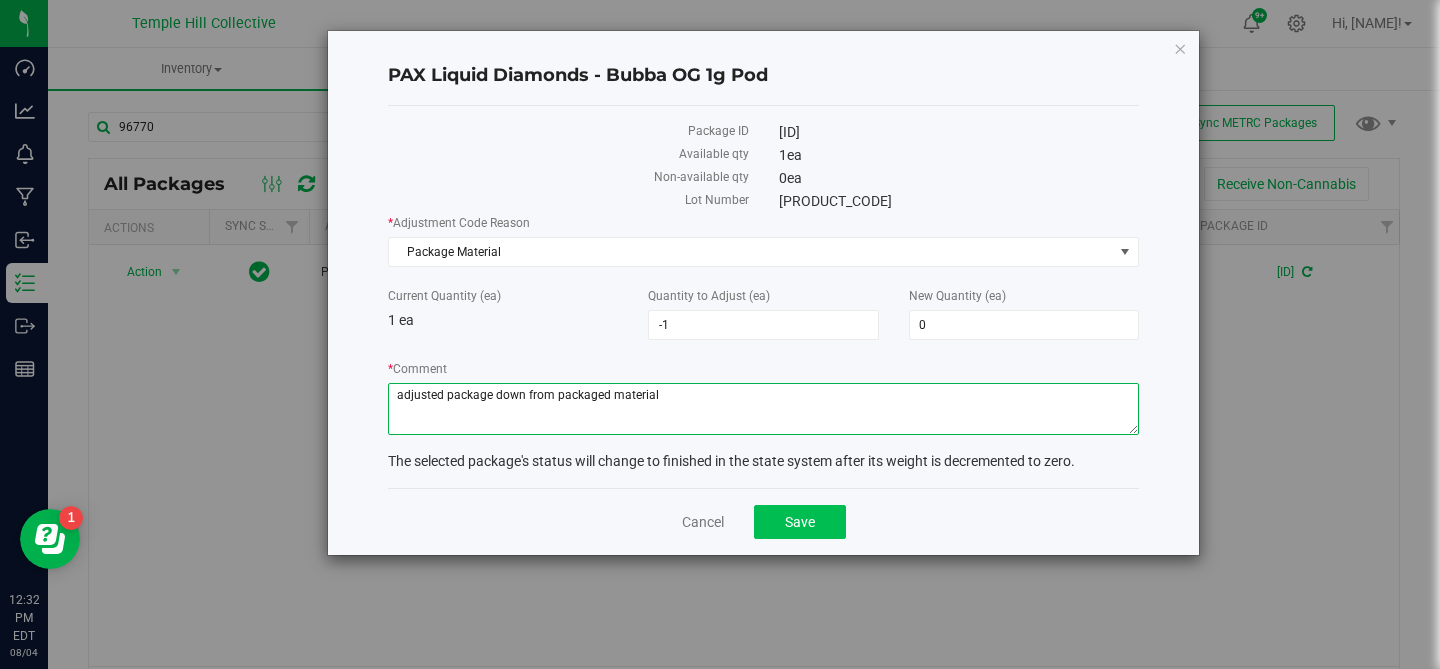 type on "adjusted package down from packaged material" 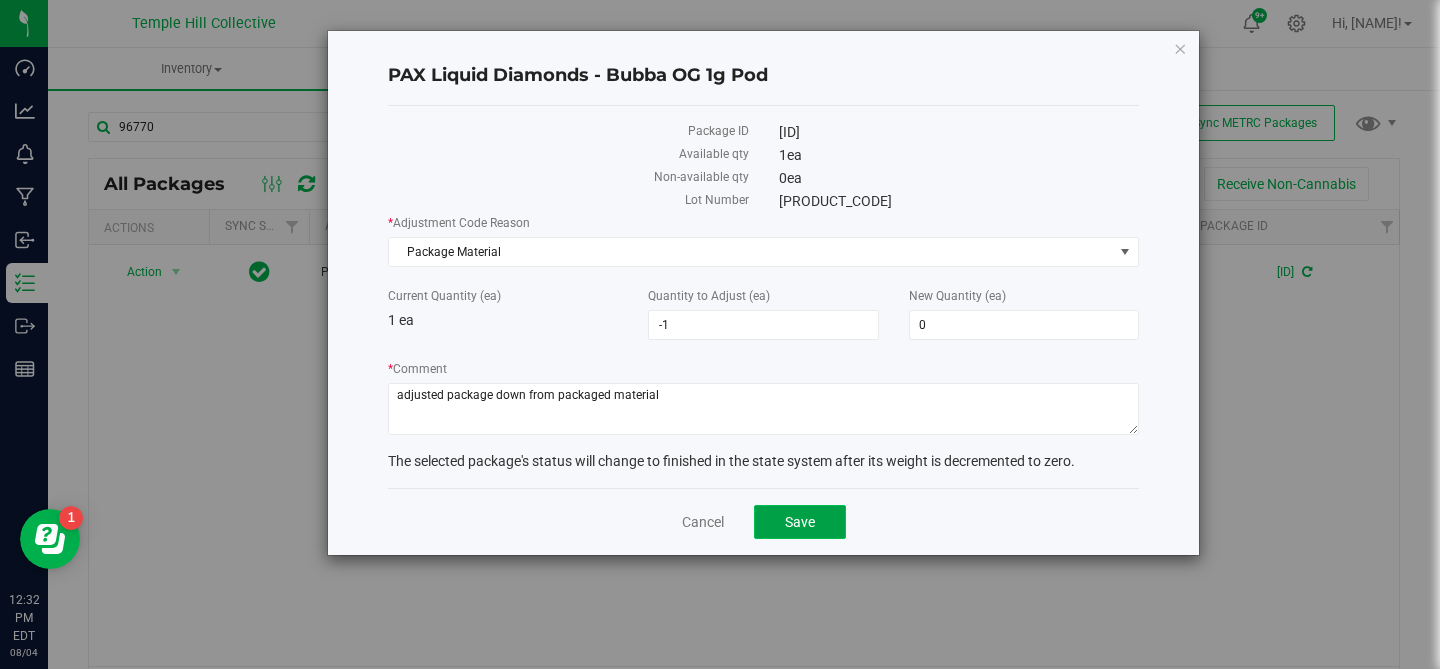 click on "Save" 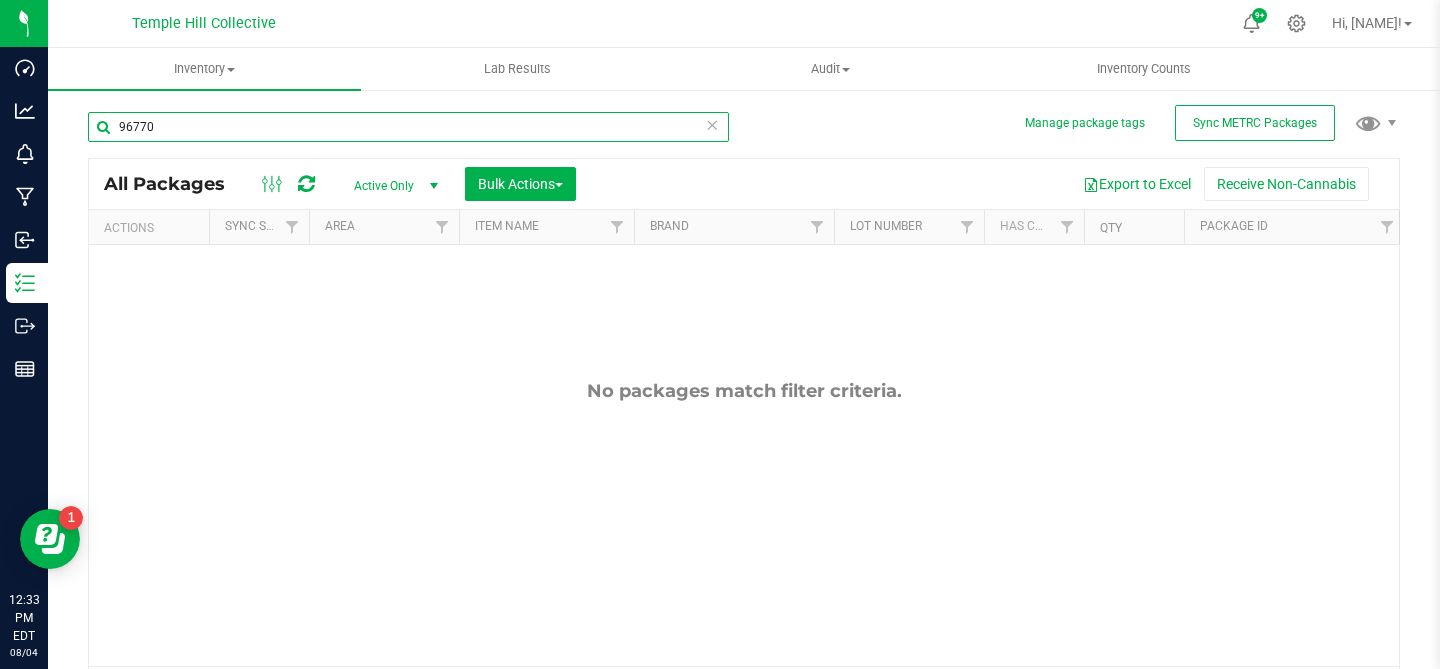 click on "96770" at bounding box center [408, 127] 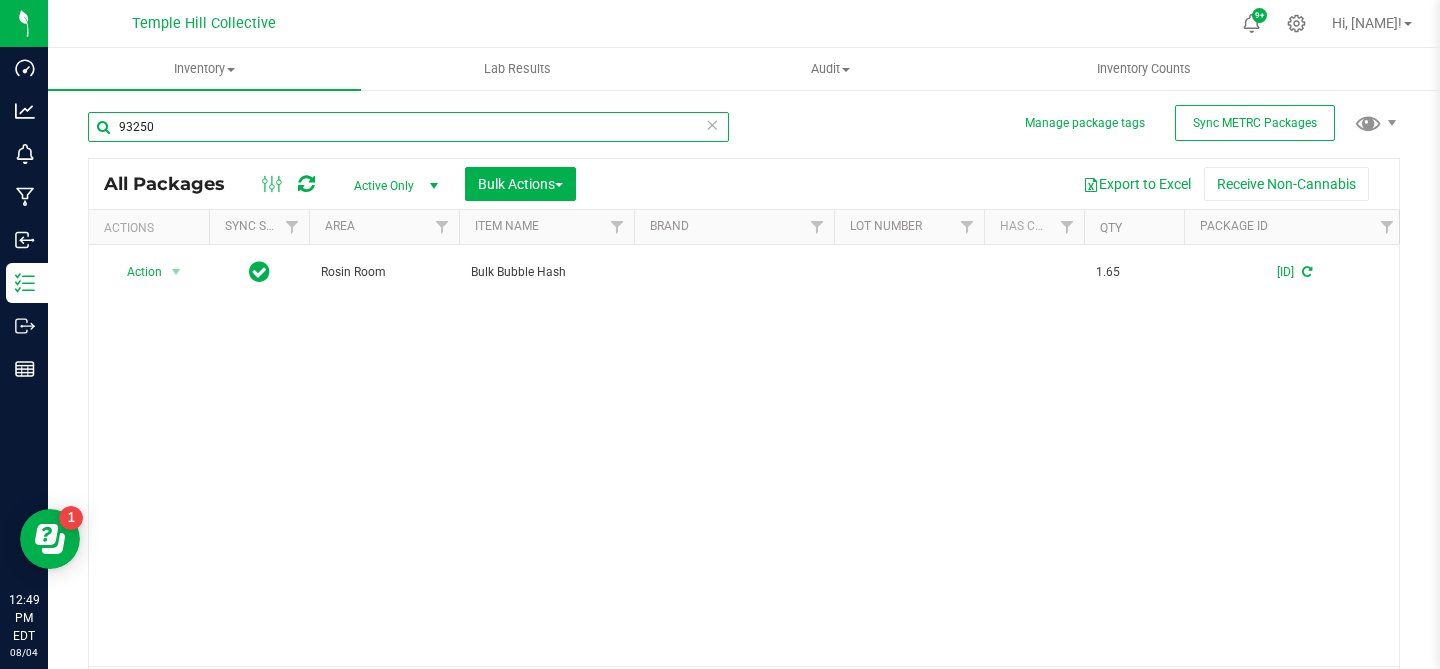 click on "93250" at bounding box center [408, 127] 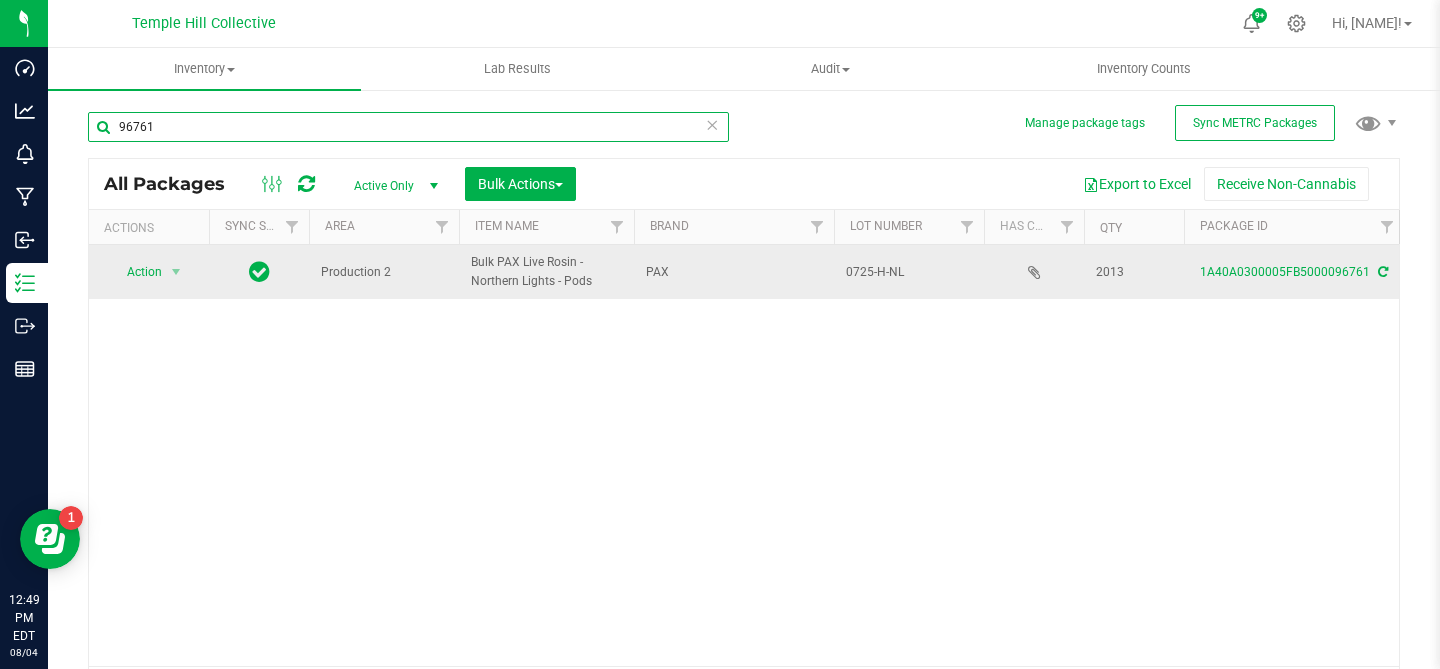 type on "96761" 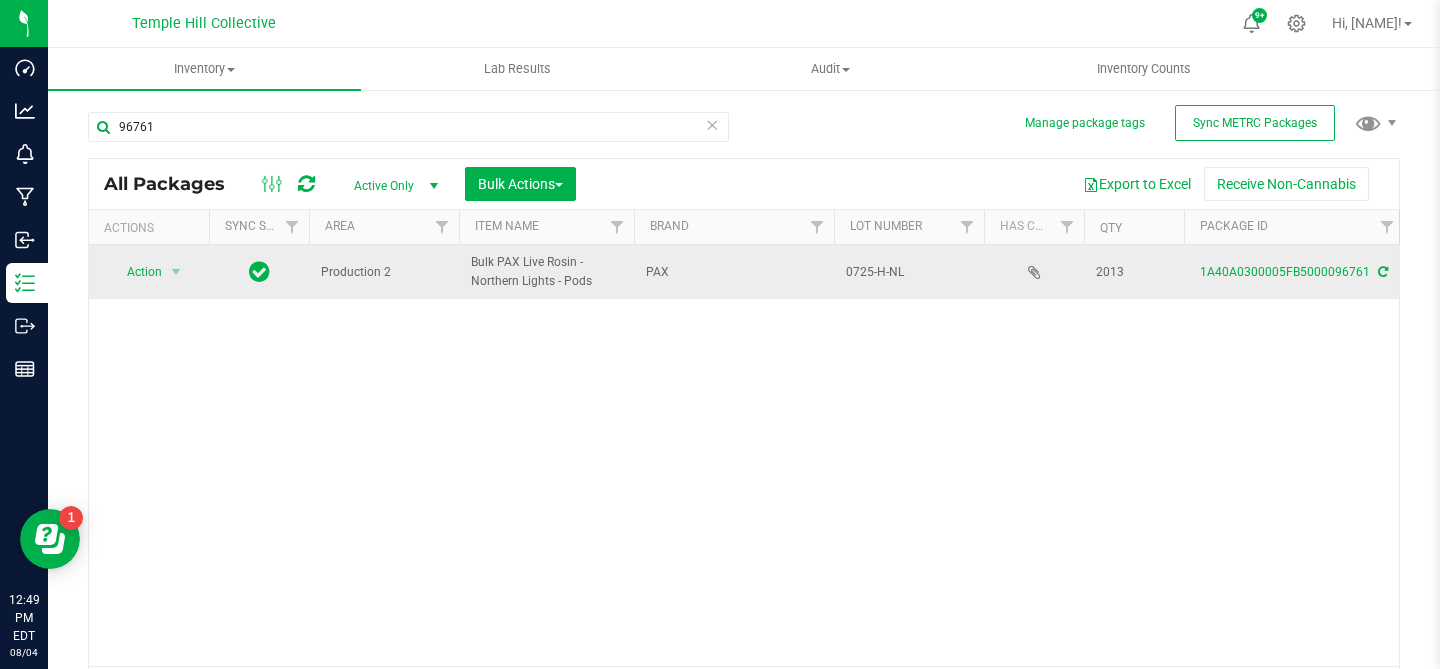 click on "0725-H-NL" at bounding box center (909, 272) 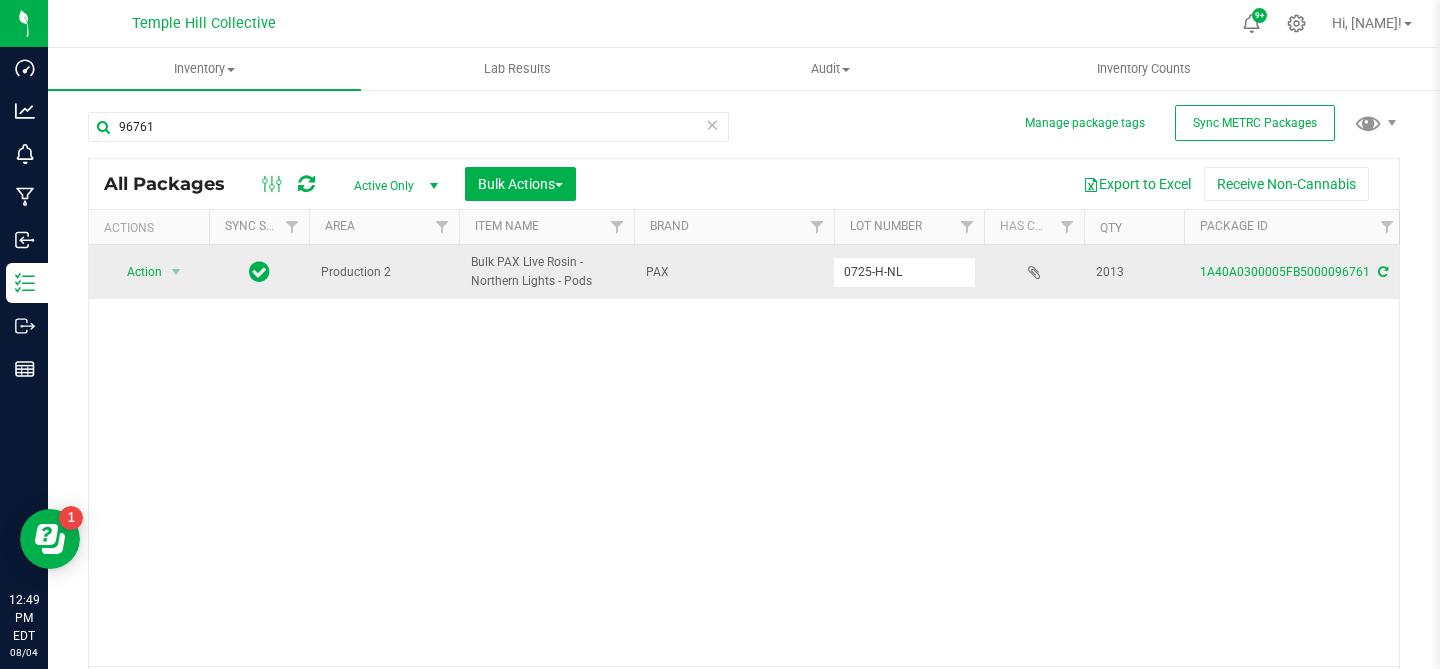 click on "0725-H-NL" at bounding box center [904, 272] 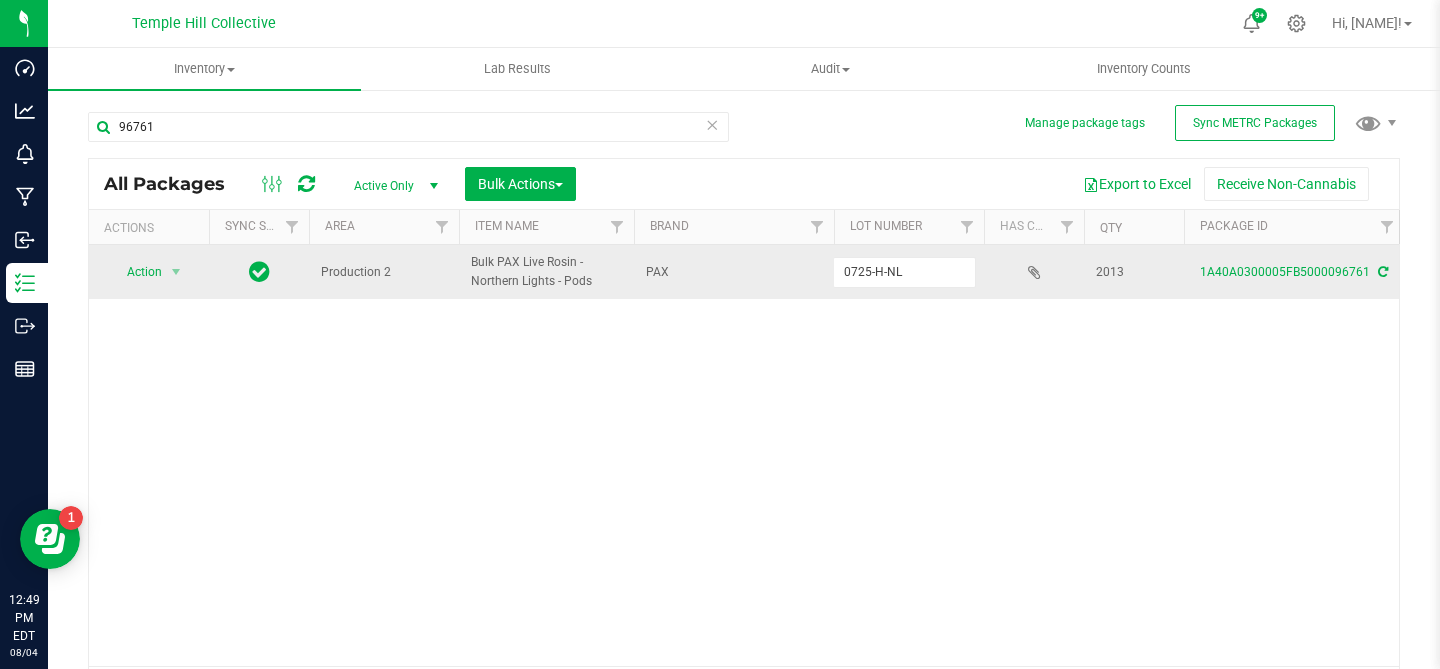 click on "Action Action Adjust qty Create package Edit attributes Global inventory Locate package Lock package Package audit log Print package label Print product labels Record a lab result Retag package See history
Production 2
PAX Live Rosin - Northern Lights - Pods
PAX
0725-H-NL
2013
1A40A0300005FB5000096761
83.8068
Now
TestPassed
2013
Created
[MONTH] [DAY], [YEAR] [HOUR]:[MINUTE]:[SECOND] [TIMEZONE] $0.00000
Each" at bounding box center [744, 455] 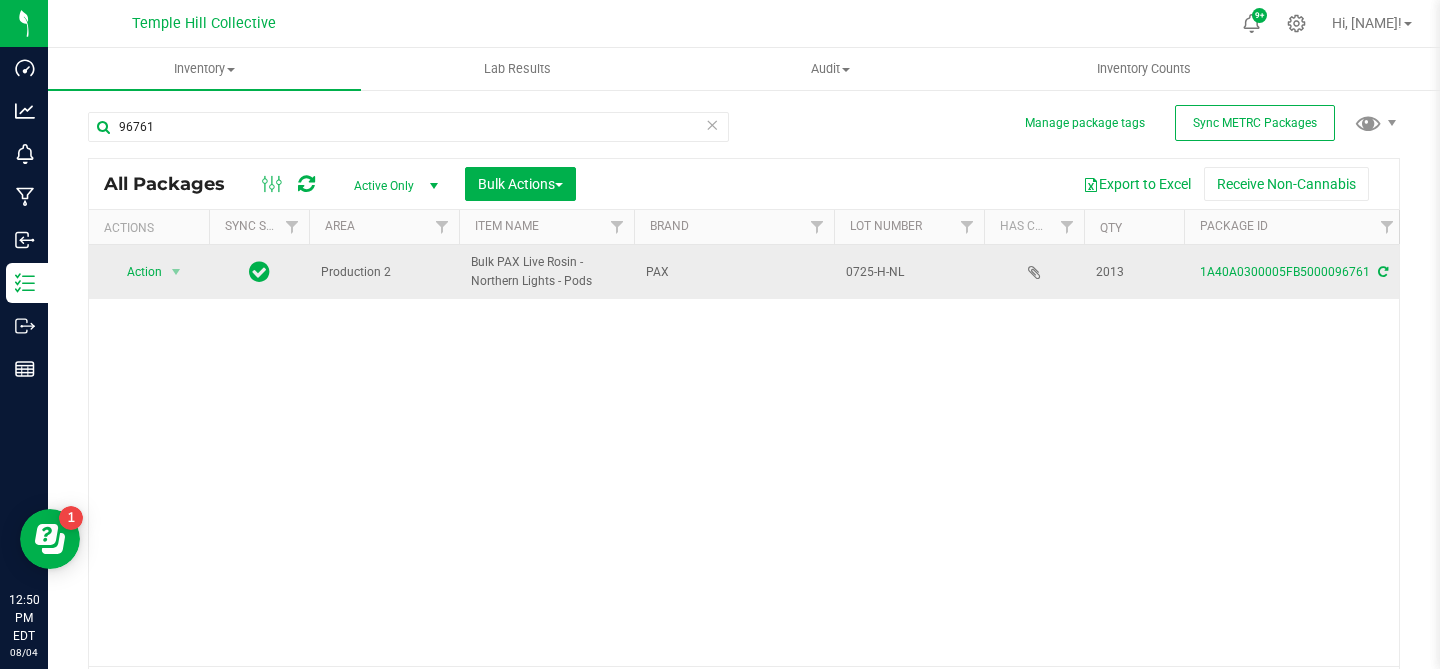 click on "0725-H-NL" at bounding box center (909, 272) 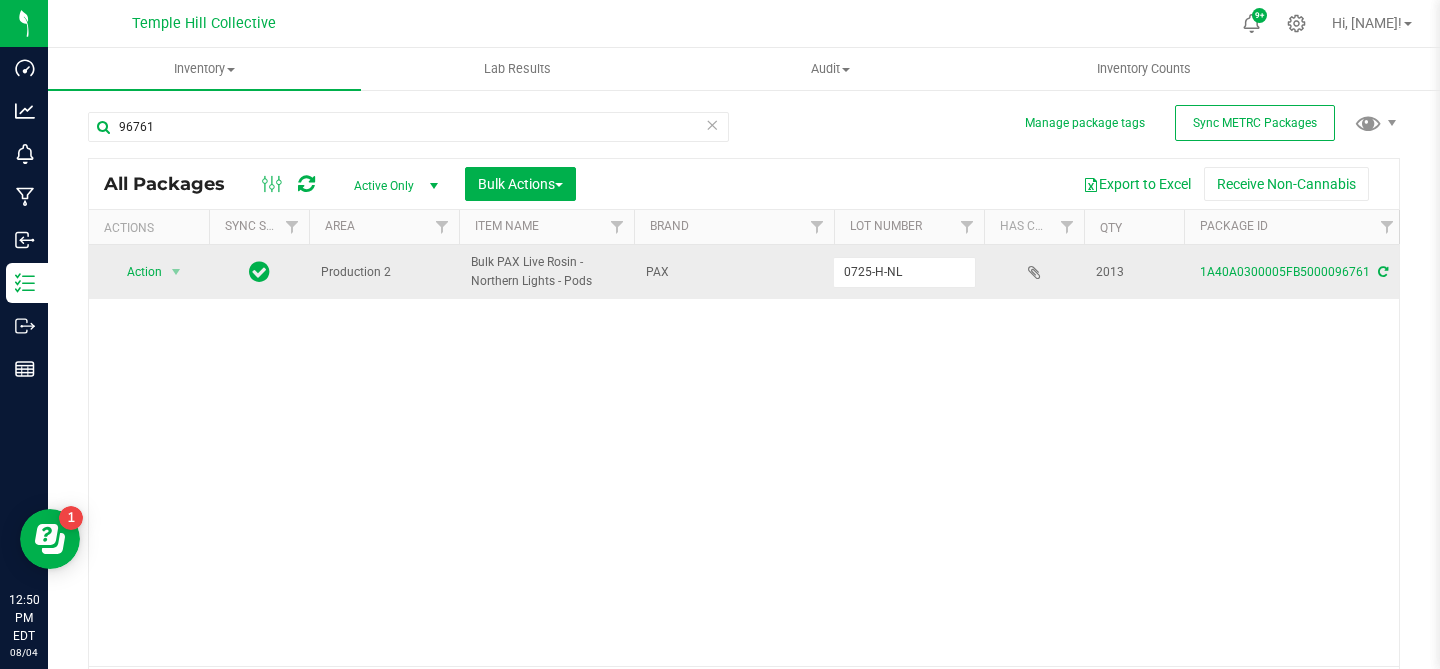 click on "0725-H-NL" at bounding box center (904, 272) 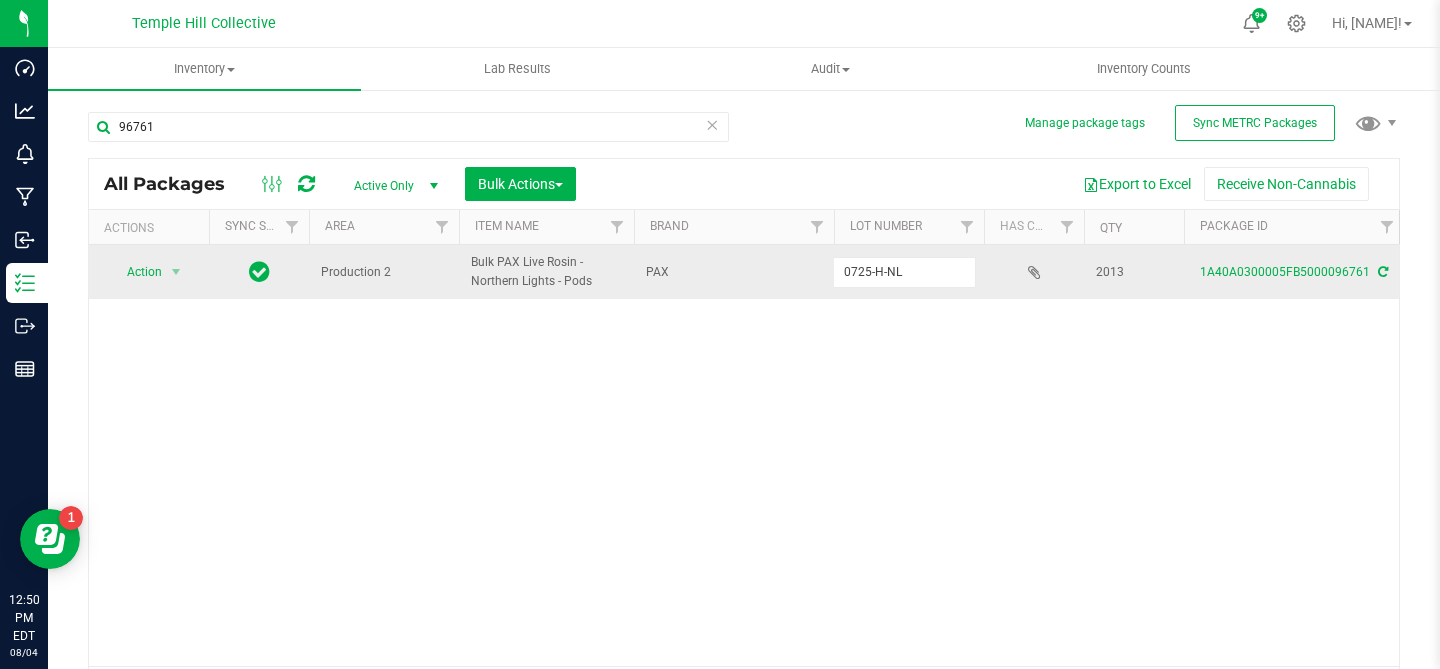 click on "Action Action Adjust qty Create package Edit attributes Global inventory Locate package Lock package Package audit log Print package label Print product labels Record a lab result Retag package See history
Production 2
PAX Live Rosin - Northern Lights - Pods
PAX
0725-H-NL
2013
1A40A0300005FB5000096761
83.8068
Now
TestPassed
2013
Created
[MONTH] [DAY], [YEAR] [HOUR]:[MINUTE]:[SECOND] [TIMEZONE] $0.00000
Each" at bounding box center (744, 455) 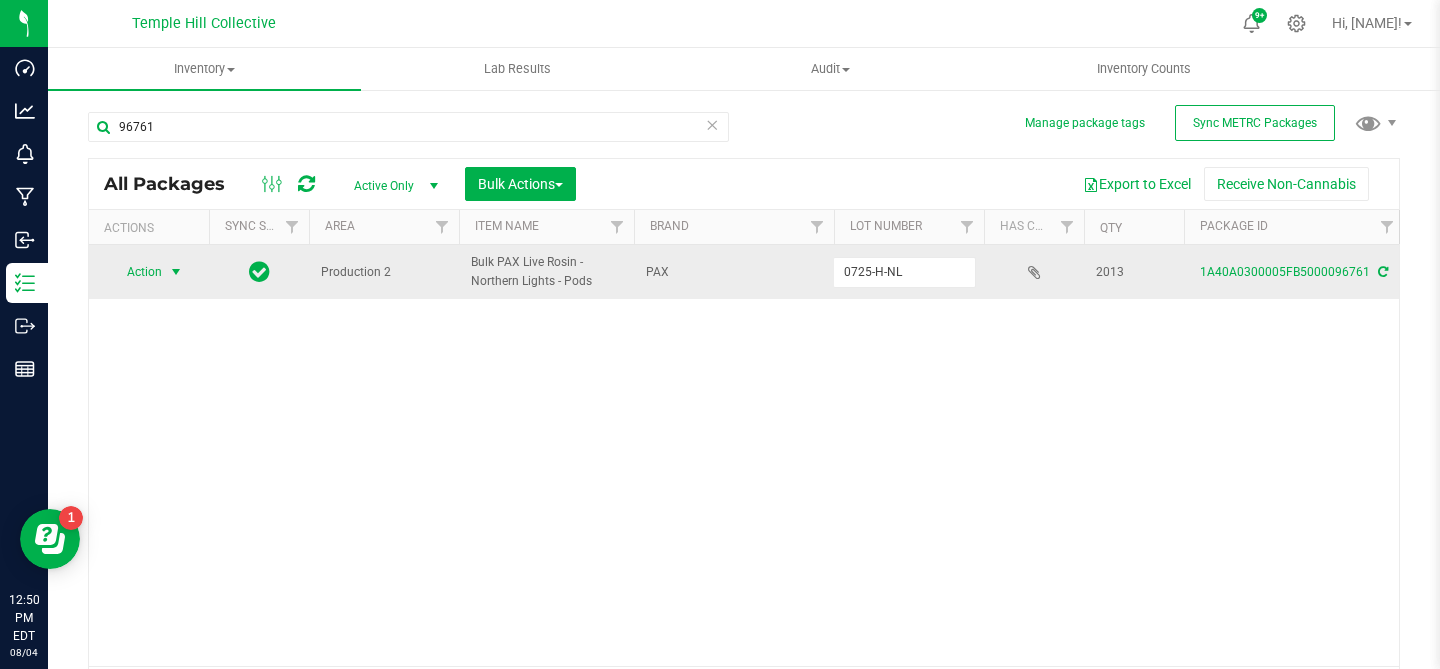 click at bounding box center [176, 272] 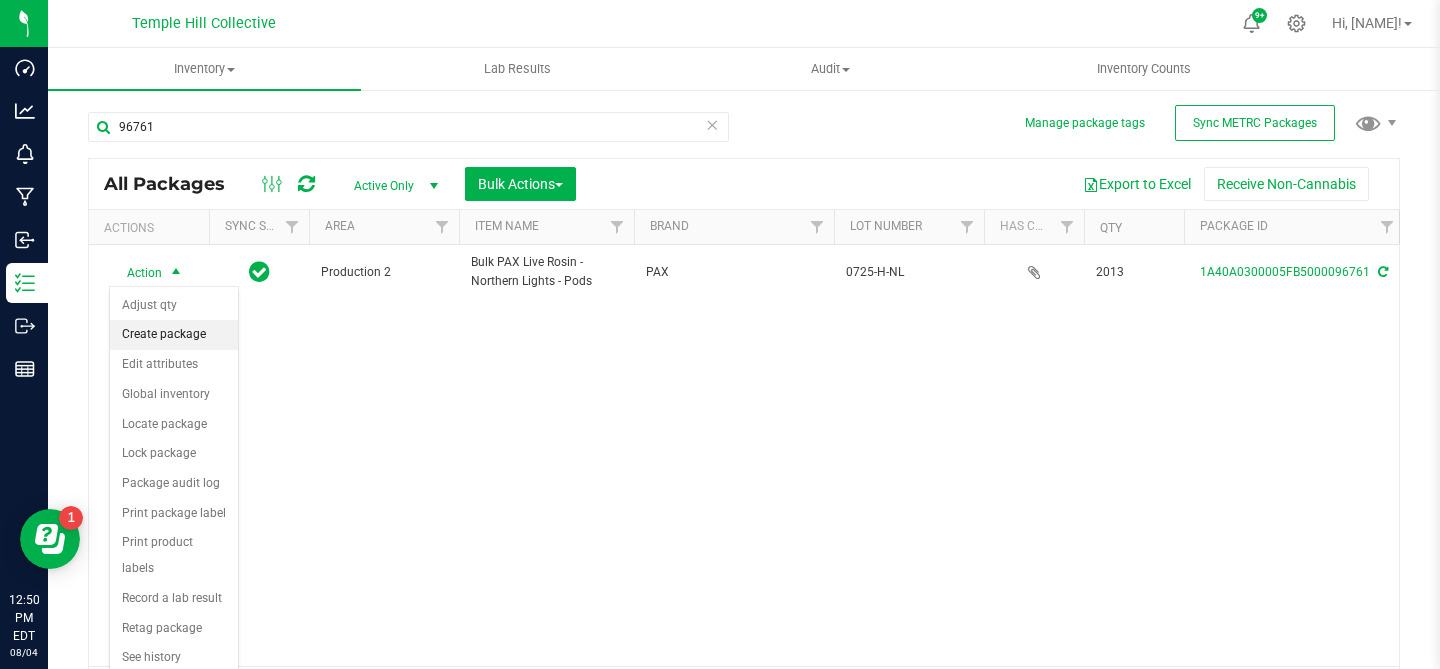 click on "Create package" at bounding box center [174, 335] 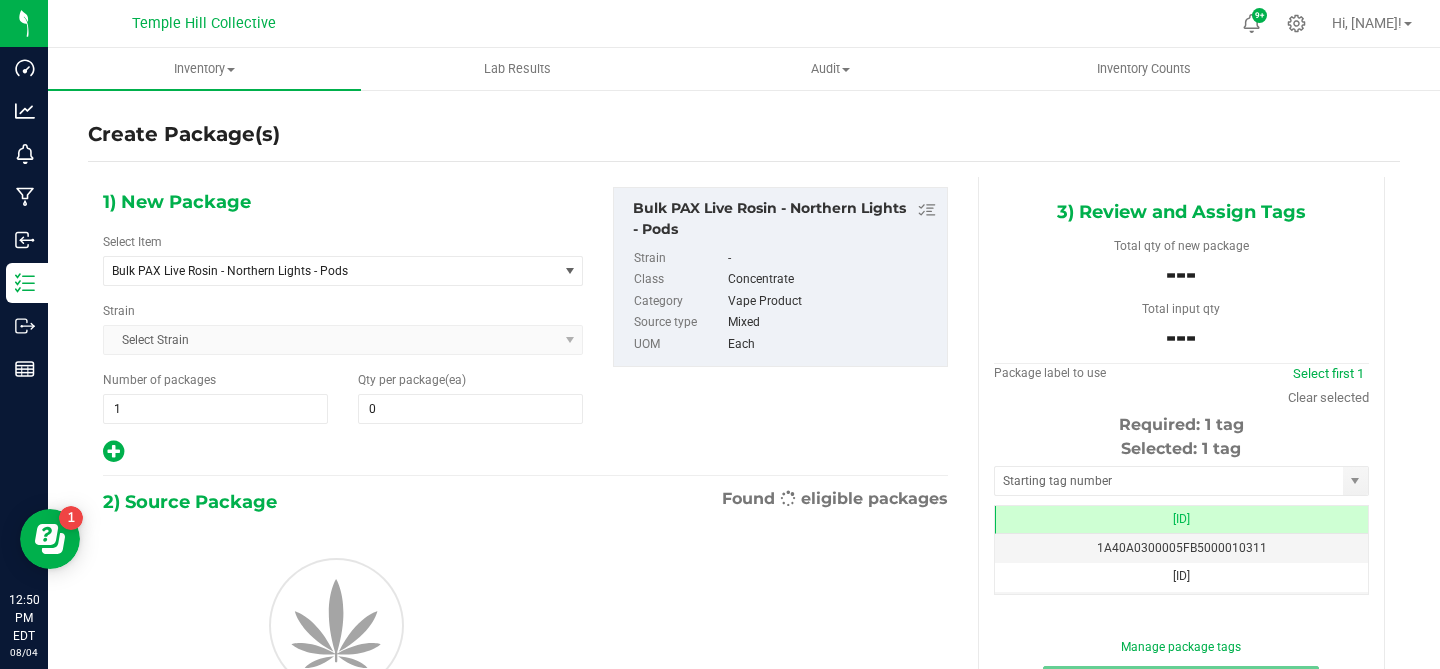 scroll, scrollTop: 0, scrollLeft: -1, axis: horizontal 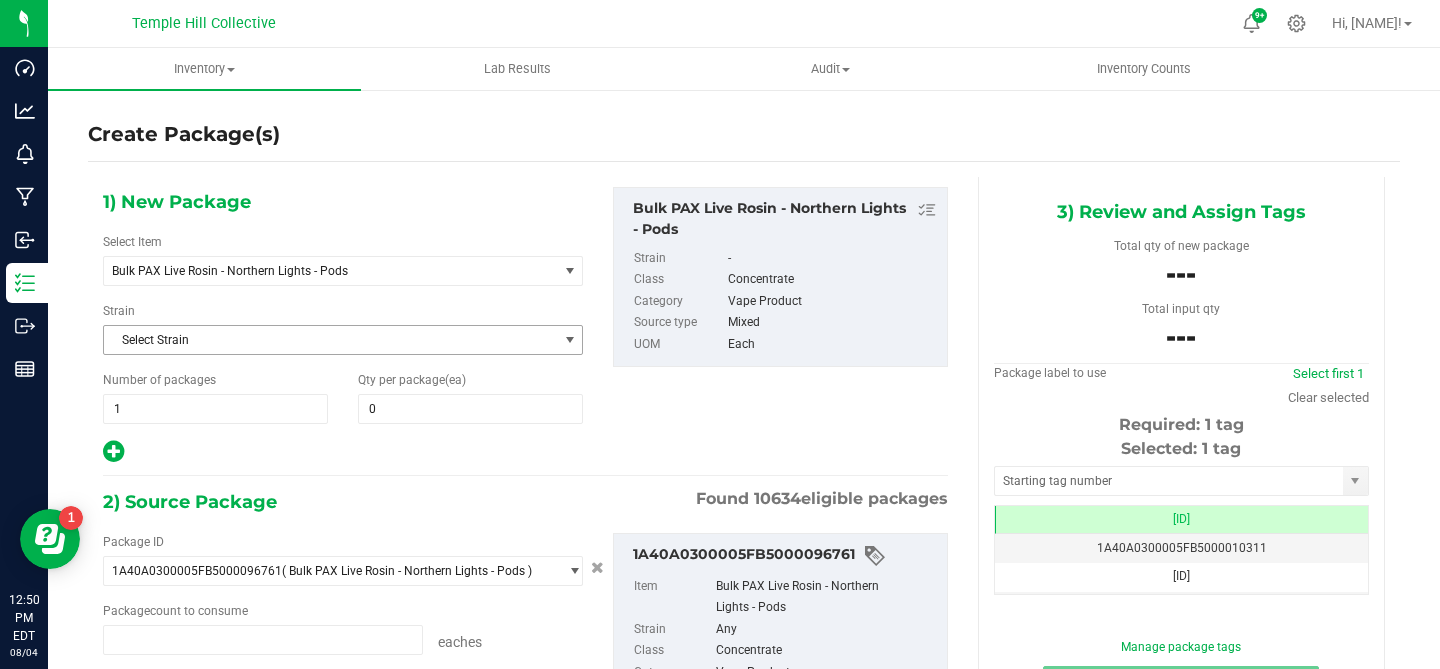 type on "0 ea" 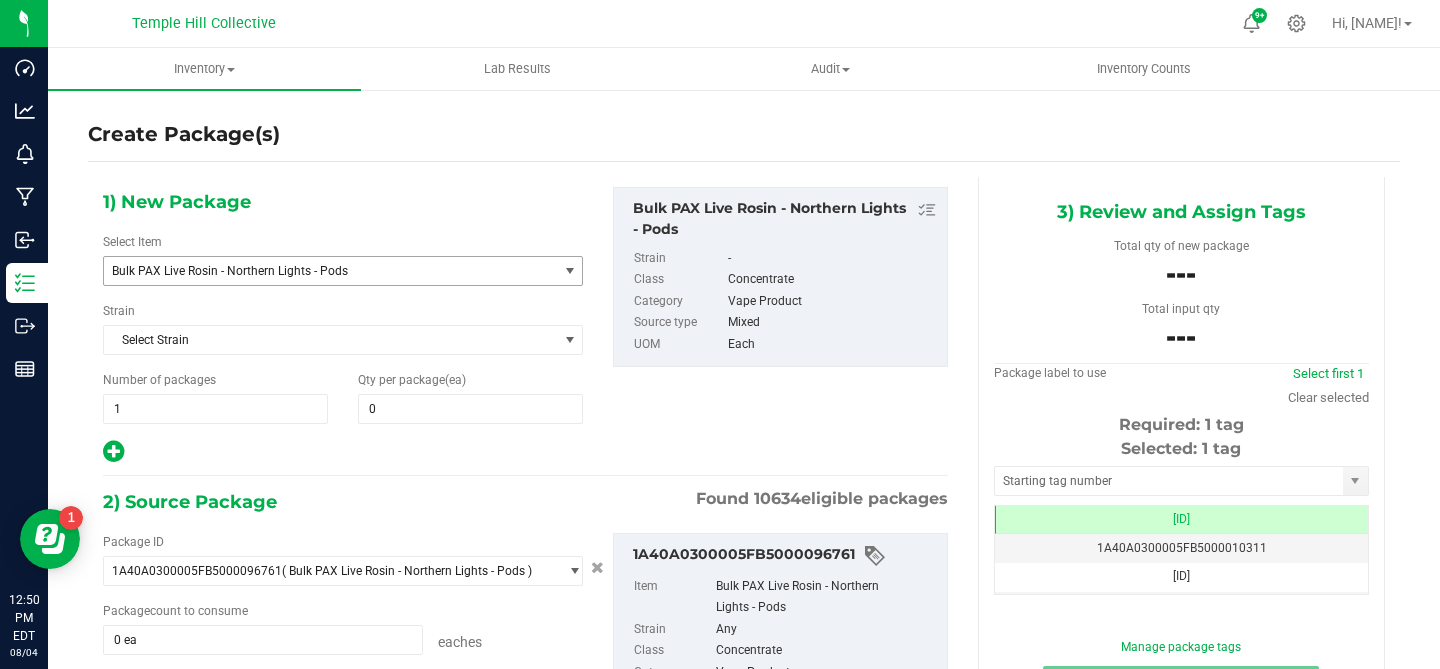click on "Bulk PAX Live Rosin - Northern Lights - Pods" at bounding box center [322, 271] 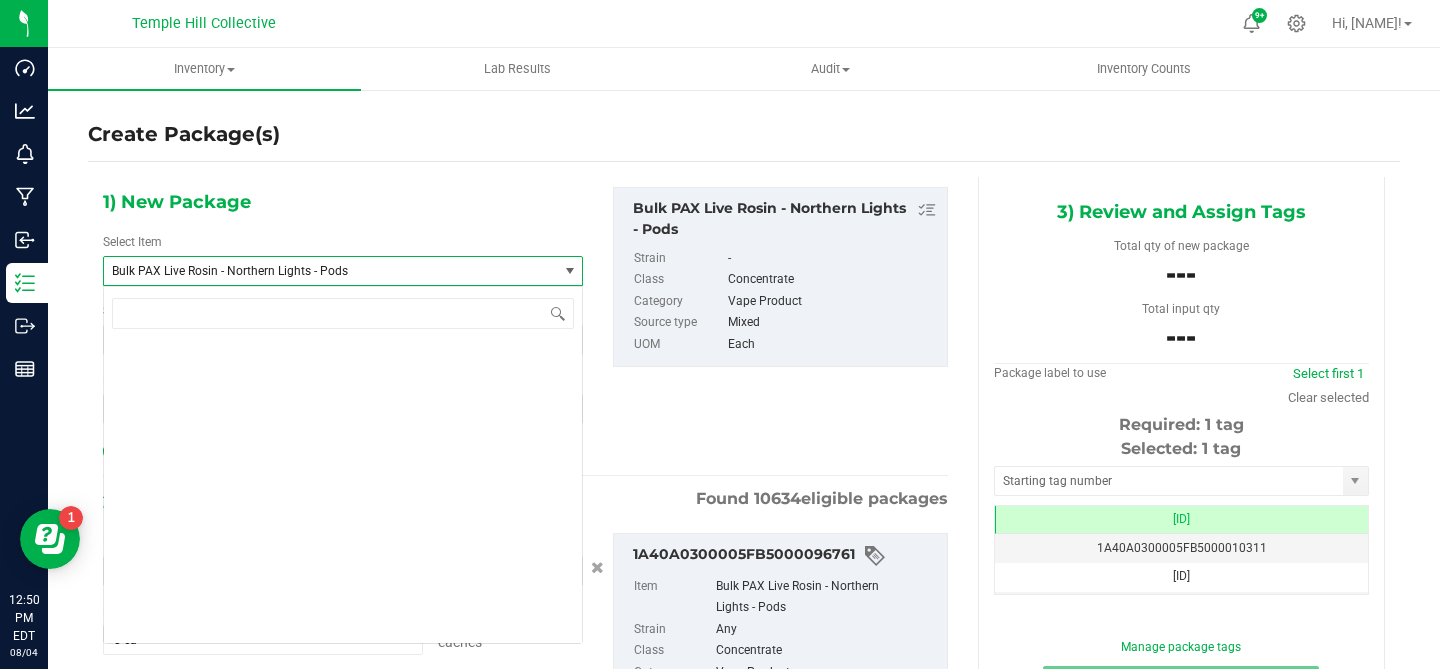 scroll, scrollTop: 9156, scrollLeft: 0, axis: vertical 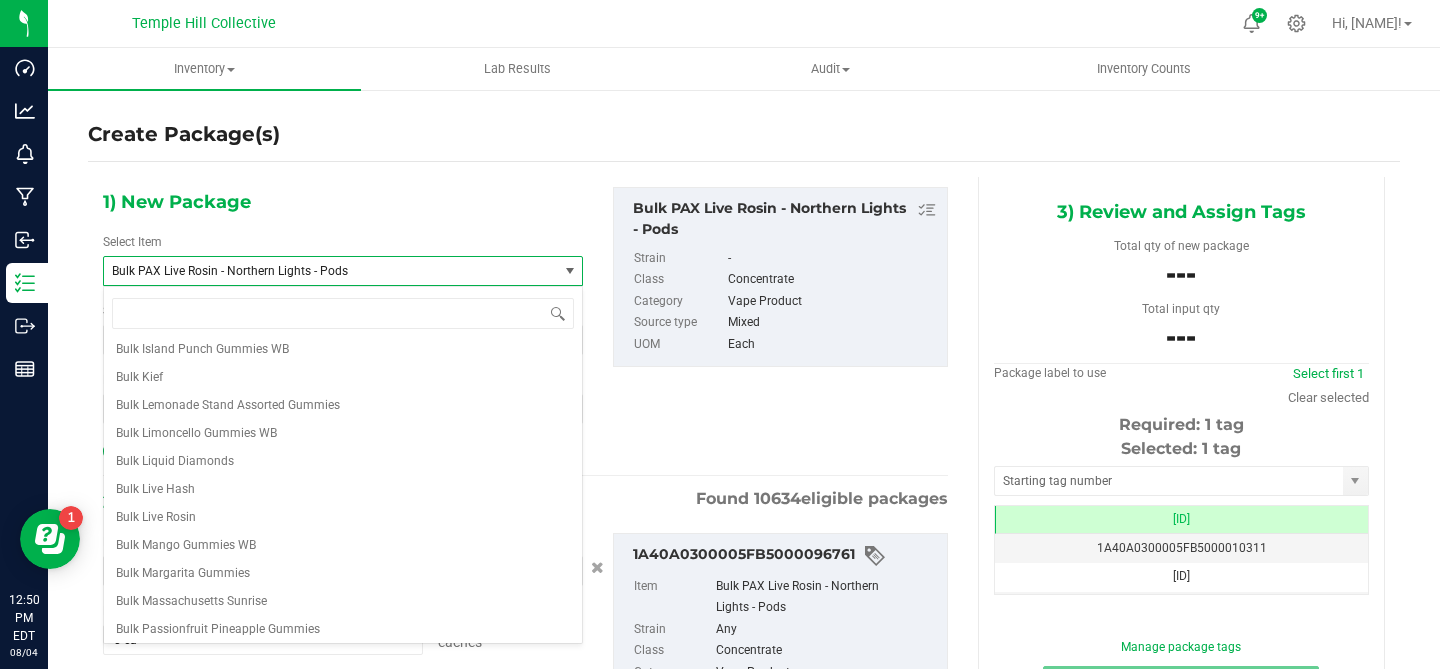 click on "1) New Package
Select Item
Bulk PAX Live Rosin - Northern Lights - Pods
Bulk Distillate-Lime Sherbet-PAX Bulk Distillate-Papaya-PAX Bulk Distillate-Sour Cherry-PAX Bulk Distillate-Strawberry Jam-PAX Bulk Dream Berry Fast Asleep Gummies Bulk Dream Berry Stay Asleep Gummies Bulk Dreamberry Gummies WB Bulk Ethanol Extract Bulk Extract Bulk Grapefruit Mix Evervibe Bulk Hash - Perfect Pair Bulk HTE Bulk Hydrocarbon Extract Bulk Island Punch Gummies WB Bulk Kief Bulk Lemonade Stand Assorted Gummies Bulk Limoncello Gummies WB Bulk Liquid Diamonds Bulk Live Hash Bulk Live Rosin Bulk Mango Gummies WB Bulk Margarita Gummies Bulk Massachusetts Sunrise Bulk Passionfruit Pineapple Gummies" at bounding box center (343, 326) 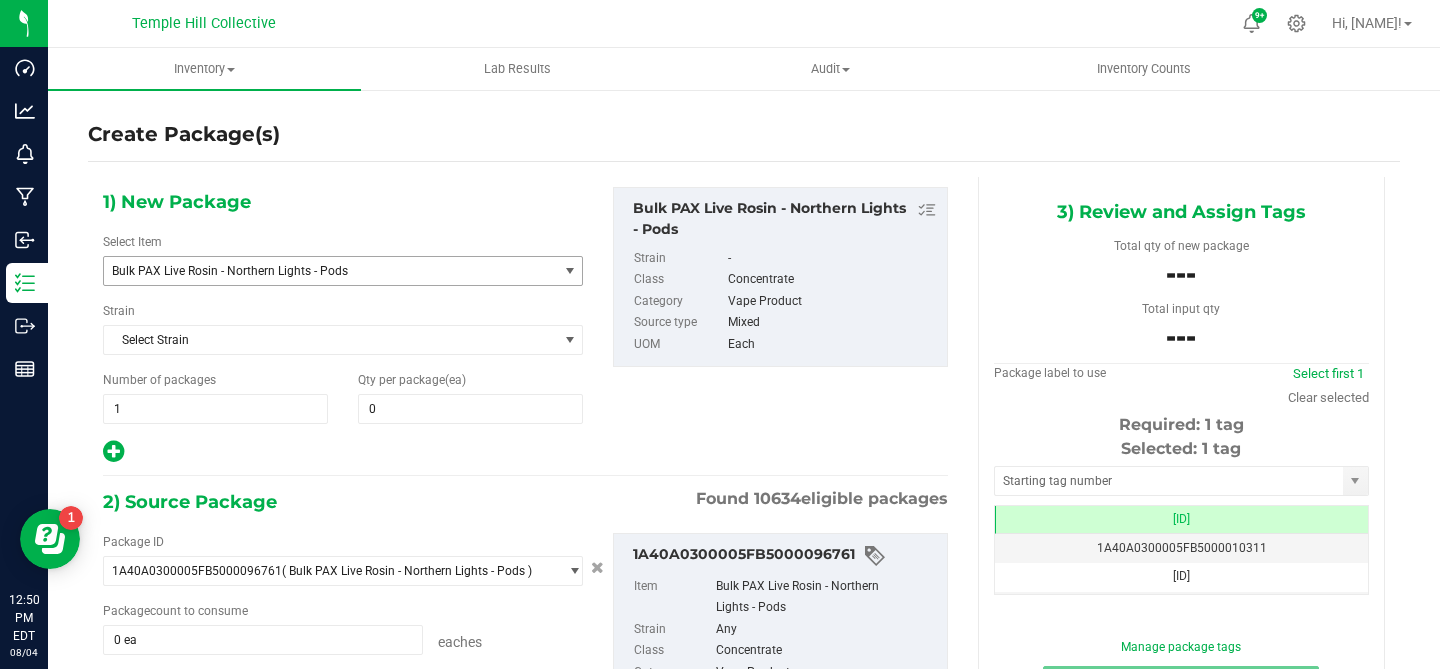 click on "Bulk PAX Live Rosin - Northern Lights - Pods" at bounding box center [322, 271] 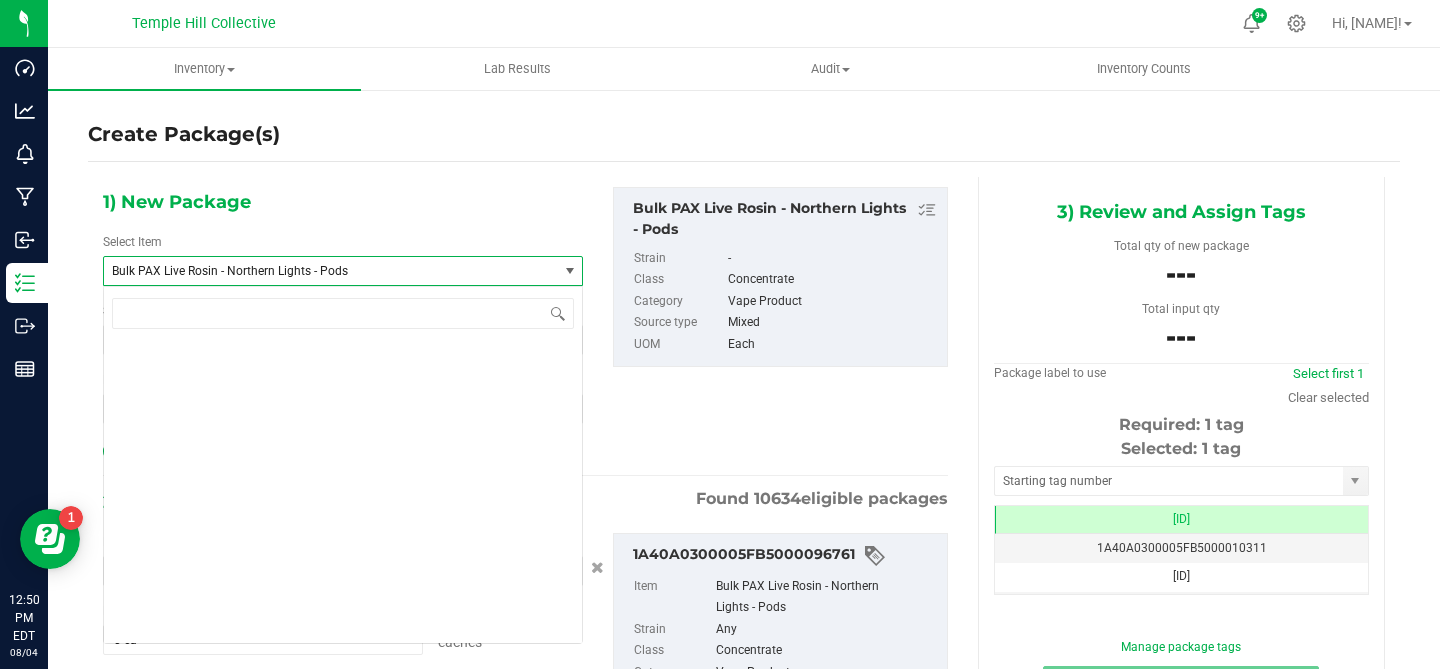 scroll, scrollTop: 9156, scrollLeft: 0, axis: vertical 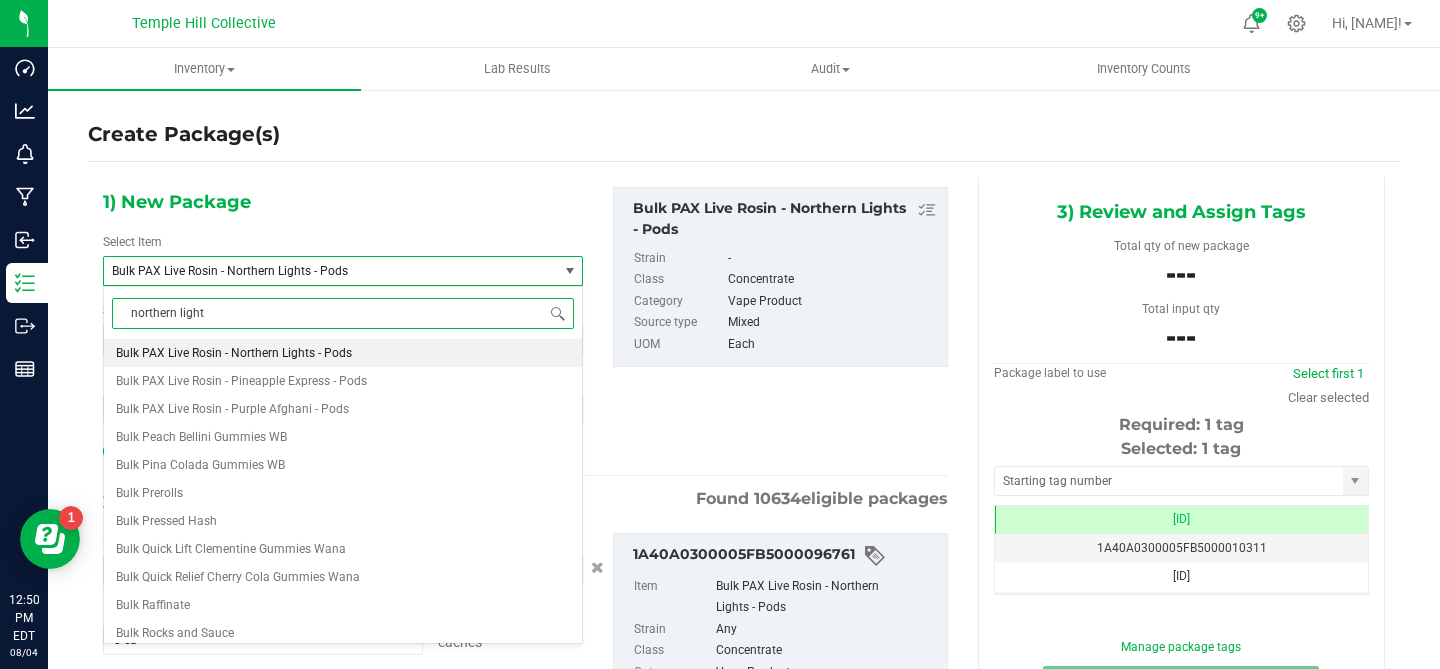 type on "northern lights" 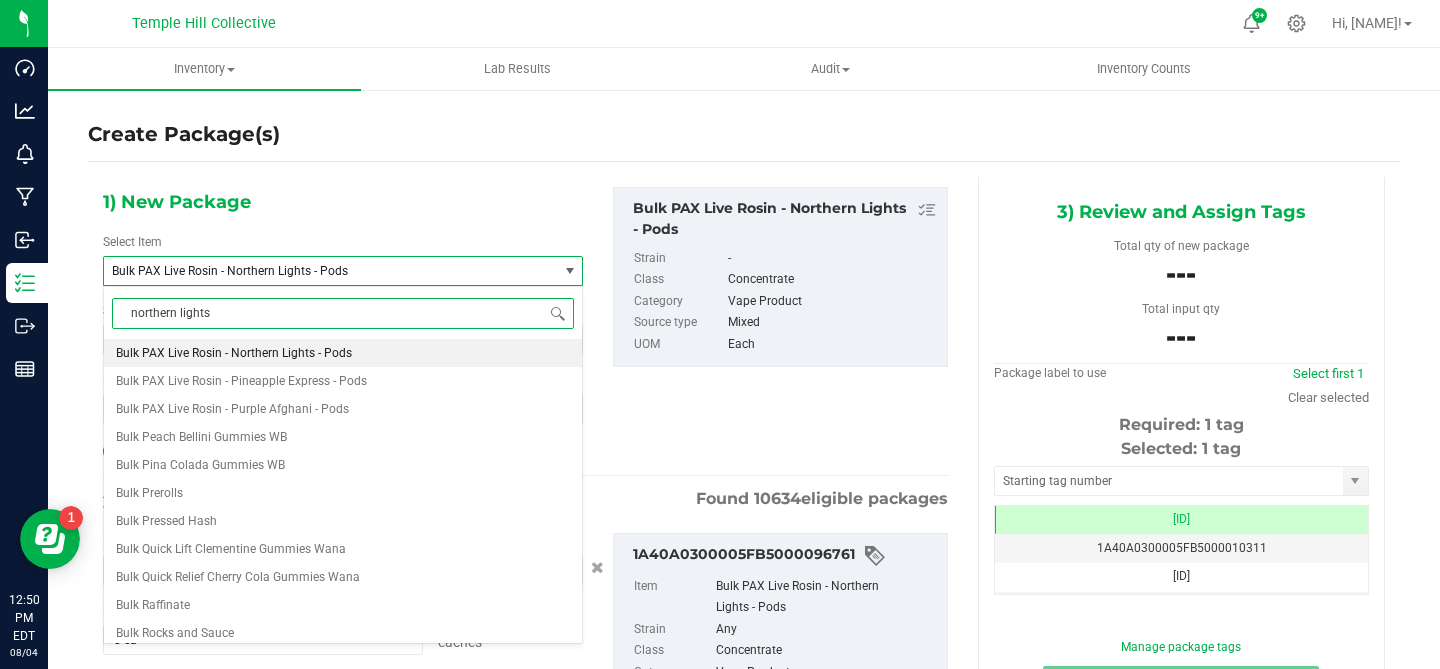 scroll, scrollTop: 0, scrollLeft: 0, axis: both 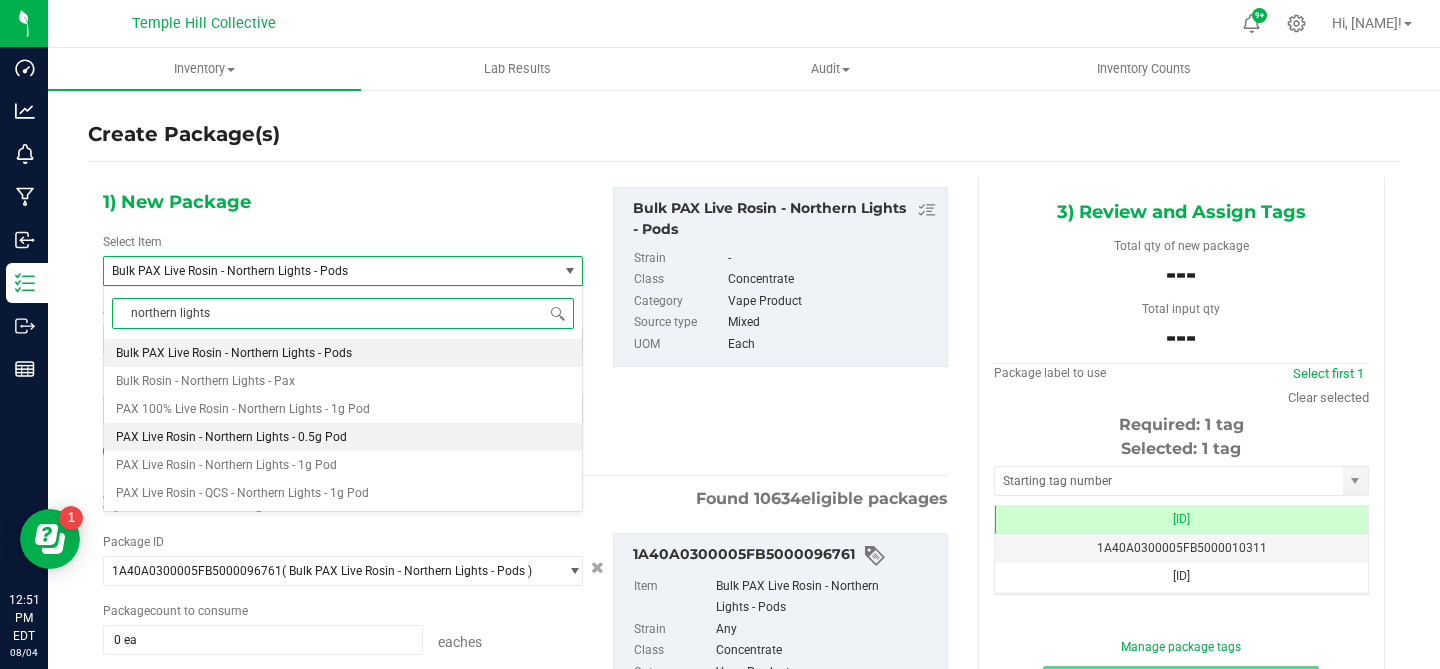 click on "PAX Live Rosin - Northern Lights - 0.5g Pod" at bounding box center [231, 437] 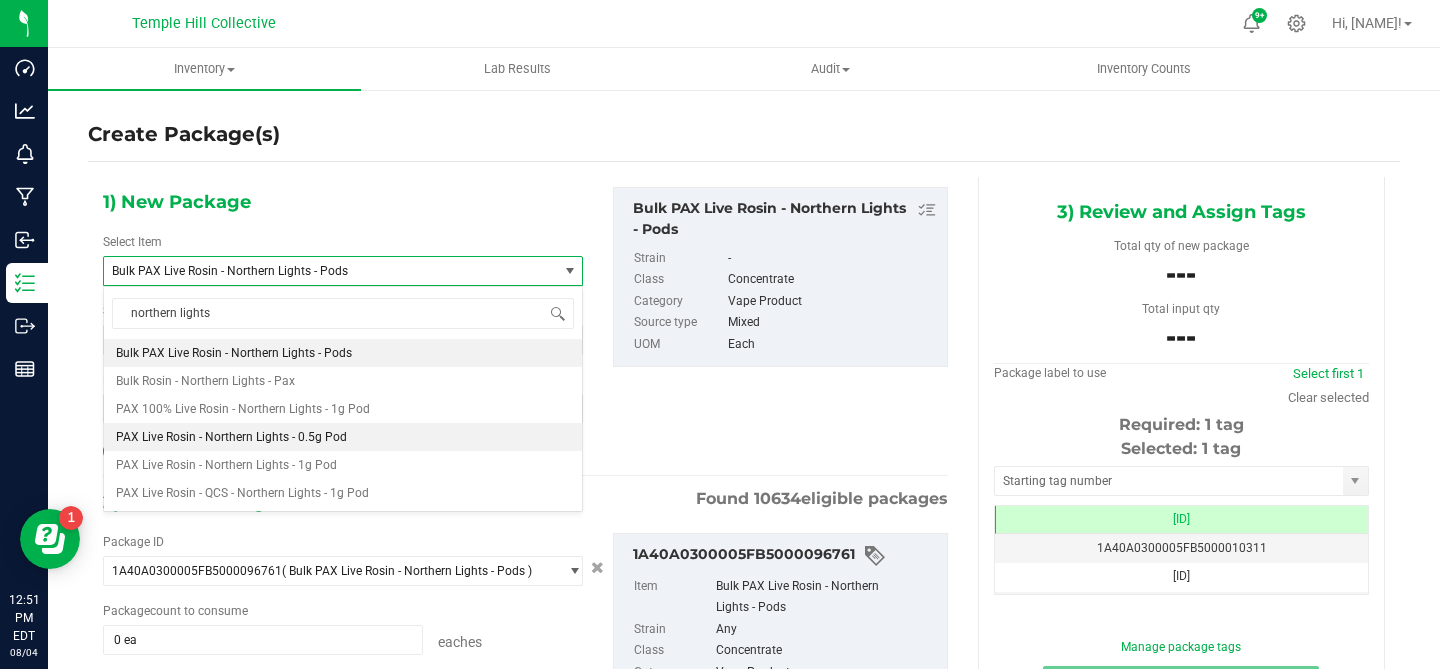 type 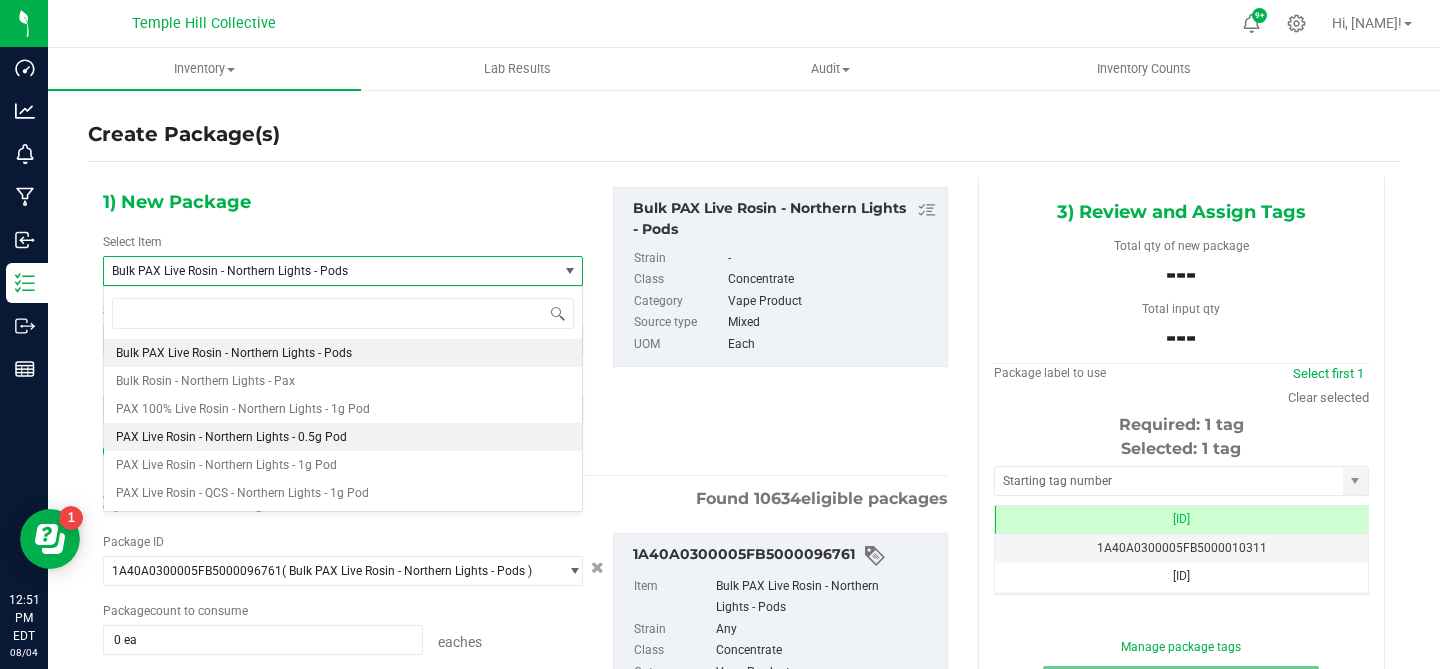 type on "0" 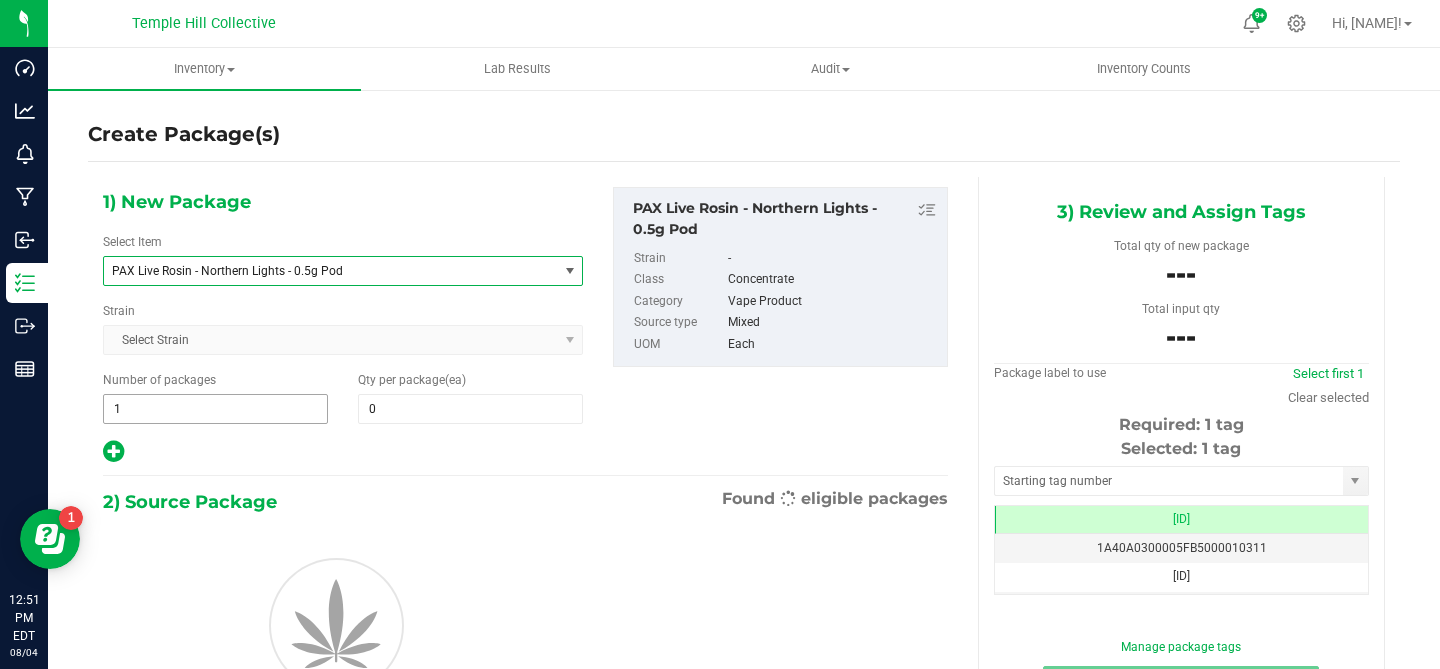 click on "1" at bounding box center (215, 409) 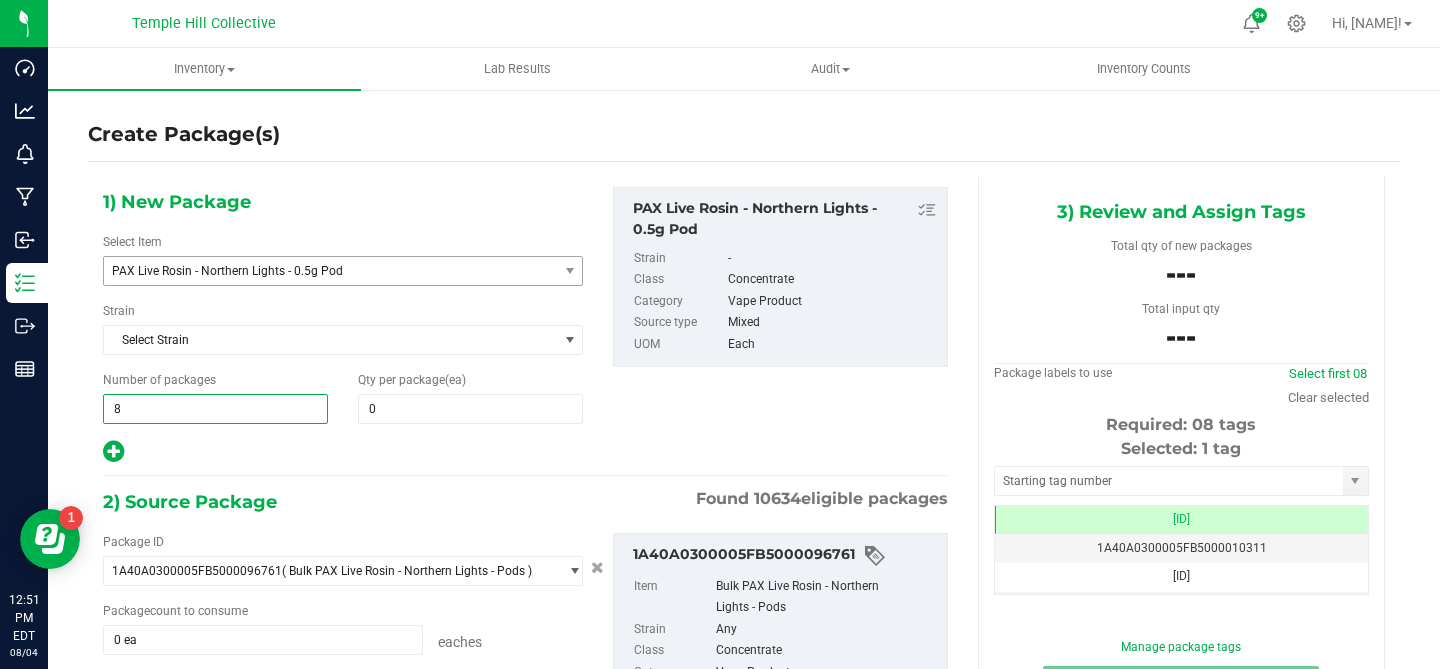 type on "83" 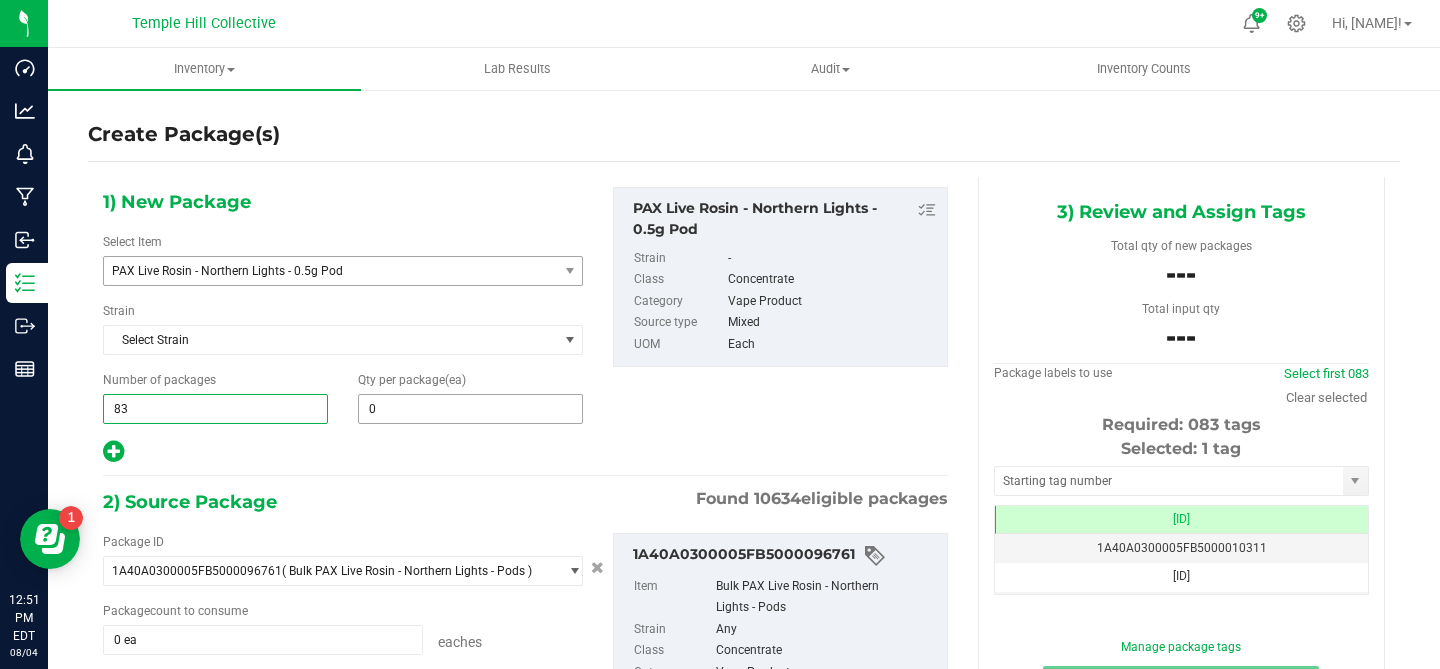 click on "0" at bounding box center (470, 409) 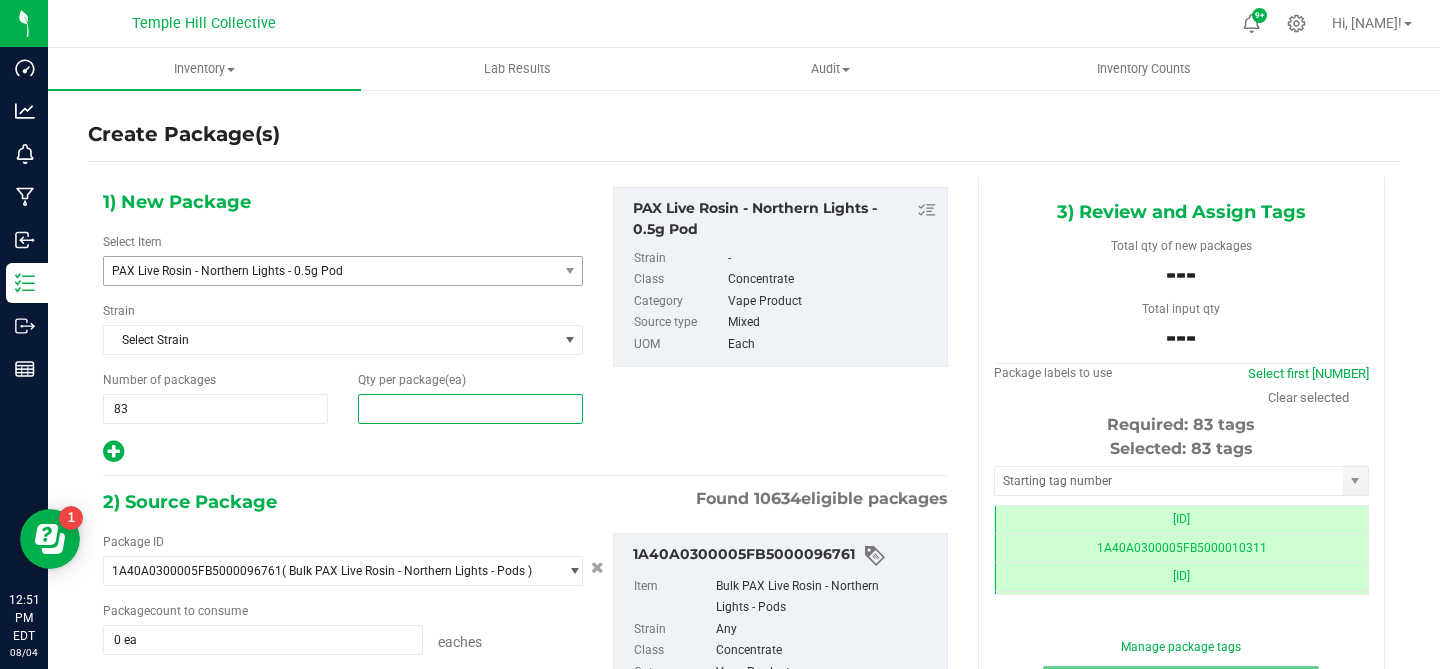 scroll, scrollTop: 0, scrollLeft: -1, axis: horizontal 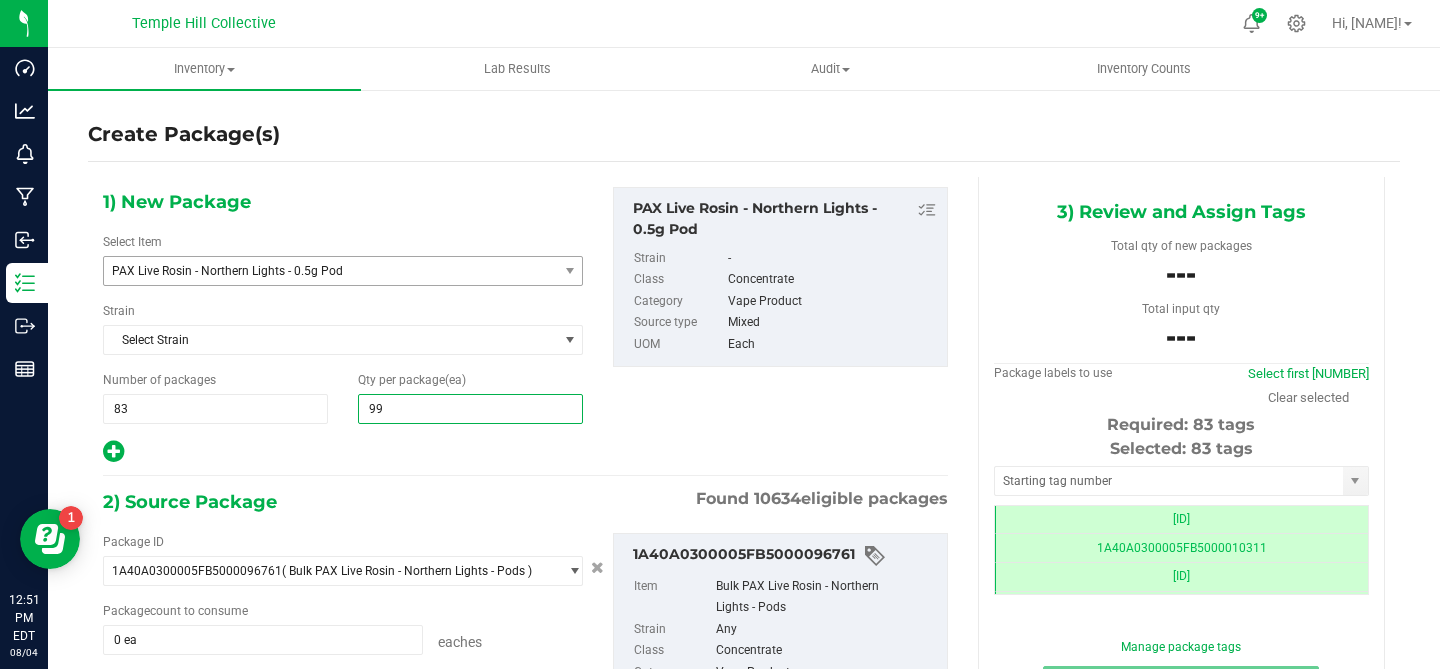 type on "996" 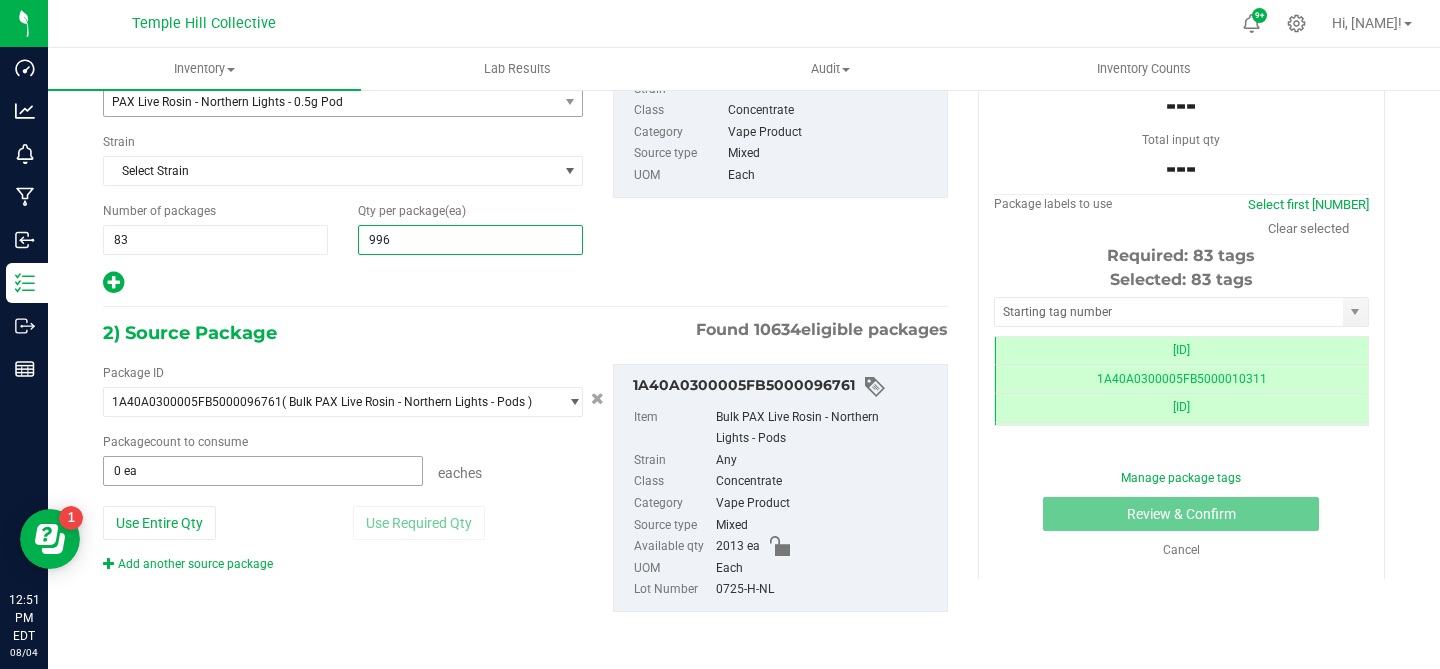 click on "0 ea" at bounding box center (263, 471) 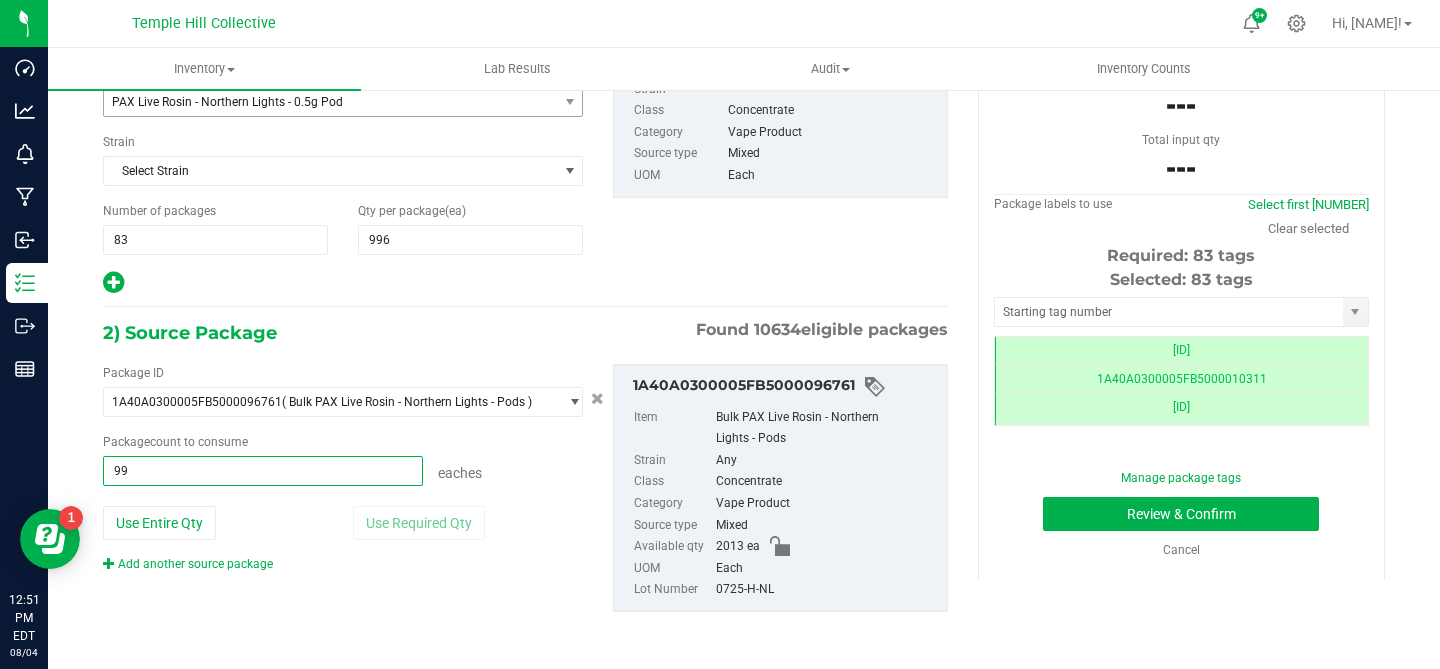 type on "996" 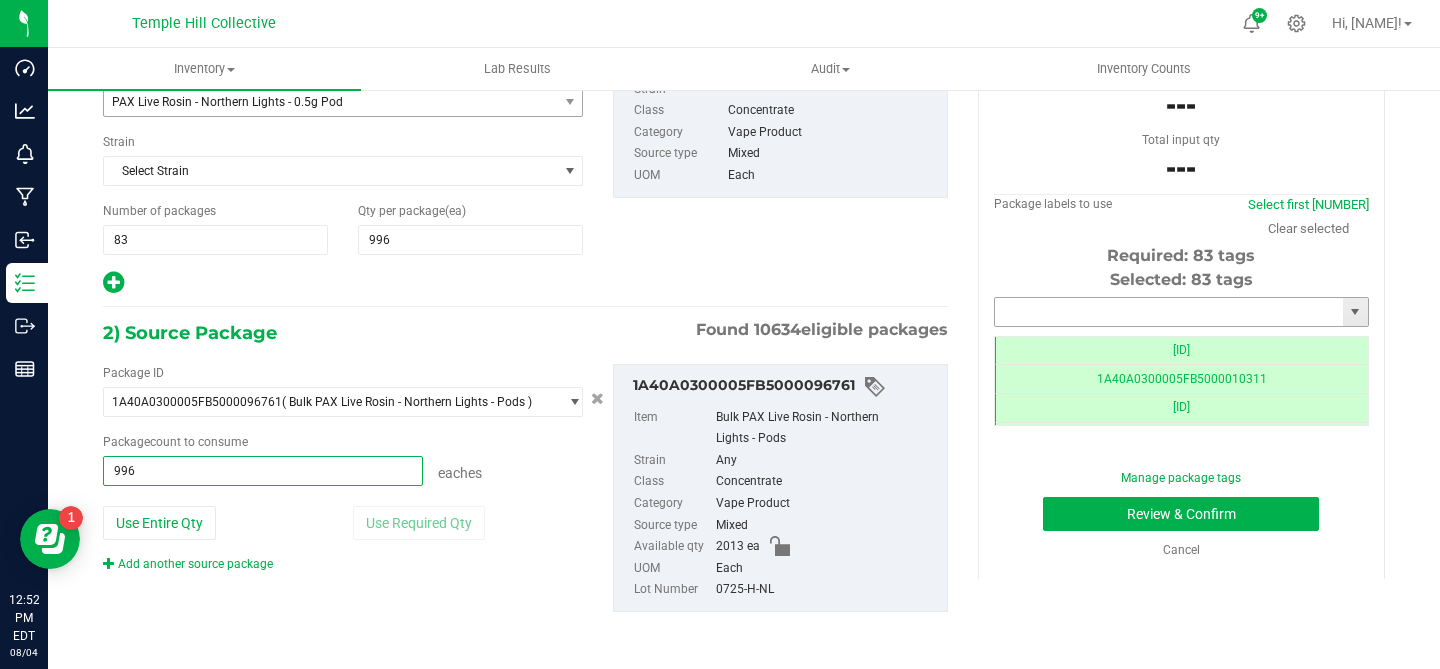 click at bounding box center (1169, 312) 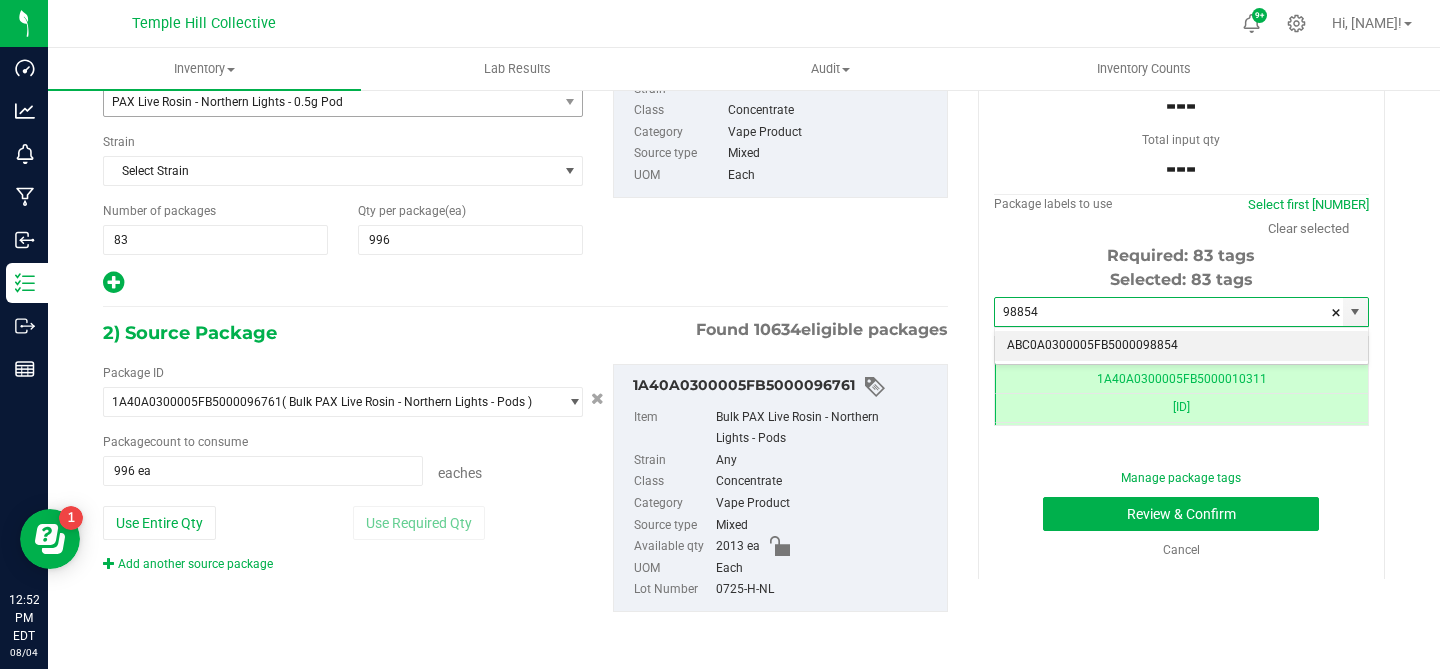 click on "ABC0A0300005FB5000098854" at bounding box center [1181, 346] 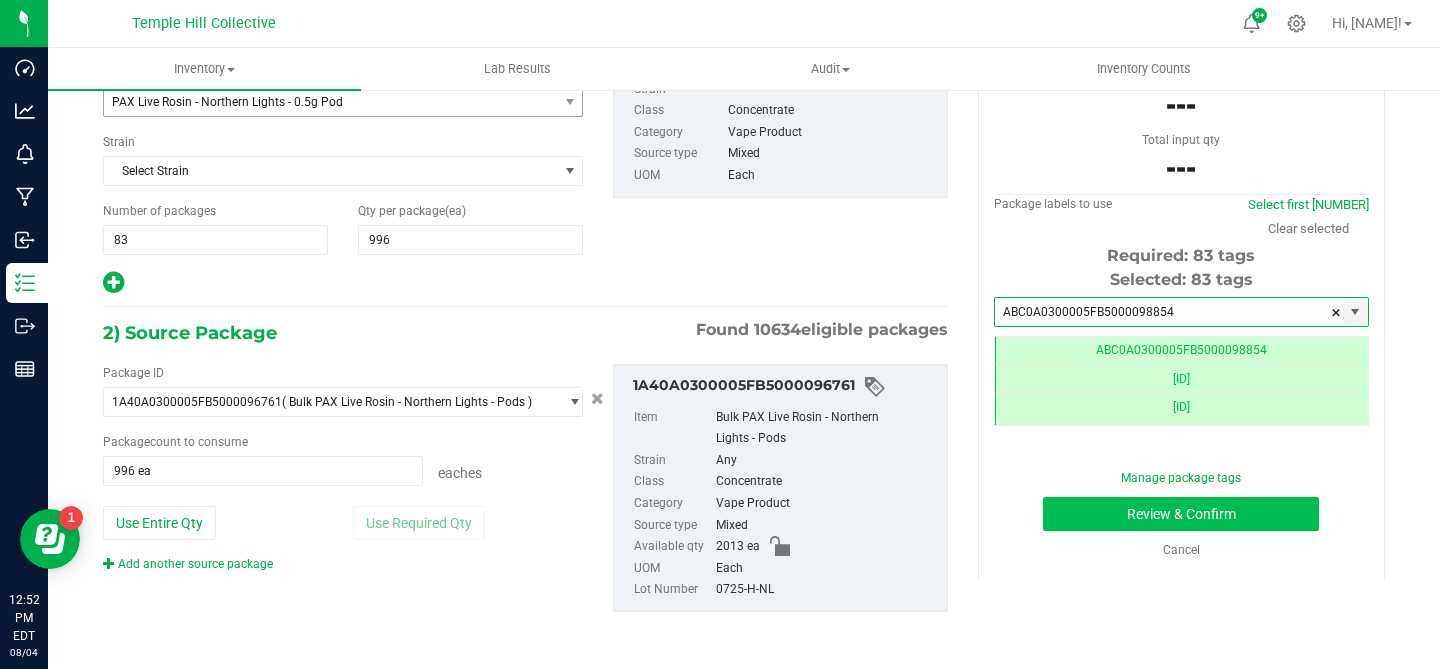 type on "ABC0A0300005FB5000098854" 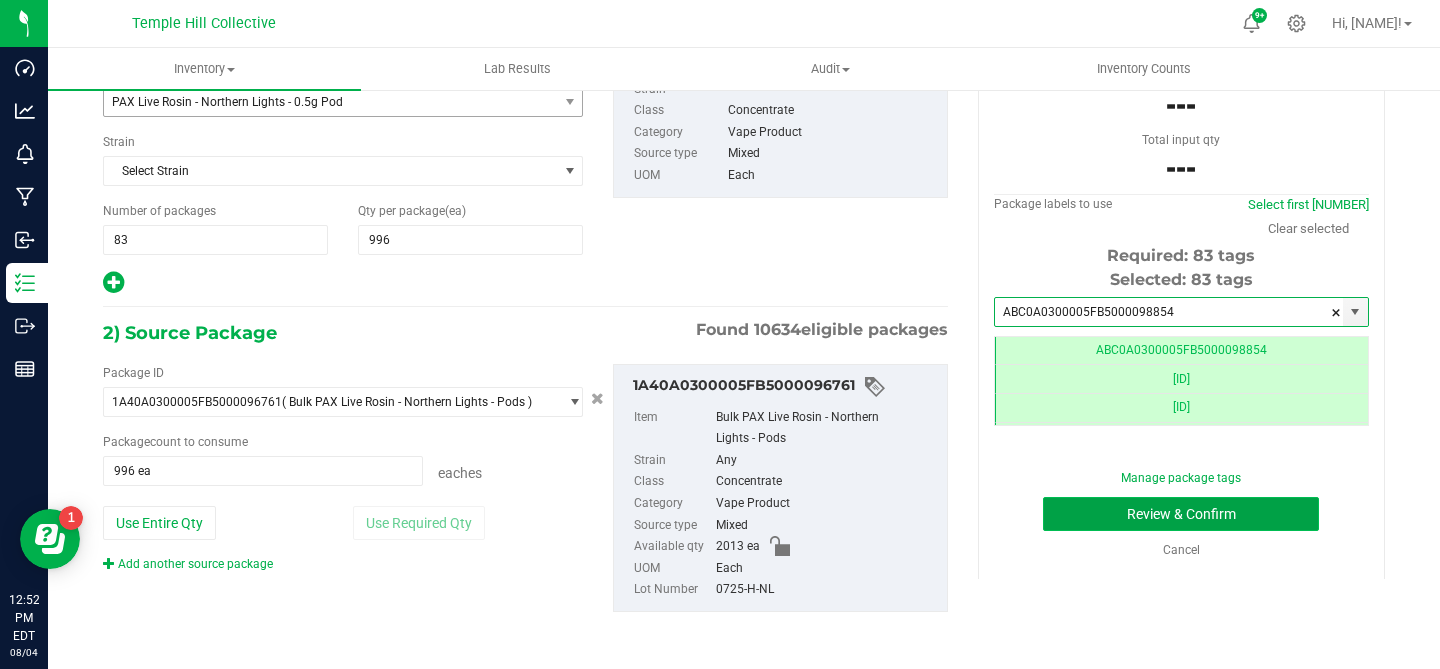 click on "Review & Confirm" at bounding box center [1181, 514] 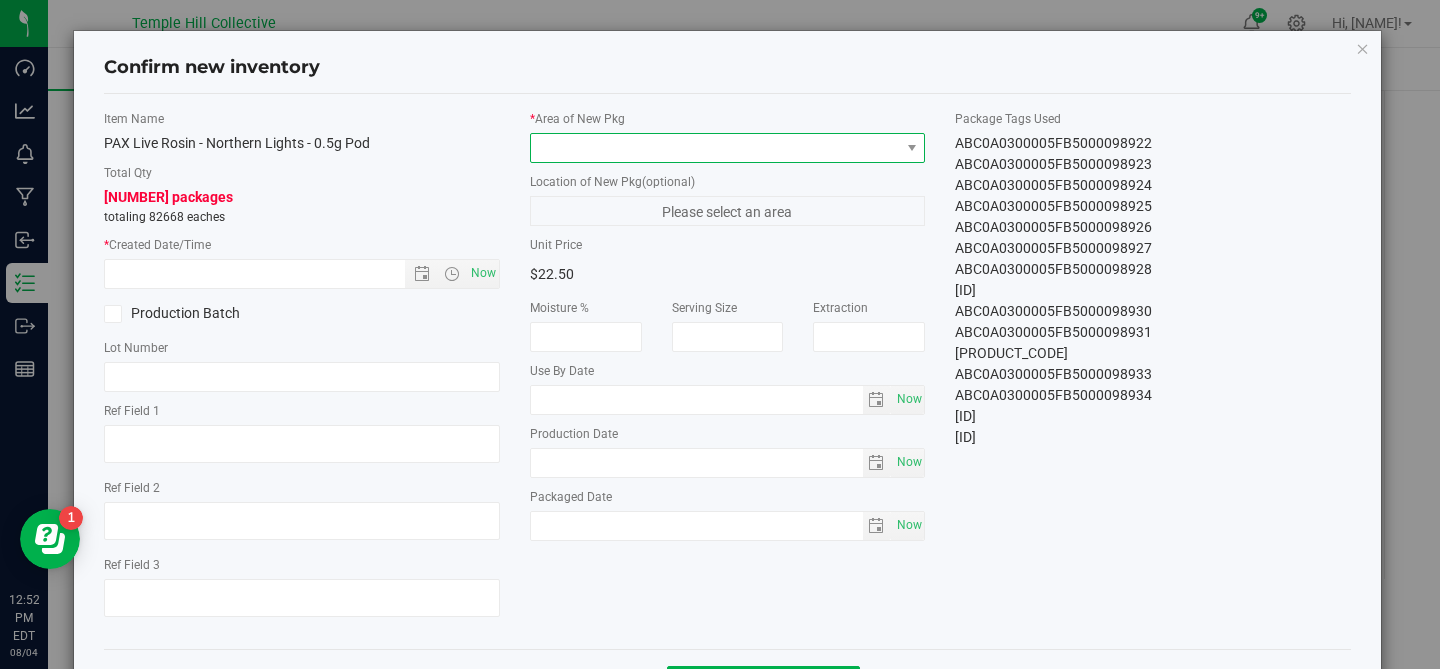 click at bounding box center (715, 148) 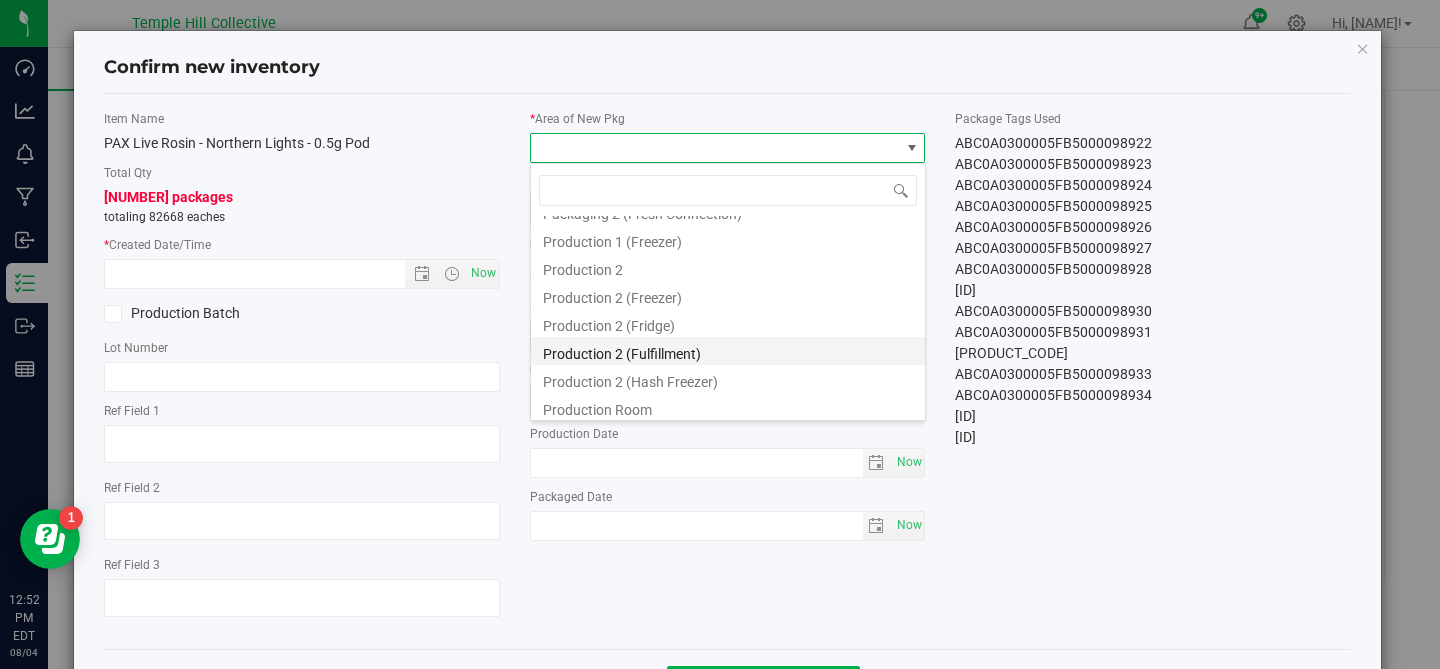 click on "Production 2 (Fulfillment)" at bounding box center [728, 351] 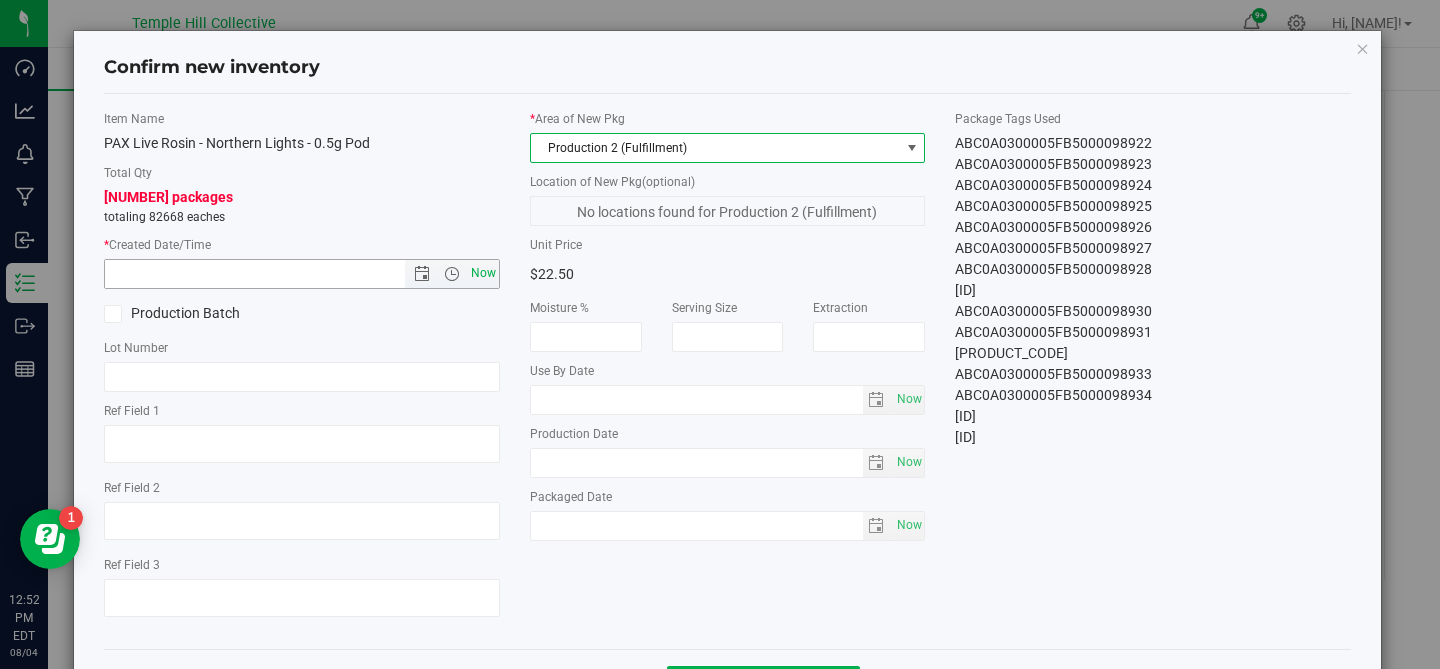 click on "Now" at bounding box center (483, 273) 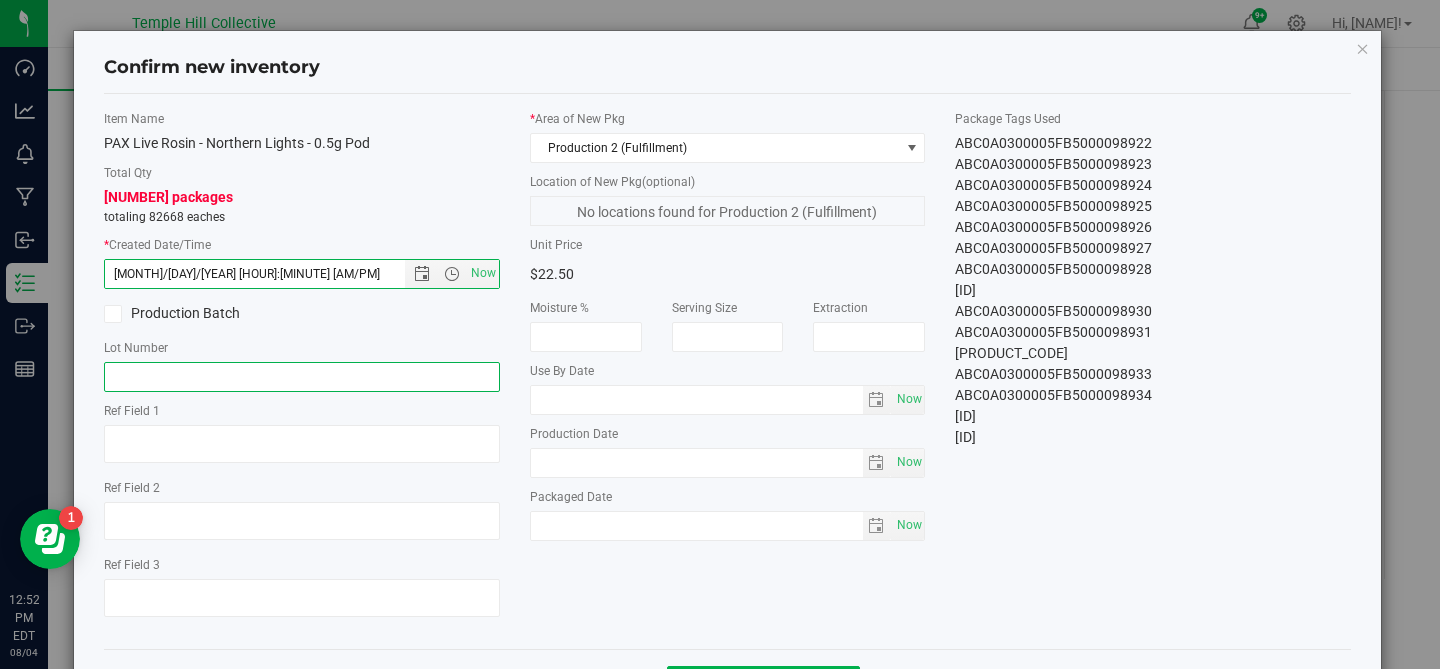 click at bounding box center (302, 377) 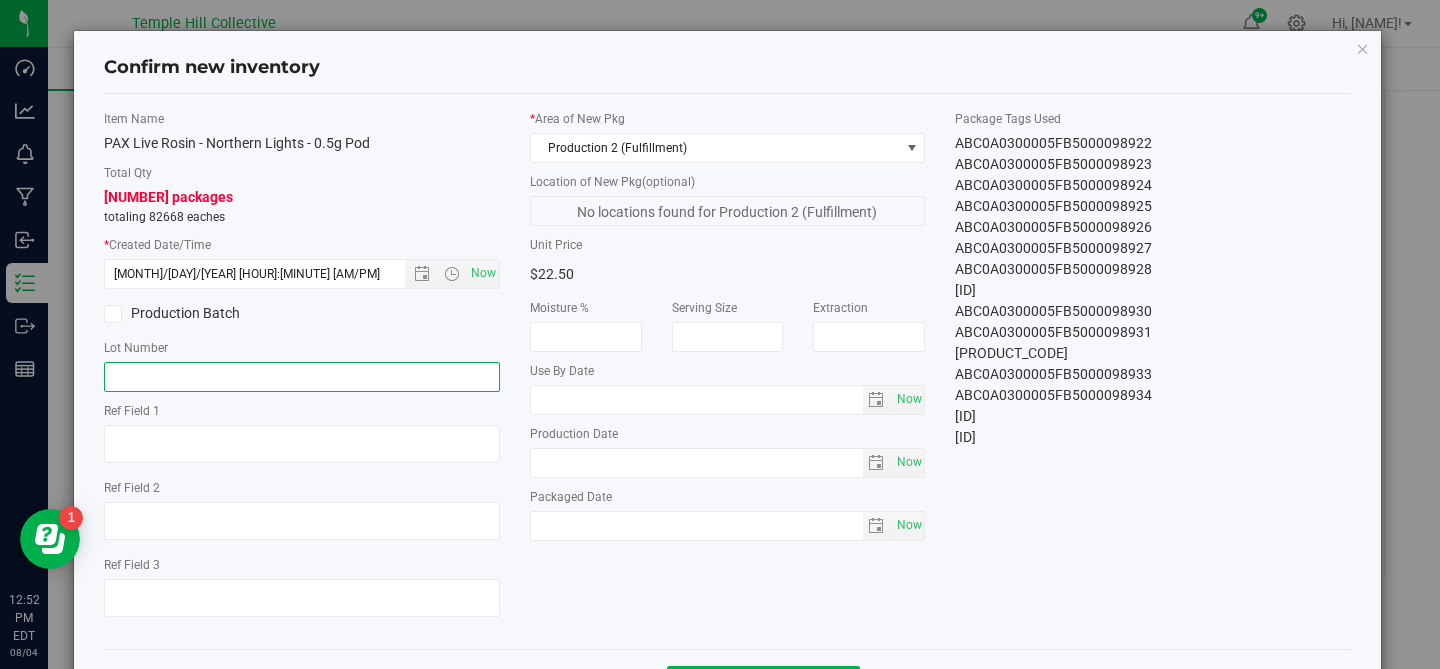 paste on "0725-H-NL" 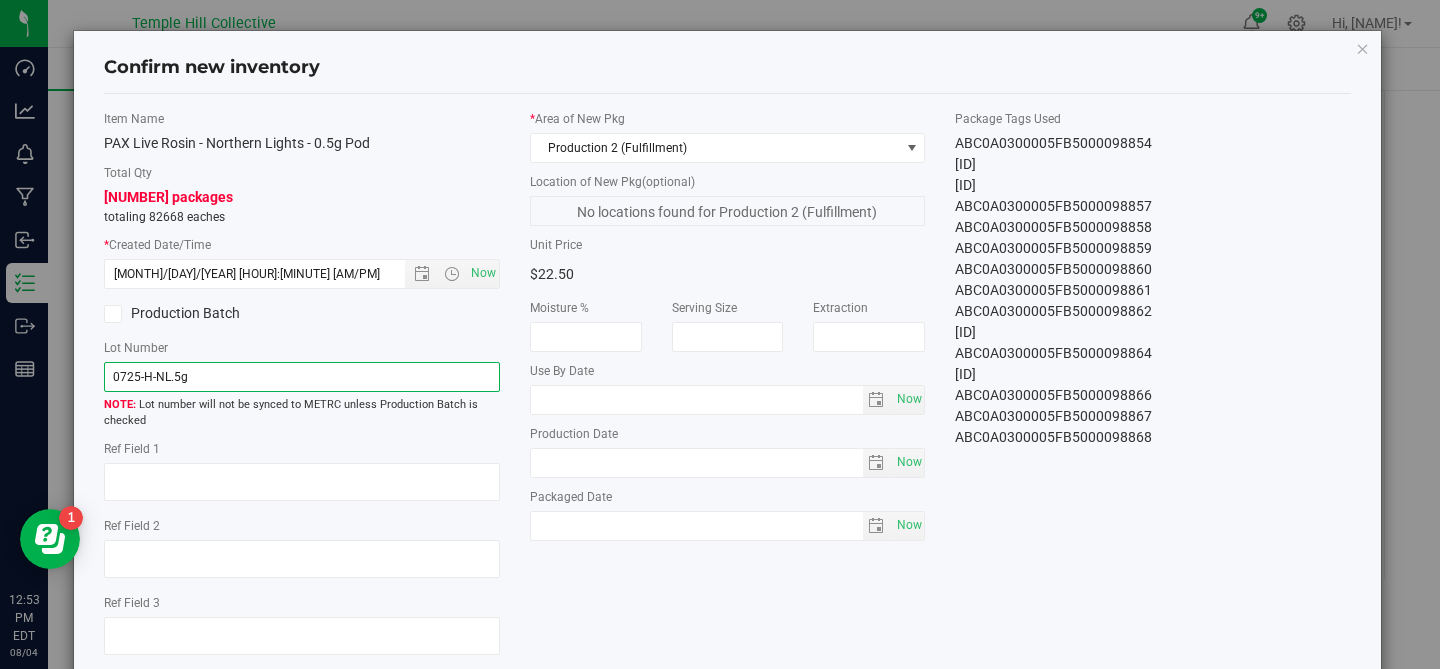 scroll, scrollTop: 1428, scrollLeft: 0, axis: vertical 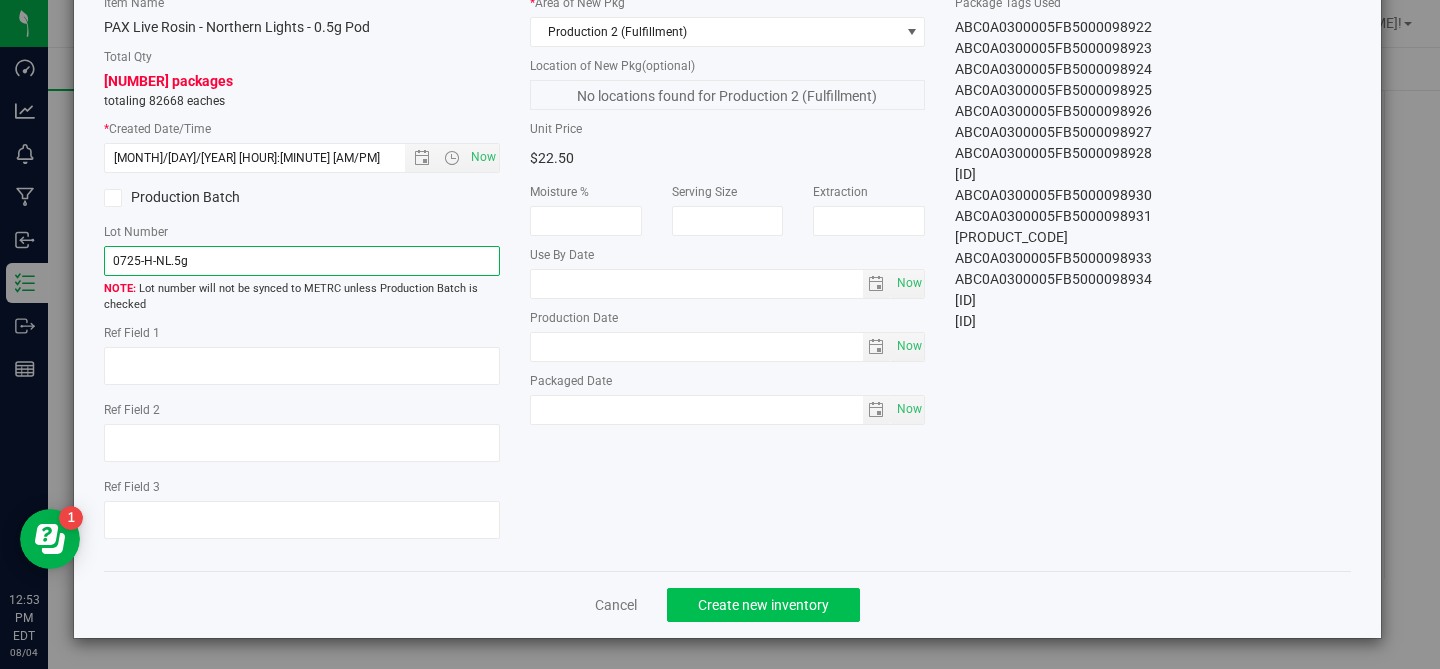 type on "0725-H-NL.5g" 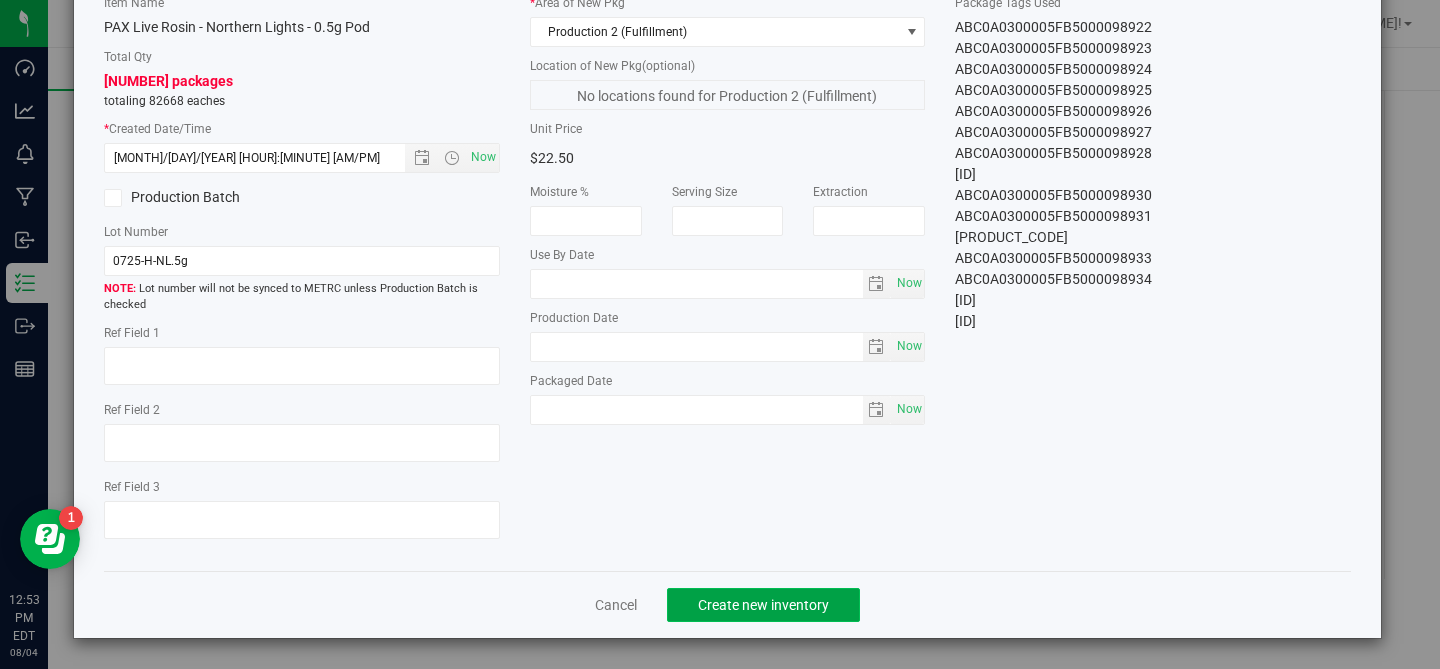 click on "Create new inventory" 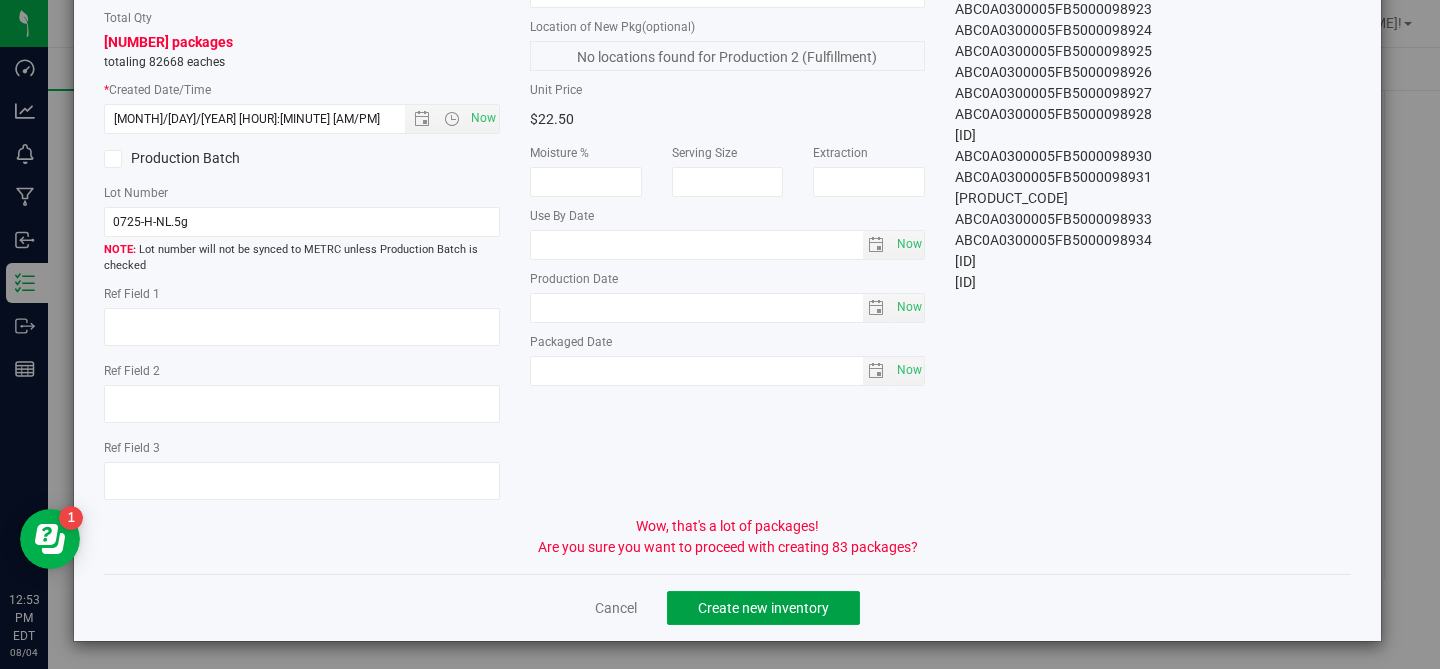 scroll, scrollTop: 158, scrollLeft: 0, axis: vertical 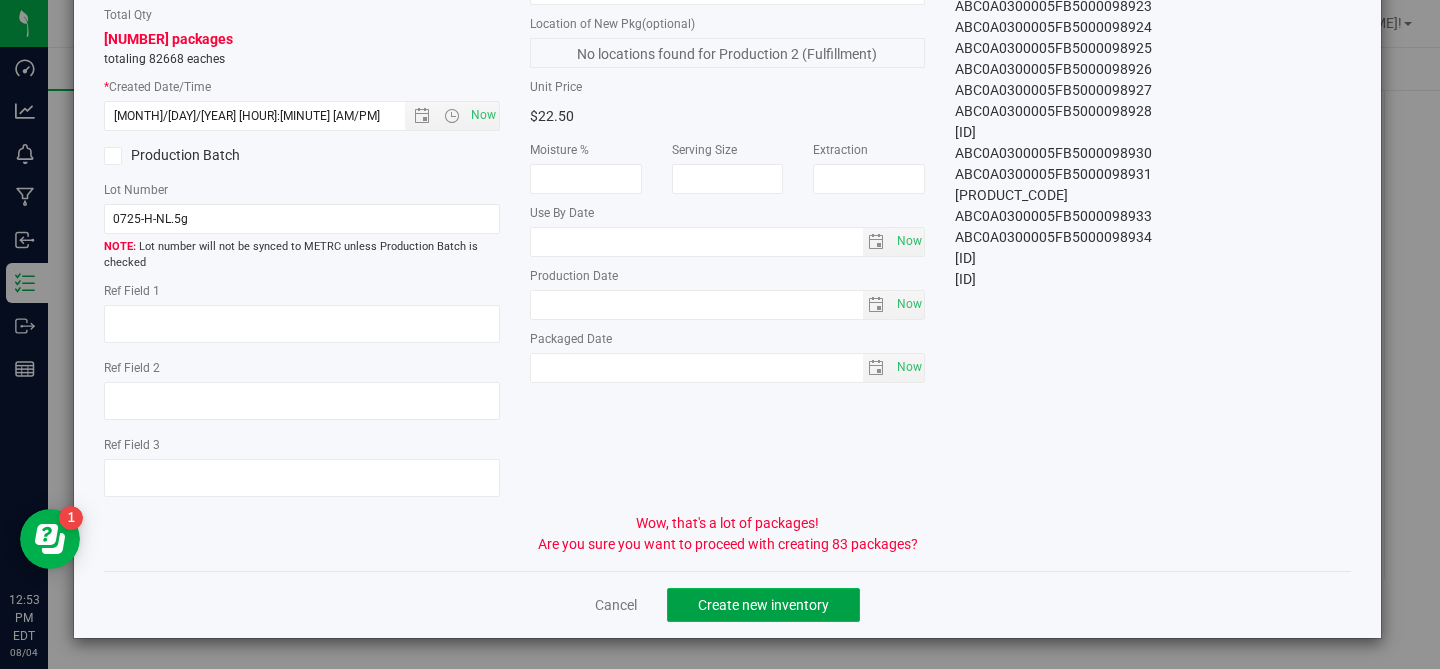 click on "Create new inventory" 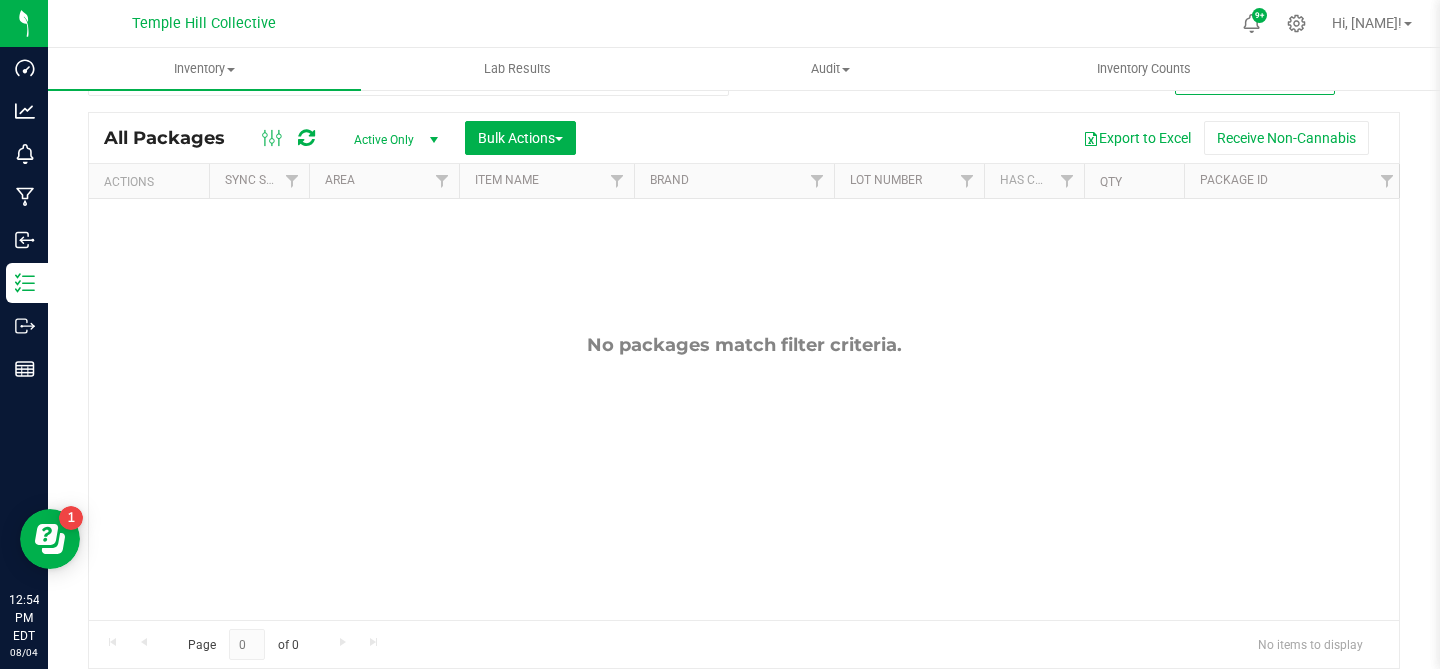 scroll, scrollTop: 0, scrollLeft: 0, axis: both 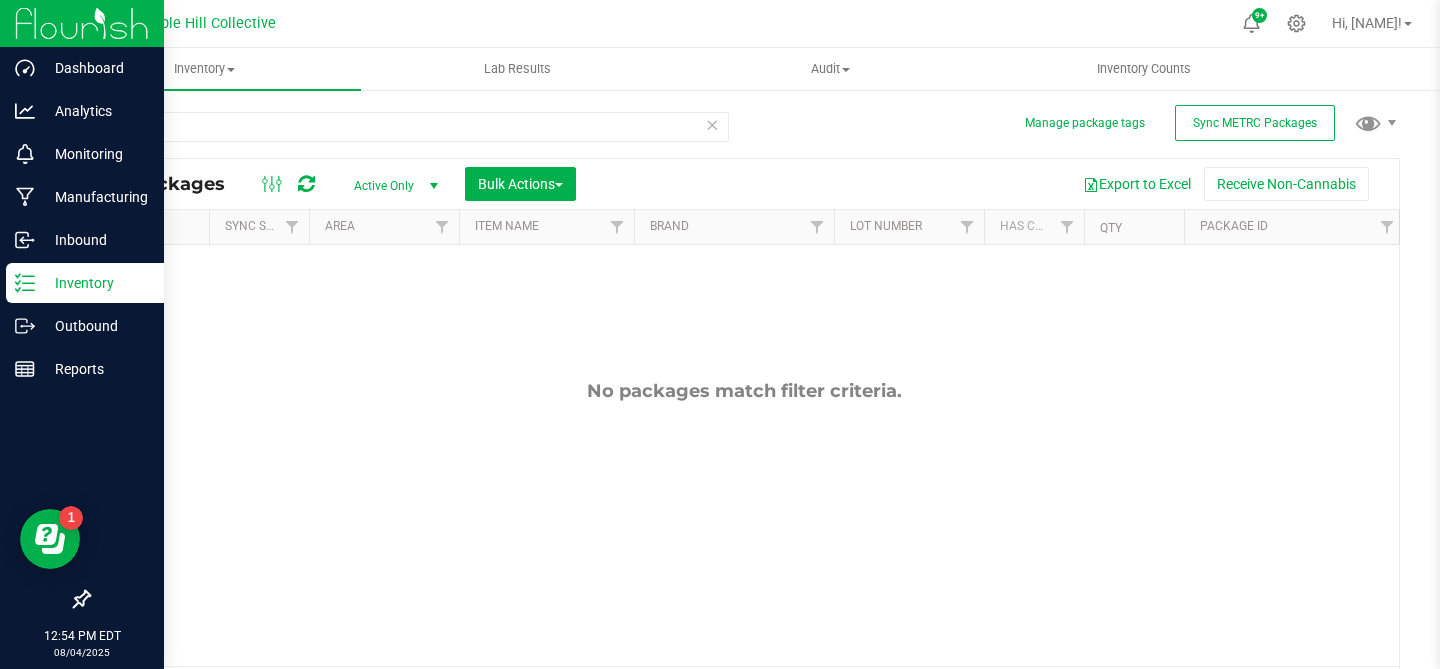 click at bounding box center [82, 23] 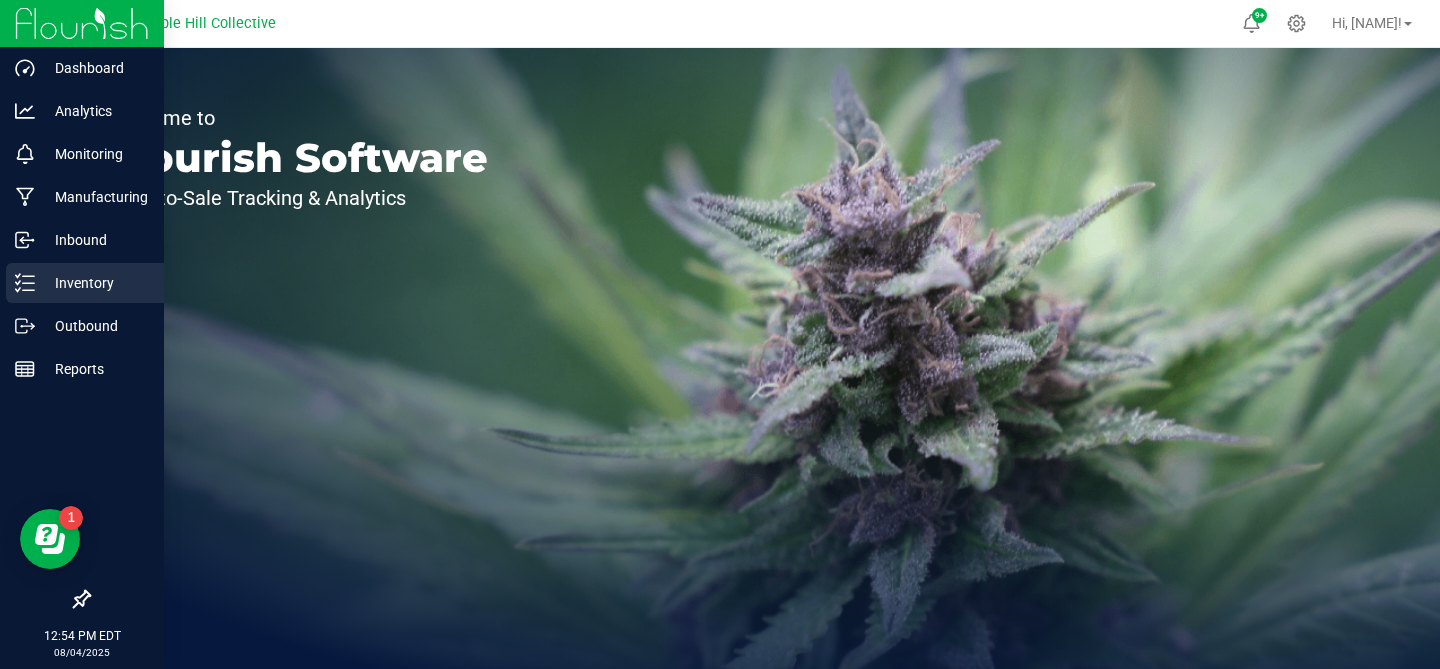 click on "Inventory" at bounding box center (95, 283) 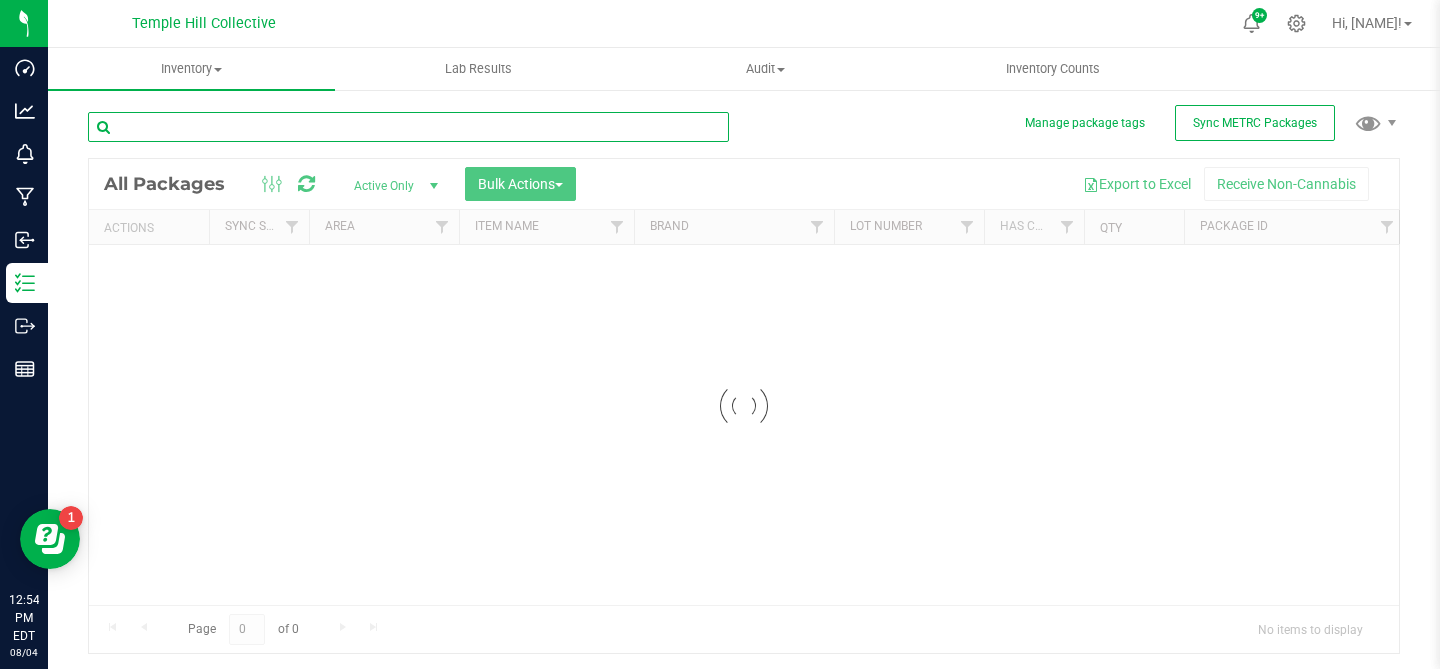 click at bounding box center (408, 127) 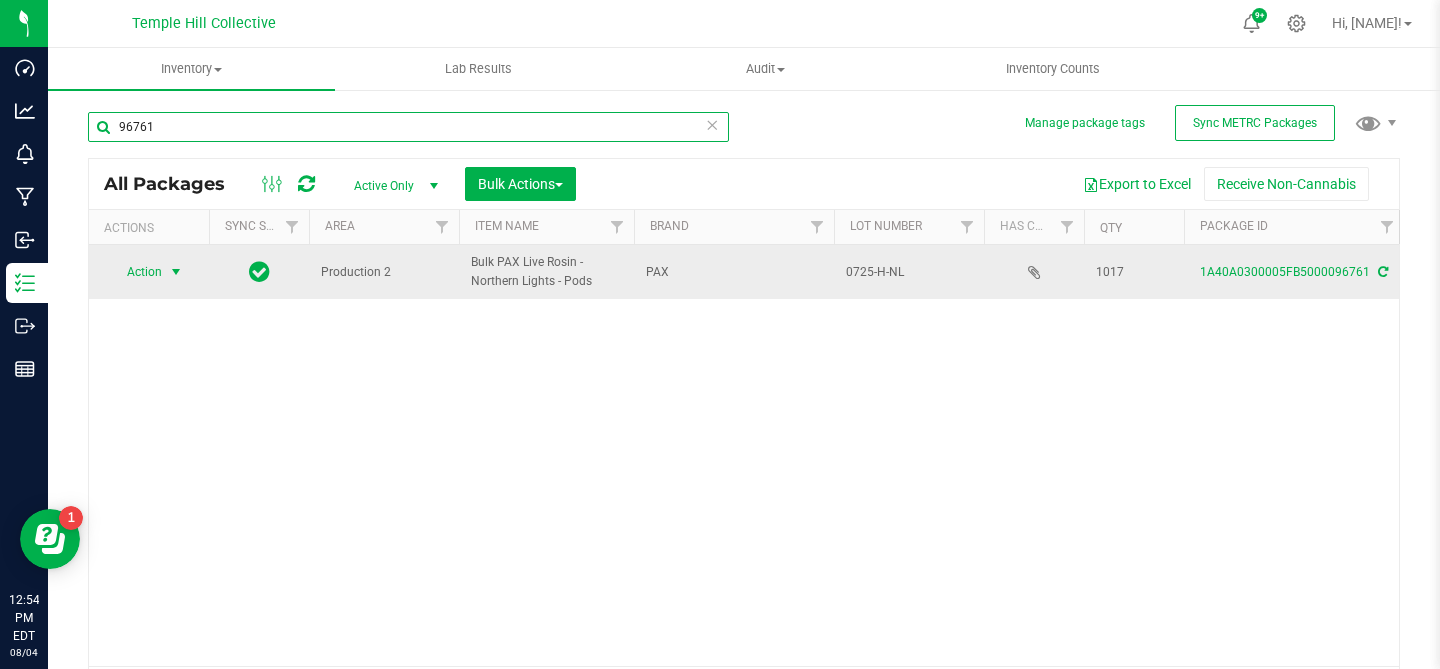 type on "96761" 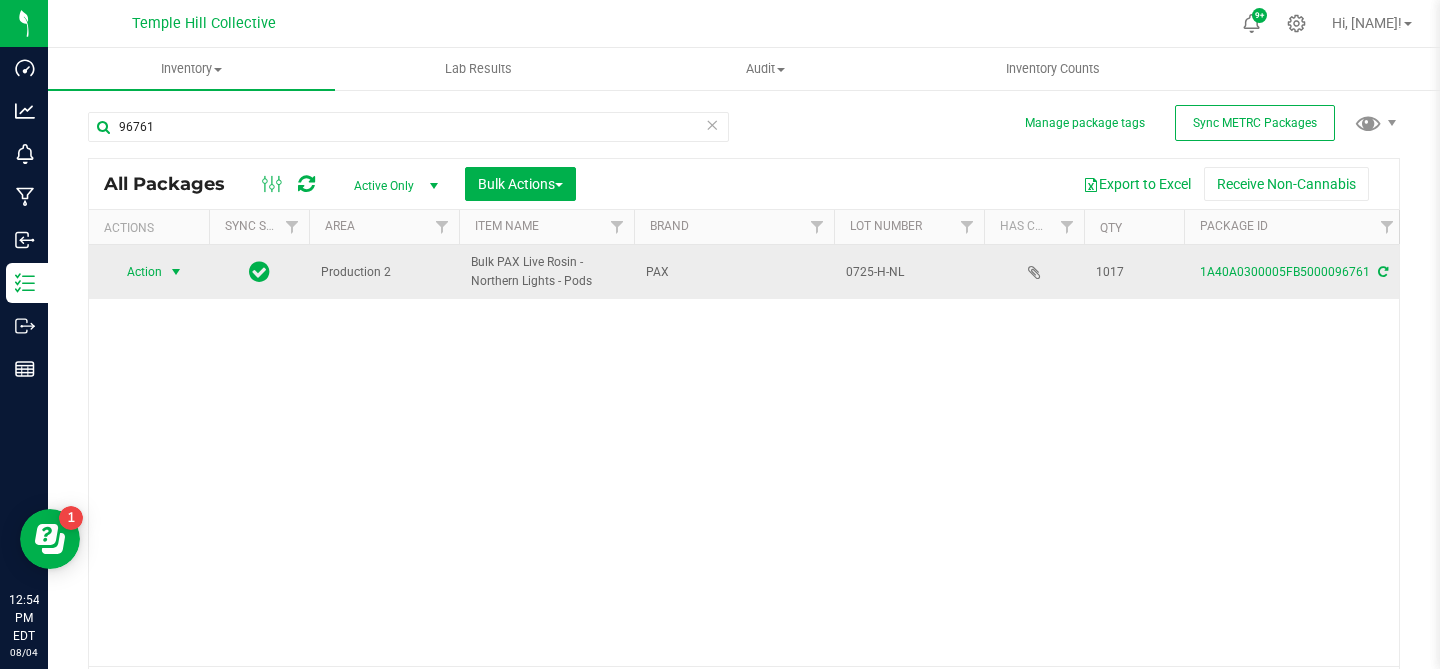 click at bounding box center (176, 272) 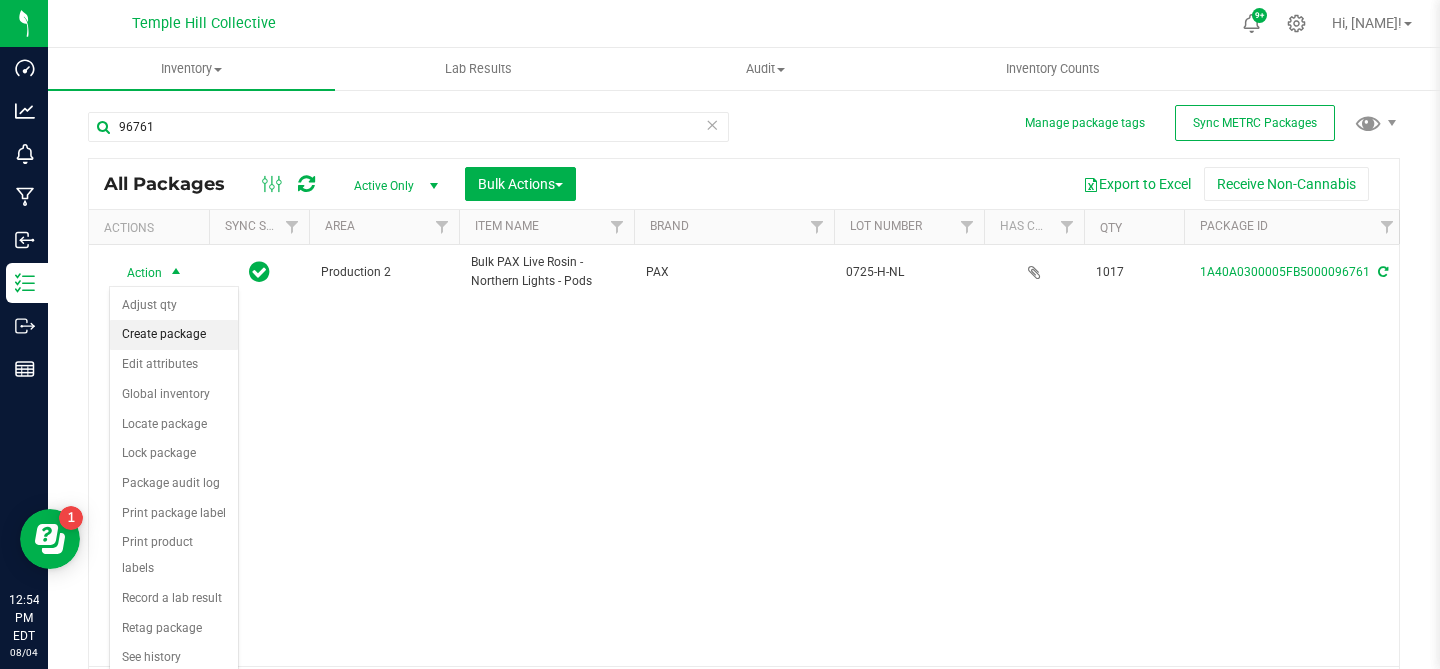 click on "Create package" at bounding box center [174, 335] 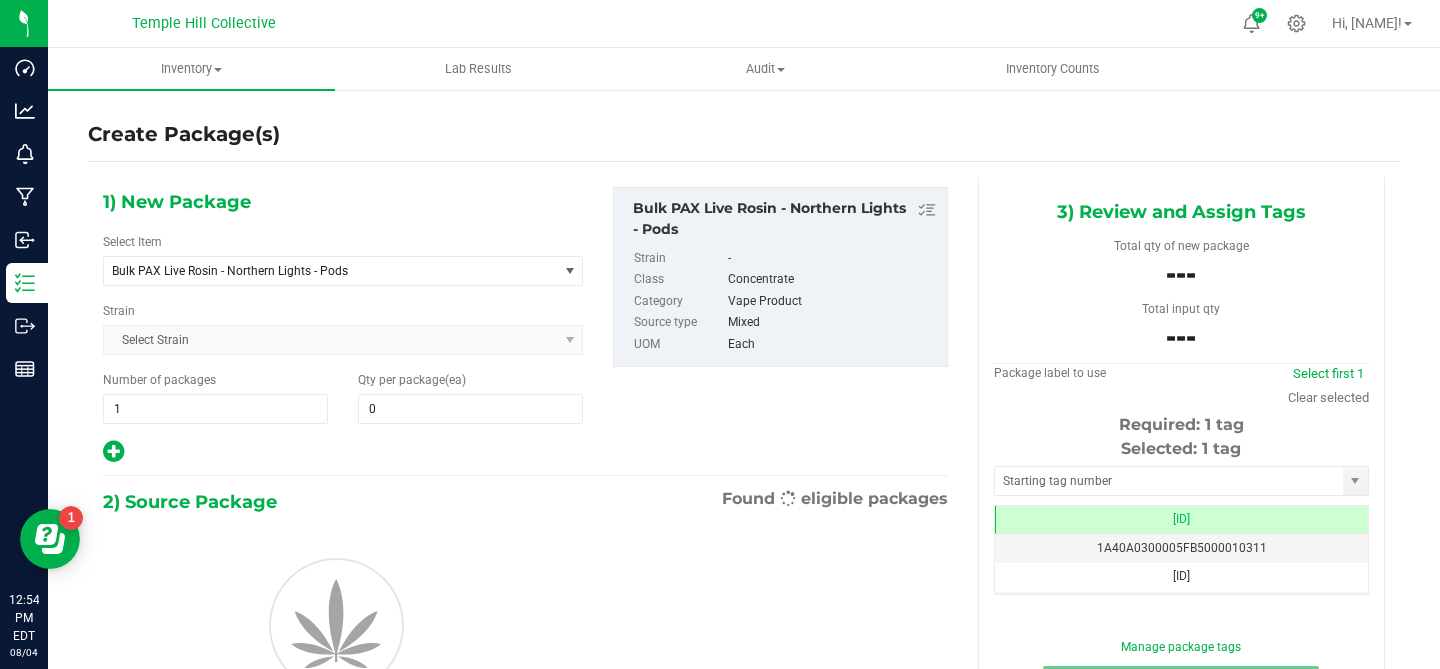 scroll, scrollTop: 0, scrollLeft: -1, axis: horizontal 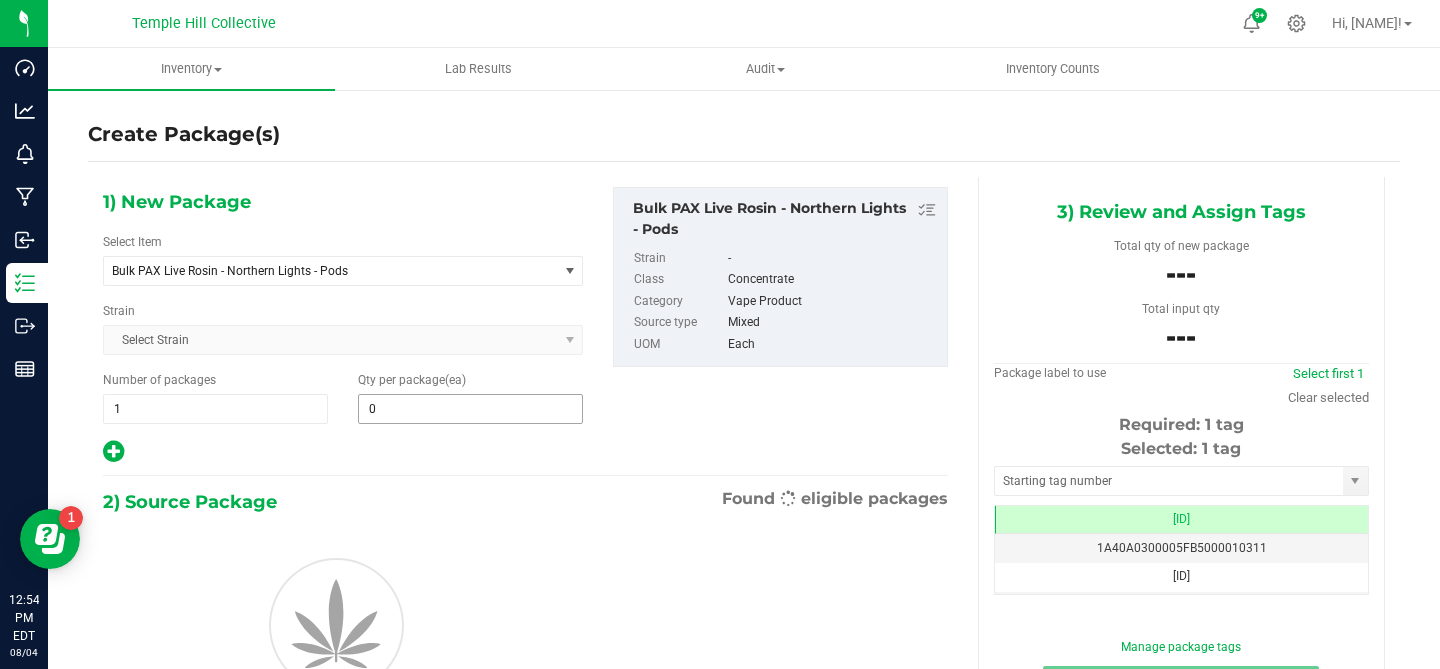 click on "0" at bounding box center [470, 409] 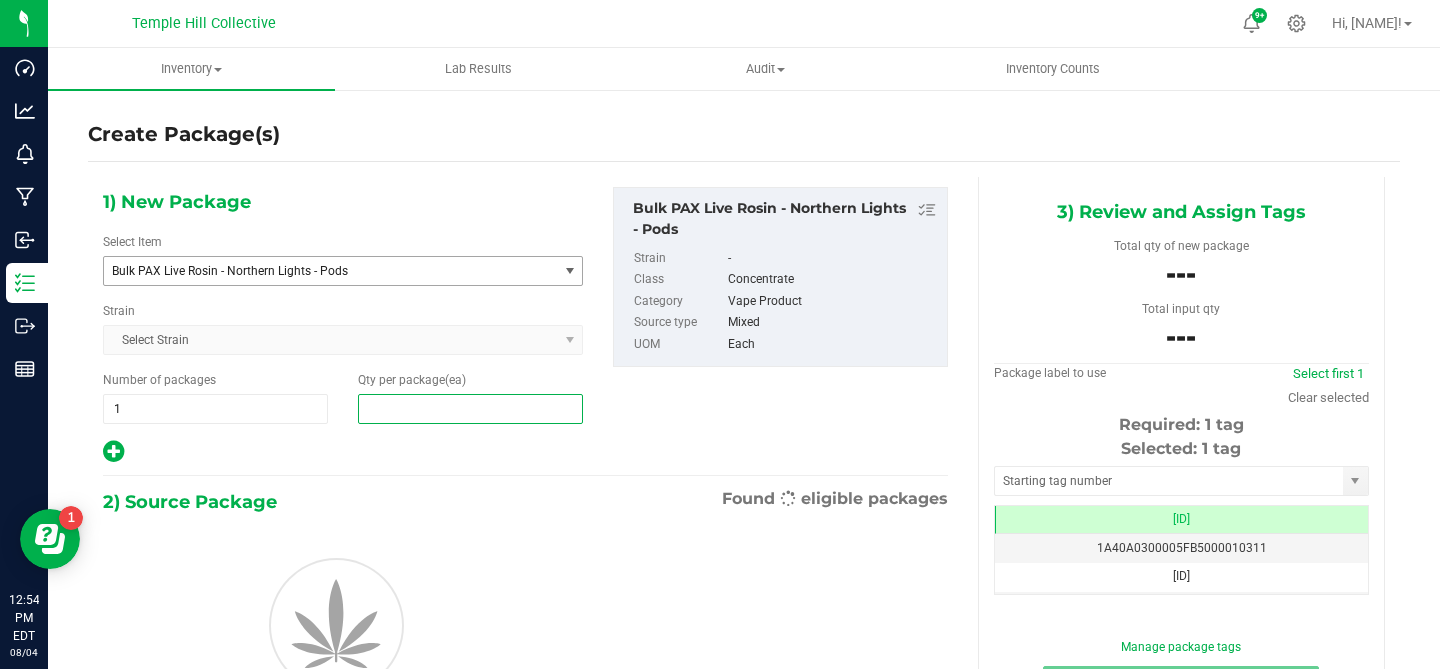 click on "Bulk PAX Live Rosin - Northern Lights - Pods" at bounding box center [322, 271] 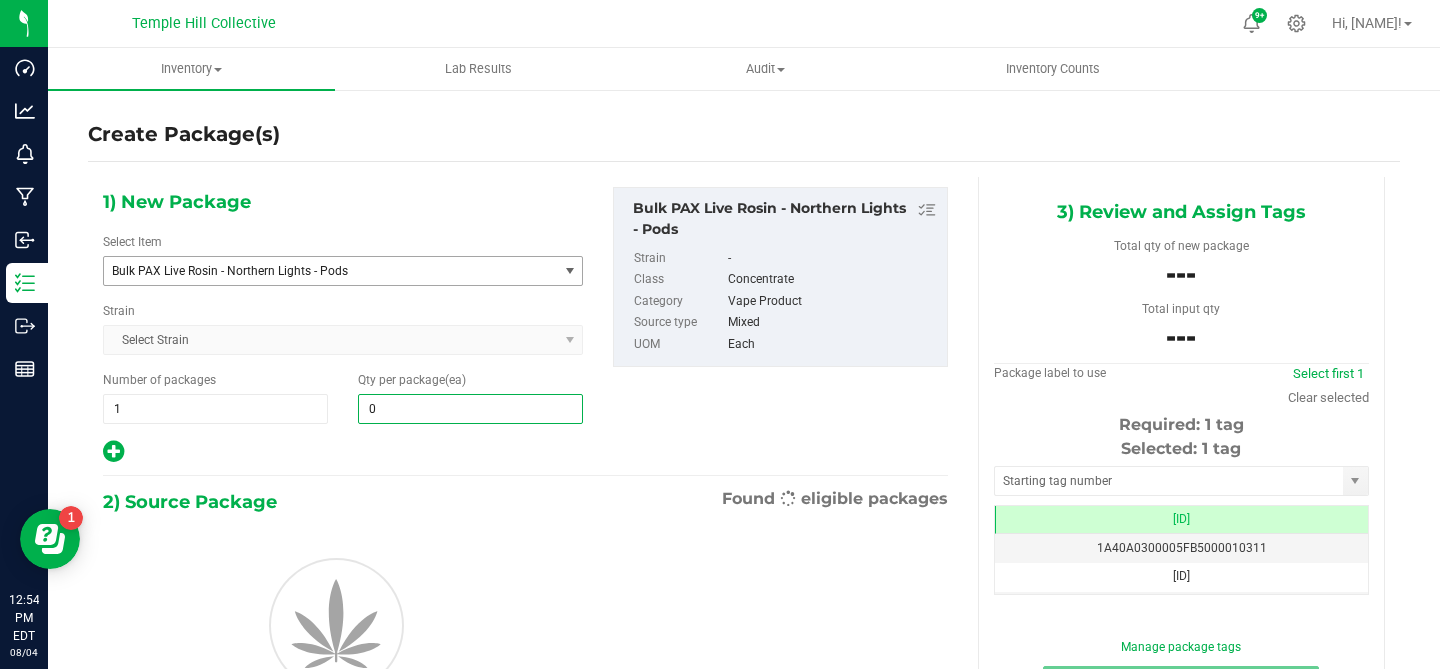 scroll, scrollTop: 9156, scrollLeft: 0, axis: vertical 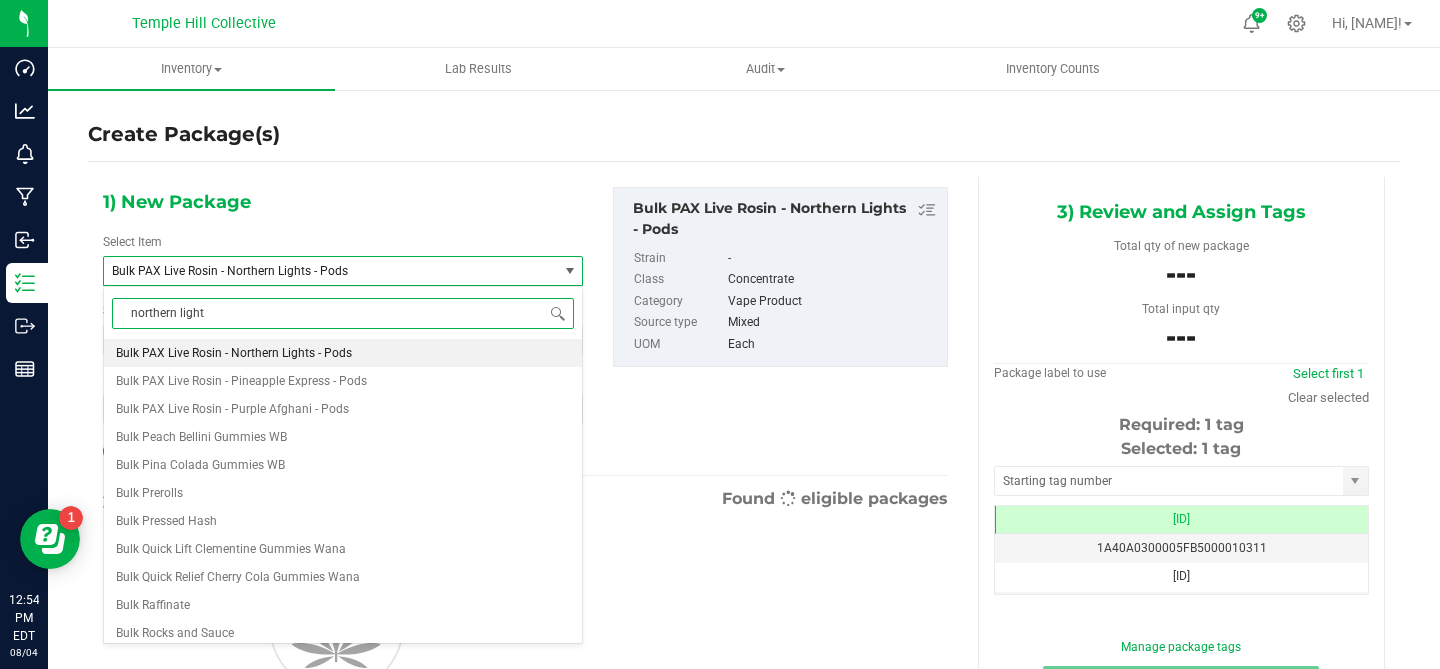 type on "northern lights" 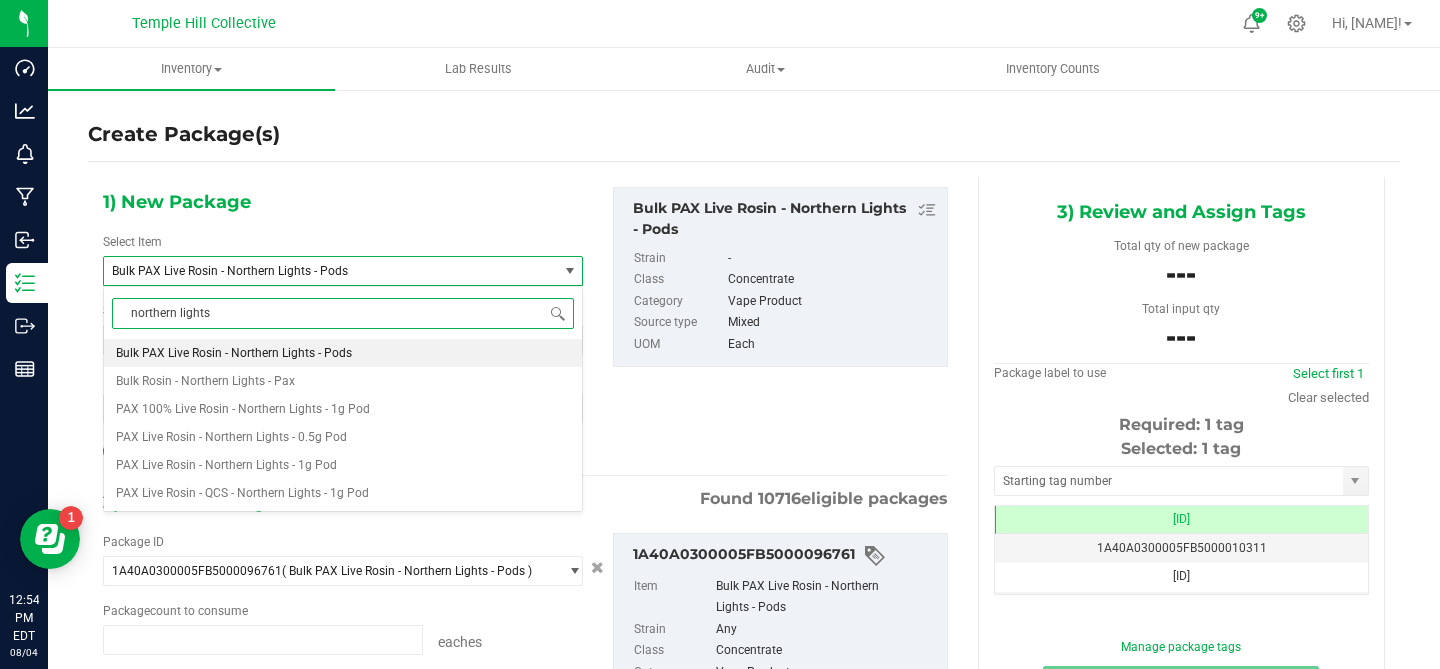 type on "0 ea" 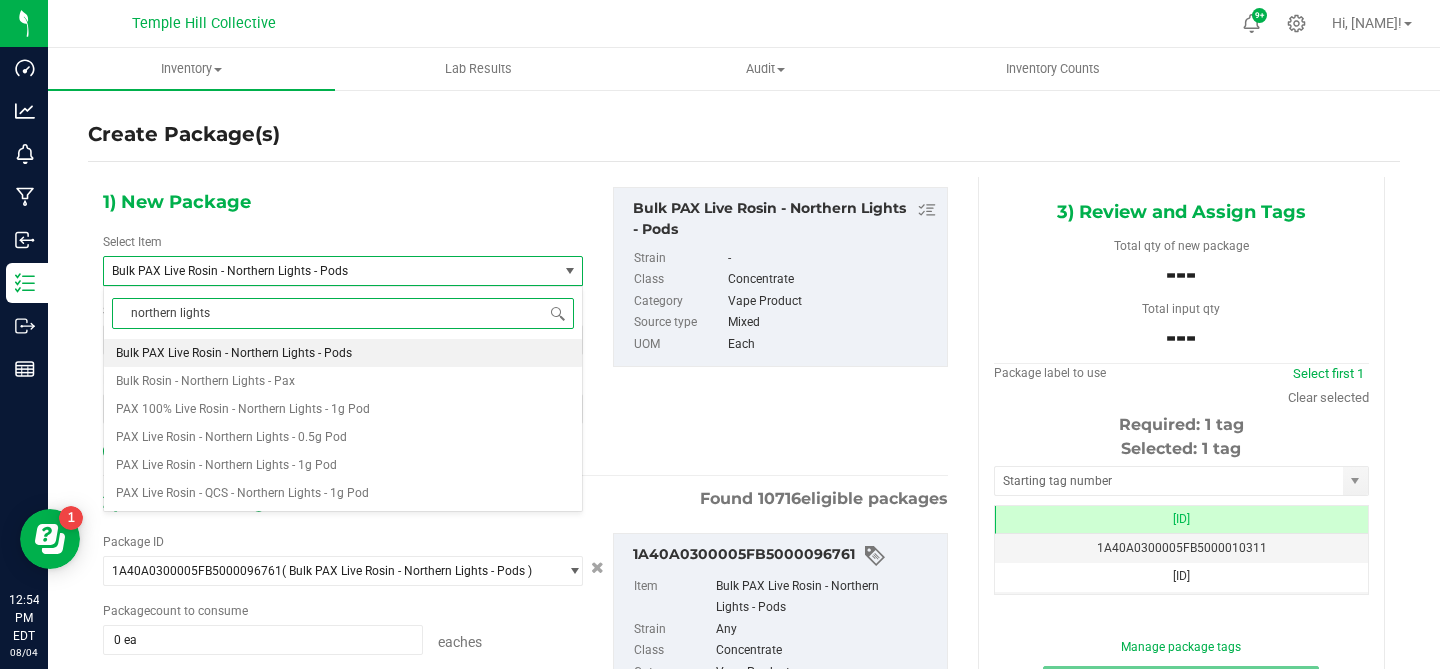 scroll, scrollTop: 0, scrollLeft: 0, axis: both 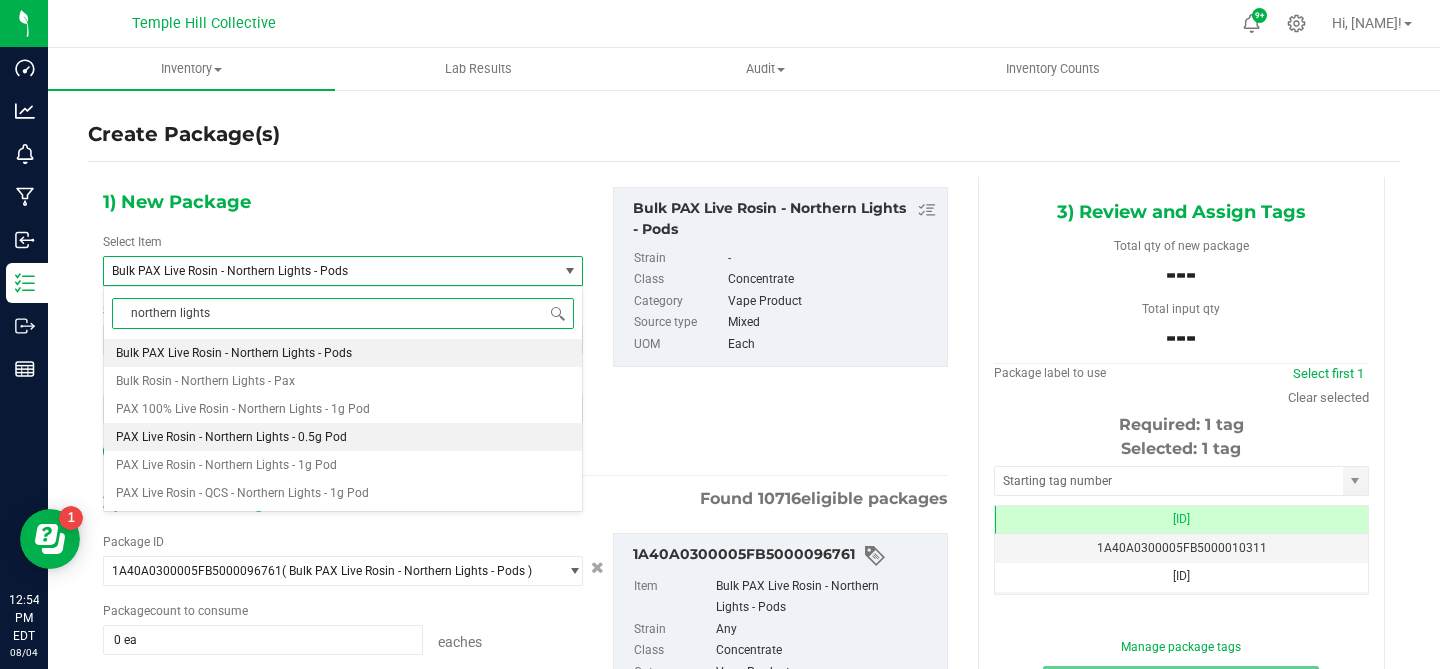 click on "PAX Live Rosin - Northern Lights - 0.5g Pod" at bounding box center [231, 437] 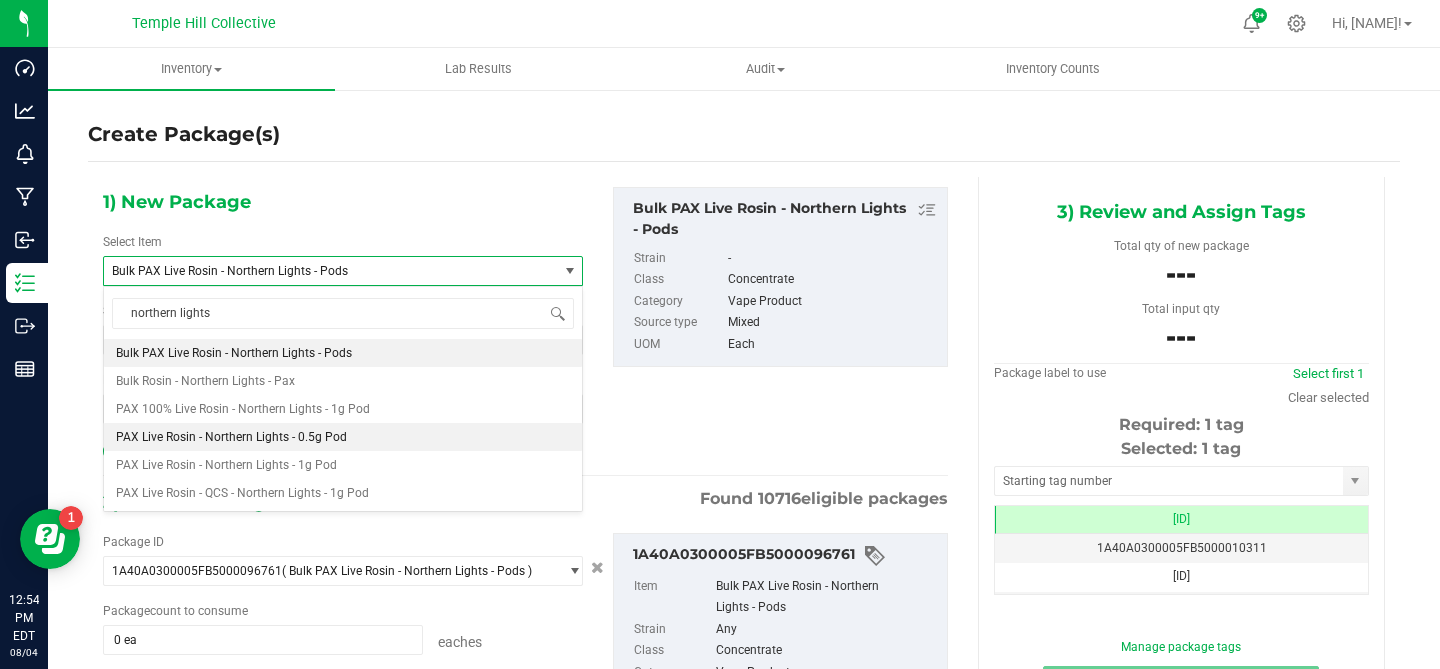 type 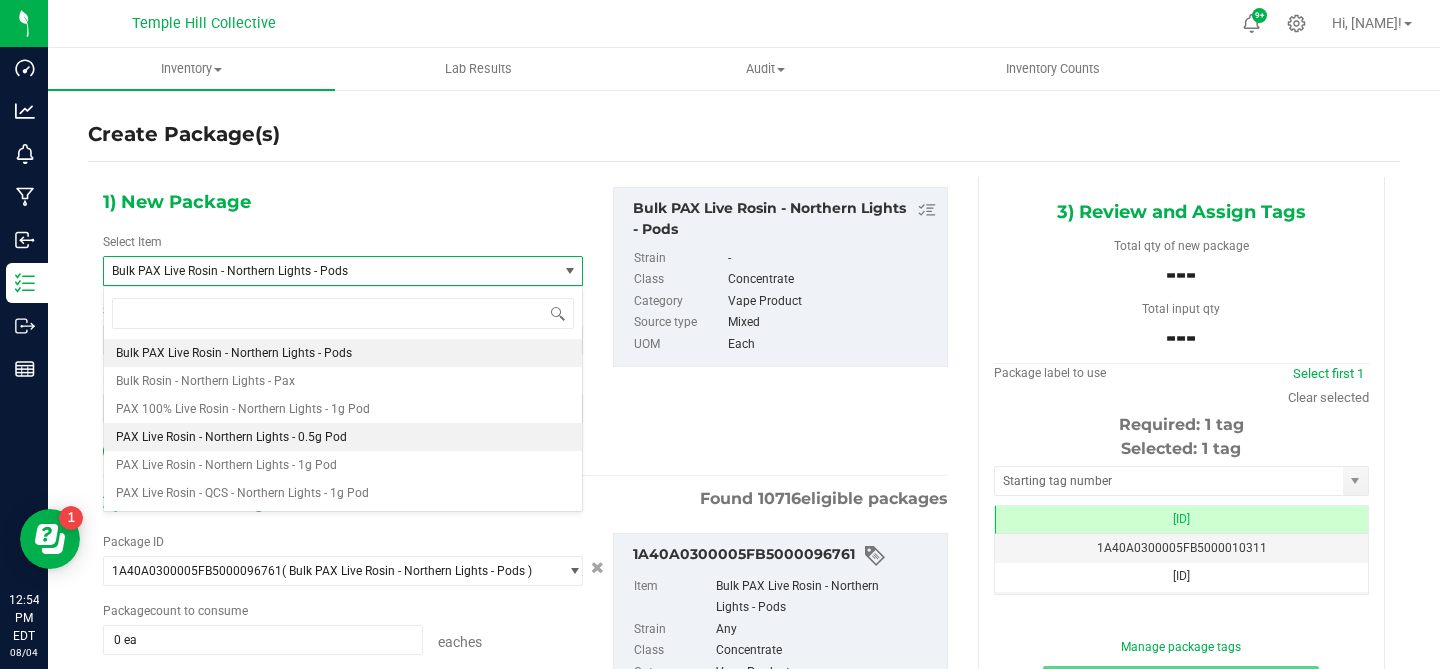 type on "0" 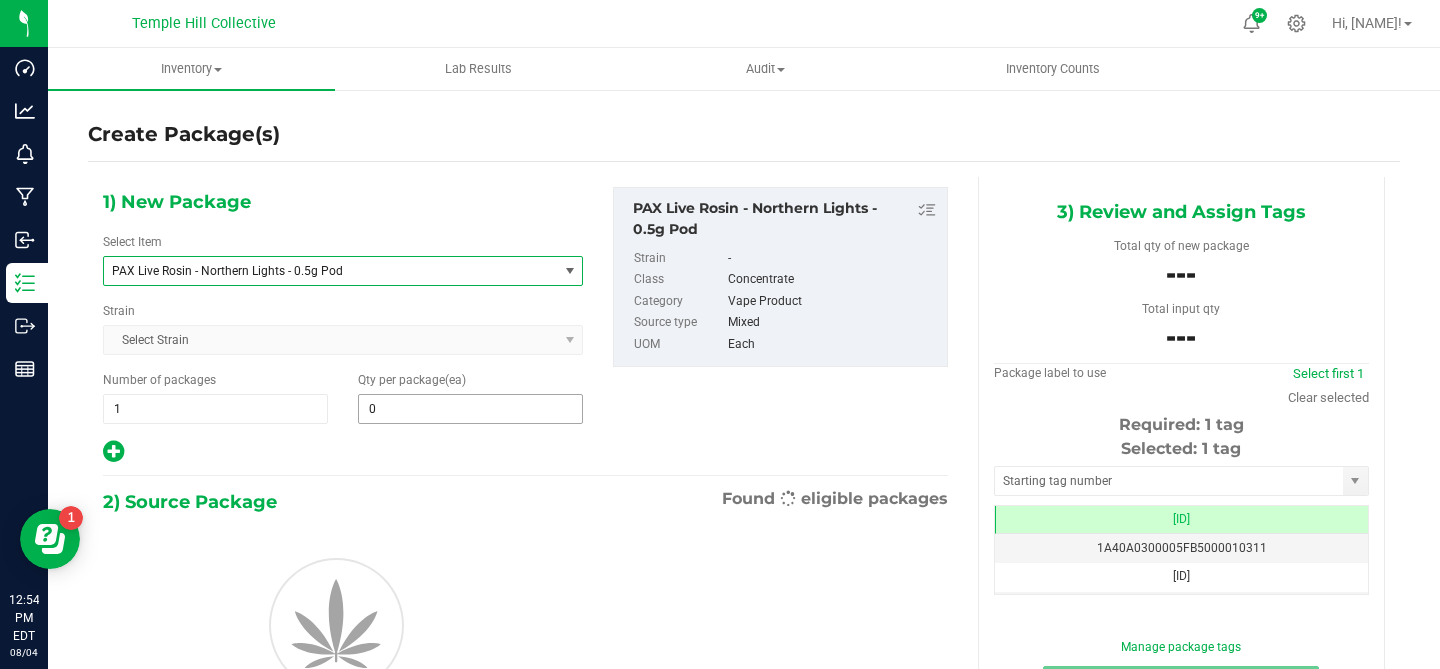 click on "0" at bounding box center [470, 409] 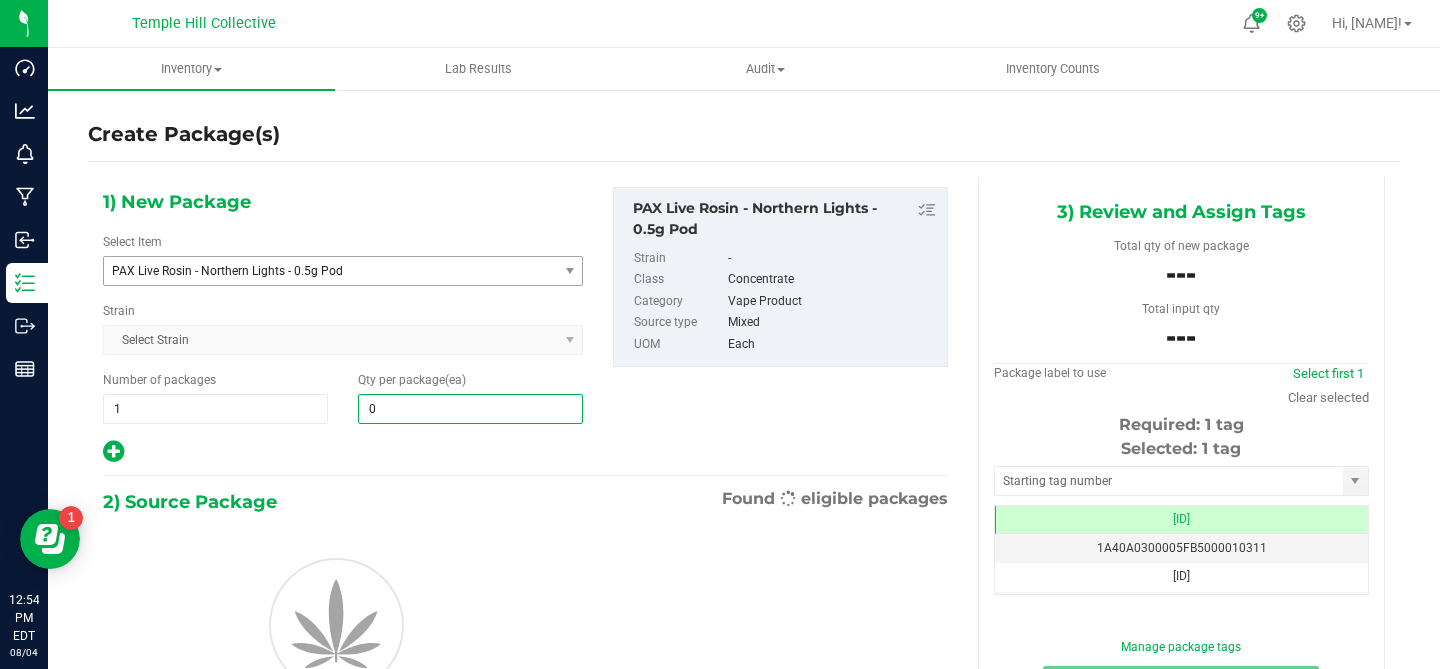 type 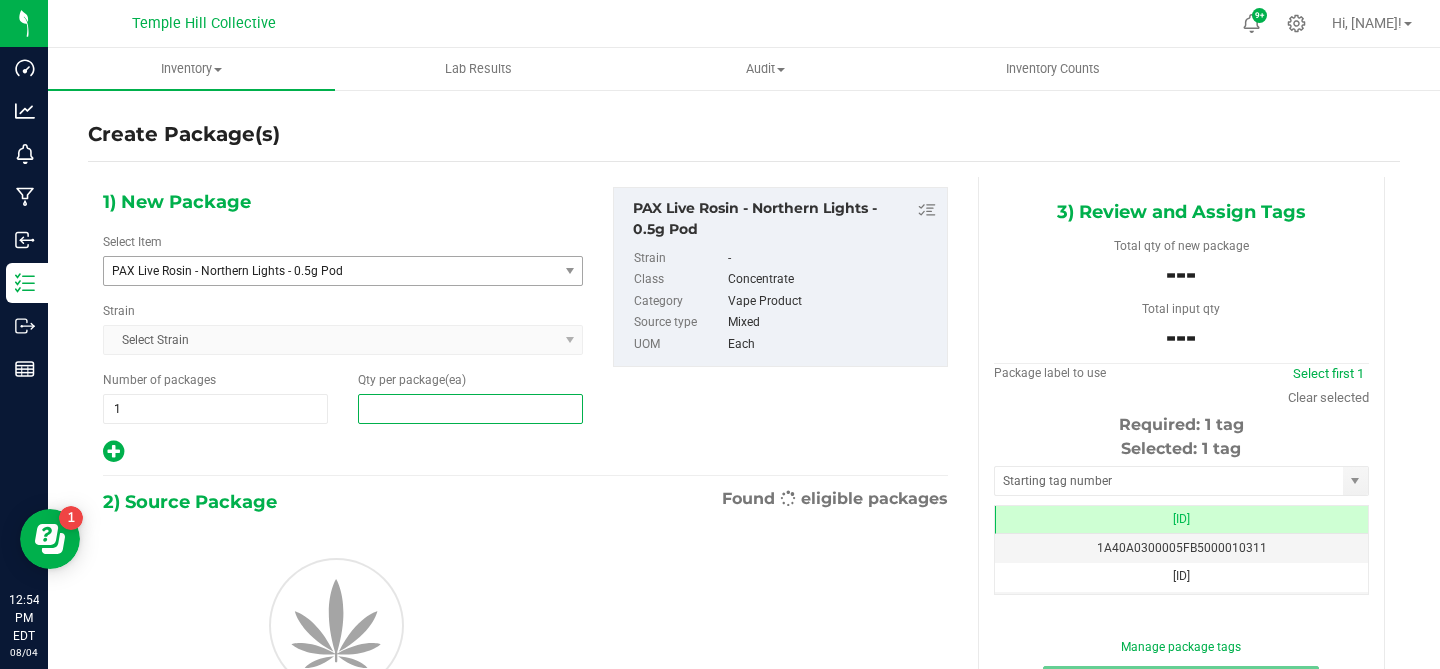 type on "4" 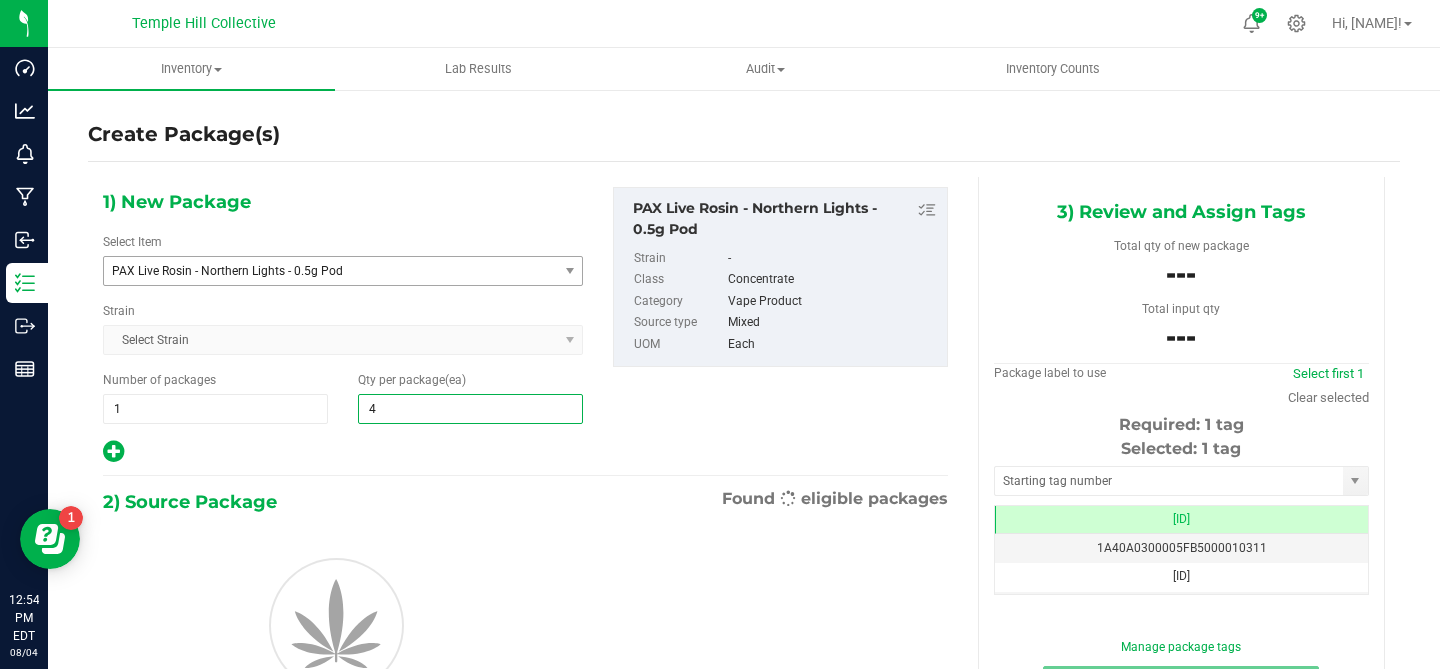 click at bounding box center (343, 452) 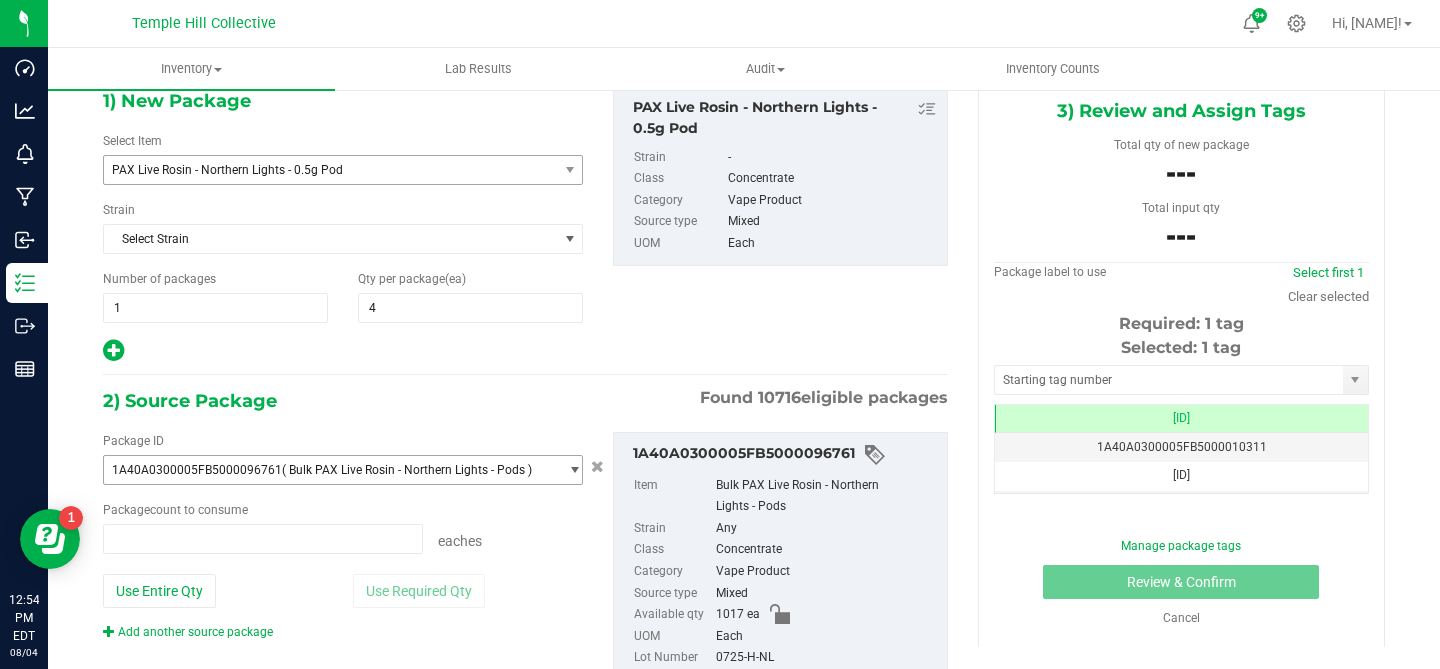 type on "0 ea" 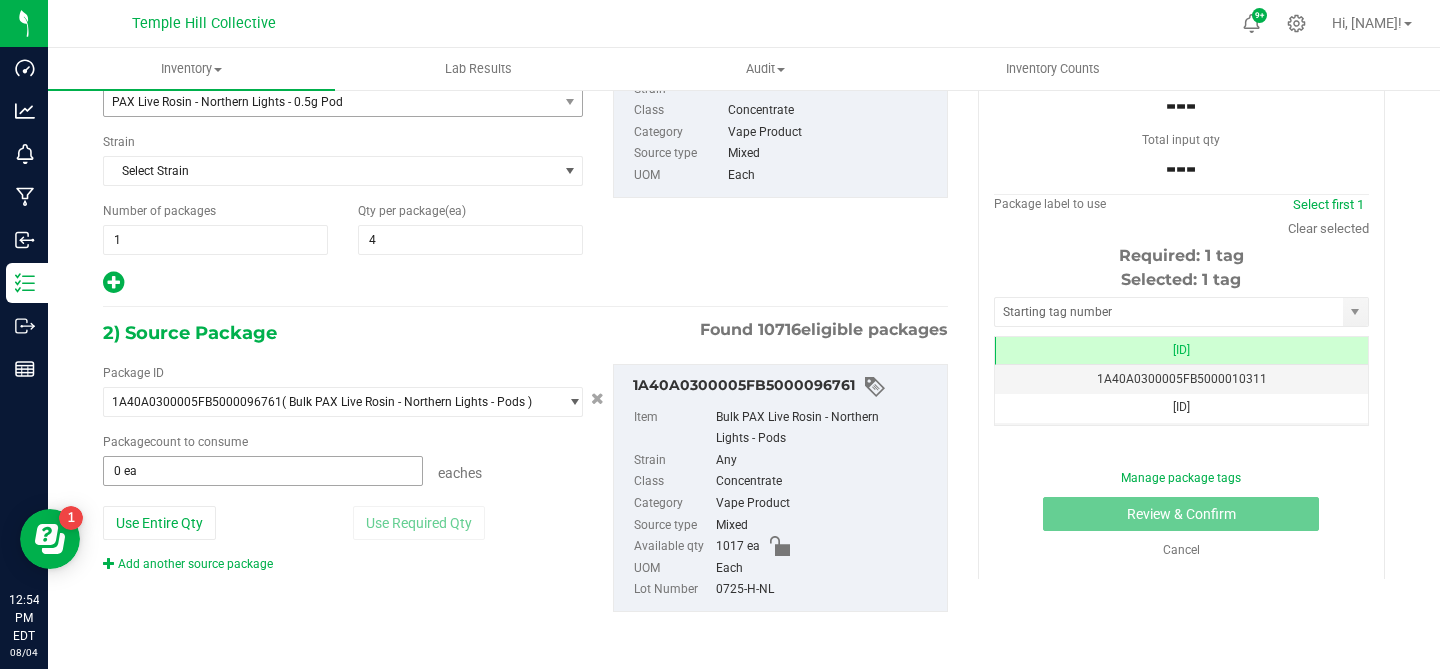 click on "0 ea" at bounding box center [263, 471] 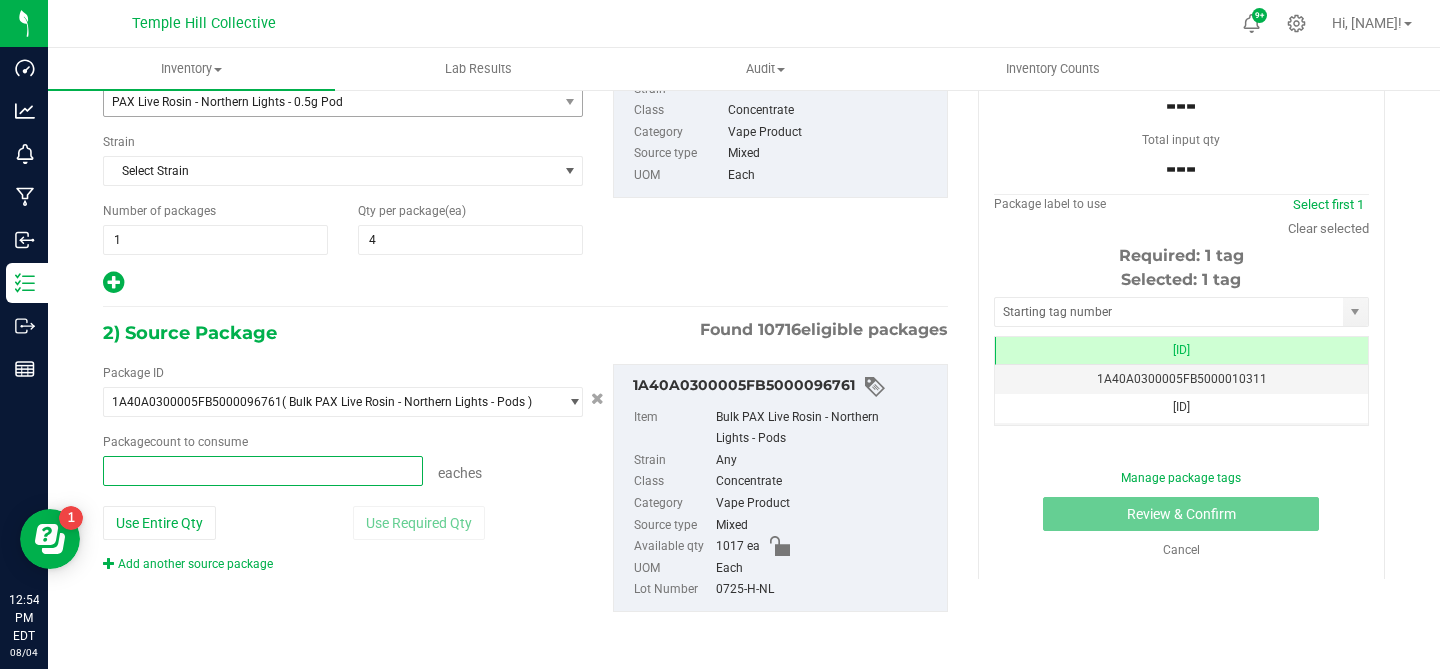 type on "4" 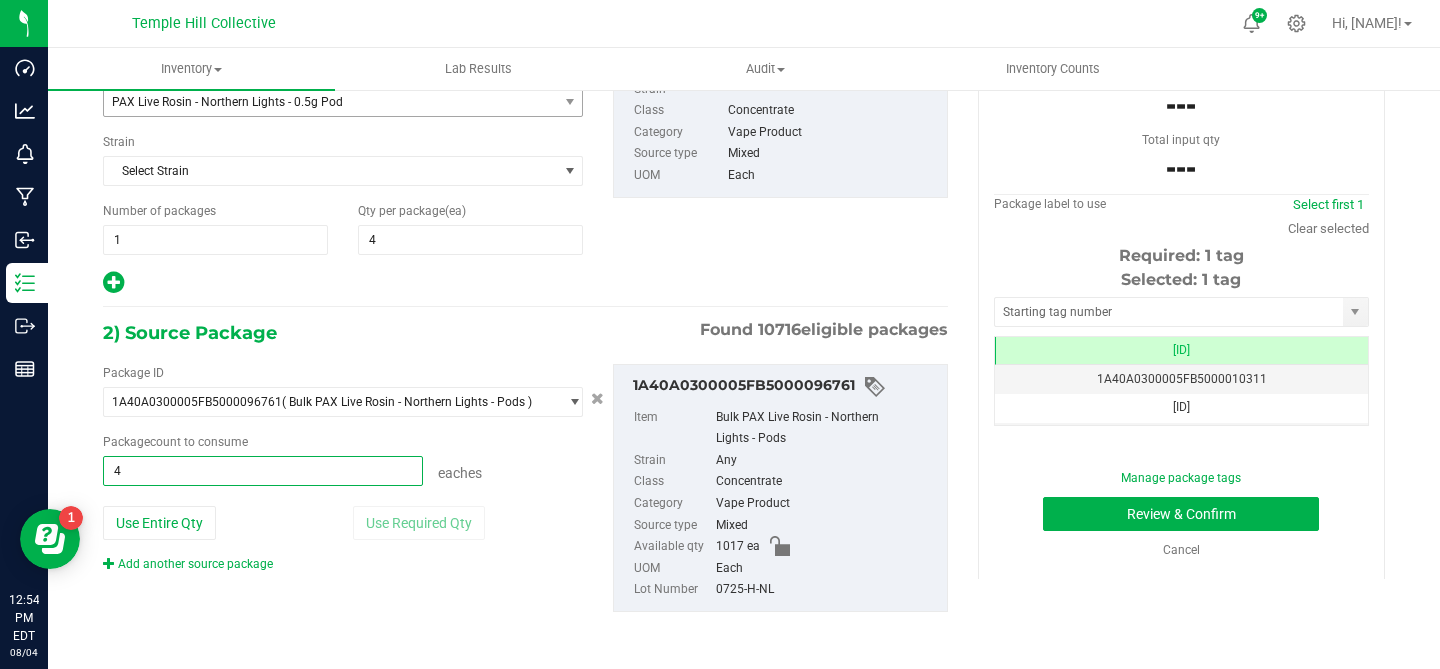 click on "eaches" at bounding box center [503, 470] 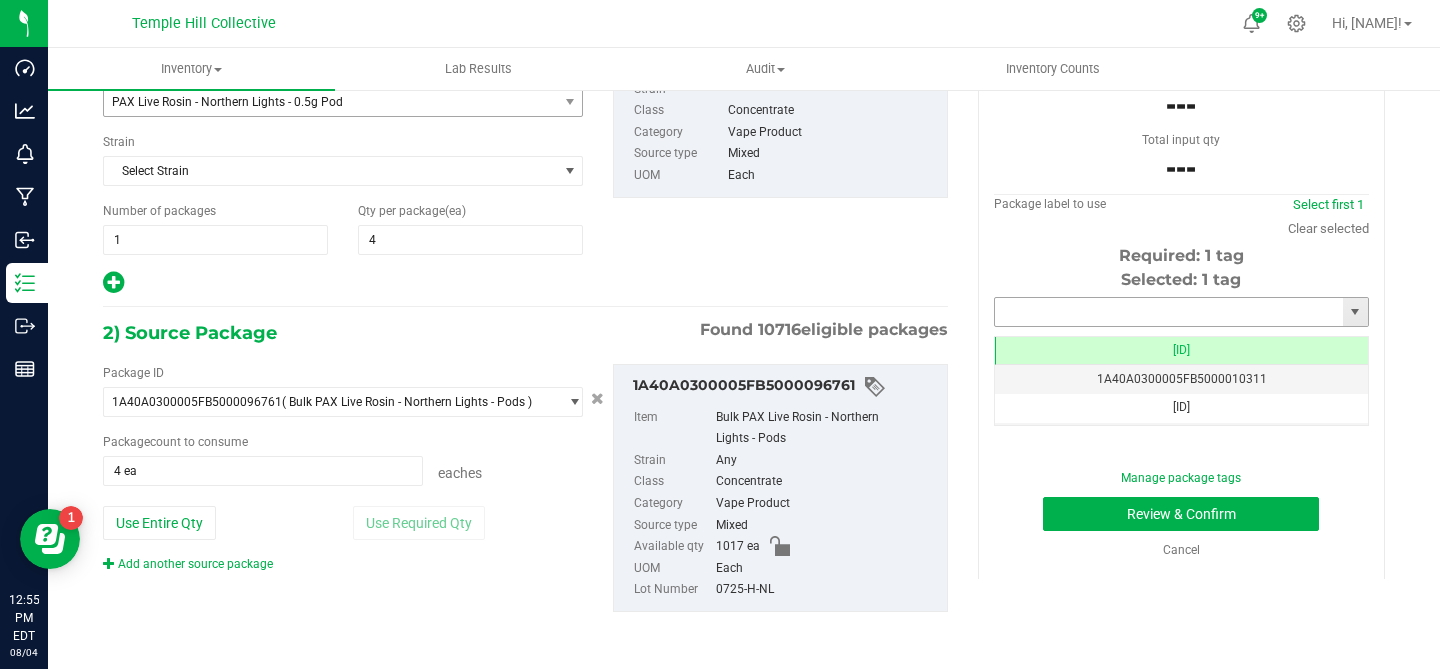 click at bounding box center [1169, 312] 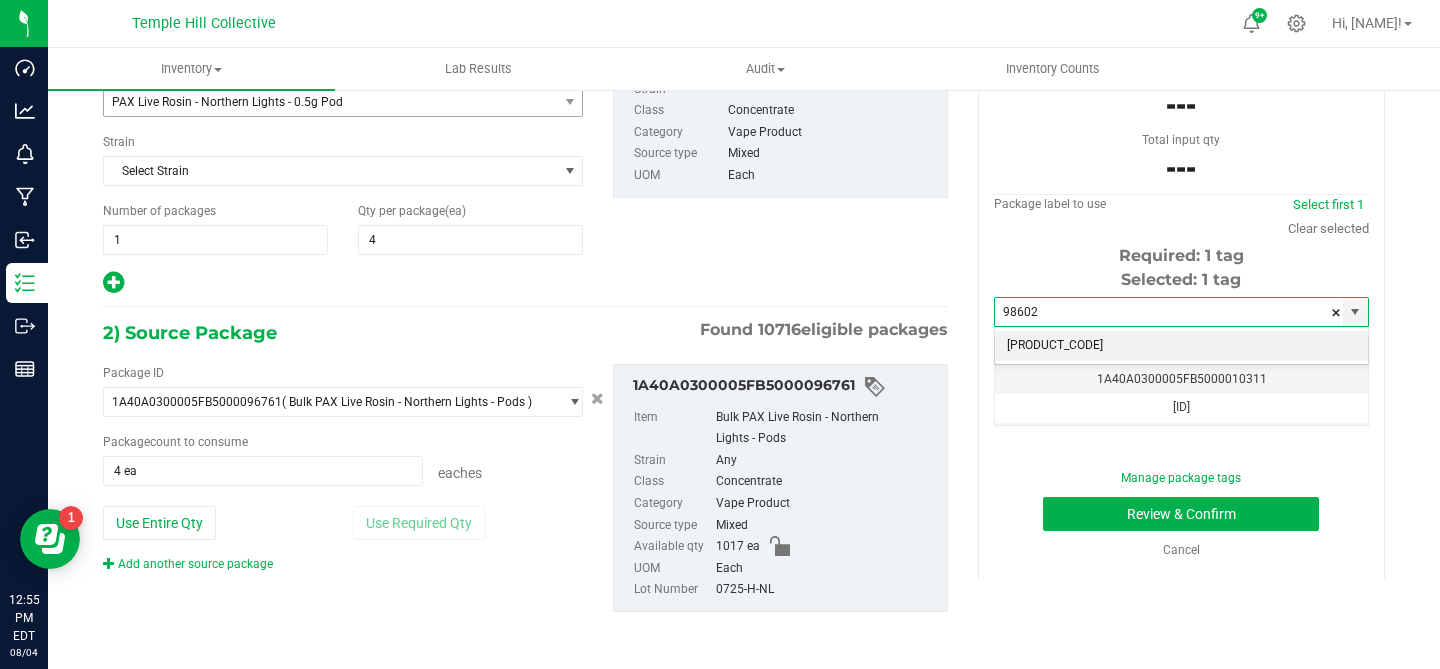 click on "[PRODUCT_CODE]" at bounding box center (1181, 346) 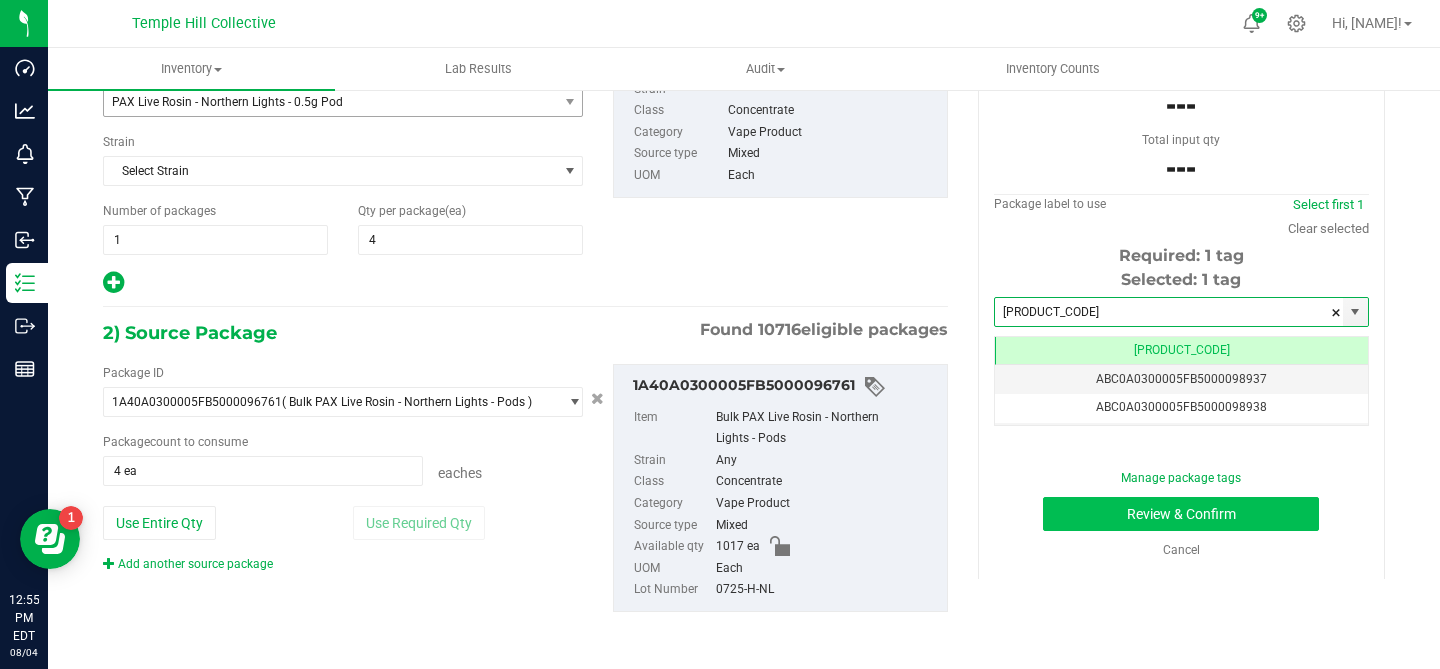 type on "[PRODUCT_CODE]" 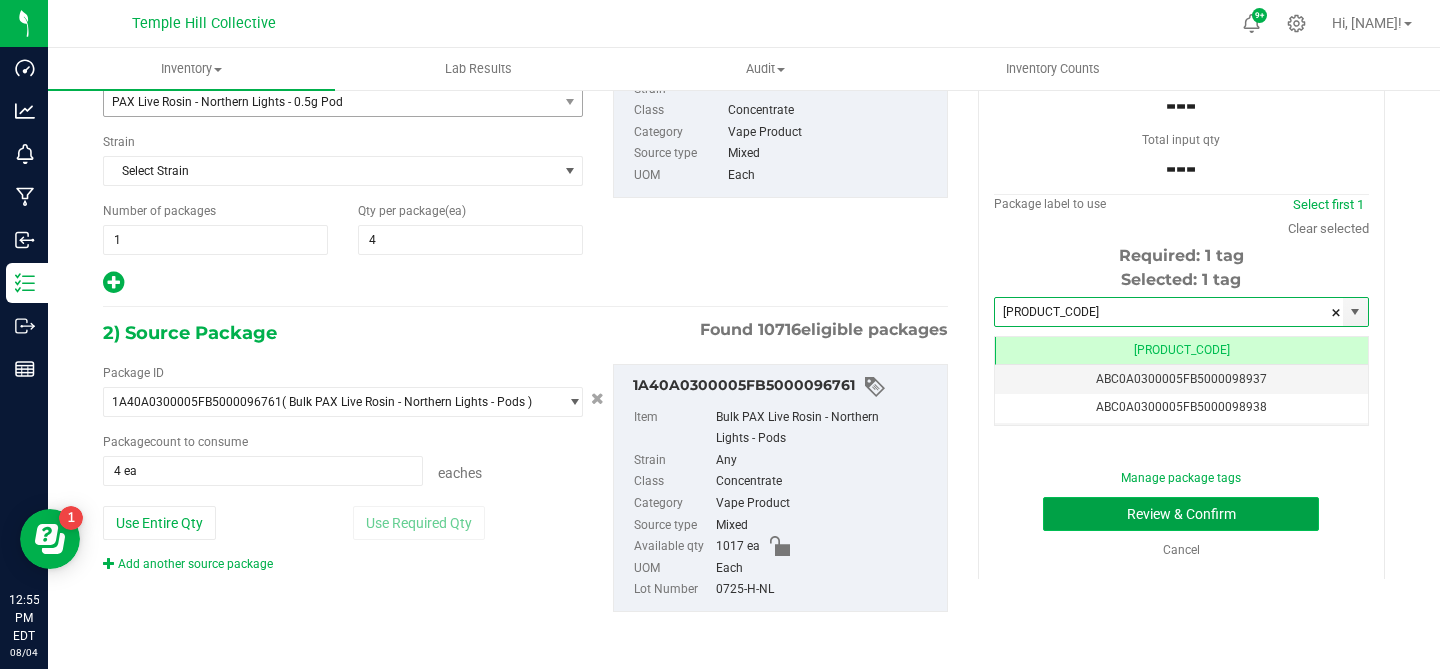 click on "Review & Confirm" at bounding box center [1181, 514] 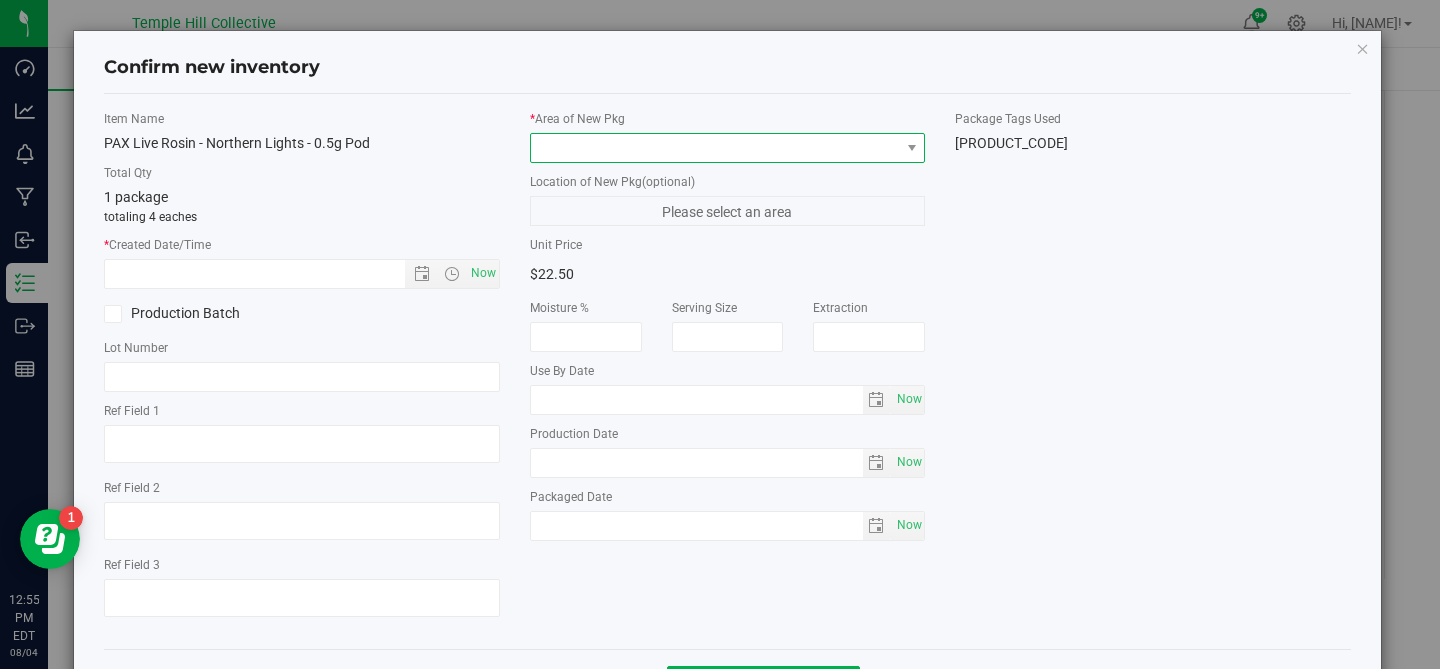 click at bounding box center [715, 148] 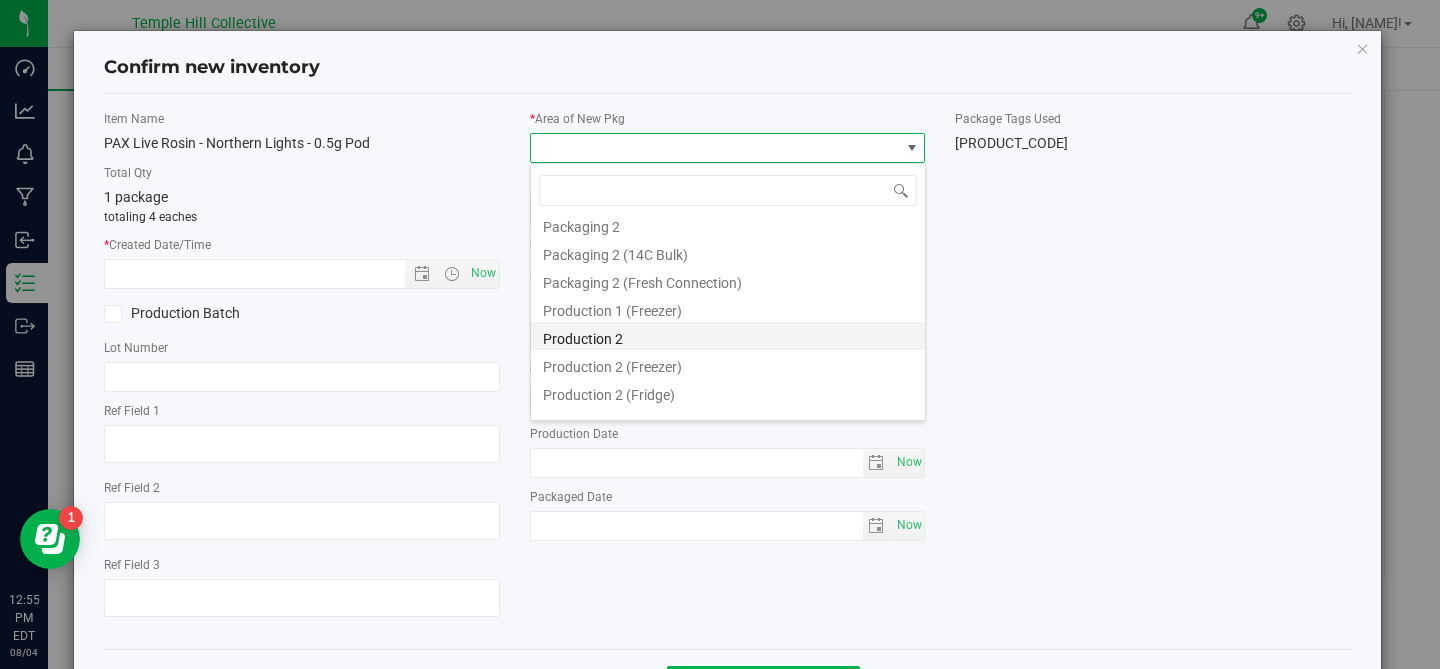 click on "Production 2" at bounding box center [728, 336] 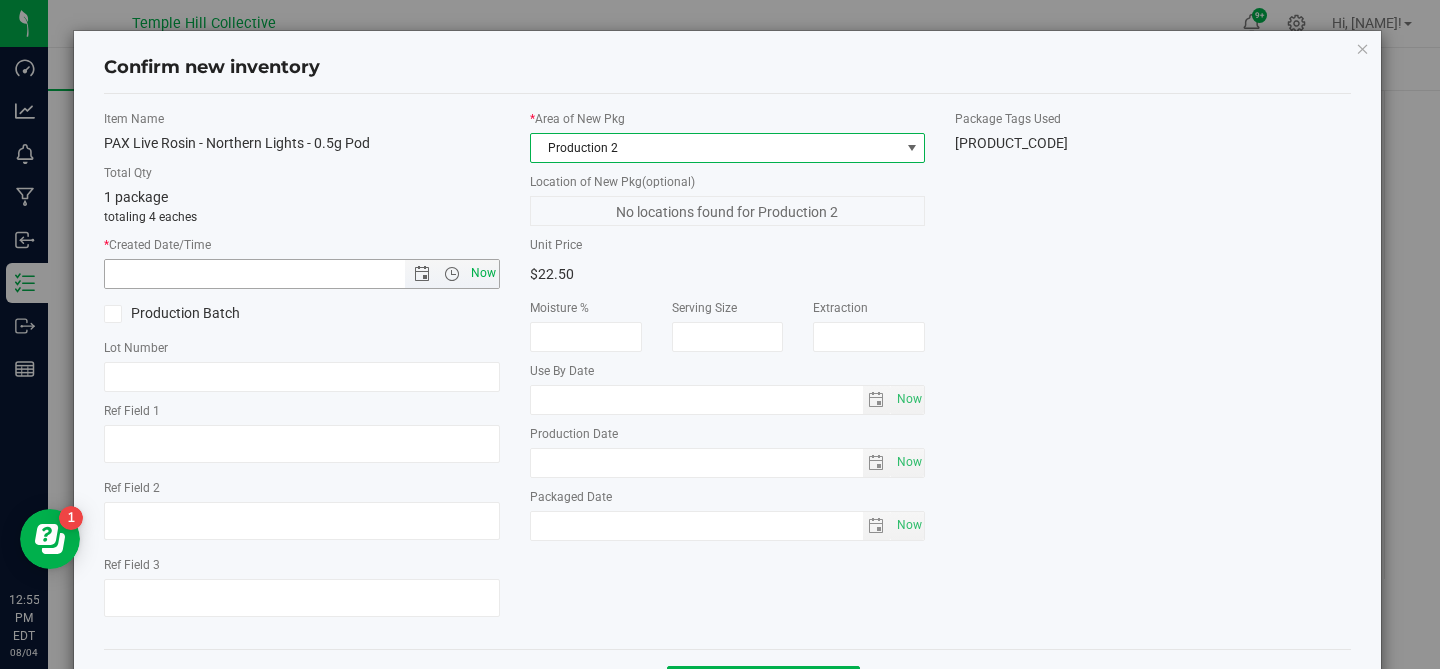 click on "Now" at bounding box center (483, 273) 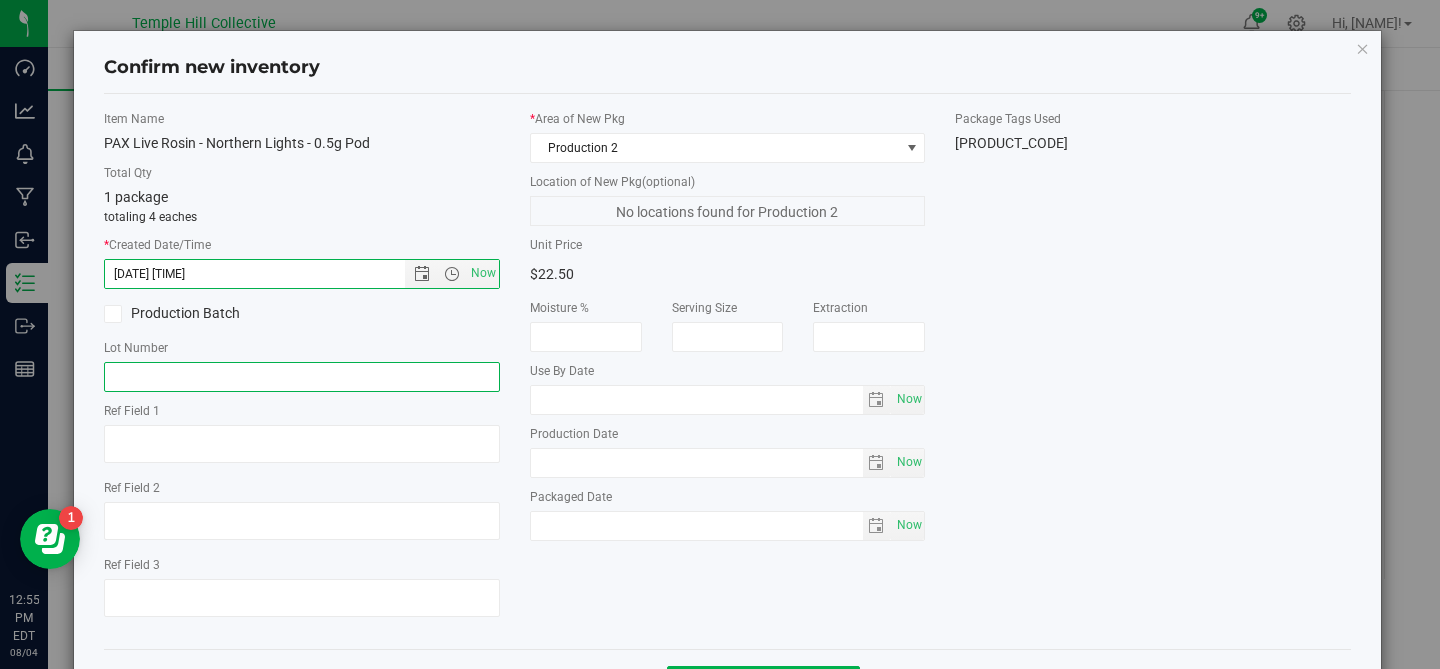 click at bounding box center (302, 377) 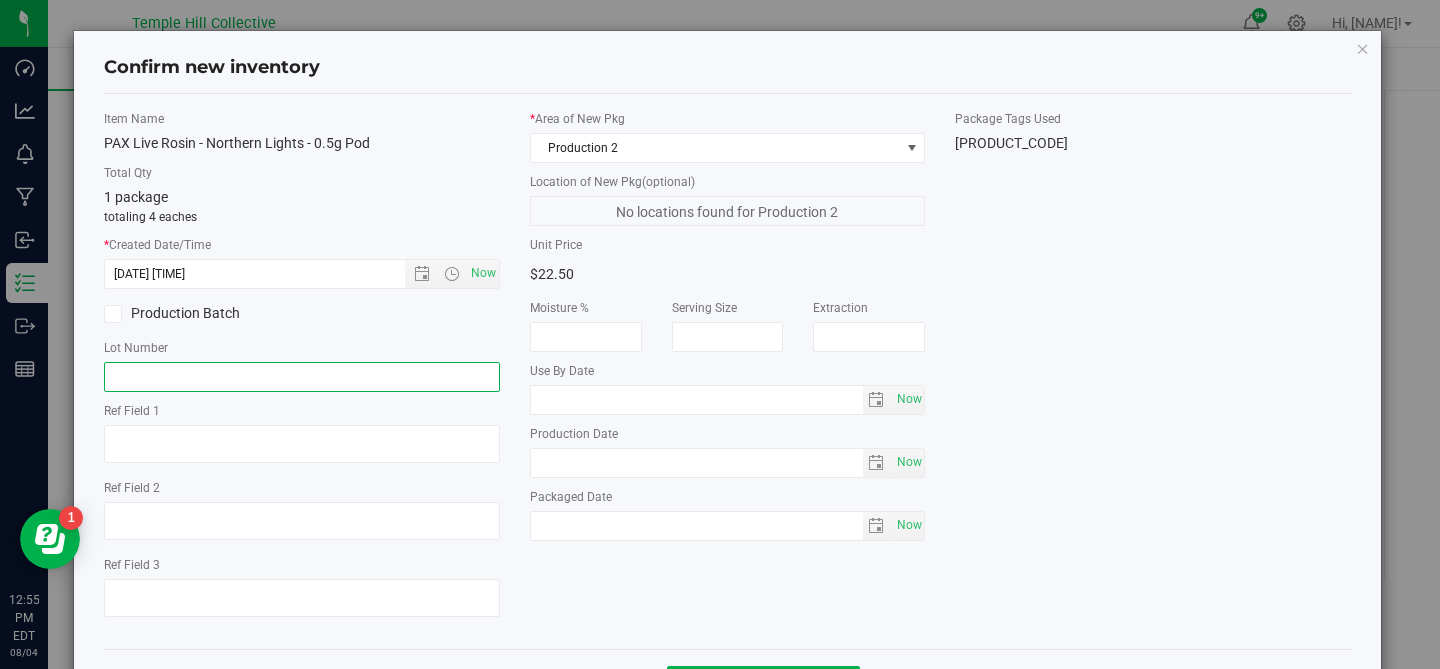 paste on "0725-H-NL" 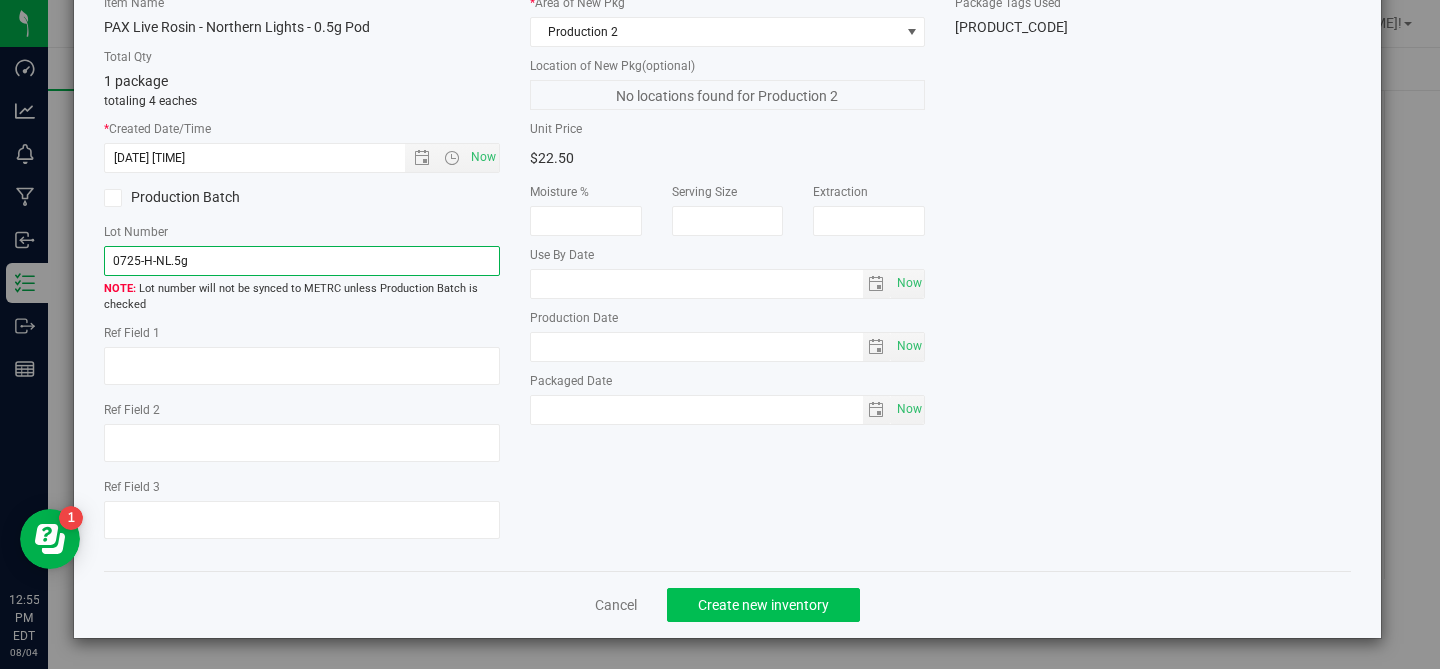 type on "0725-H-NL.5g" 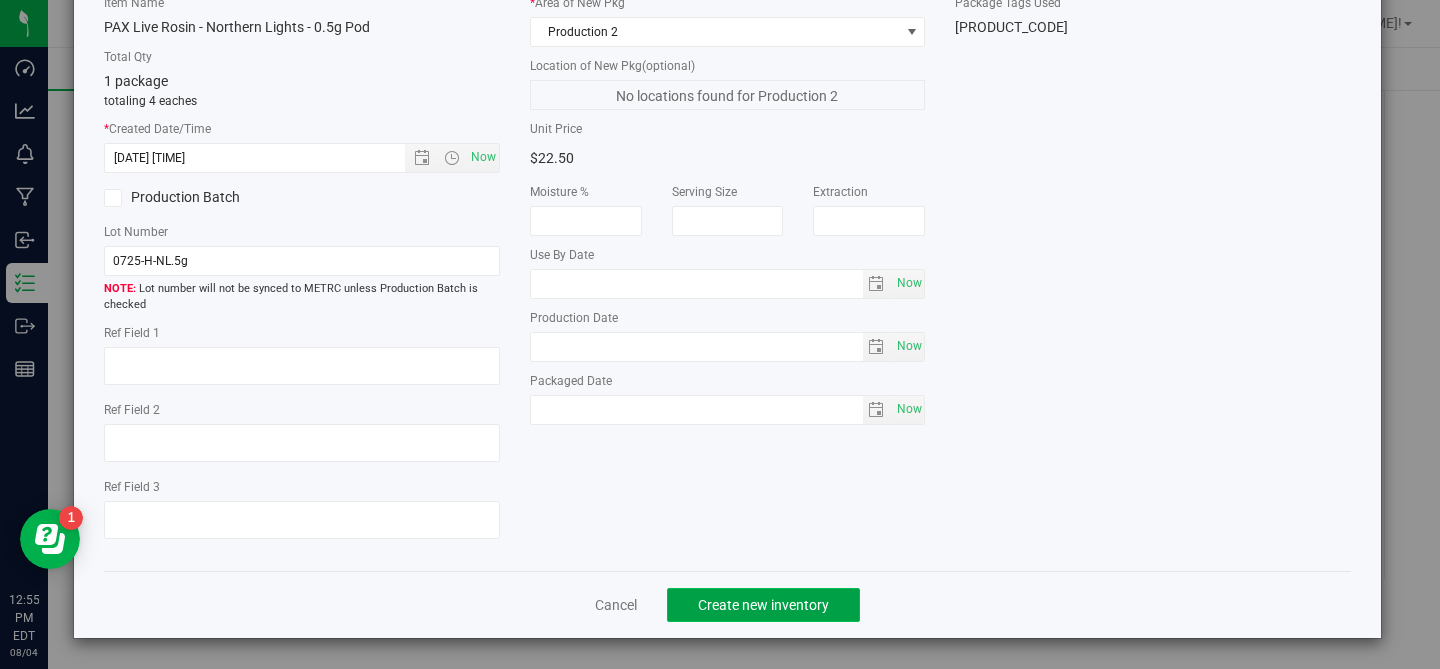 click on "Create new inventory" 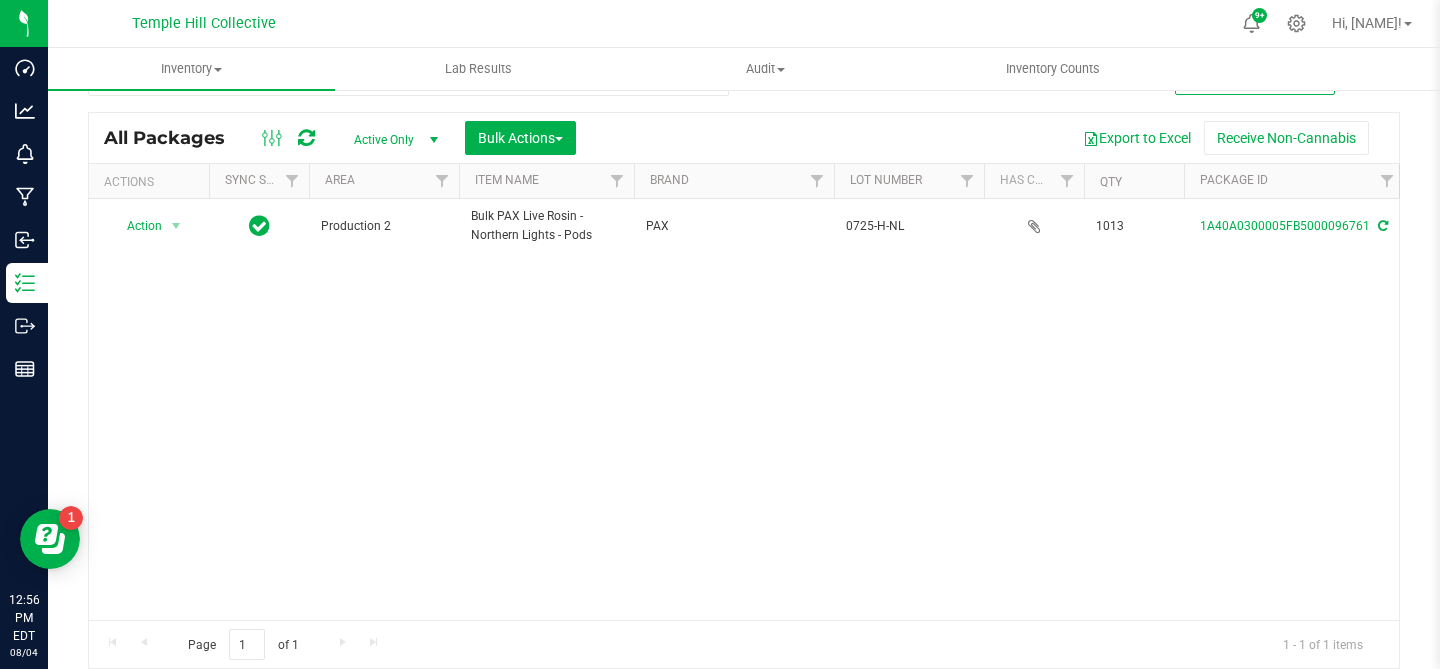 scroll, scrollTop: 0, scrollLeft: 0, axis: both 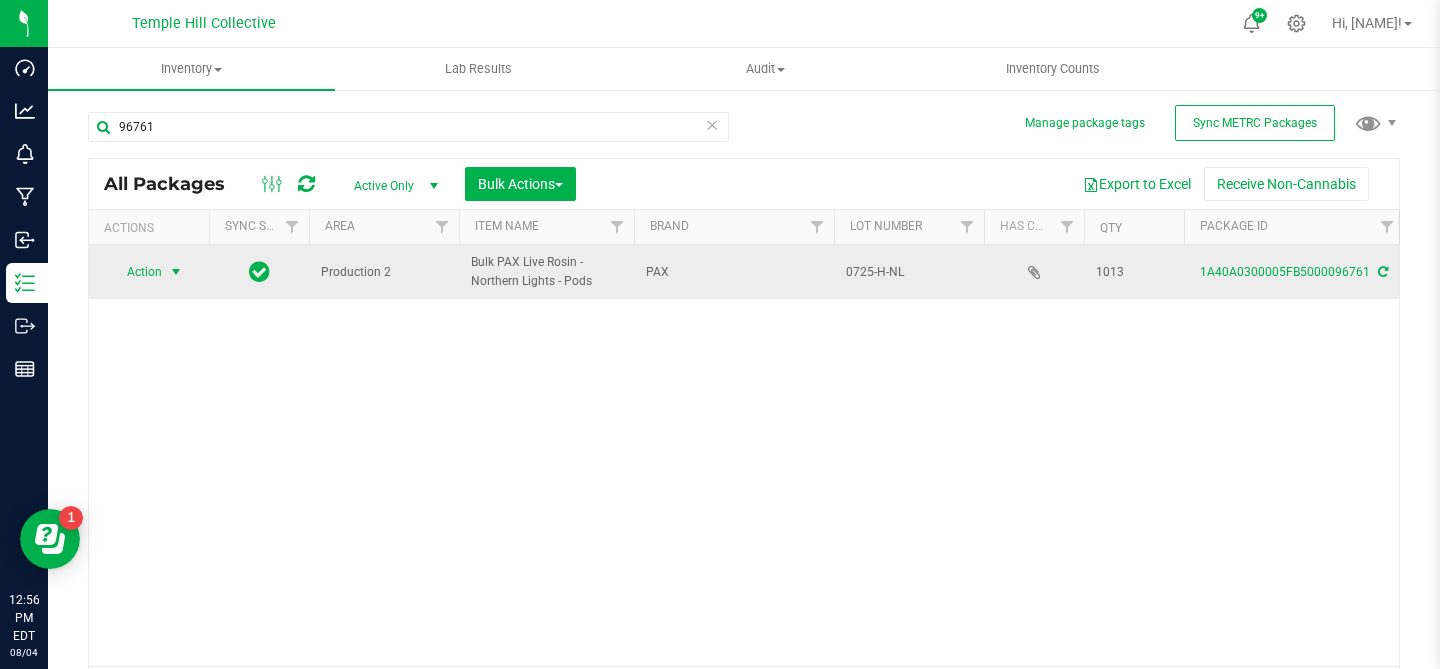 click at bounding box center [176, 272] 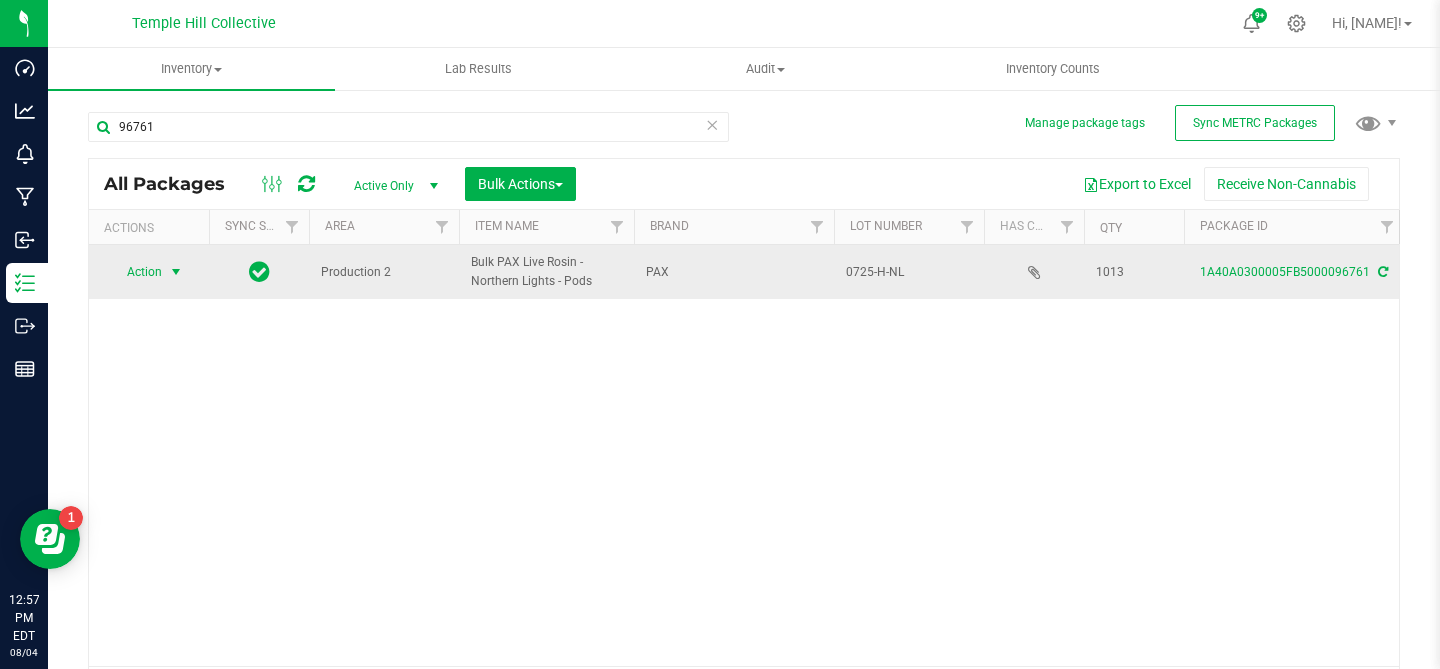click at bounding box center (176, 272) 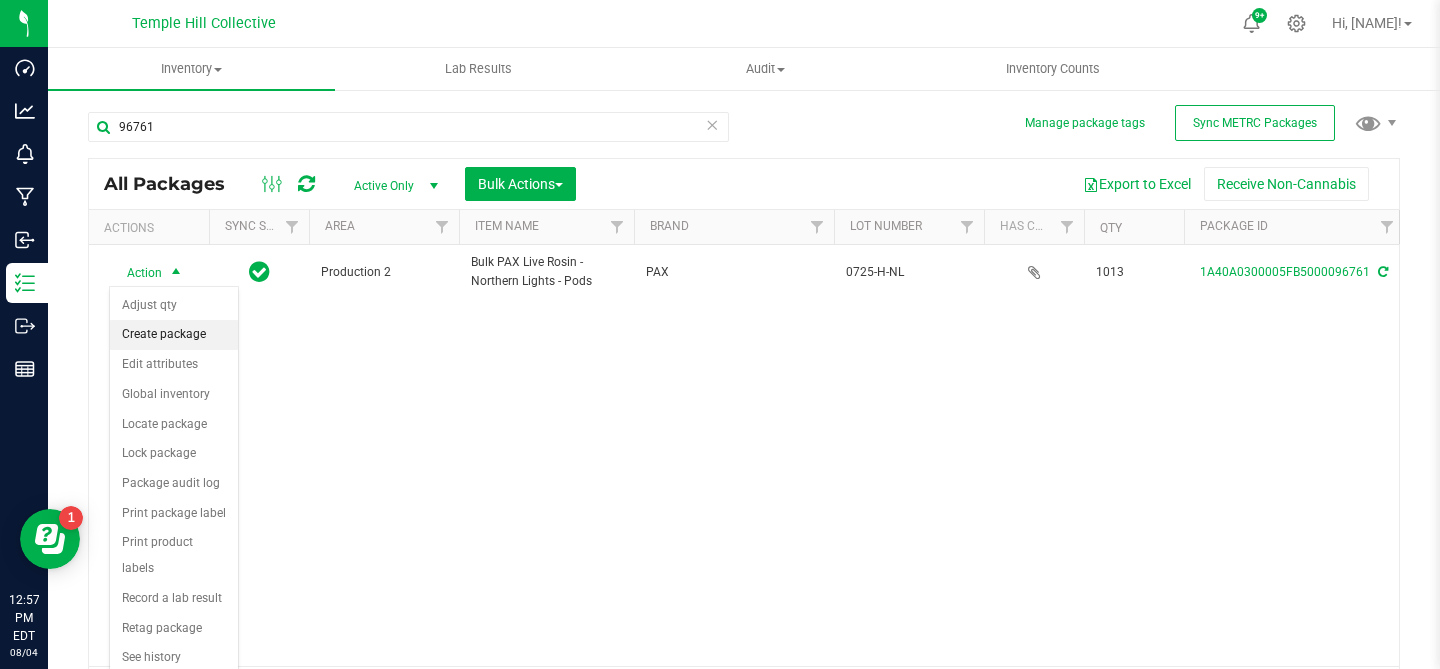 click on "Create package" at bounding box center [174, 335] 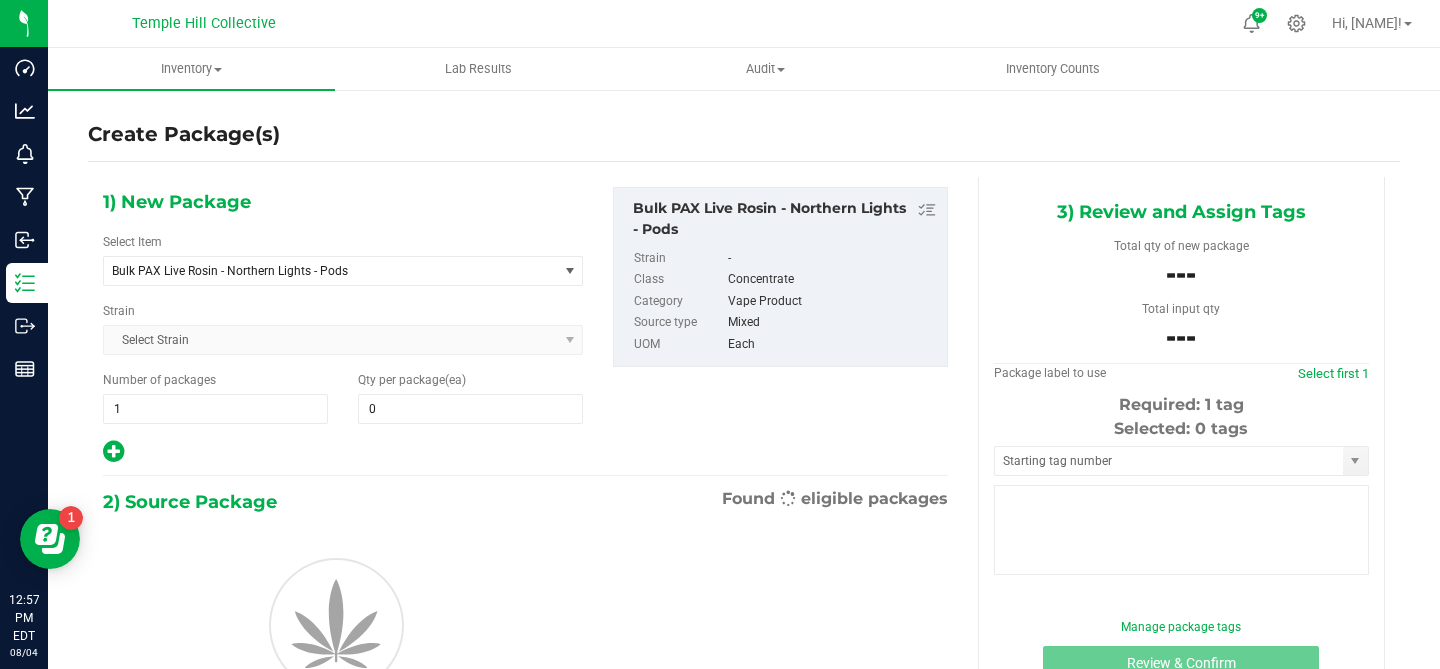 type on "0" 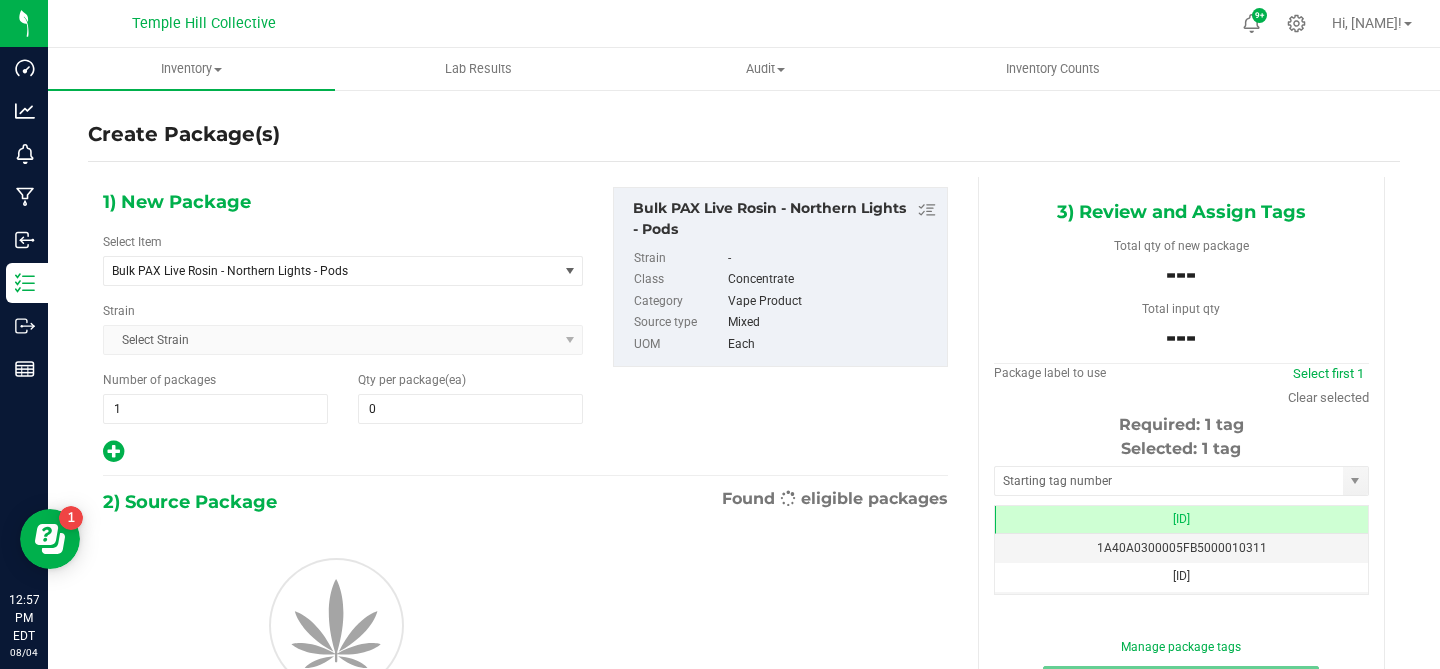 scroll, scrollTop: 0, scrollLeft: -1, axis: horizontal 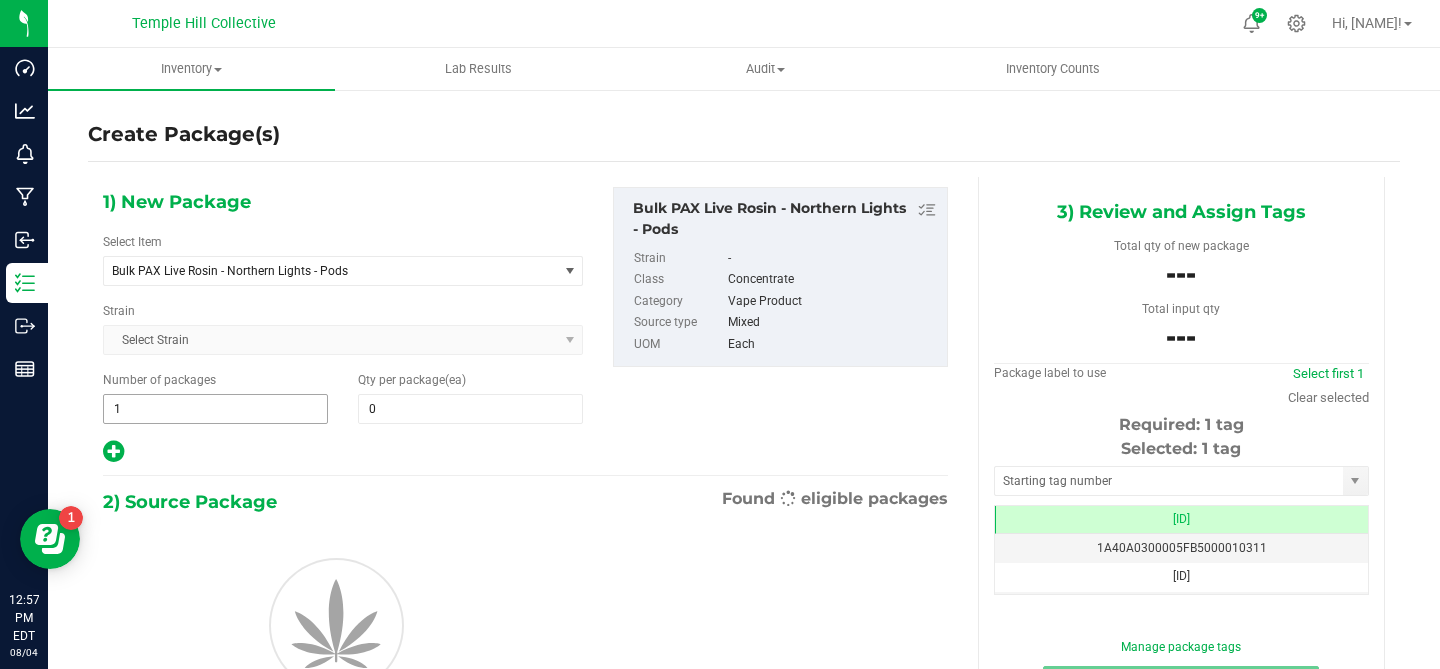click on "1" at bounding box center (215, 409) 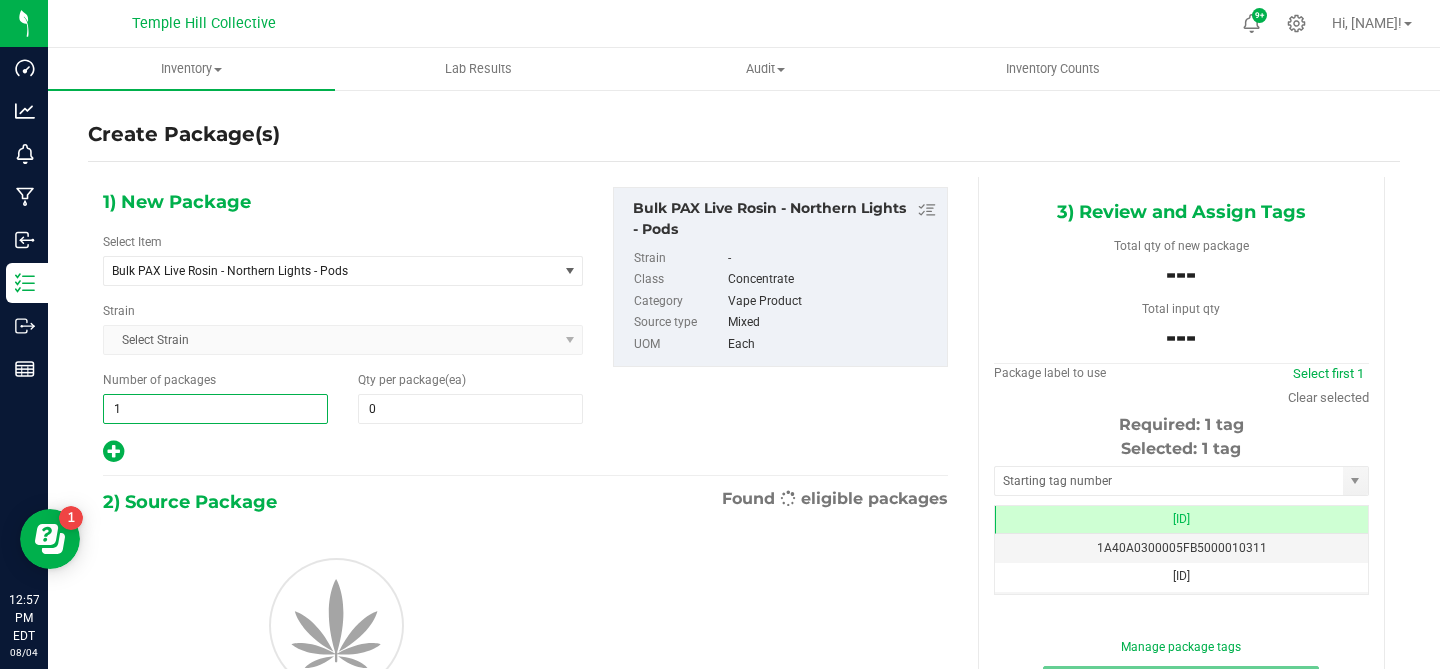 click on "1" at bounding box center (215, 409) 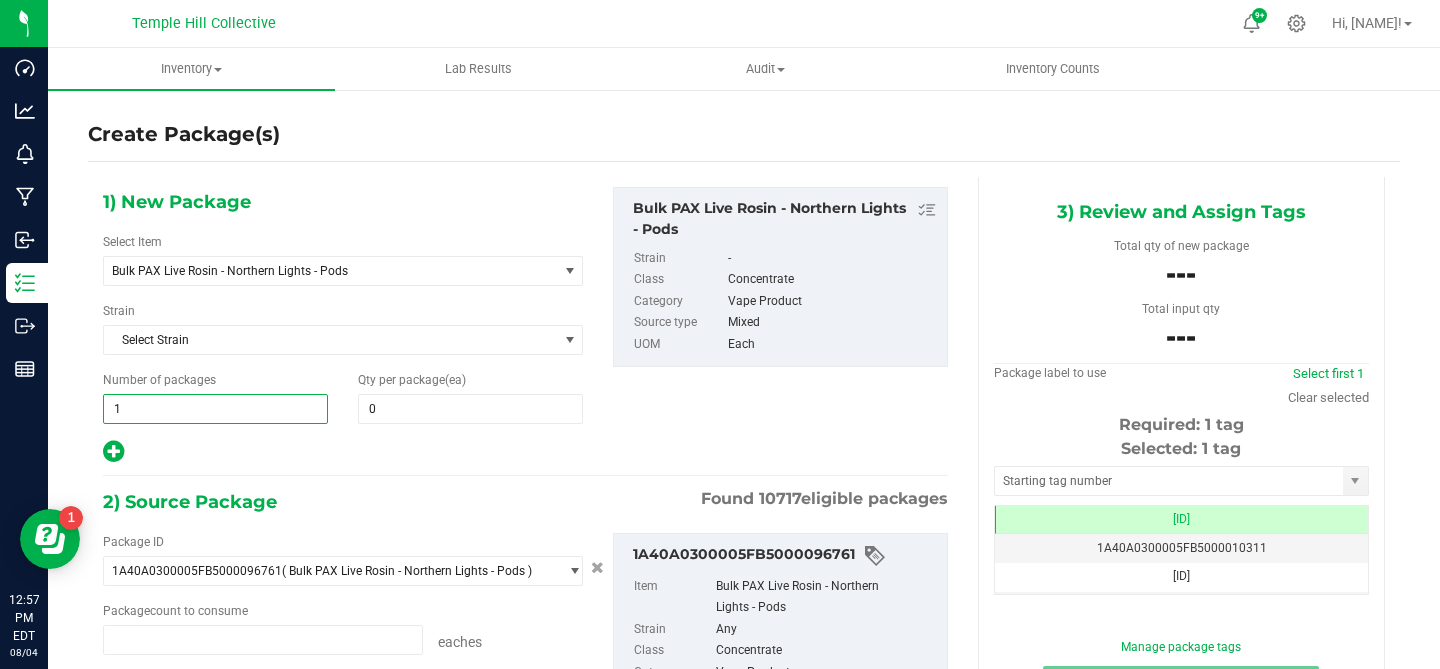type on "0 ea" 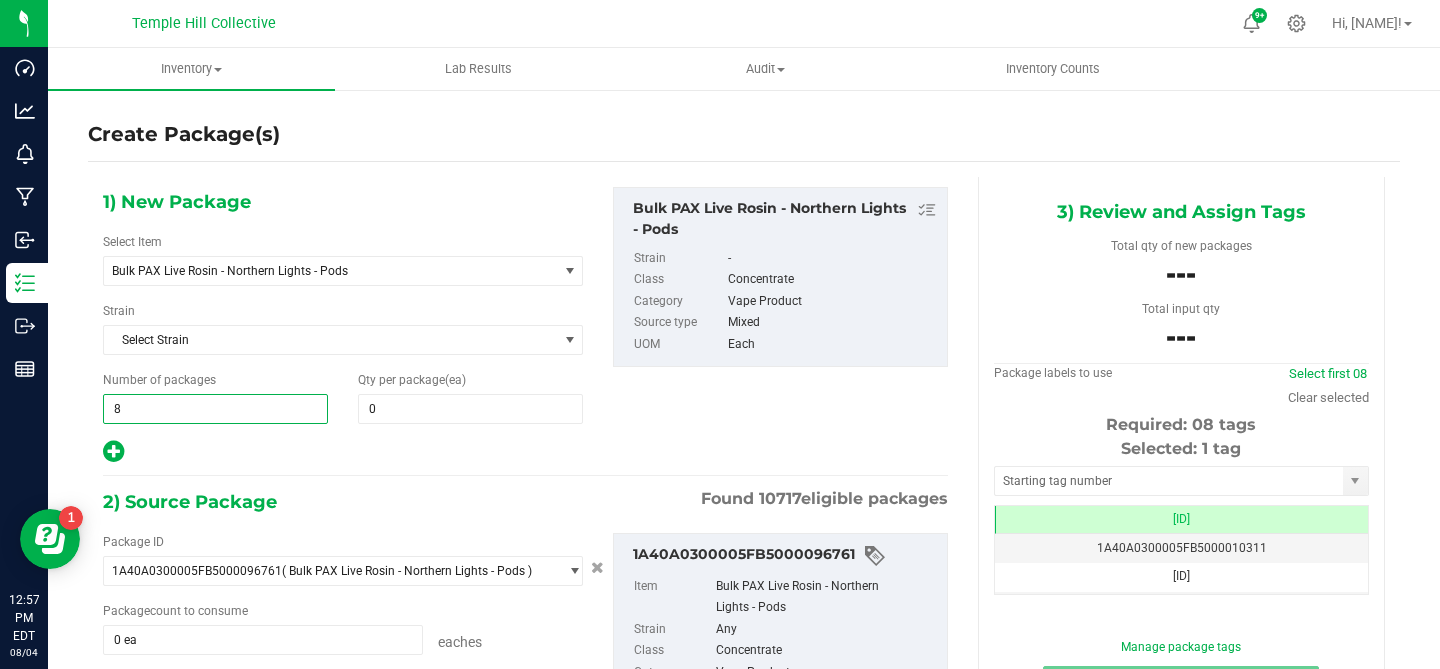 type on "84" 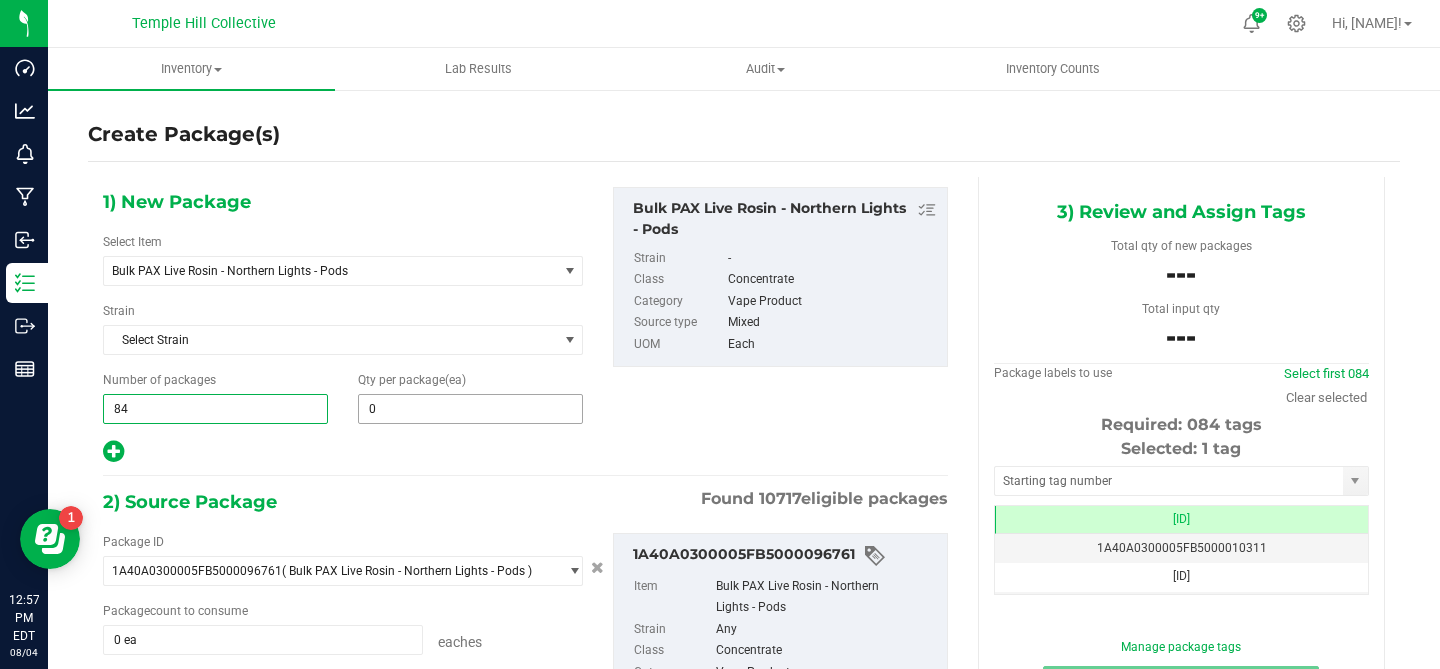 click on "0" at bounding box center (470, 409) 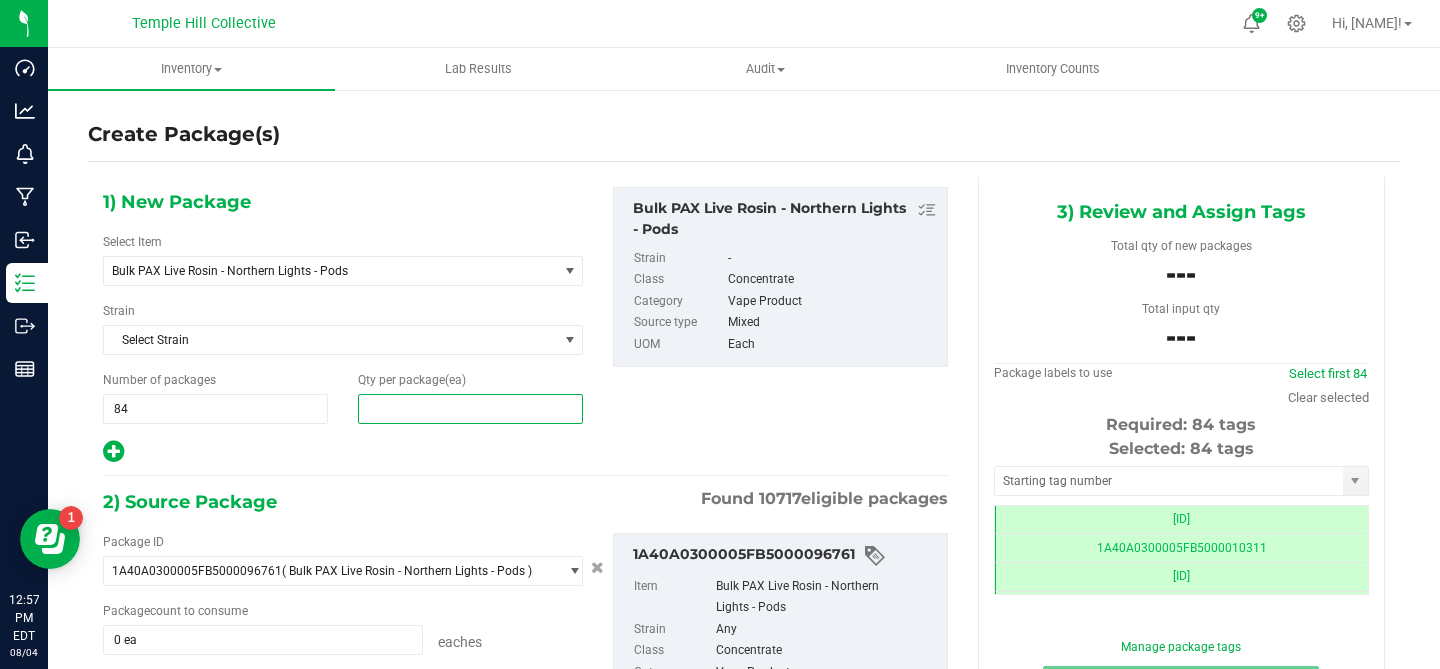 scroll, scrollTop: 0, scrollLeft: -1, axis: horizontal 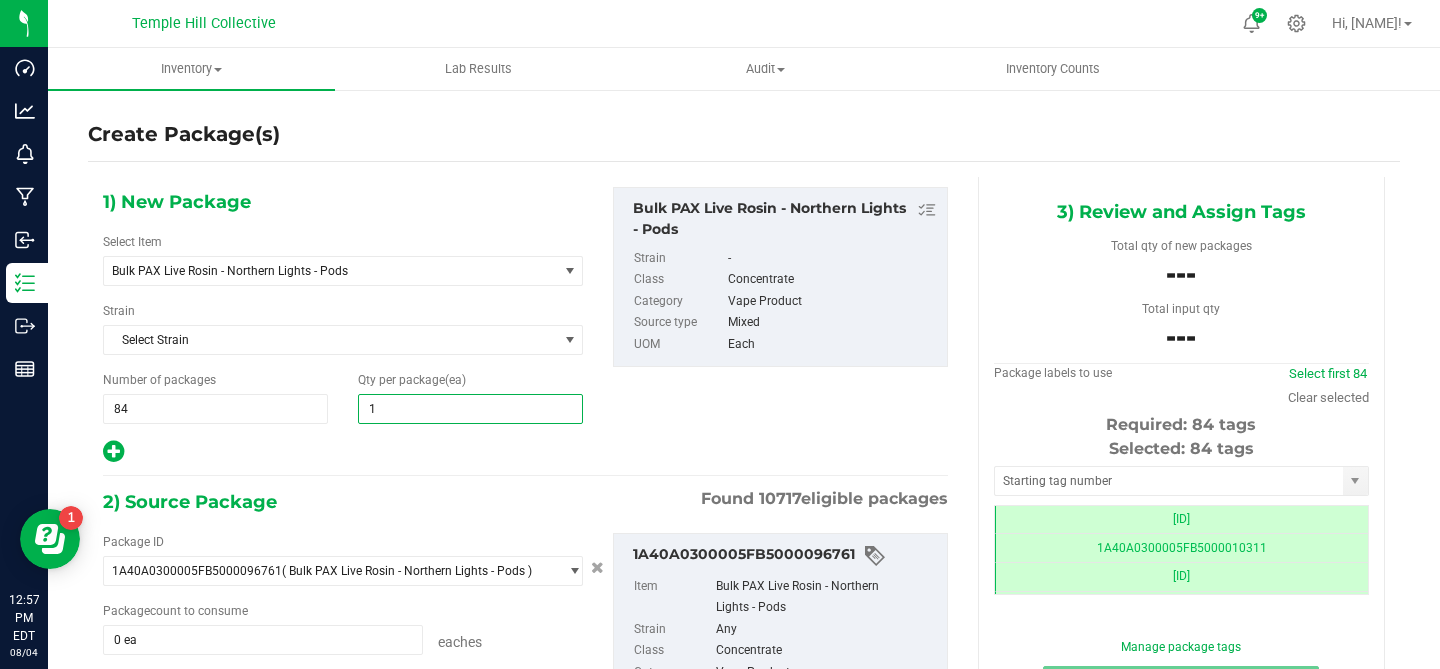 type on "12" 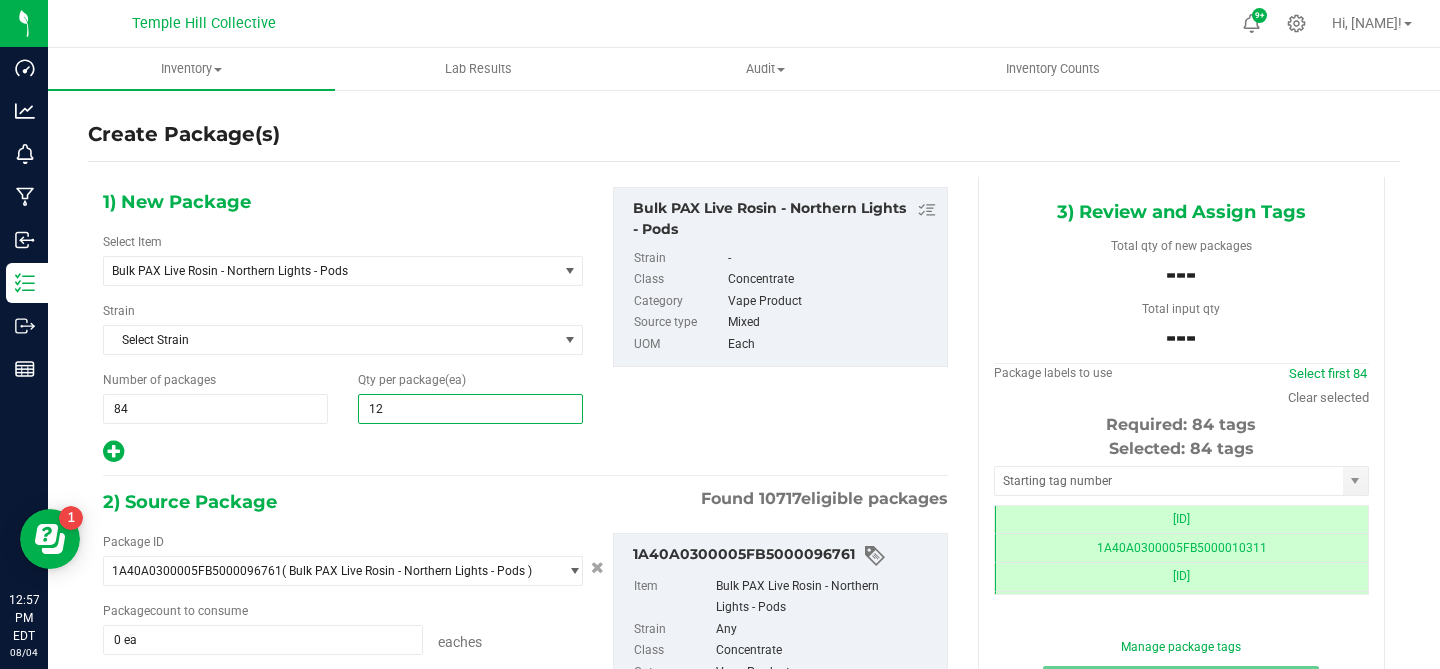 click on "1) New Package
Select Item
PAX Live Rosin - Northern Lights - Pods
.5g Pre Pack Chillum 0.5g Pura Vida Pre-roll 14 [COUNTY] - Badder - Jelly Biscotti Pancakes 2g 14 [COUNTY] - Badder - Lemon Cane 2g 14 [COUNTY] - Badder - Moonbow 2g 14 [COUNTY] - Badder - Peanut Butter and Jelly 2g 14 [COUNTY] - Badder - Perfect Pair 2g 14 [COUNTY] - Batter - Lemon Cane 1g 14 [COUNTY] - Batter - Moon Bow 2g 14 [COUNTY] - Bubble Hash - Lemon Driver 2g 14 [COUNTY] - Bubble Hash - Perfect MAC 2g 14 [COUNTY] - Budder - MAC - 0.5g 14 [COUNTY] - Budder - MAC - 1g 14 [COUNTY] - Budder - Poet's Walk 14 [COUNTY] - Budder - Poet's Walk - 2g 14 [COUNTY] - Budder - Rasta Sunset" at bounding box center (525, 500) 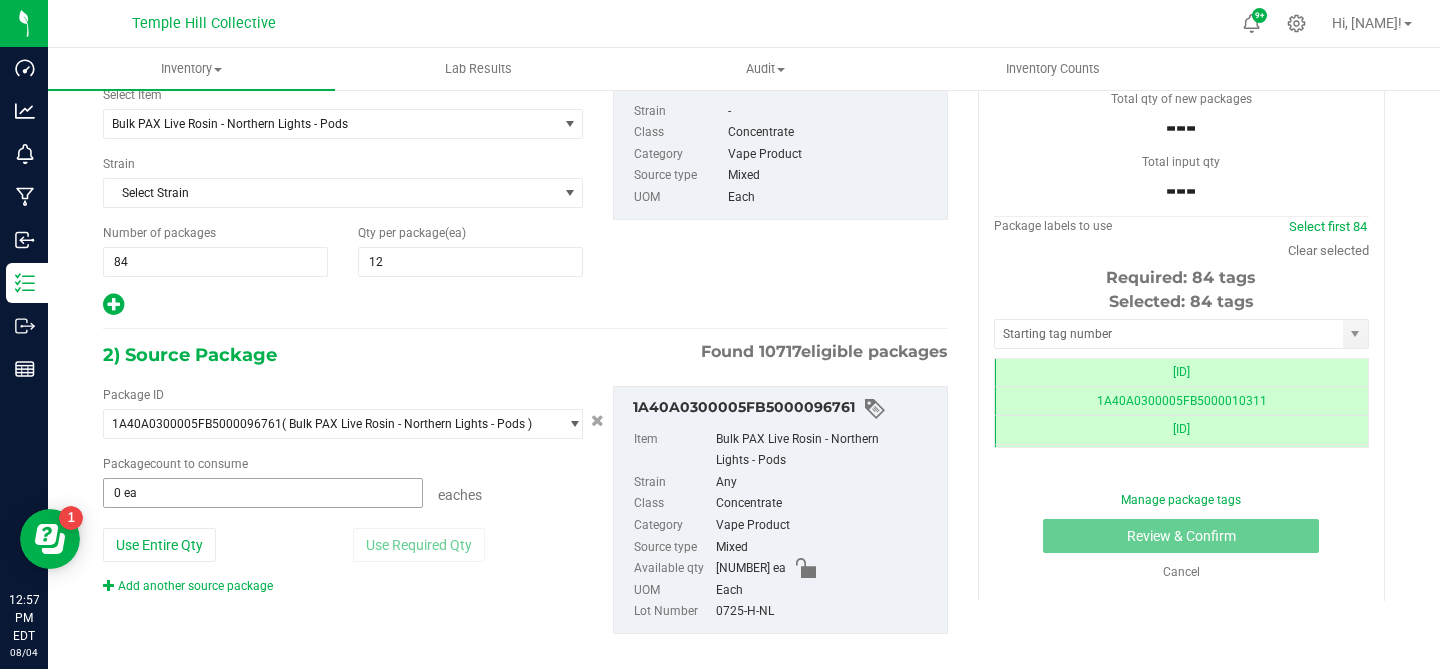 click on "0 ea" at bounding box center (263, 493) 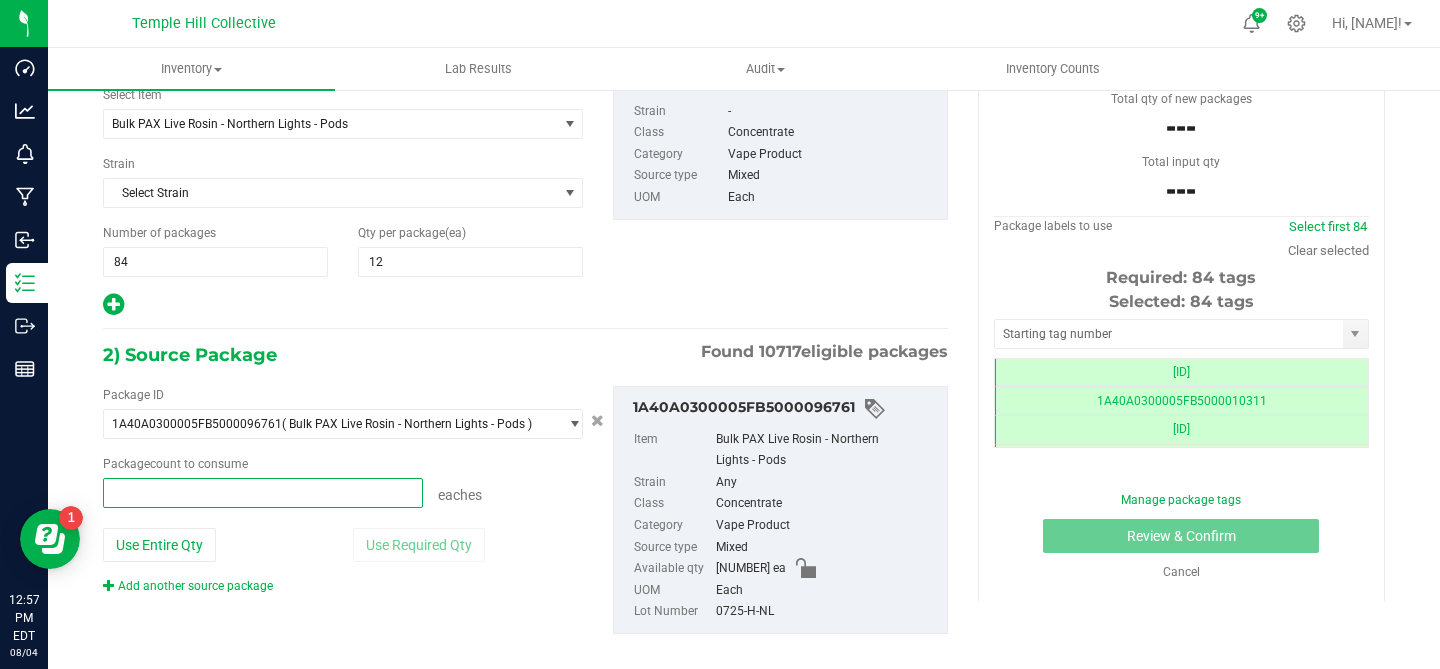 click at bounding box center (263, 493) 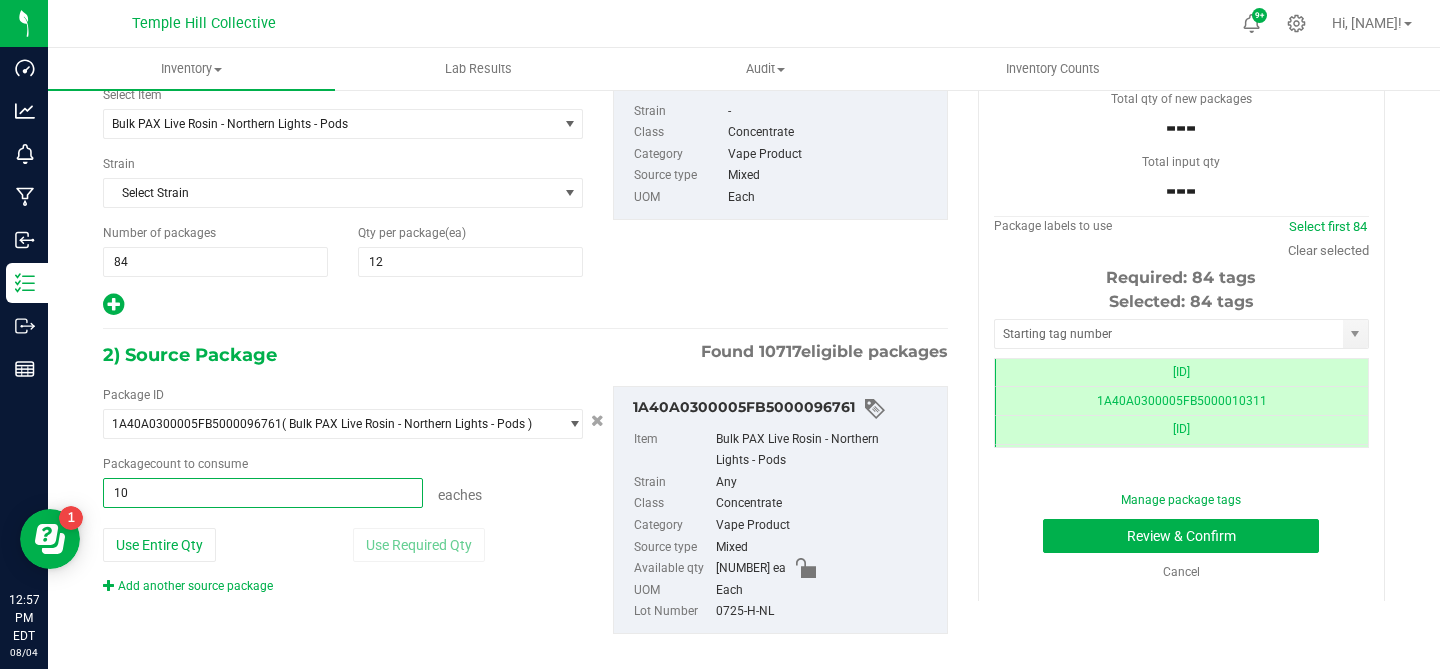 type on "1" 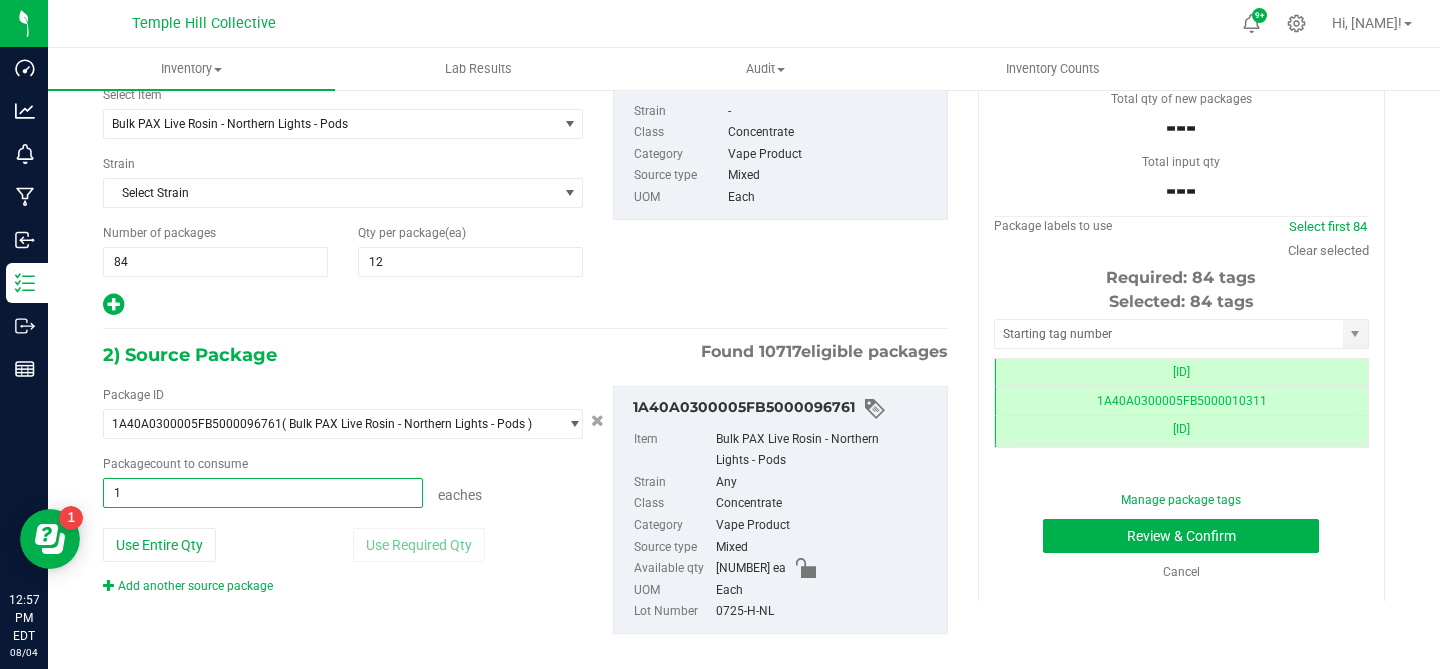 type 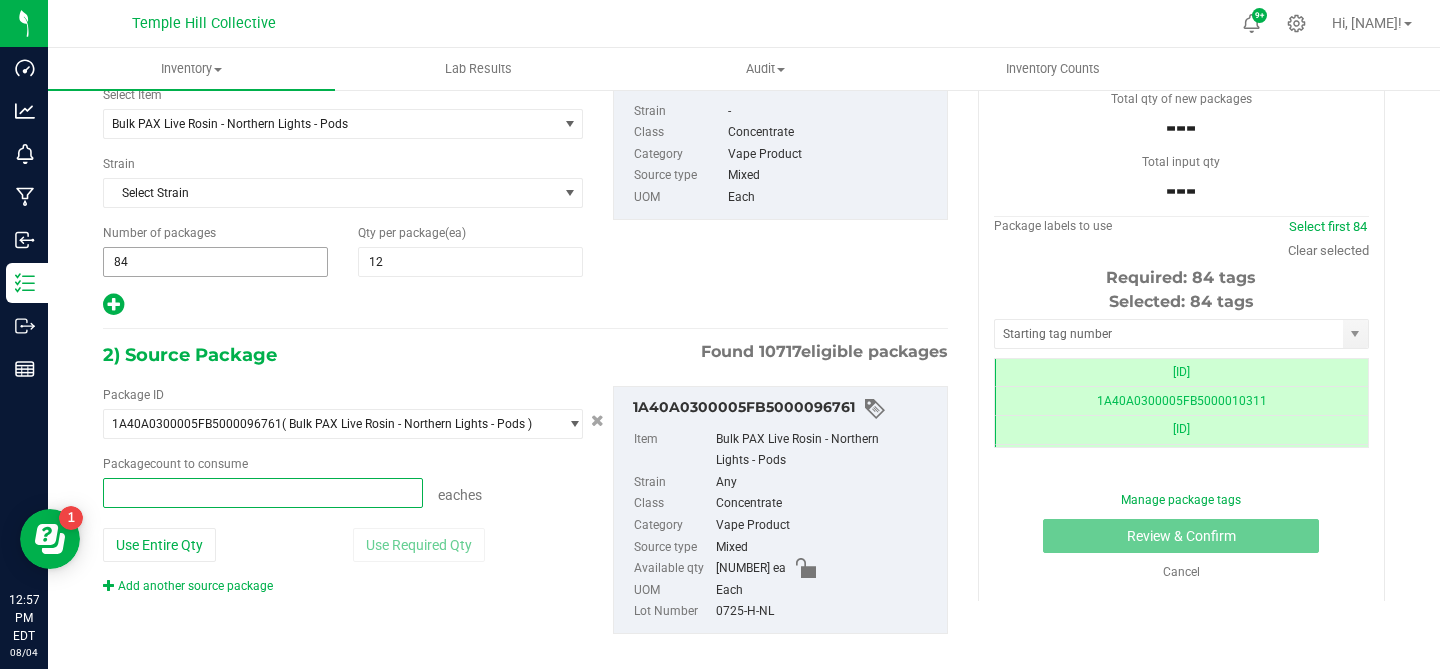 click on "84" at bounding box center (215, 262) 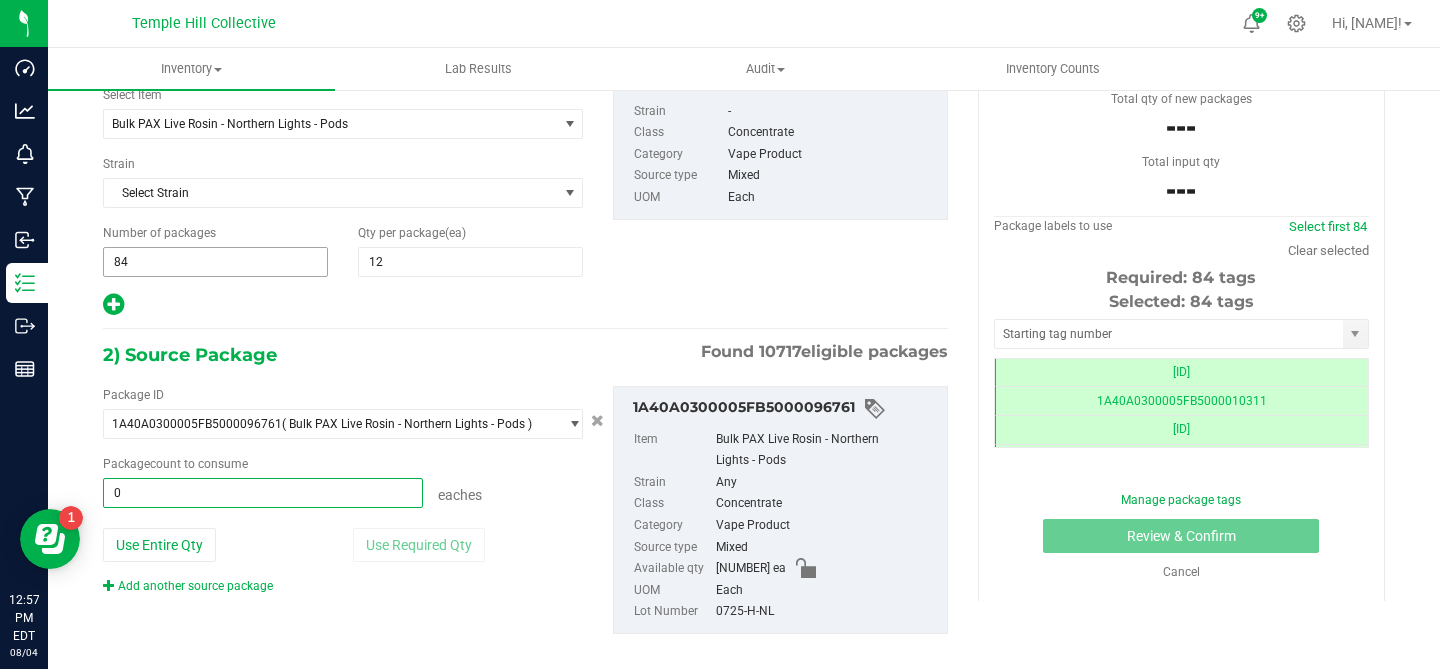 click on "84" at bounding box center [0, 0] 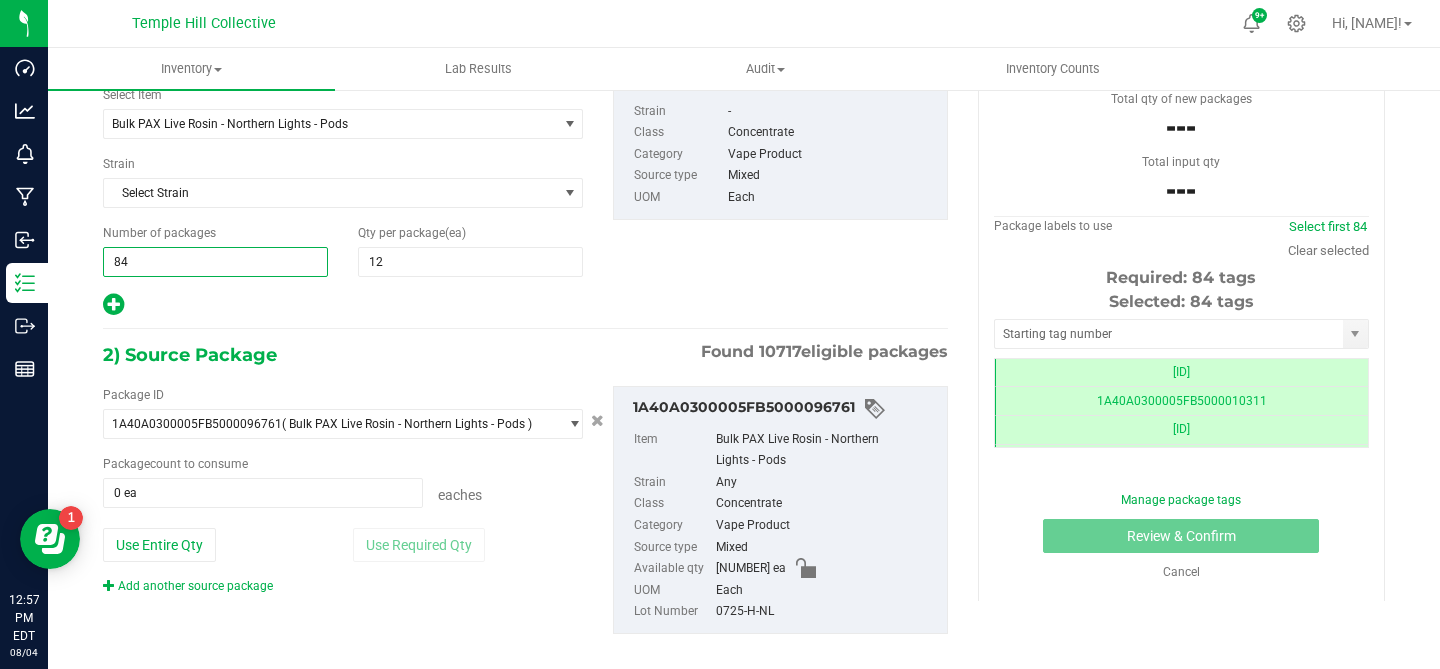type on "6" 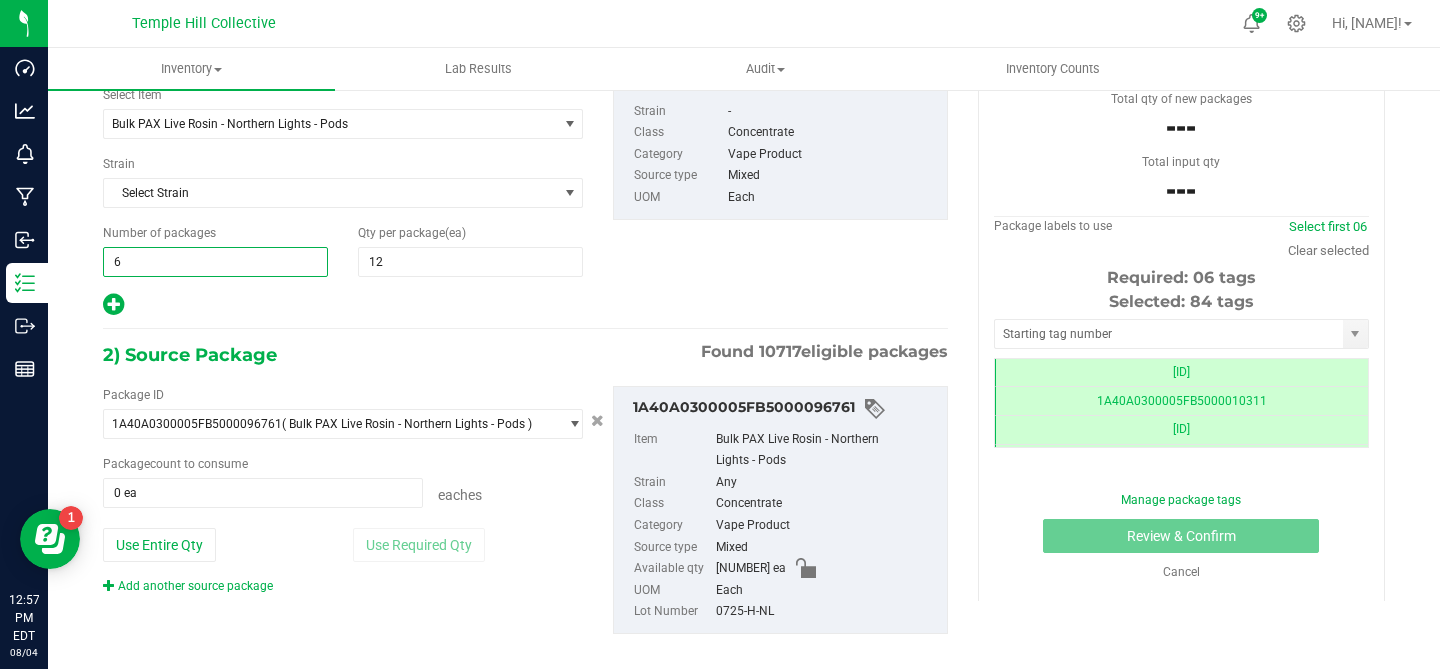click on "1) New Package
Select Item
PAX Live Rosin - Northern Lights - Pods
.5g Pre Pack Chillum 0.5g Pura Vida Pre-roll 14 [COUNTY] - Badder - Jelly Biscotti Pancakes 2g 14 [COUNTY] - Badder - Lemon Cane 2g 14 [COUNTY] - Badder - Moonbow 2g 14 [COUNTY] - Badder - Peanut Butter and Jelly 2g 14 [COUNTY] - Badder - Perfect Pair 2g 14 [COUNTY] - Batter - Lemon Cane 1g 14 [COUNTY] - Batter - Moon Bow 2g 14 [COUNTY] - Bubble Hash - Lemon Driver 2g 14 [COUNTY] - Bubble Hash - Perfect MAC 2g 14 [COUNTY] - Budder - MAC - 0.5g 14 [COUNTY] - Budder - MAC - 1g 14 [COUNTY] - Budder - Poet's Walk 14 [COUNTY] - Budder - Poet's Walk - 2g 14 [COUNTY] - Budder - Rasta Sunset" at bounding box center [525, 353] 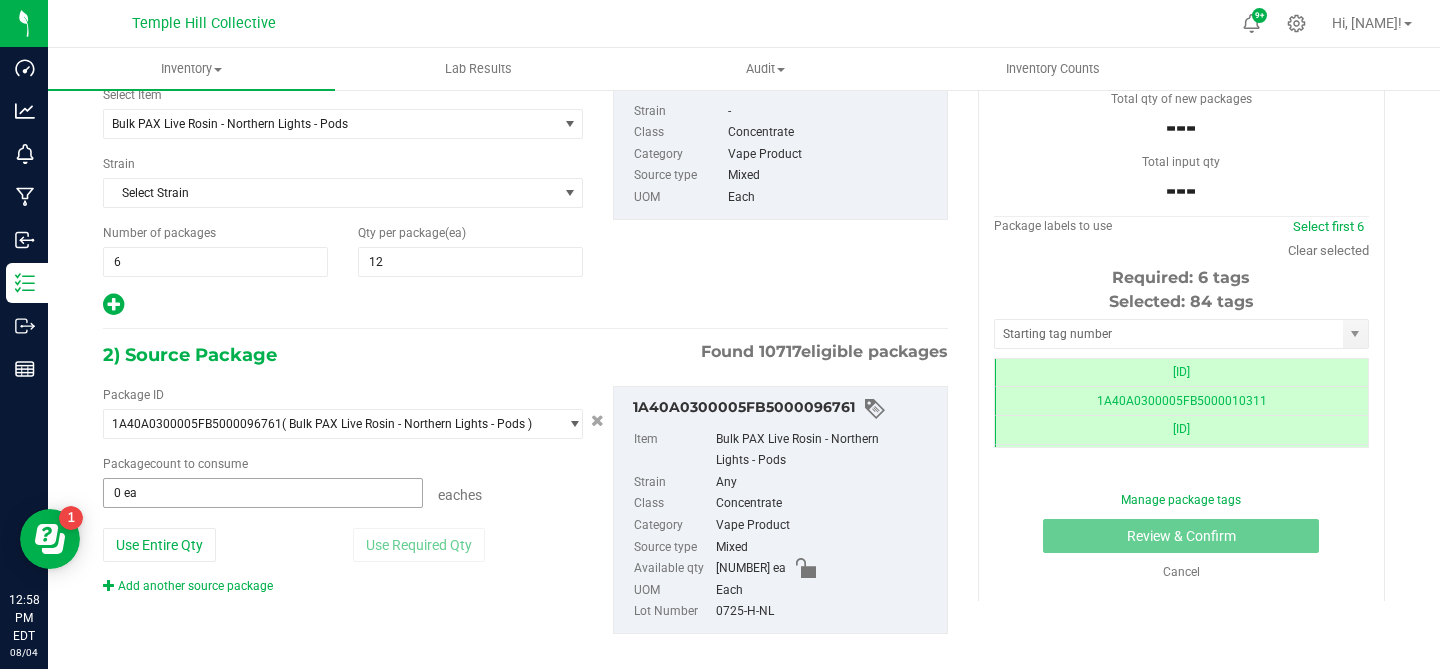 click on "0 ea" at bounding box center [263, 493] 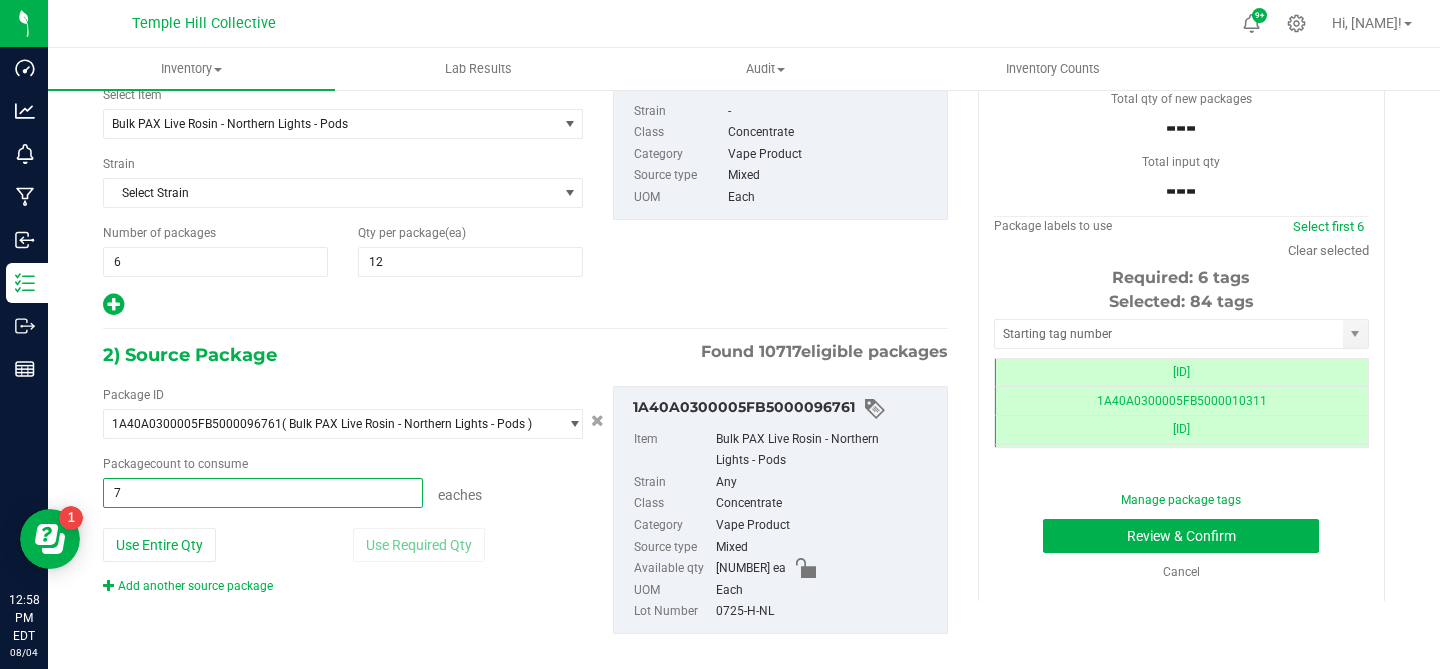 type on "72" 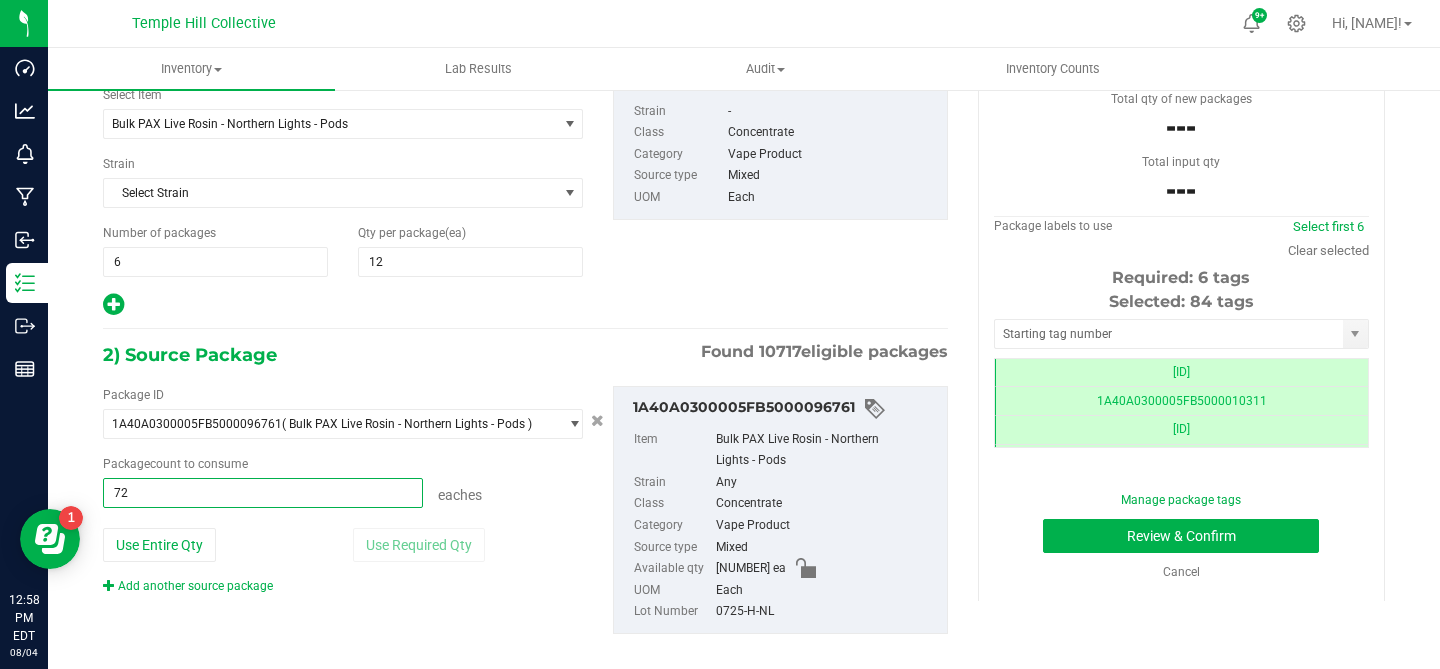 click on "Package ID
[ID]
(
Bulk PAX Live Rosin - Northern Lights - Pods
)
[ID] [ID] [ID] [ID] [ID] [ID] [ID] [ID] [ID] [ID] [ID] [ID] [ID] [ID] [ID] [ID] [ID] [ID] [ID] [ID] [ID] [ID] [ID] [ID] [ID] [ID] [ID] [ID] [ID] [ID] [ID]" at bounding box center (343, 490) 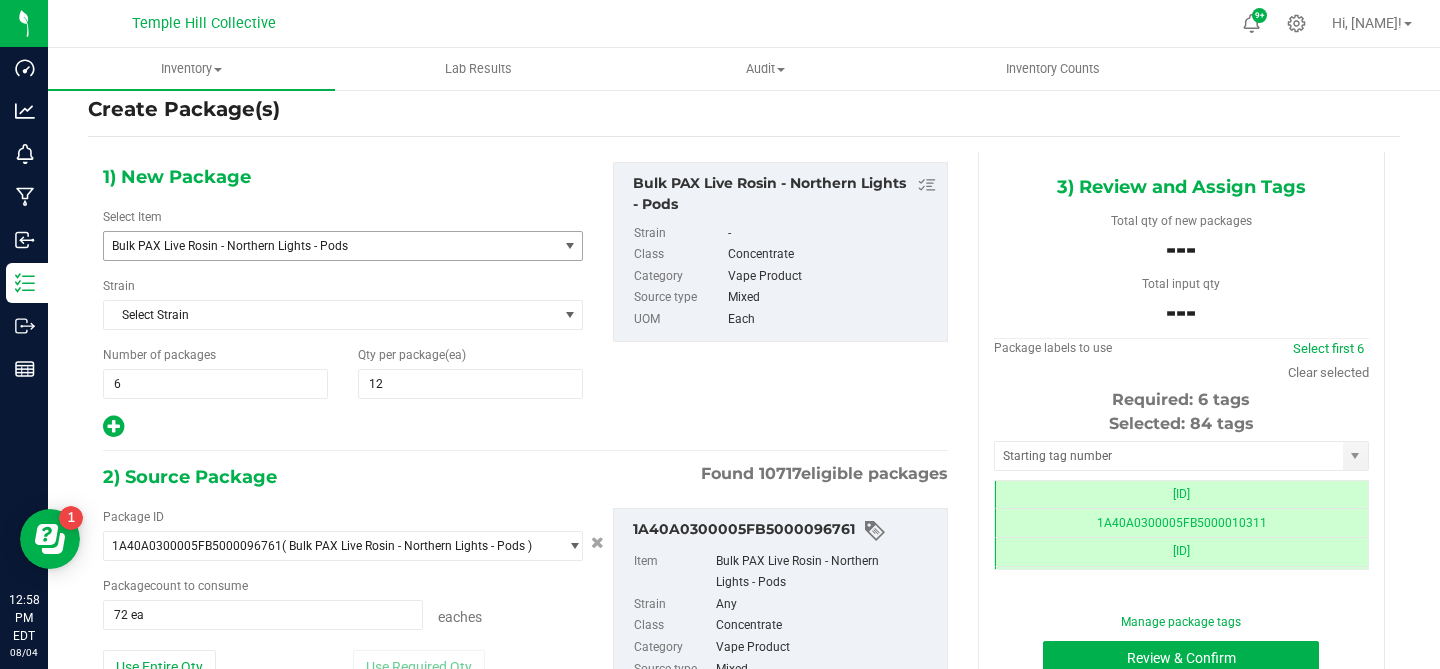 click on "Bulk PAX Live Rosin - Northern Lights - Pods" at bounding box center [322, 246] 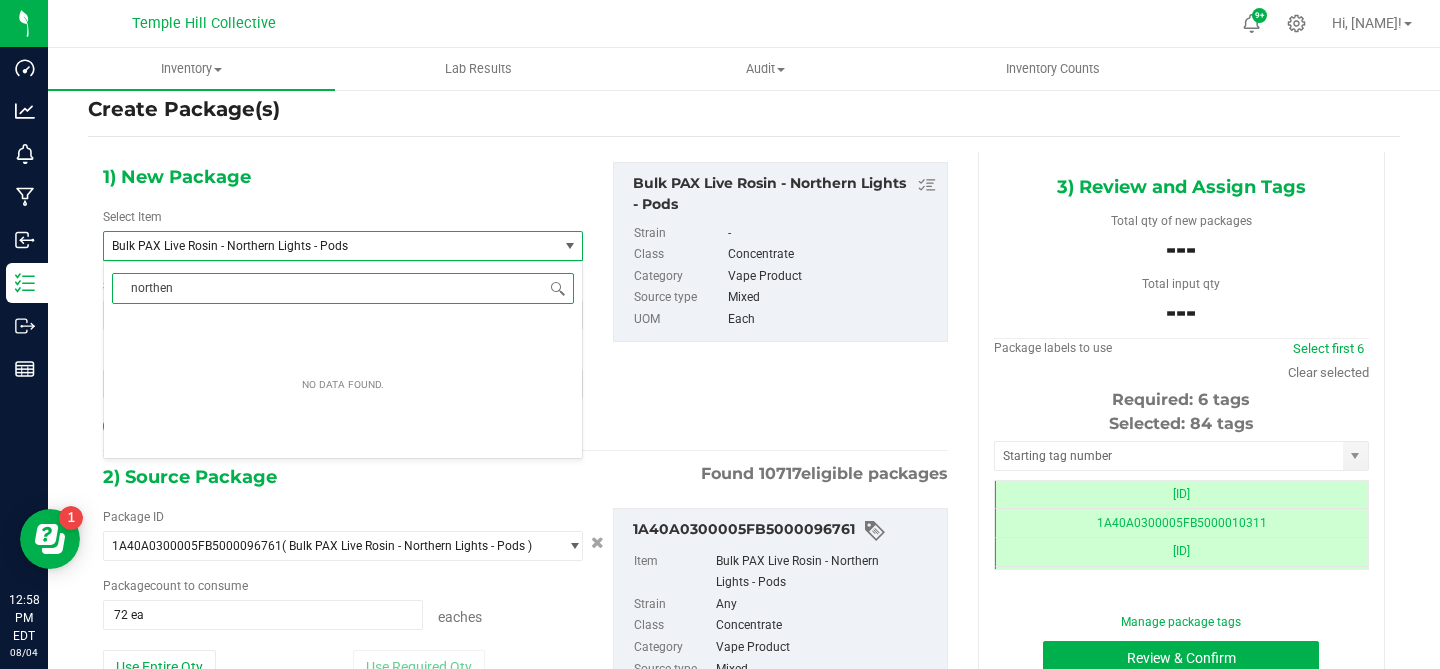 type on "northe" 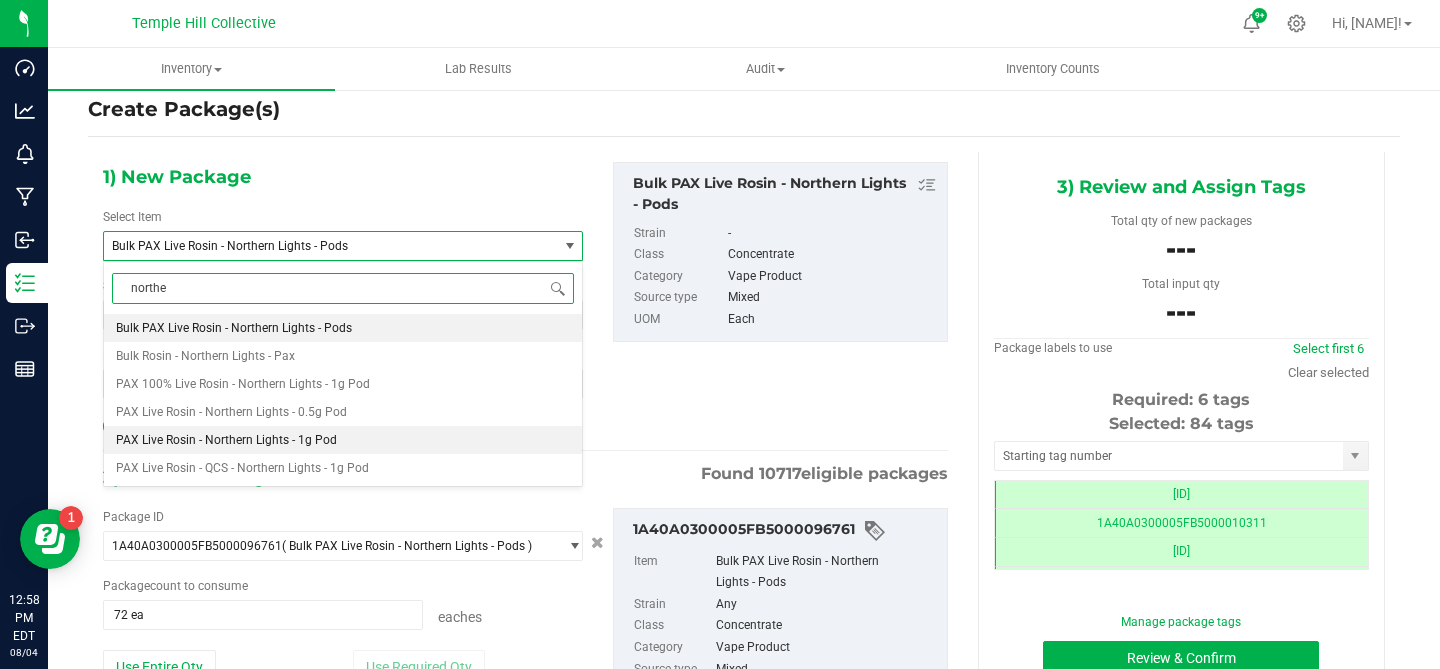 click on "PAX Live Rosin - Northern Lights - 1g Pod" at bounding box center [226, 440] 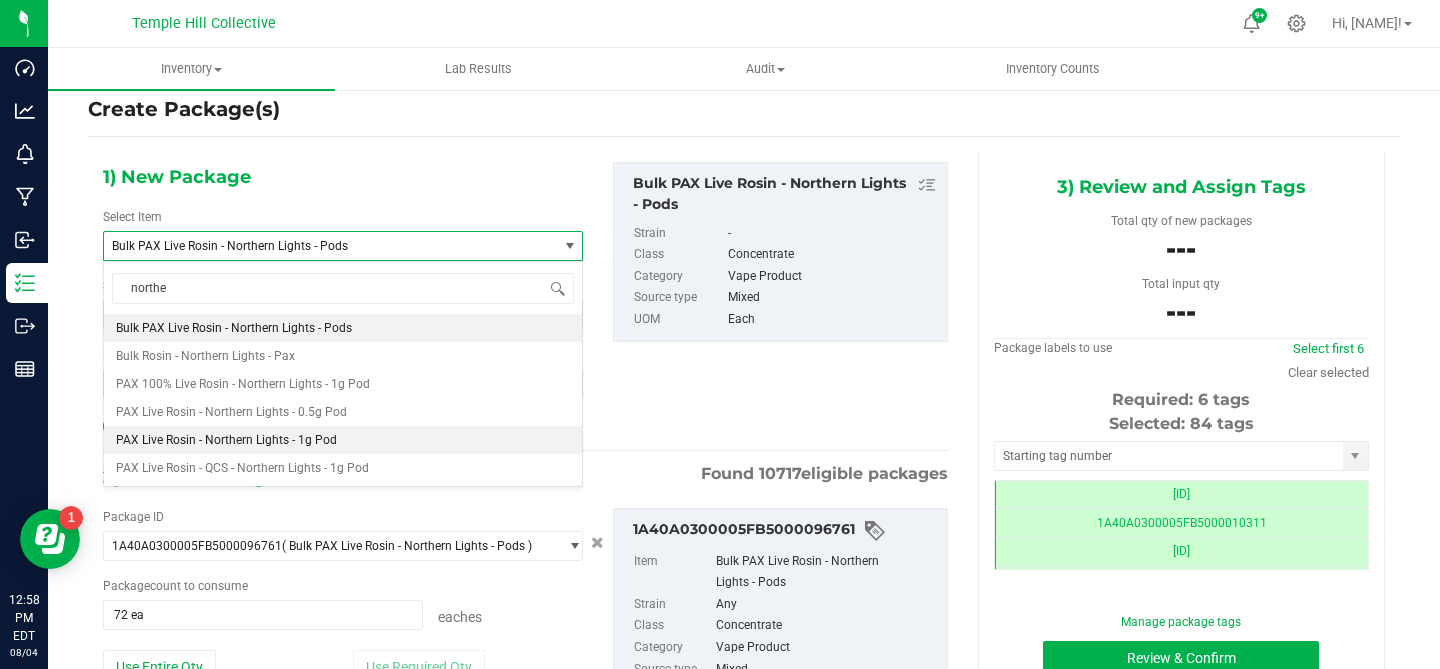 type 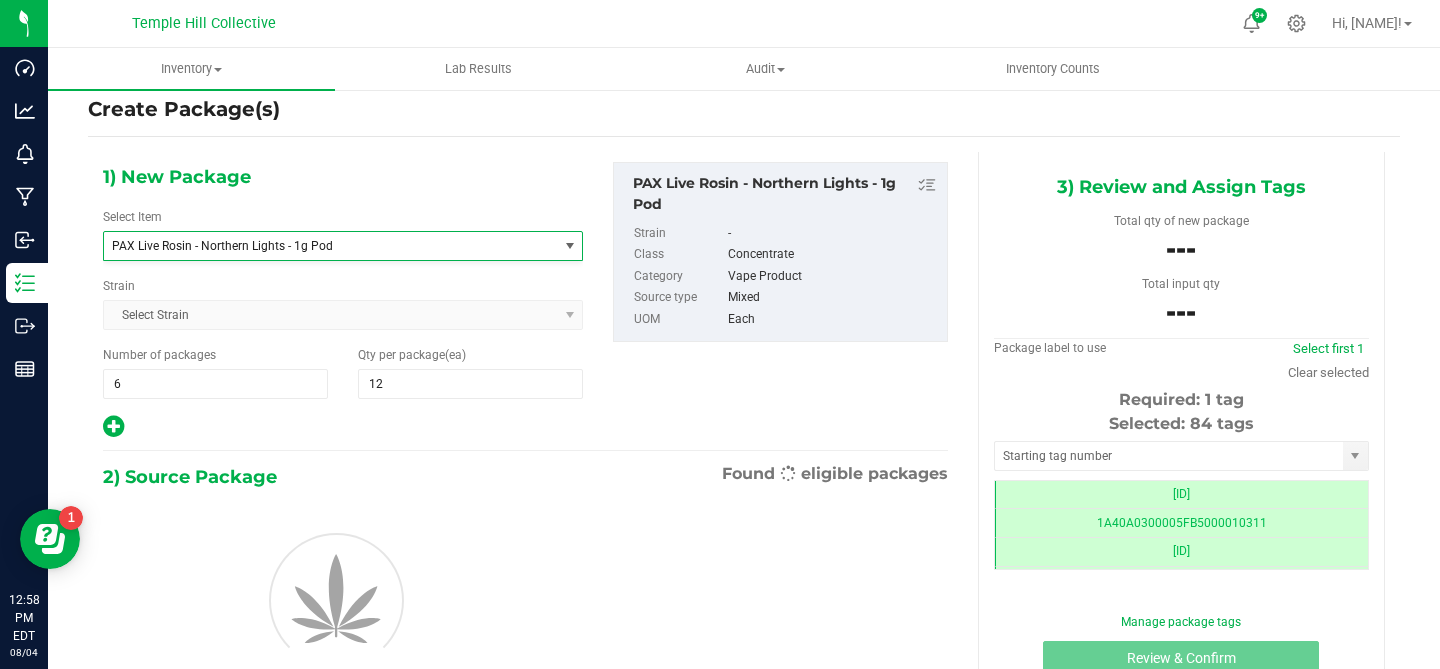 type on "1" 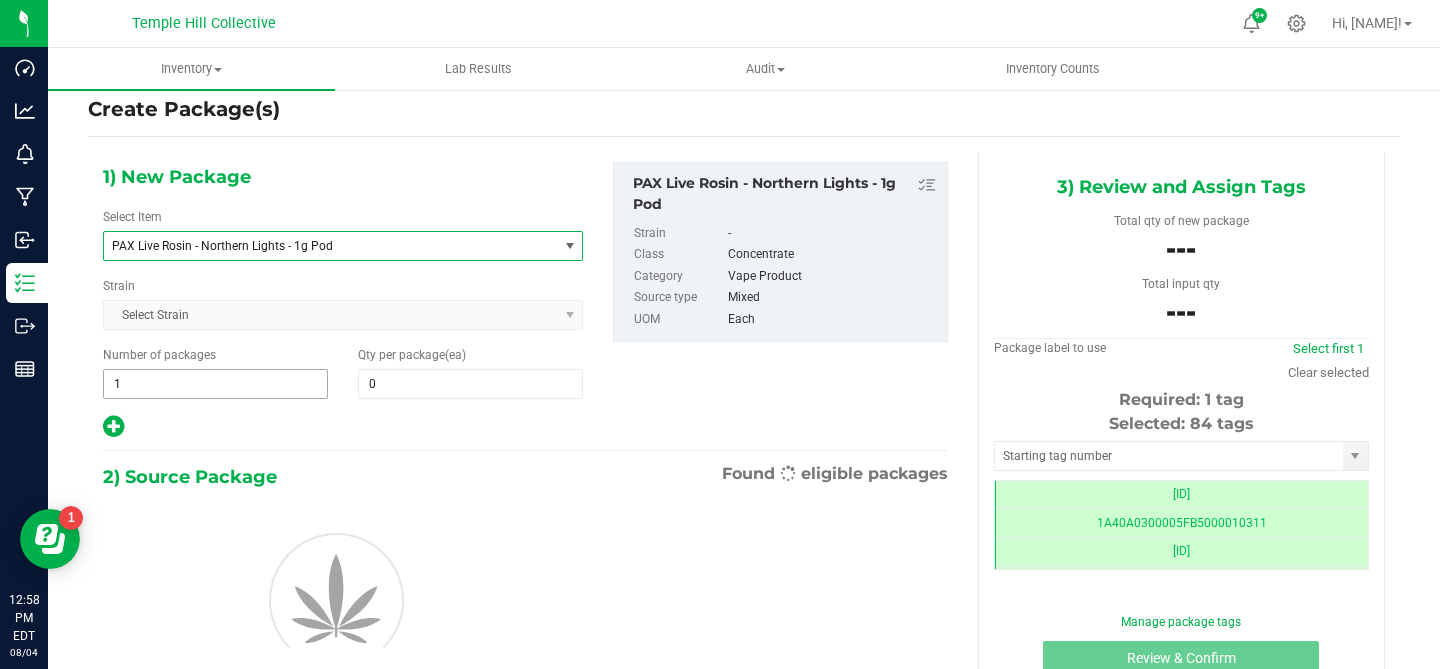 click on "1" at bounding box center (215, 384) 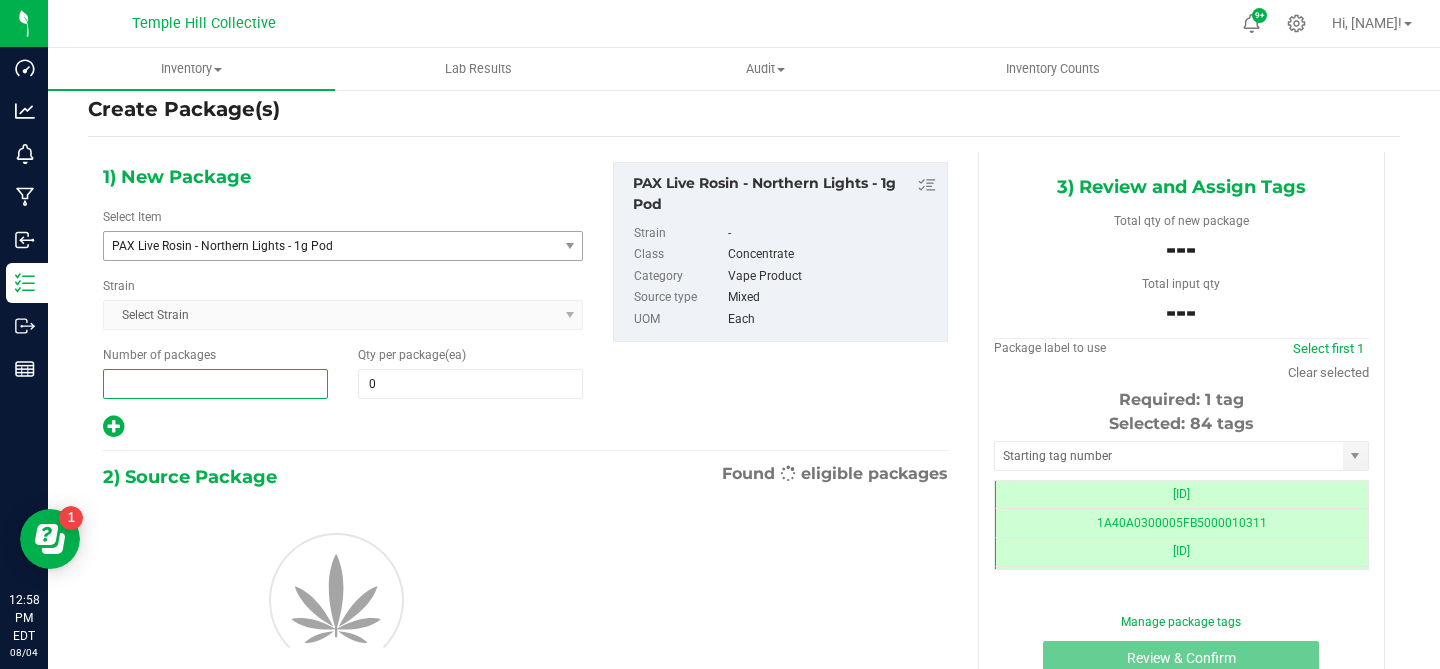 type on "6" 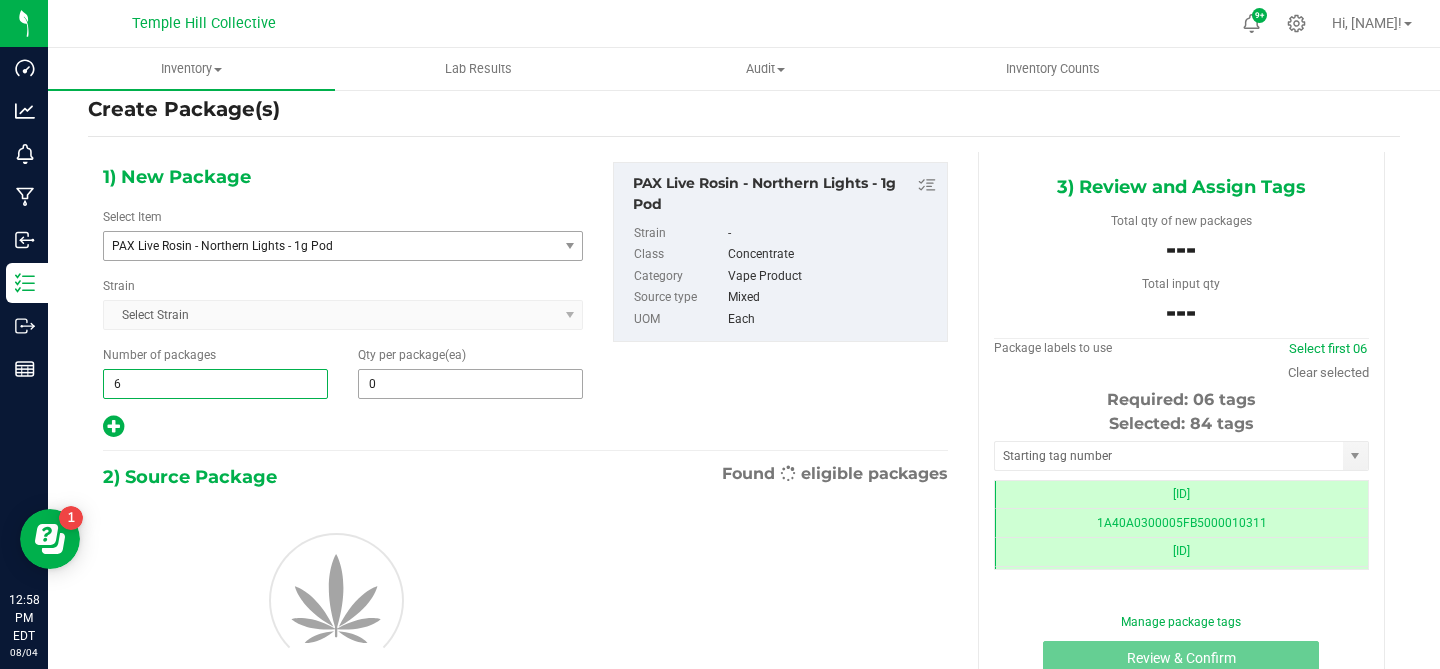 type on "6" 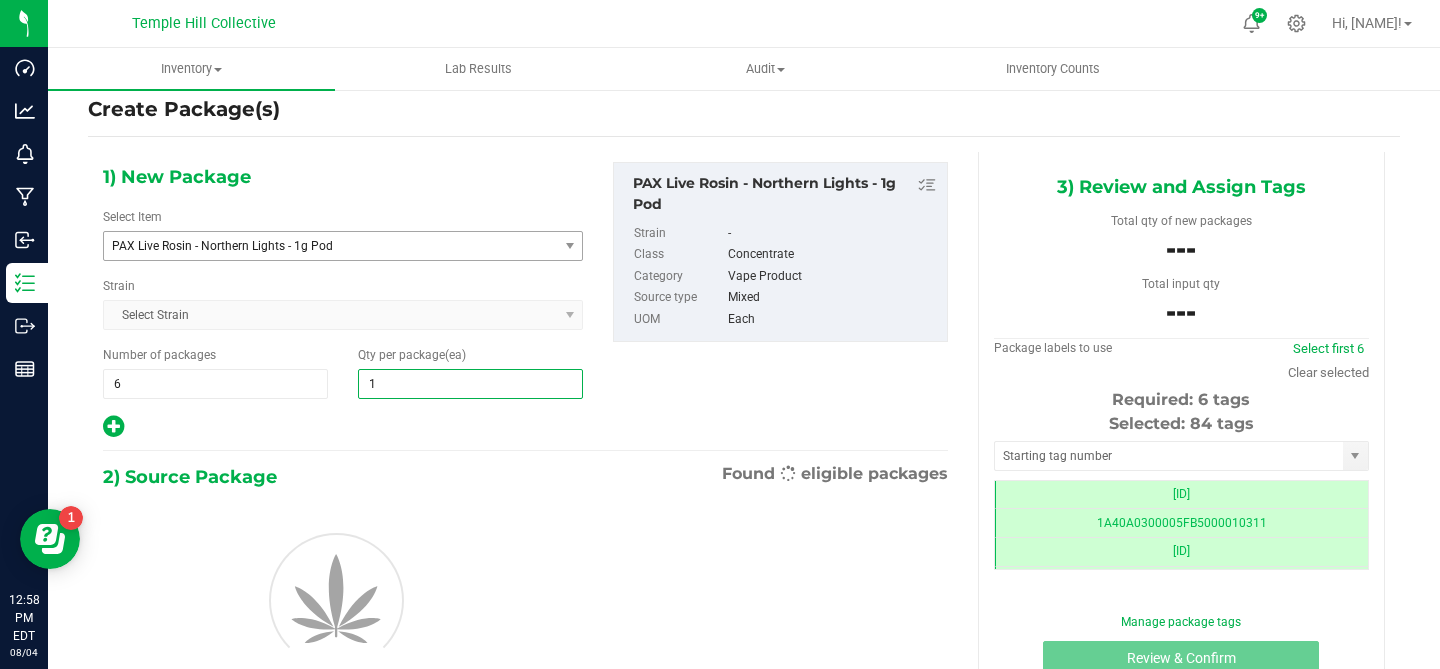 type on "12" 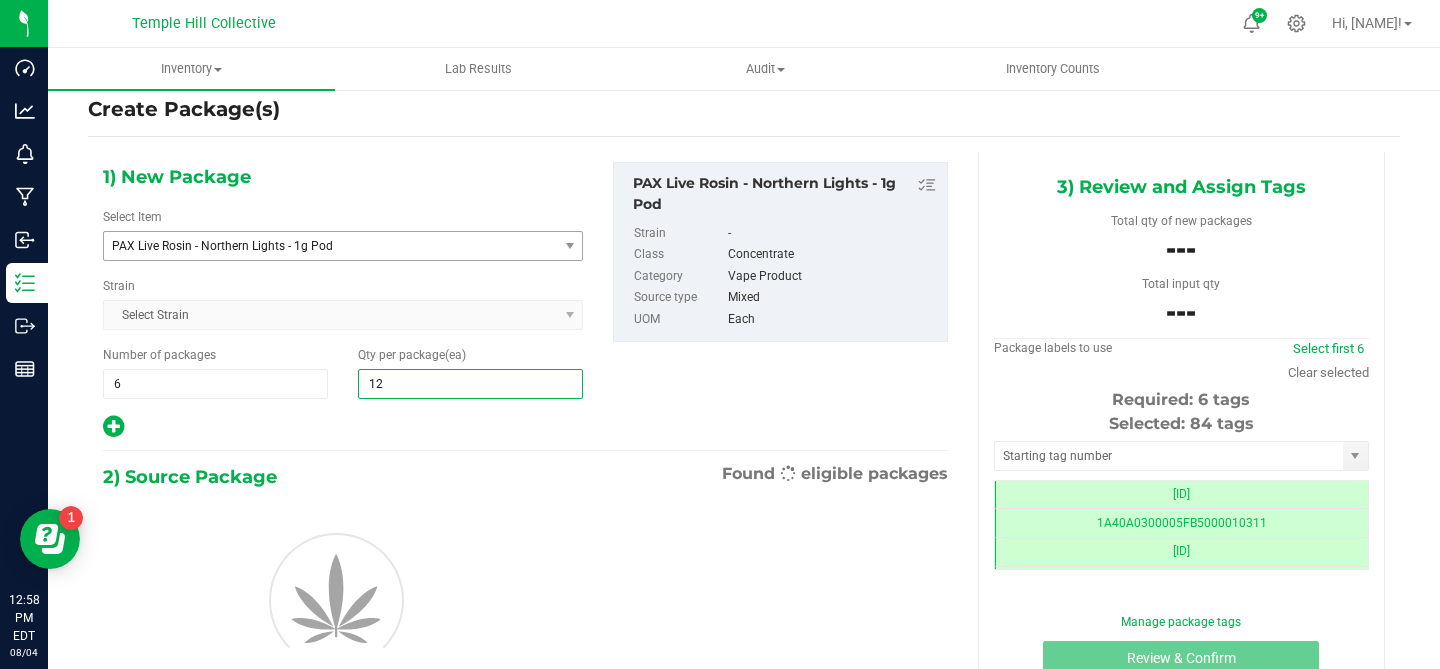 click at bounding box center [343, 427] 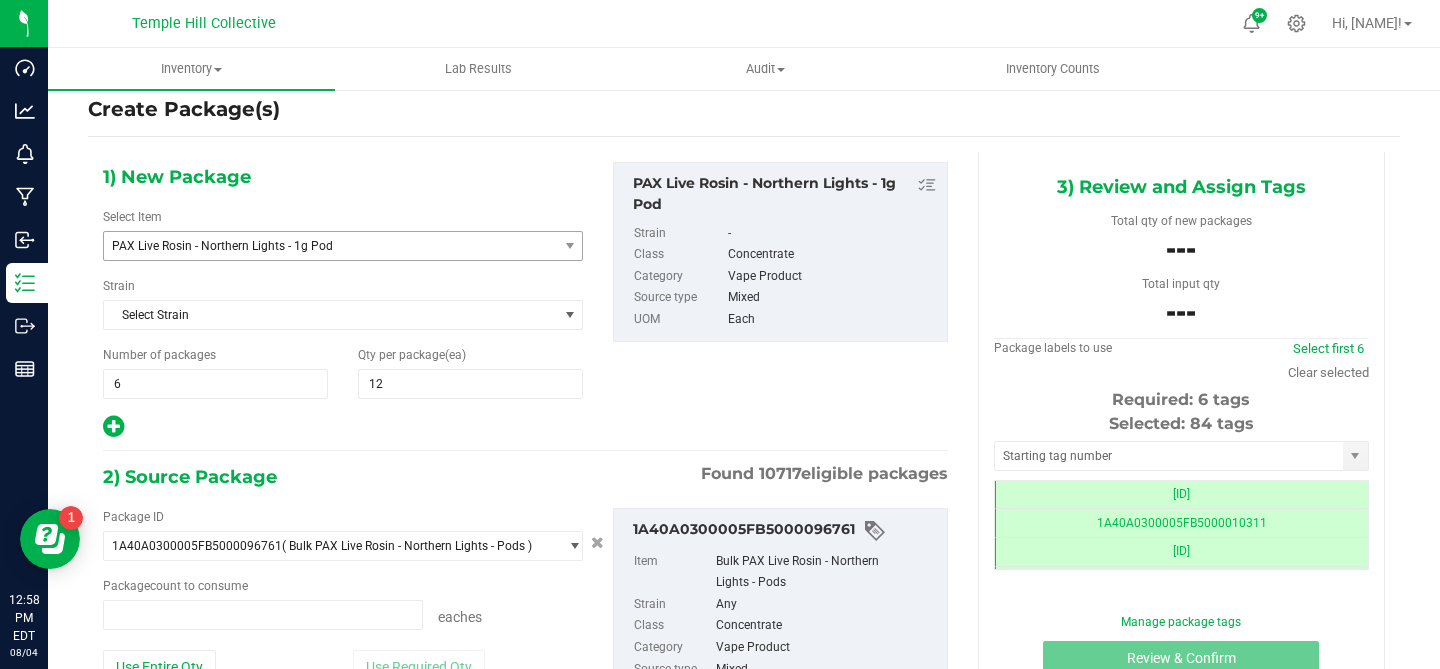 type on "0 ea" 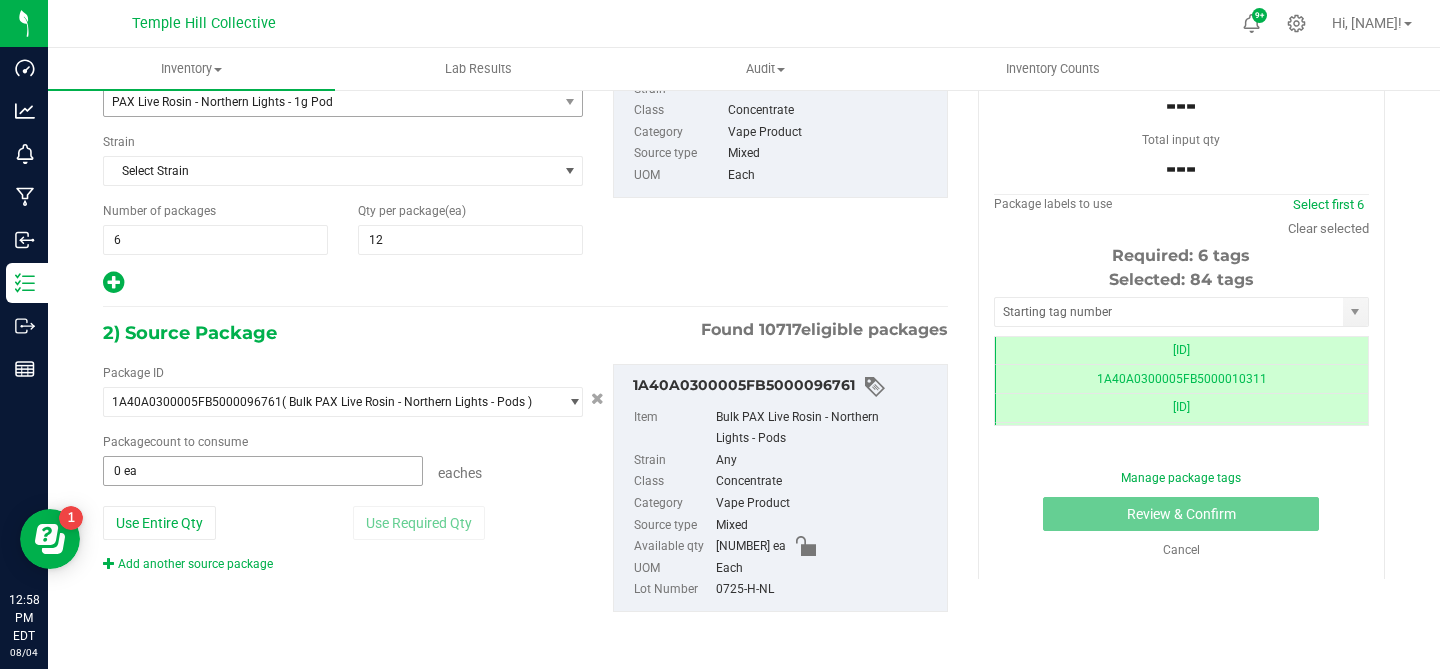 click on "0 ea" at bounding box center [263, 471] 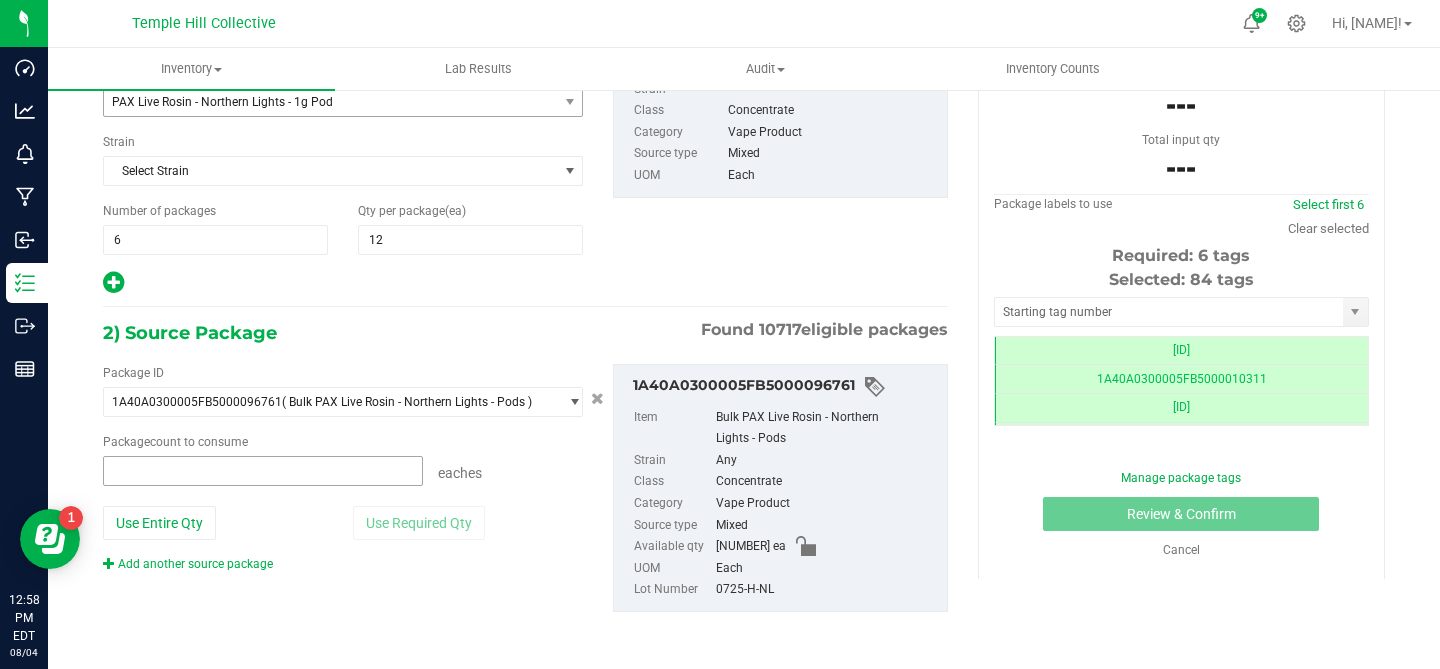 click at bounding box center [0, 0] 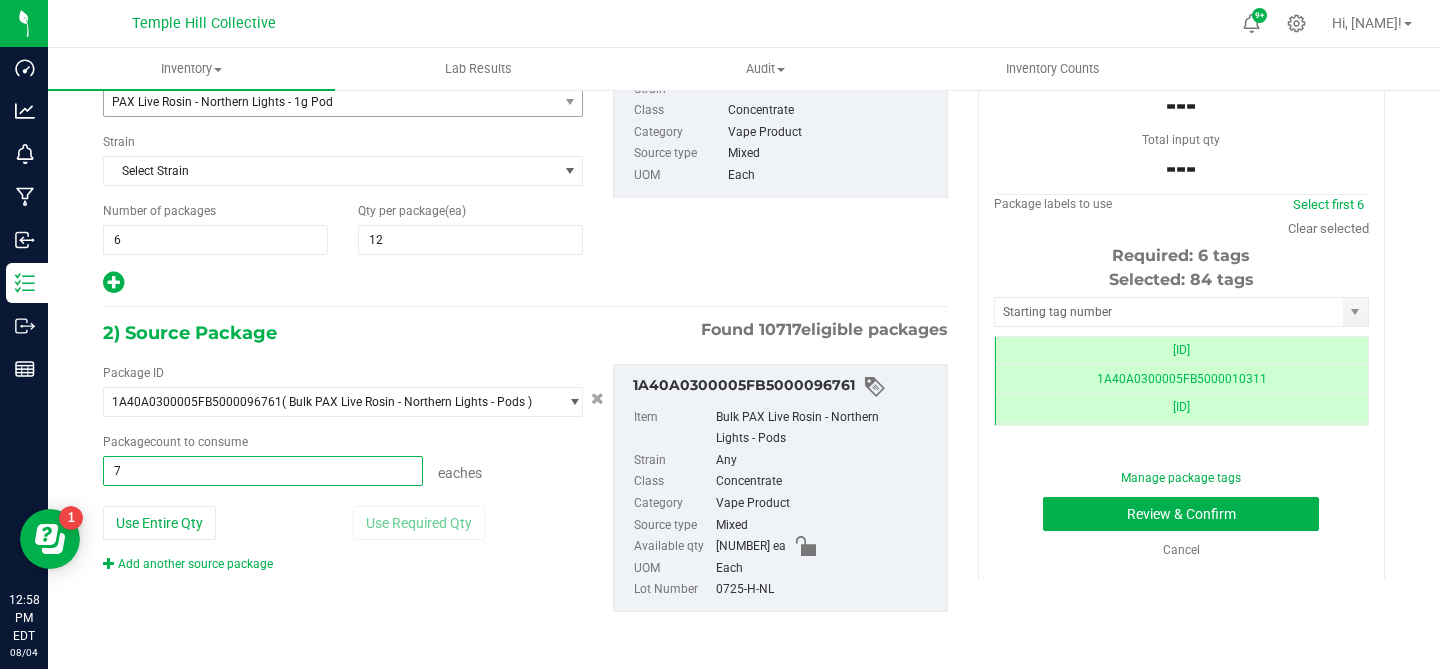 type on "72" 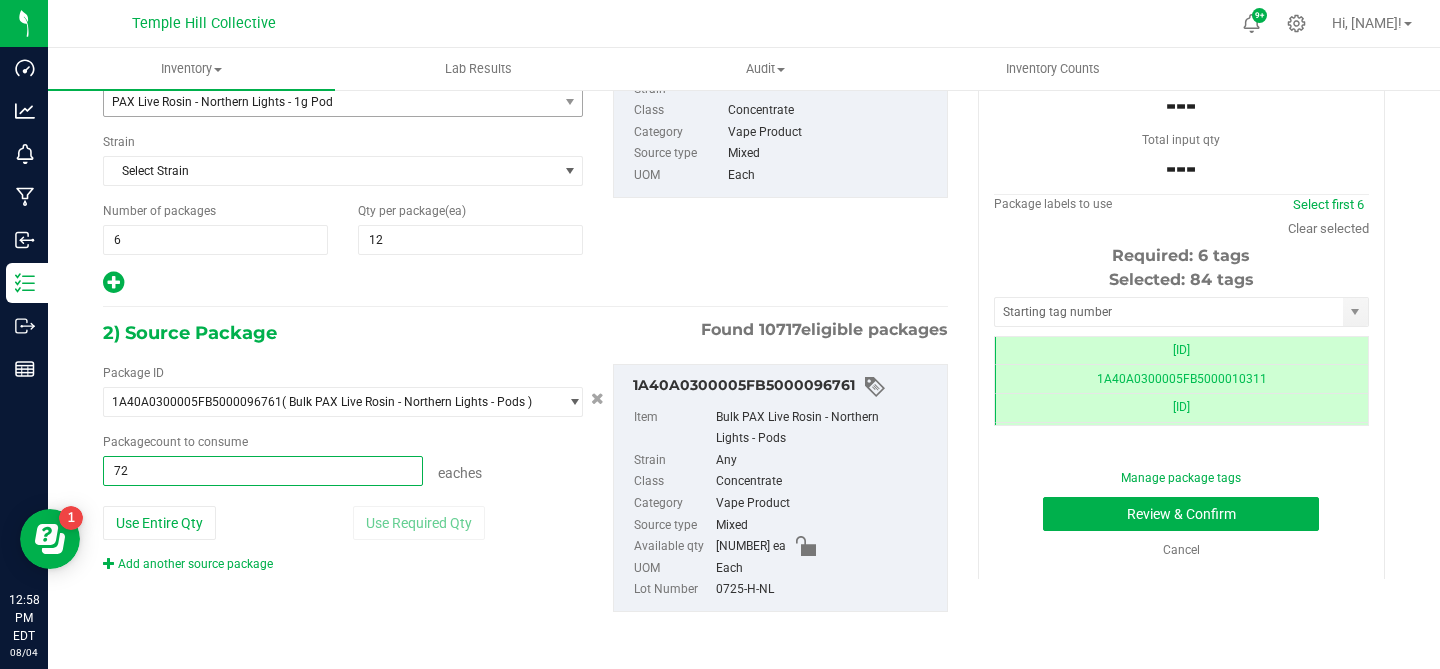 click on "Item   Bulk PAX Live Rosin - Northern Lights - Pods   Strain   Any   Class   Concentrate   Category   Vape Product   Source type   Mixed   Available qty   1013 ea   UOM   Each   Lot Number   0725-H-NL" at bounding box center [780, 488] 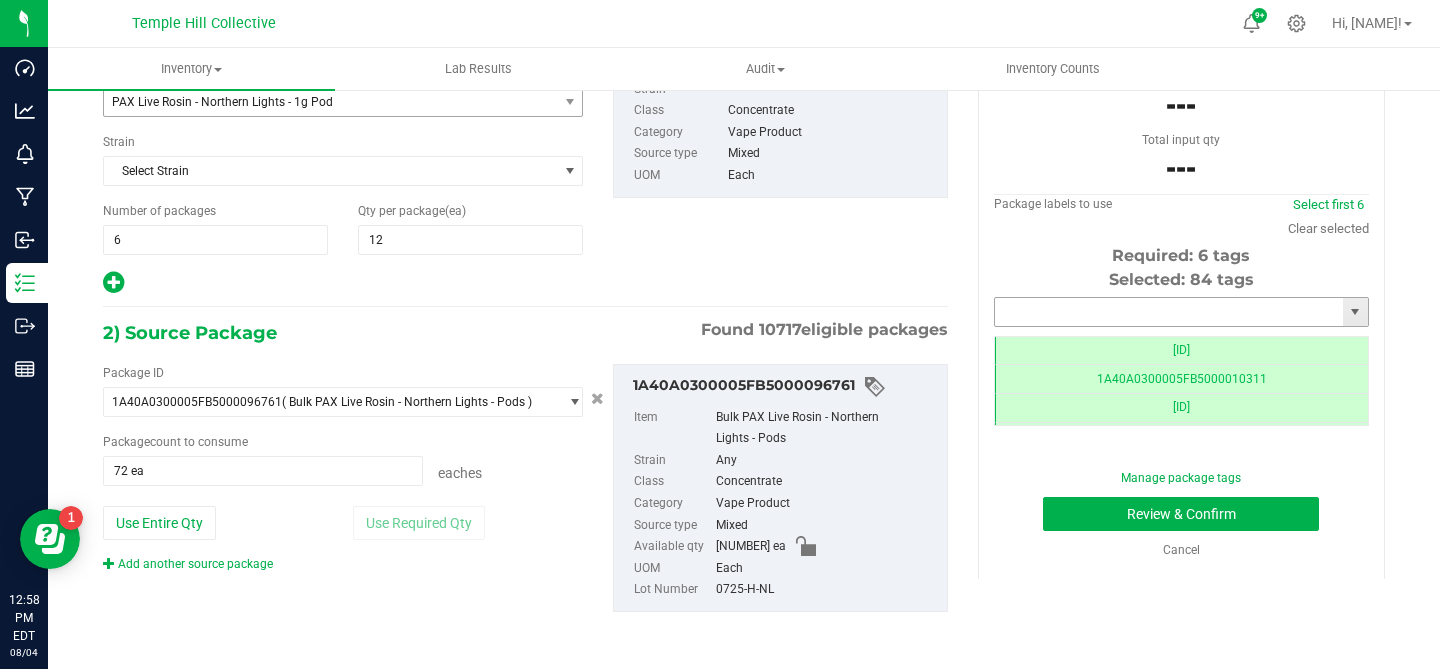 click at bounding box center (1169, 312) 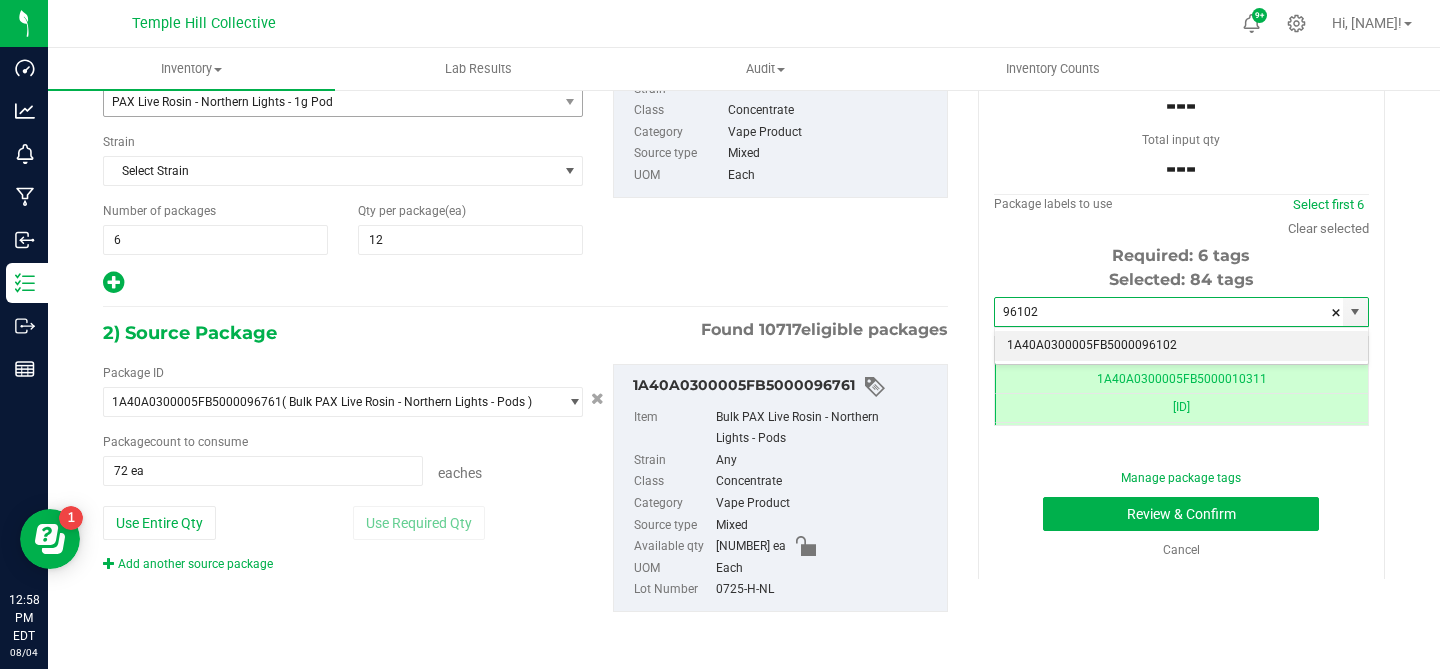 click on "1A40A0300005FB5000096102" at bounding box center (1181, 346) 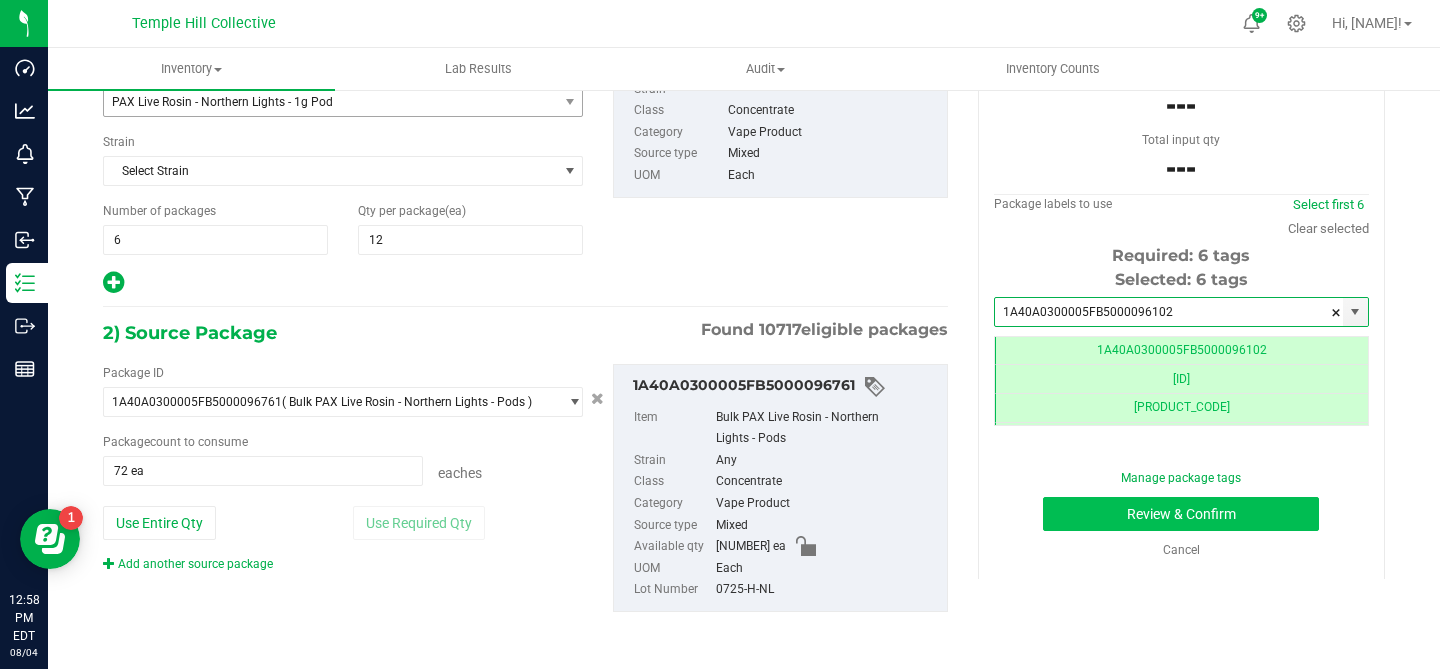 type on "1A40A0300005FB5000096102" 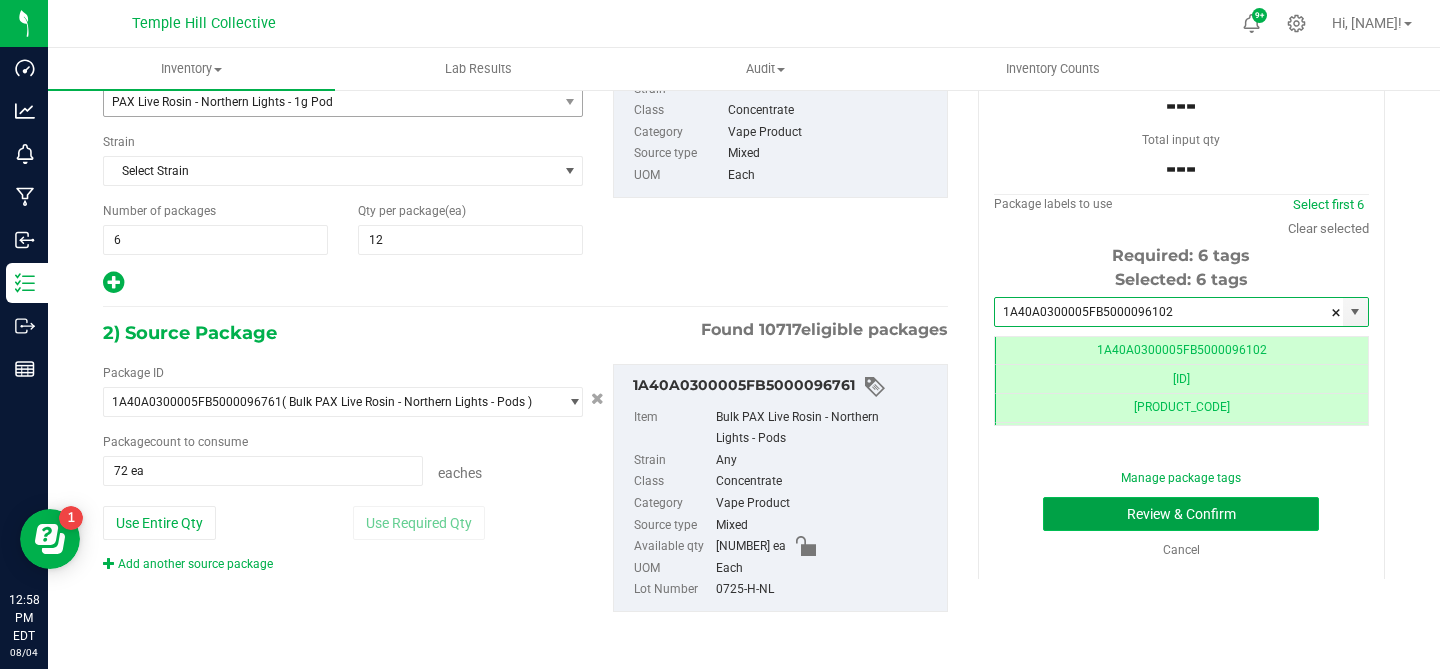 click on "Review & Confirm" at bounding box center (1181, 514) 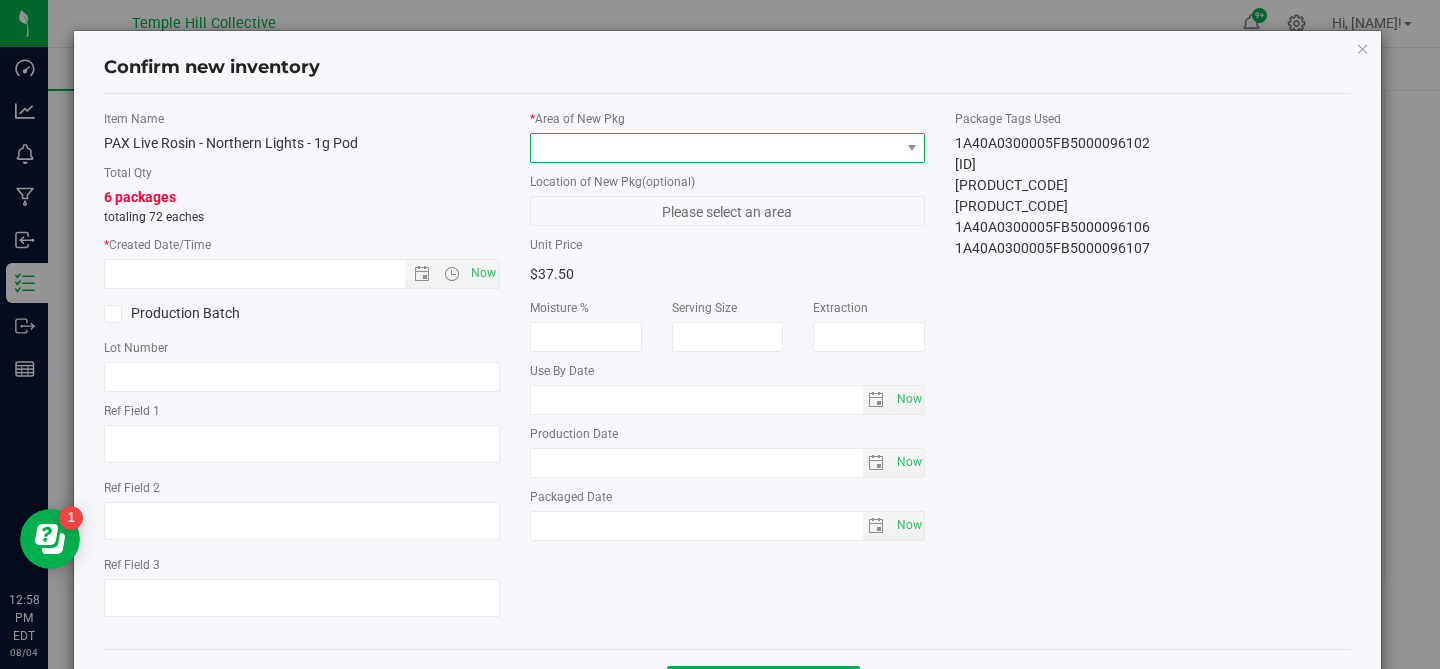 click at bounding box center (715, 148) 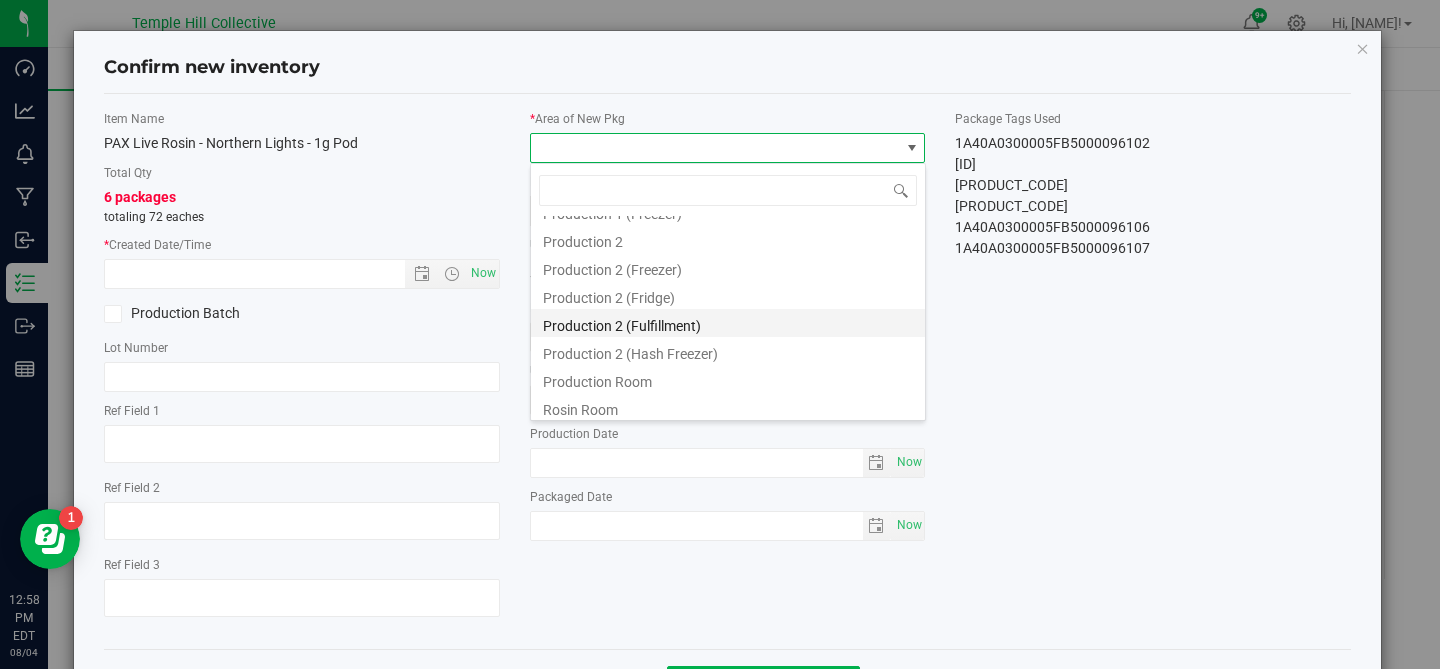 click on "Production 2 (Fulfillment)" at bounding box center (728, 323) 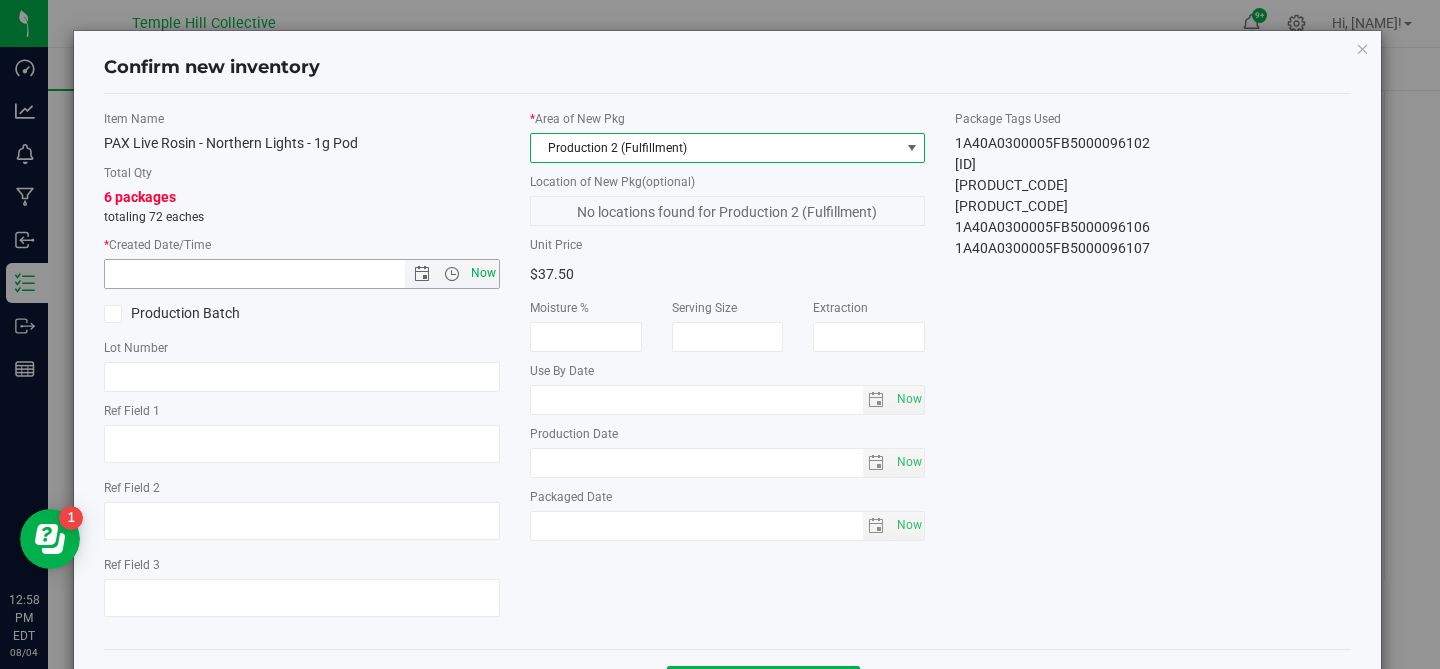 click on "Now" at bounding box center [483, 273] 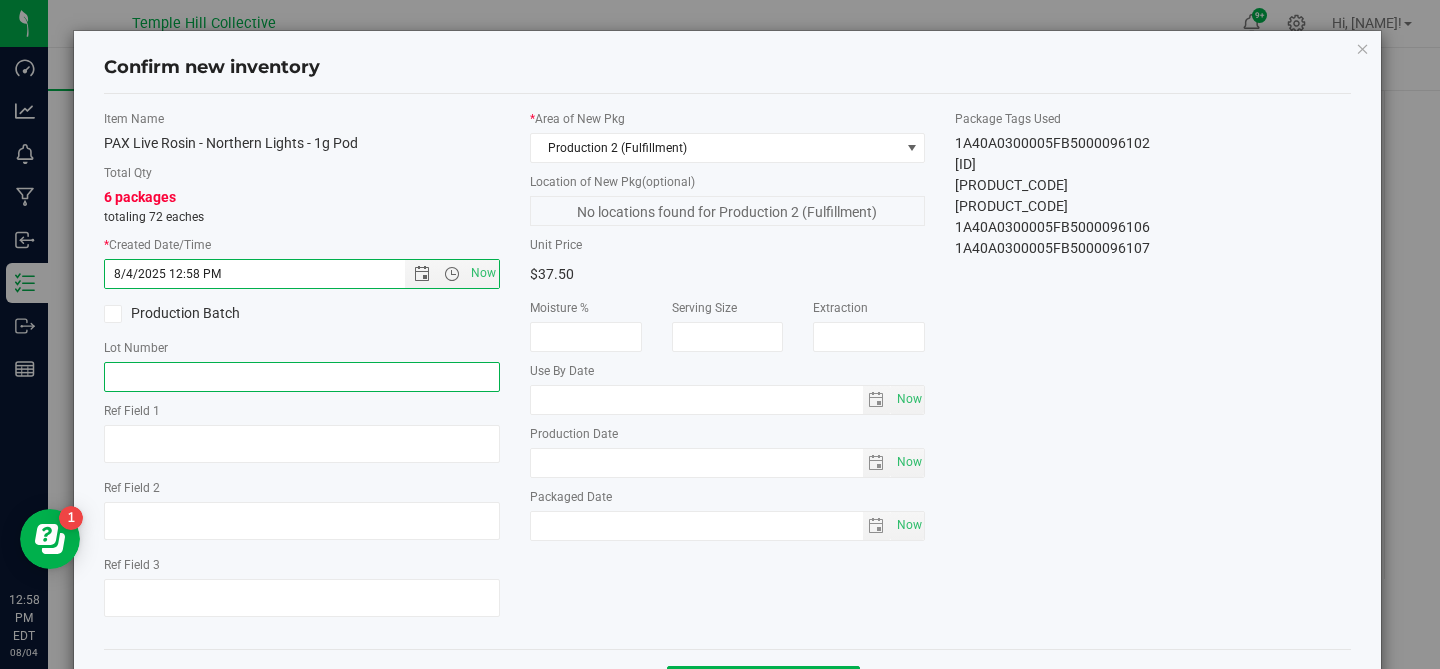 click at bounding box center (302, 377) 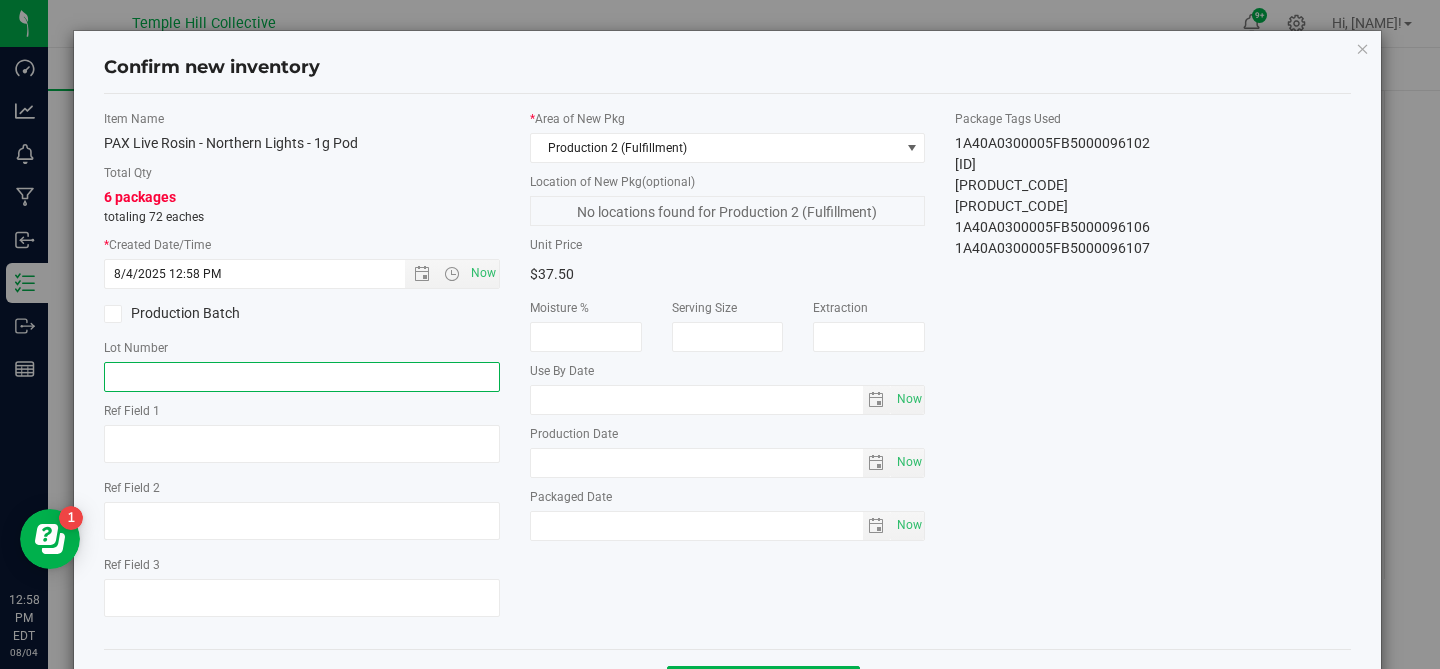 paste on "0725-H-NL" 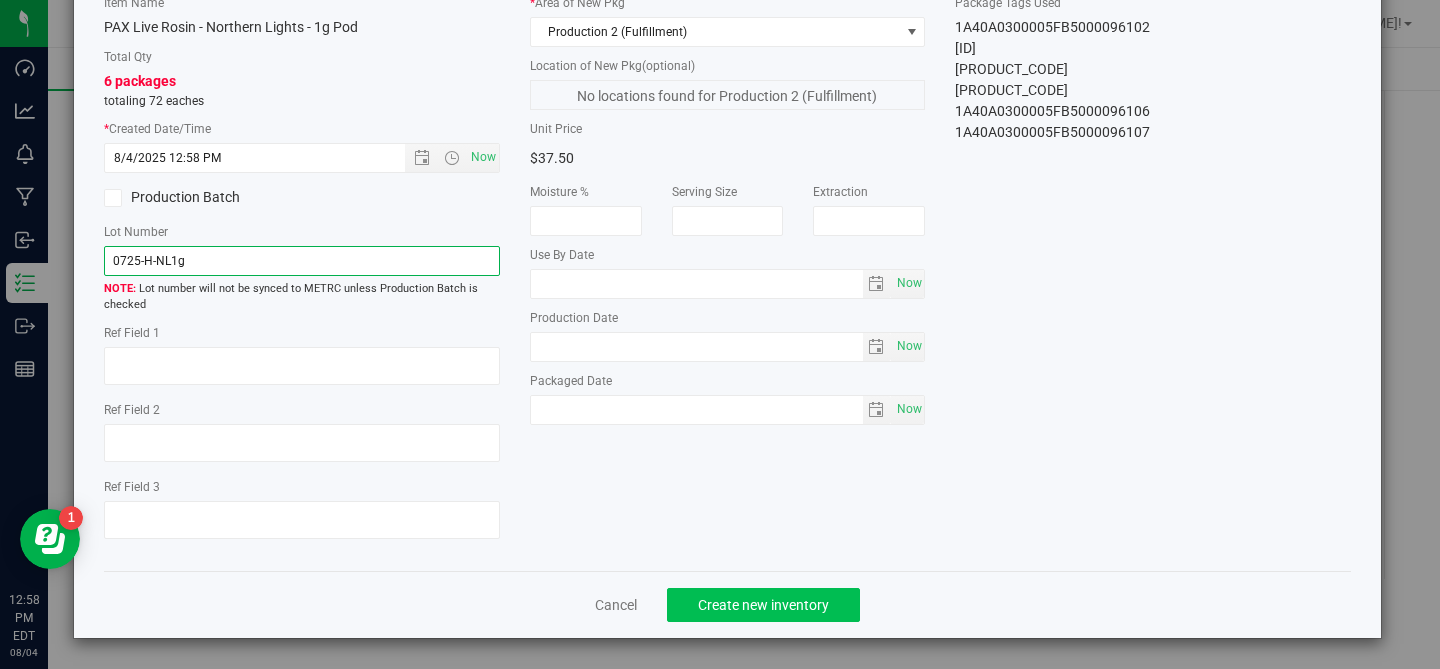 type on "0725-H-NL1g" 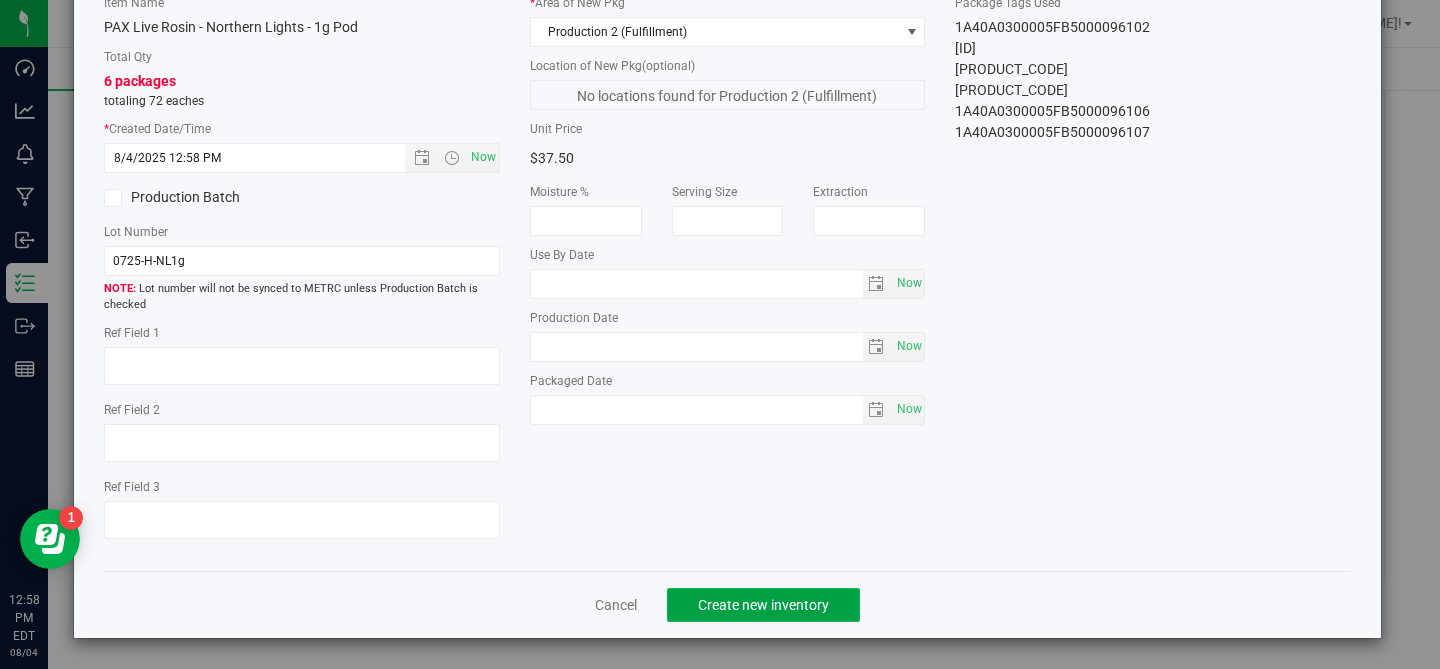 click on "Create new inventory" 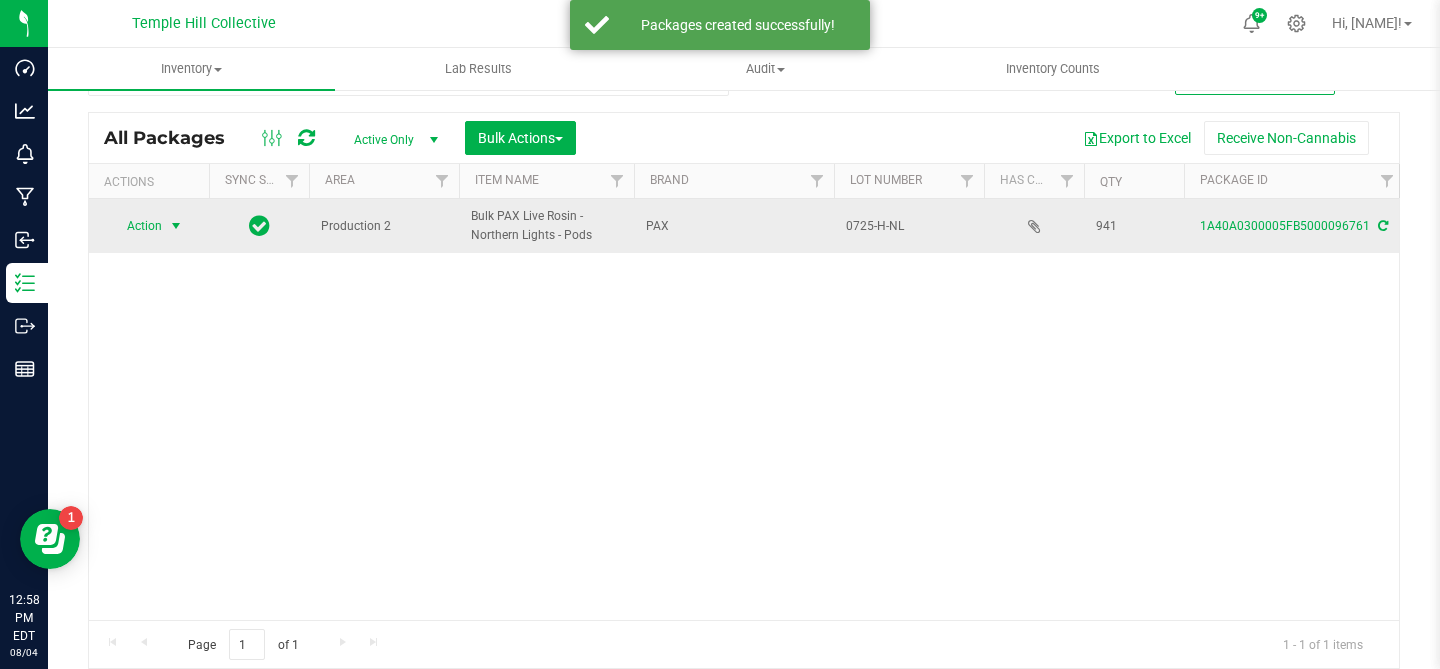 click at bounding box center [176, 226] 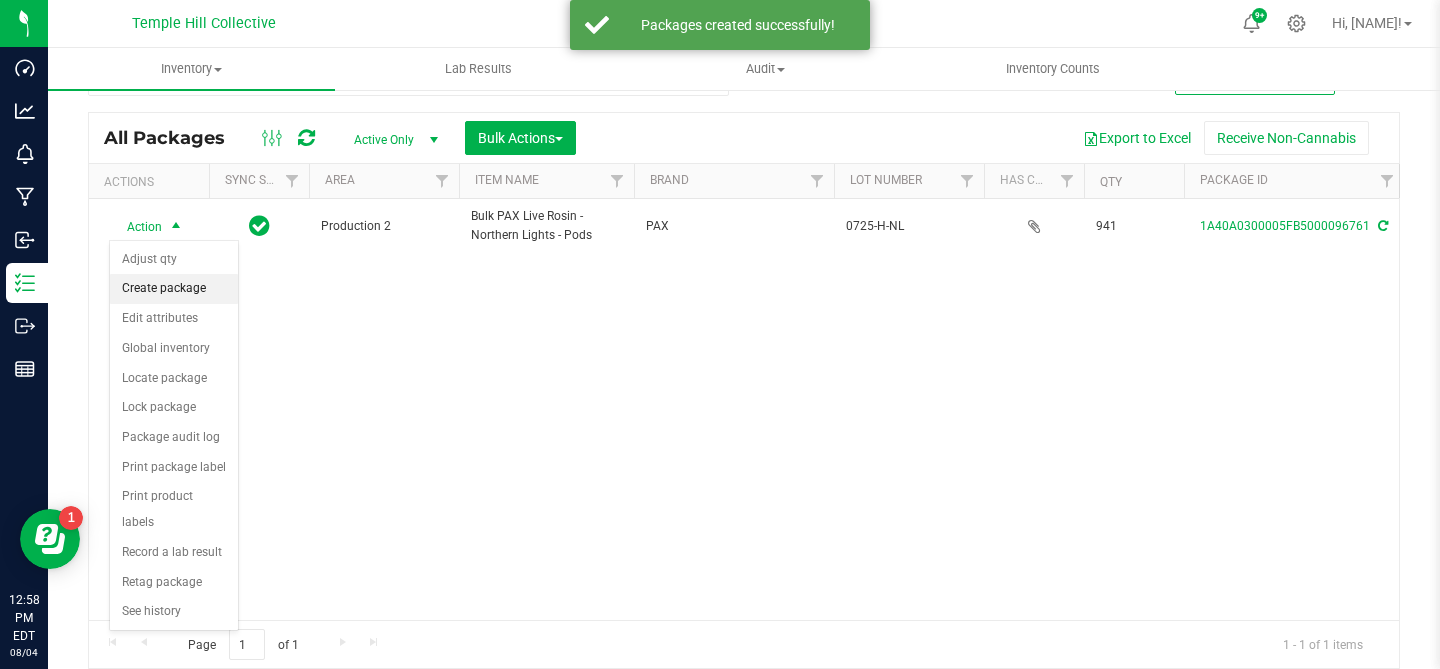 click on "Create package" at bounding box center (174, 289) 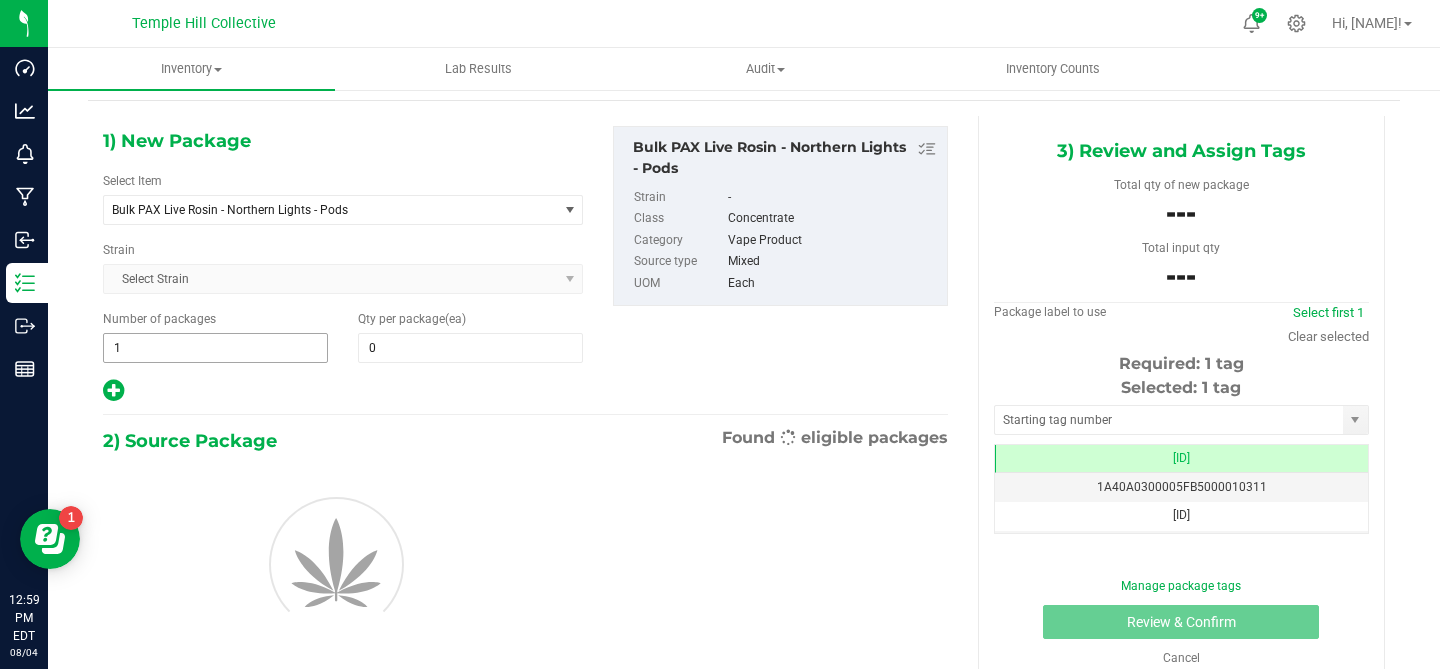 click on "1" at bounding box center (215, 348) 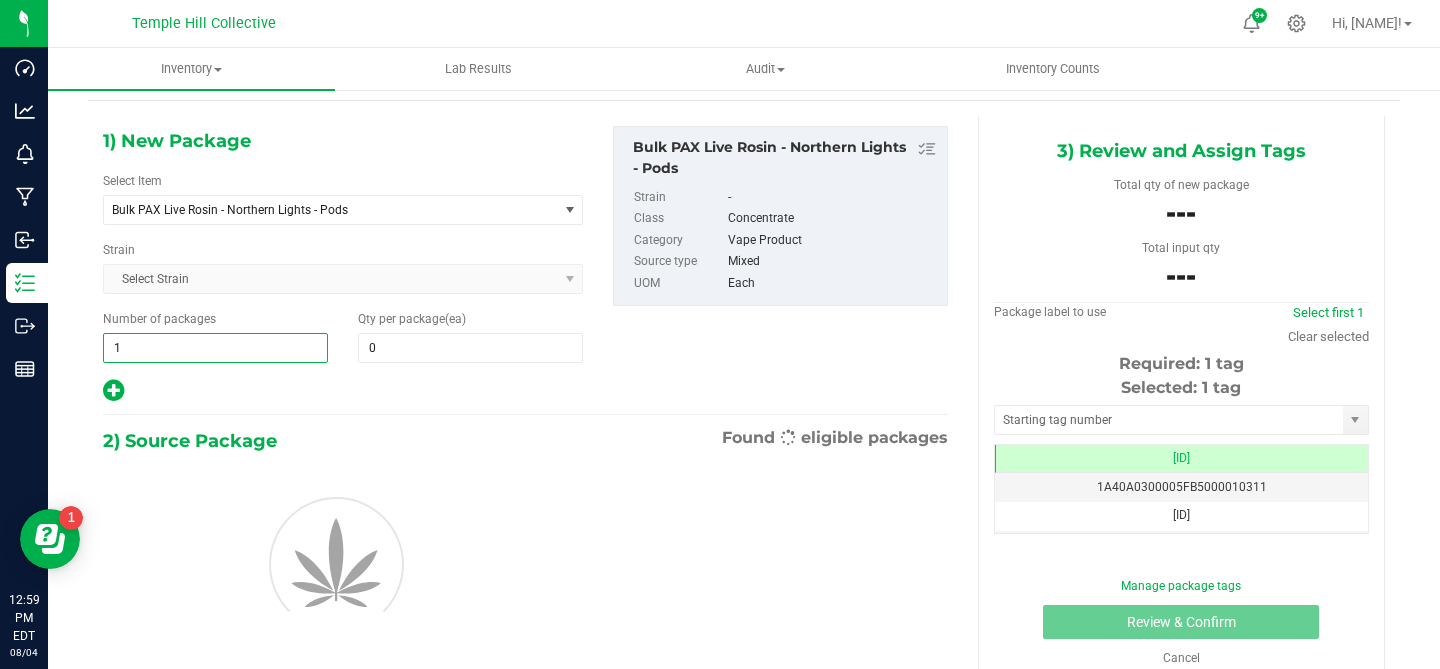 click on "1" at bounding box center [215, 348] 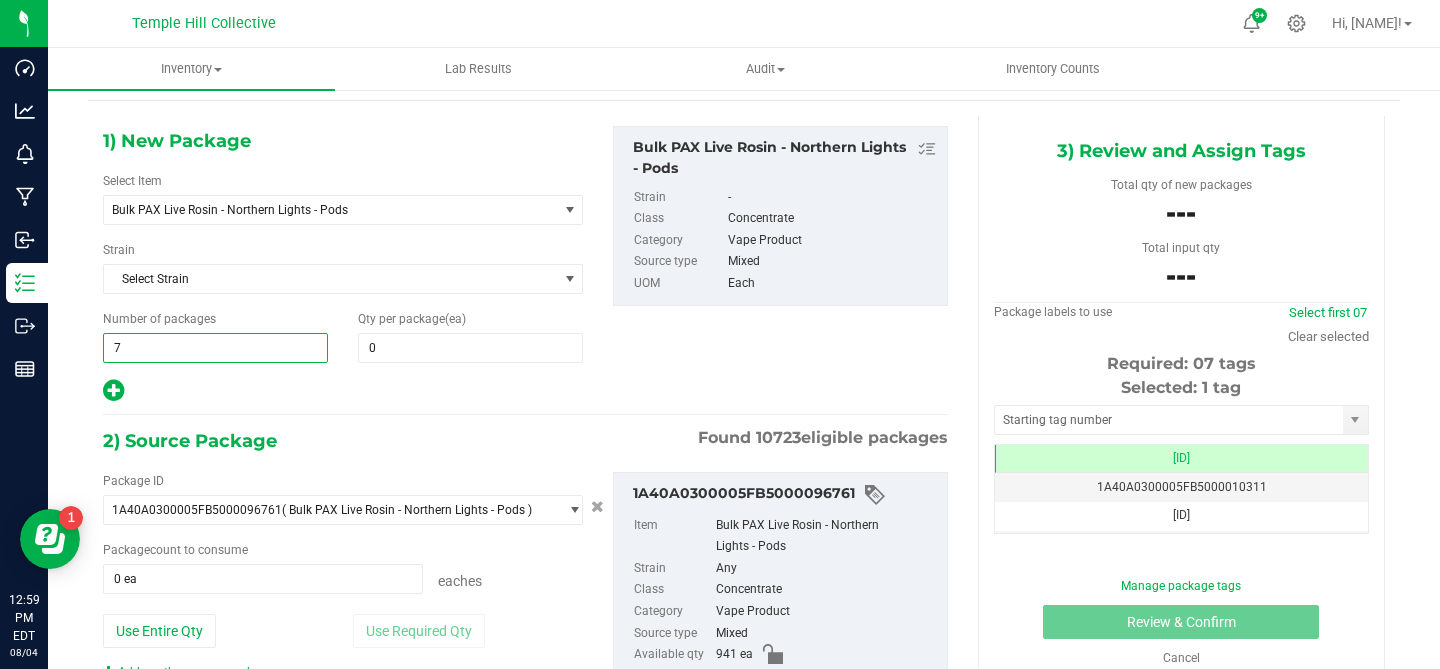 type on "78" 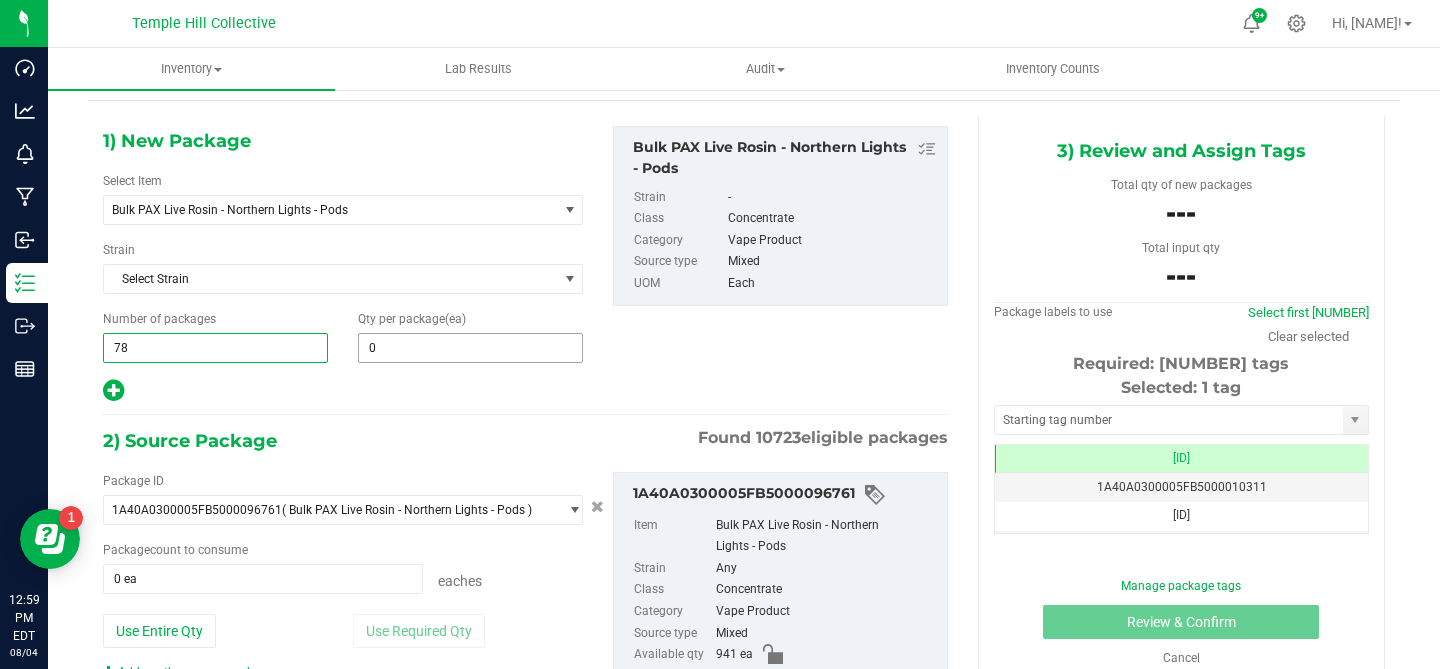 click on "0" at bounding box center (470, 348) 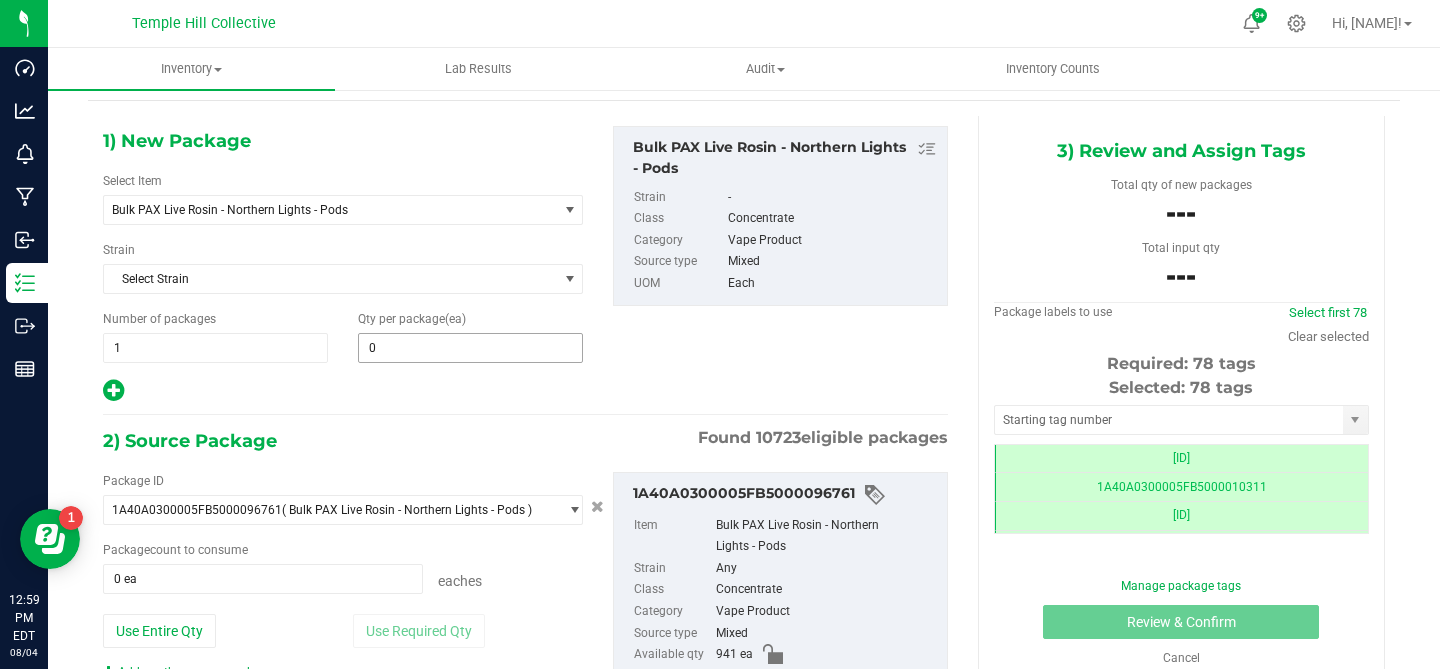 type on "78" 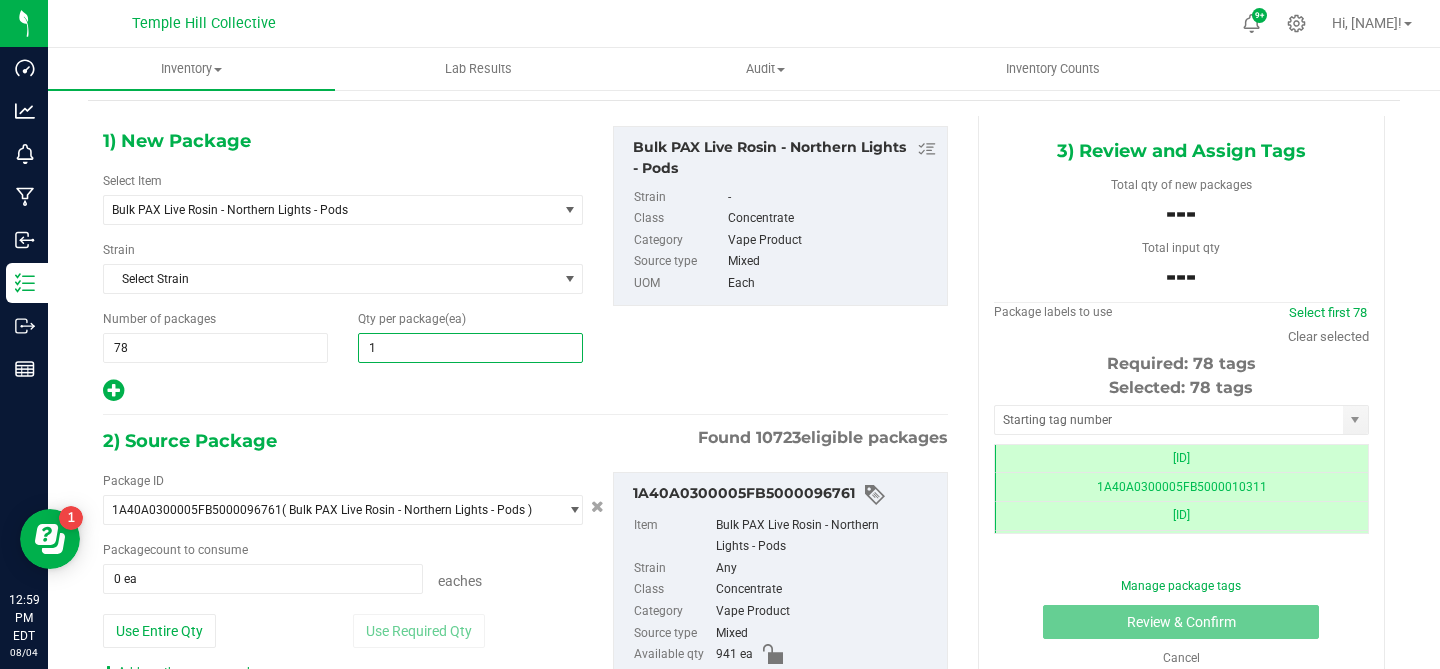 type on "12" 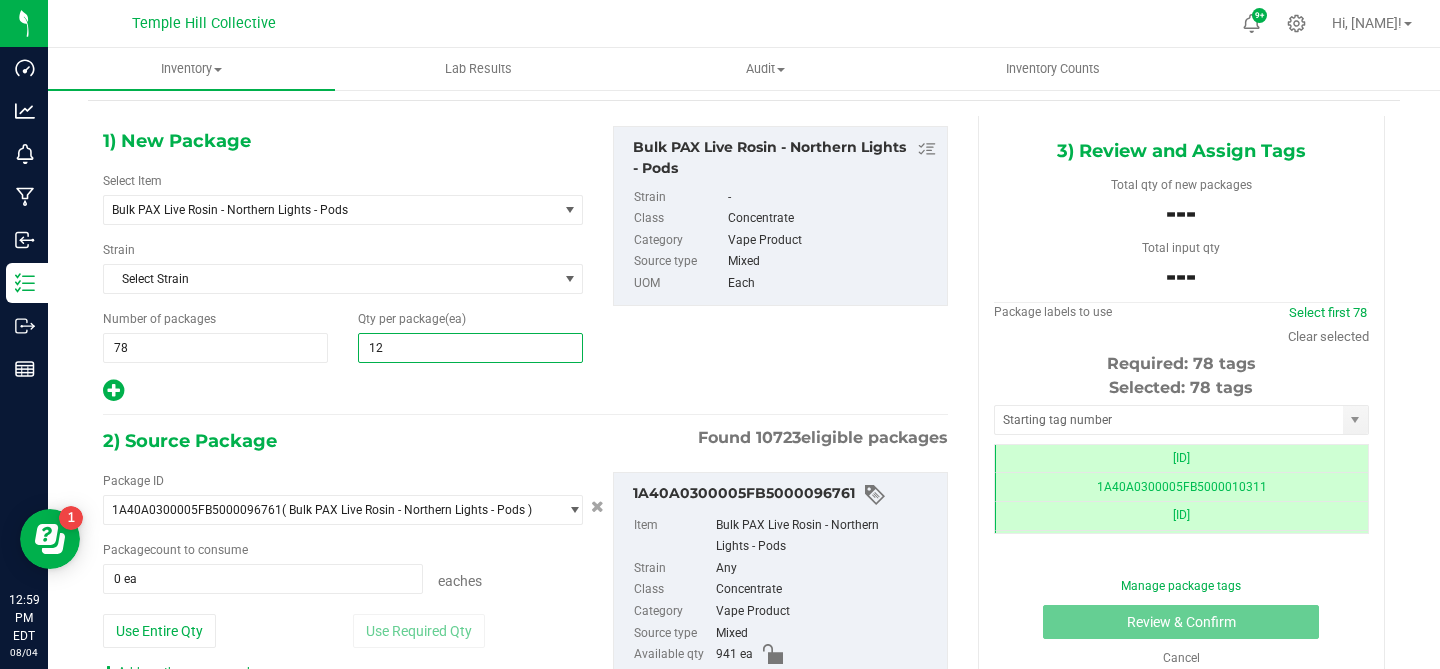 click on "2) Source Package
Found
10723
eligible packages" at bounding box center [525, 441] 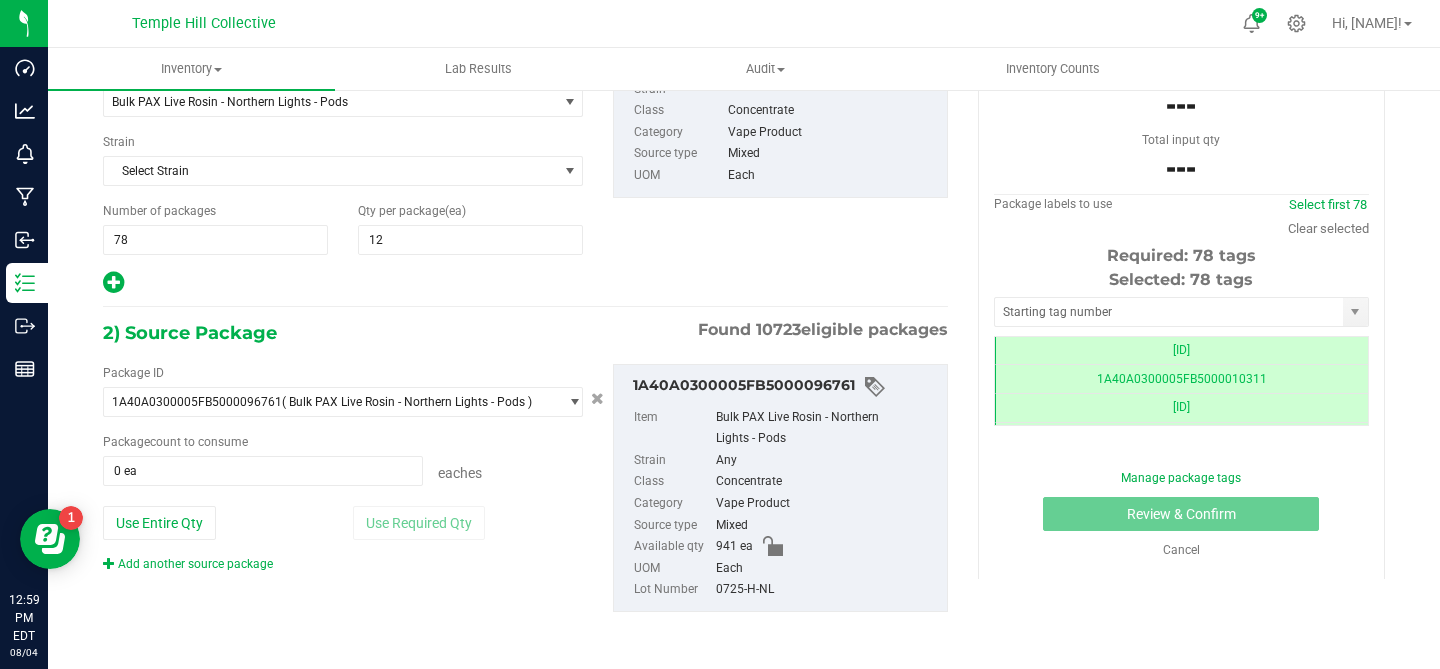 click on "Package ID
[ID]
(
Bulk PAX Live Rosin - Northern Lights - Pods
)
[ID] [ID] [ID] [ID] [ID] [ID] [ID] [ID] [ID] [ID] [ID] [ID] [ID] [ID] [ID] [ID] [ID] [ID] [ID] [ID] [ID] [ID] [ID] [ID] [ID] [ID] [ID] [ID] [ID] [ID] [ID]" at bounding box center (343, 468) 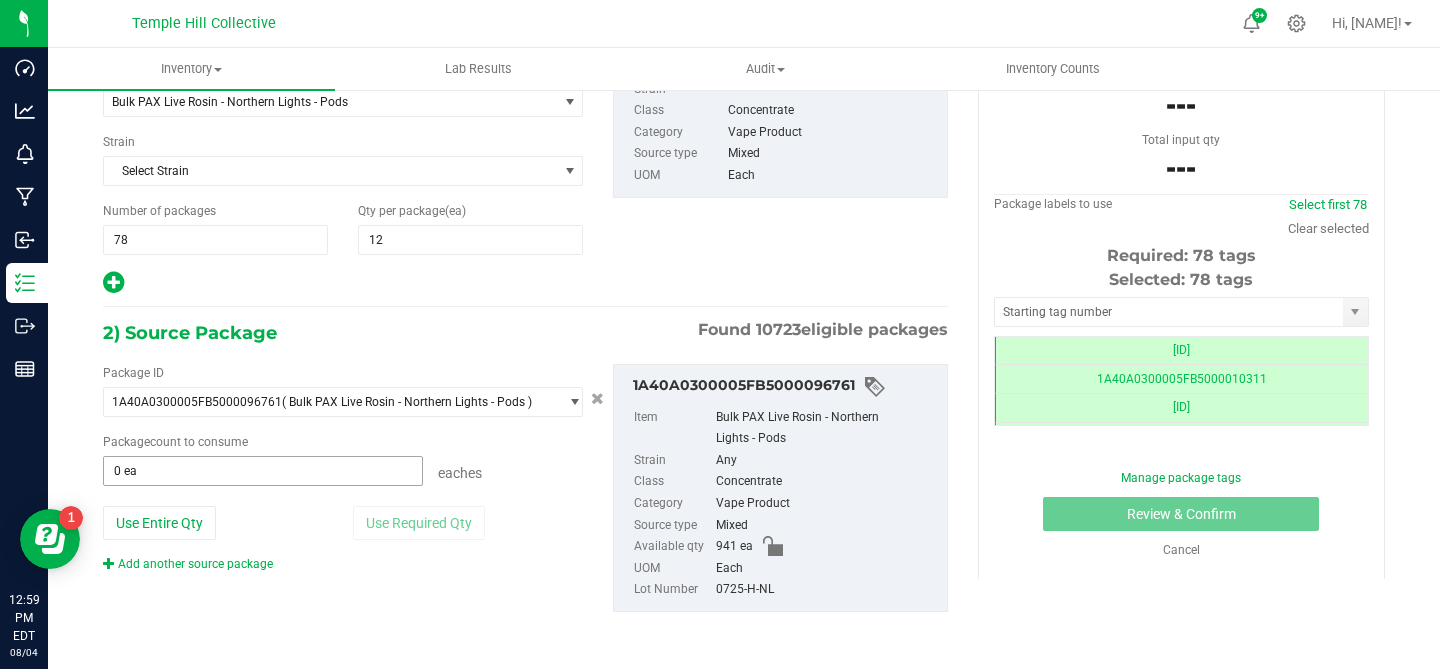 click on "0 ea" at bounding box center (263, 471) 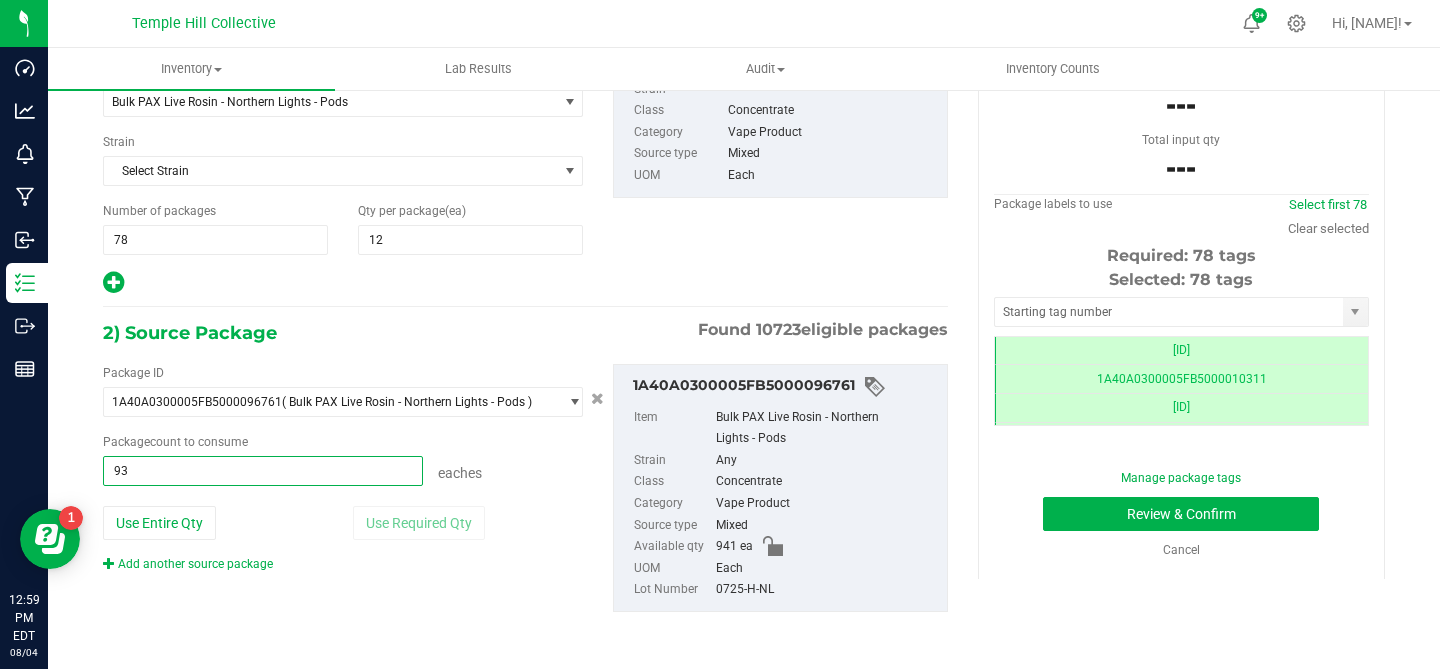 type on "936" 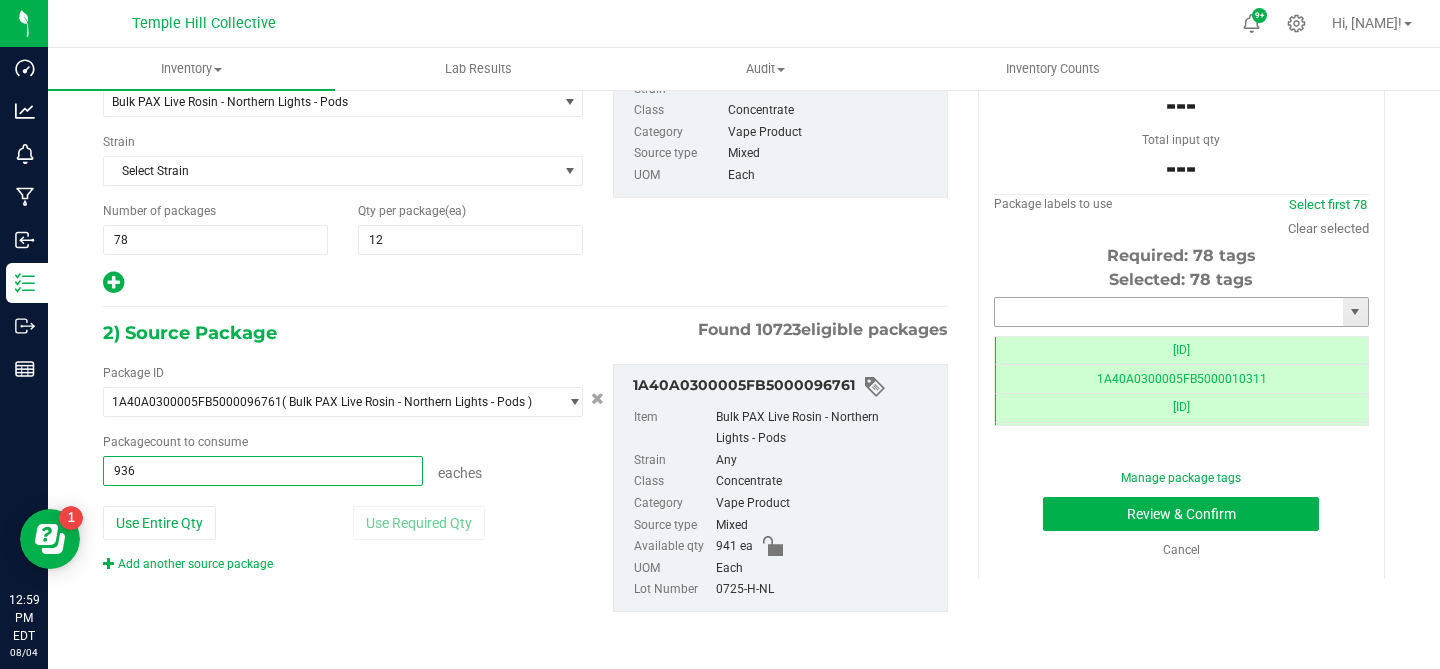 type on "936 ea" 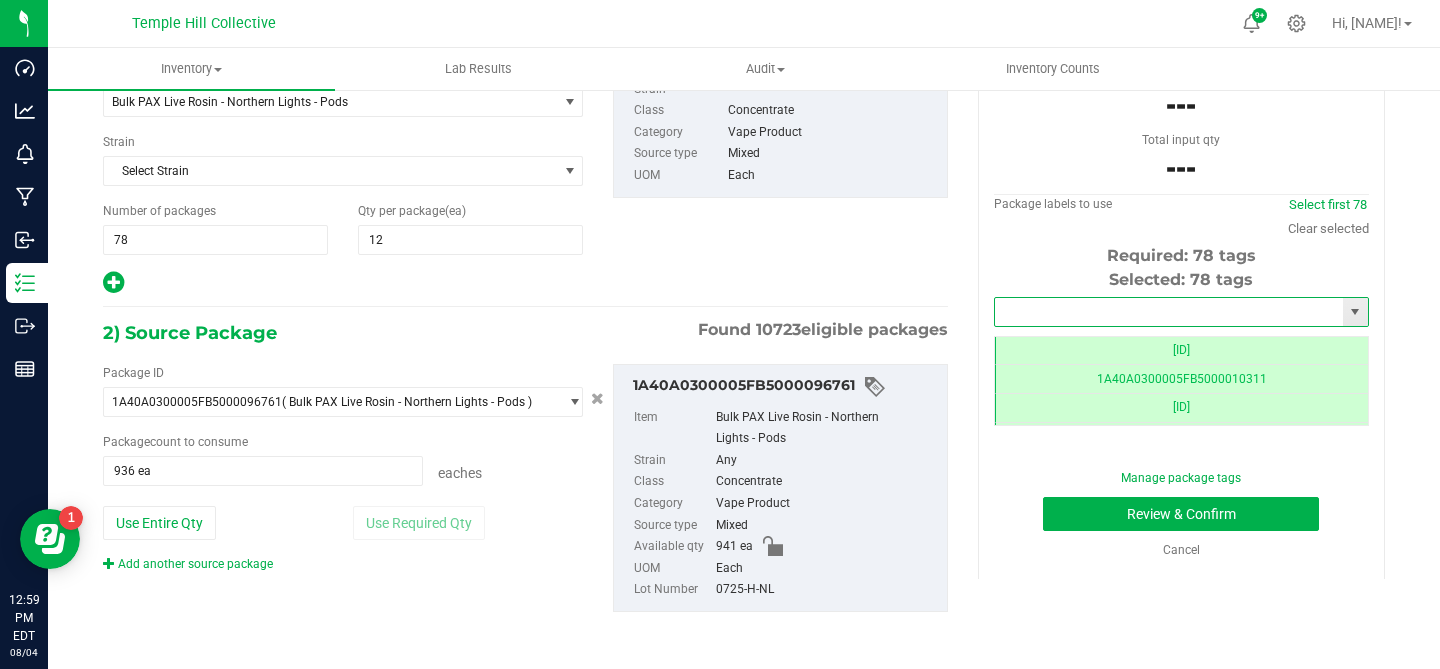 click at bounding box center [1169, 312] 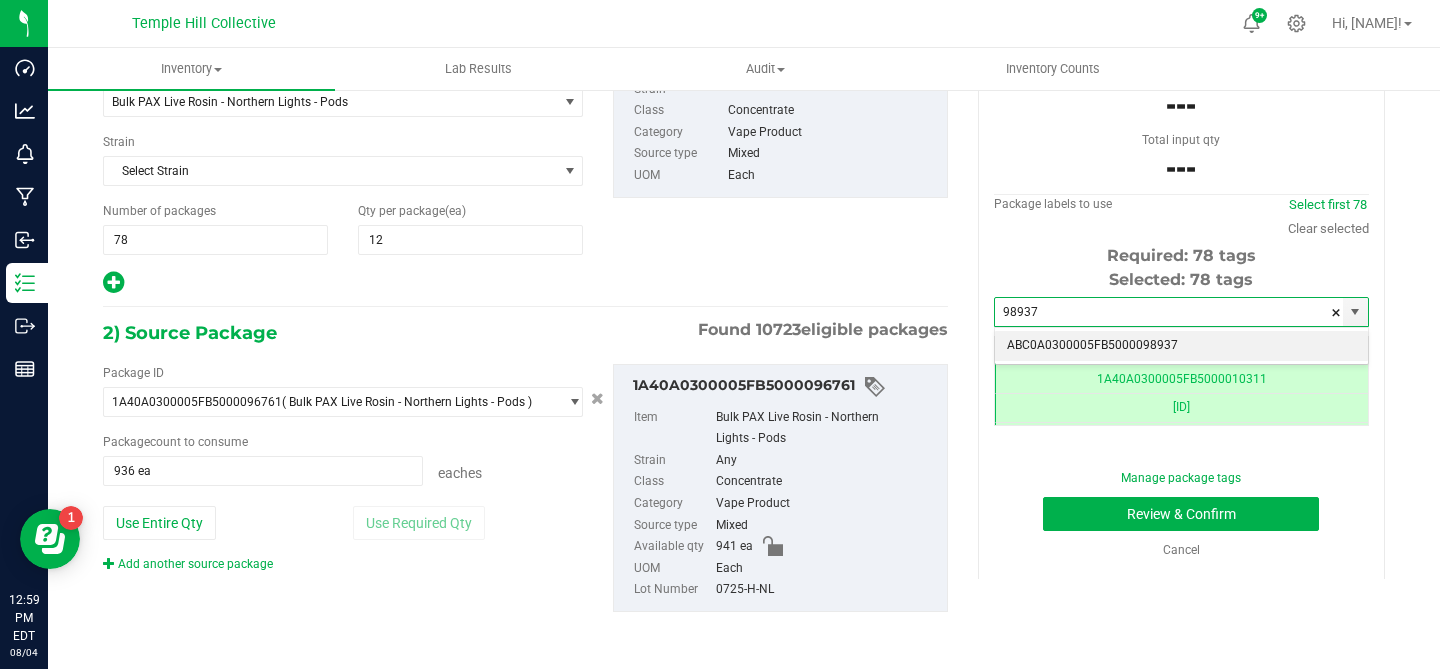 click on "ABC0A0300005FB5000098937" at bounding box center (1181, 346) 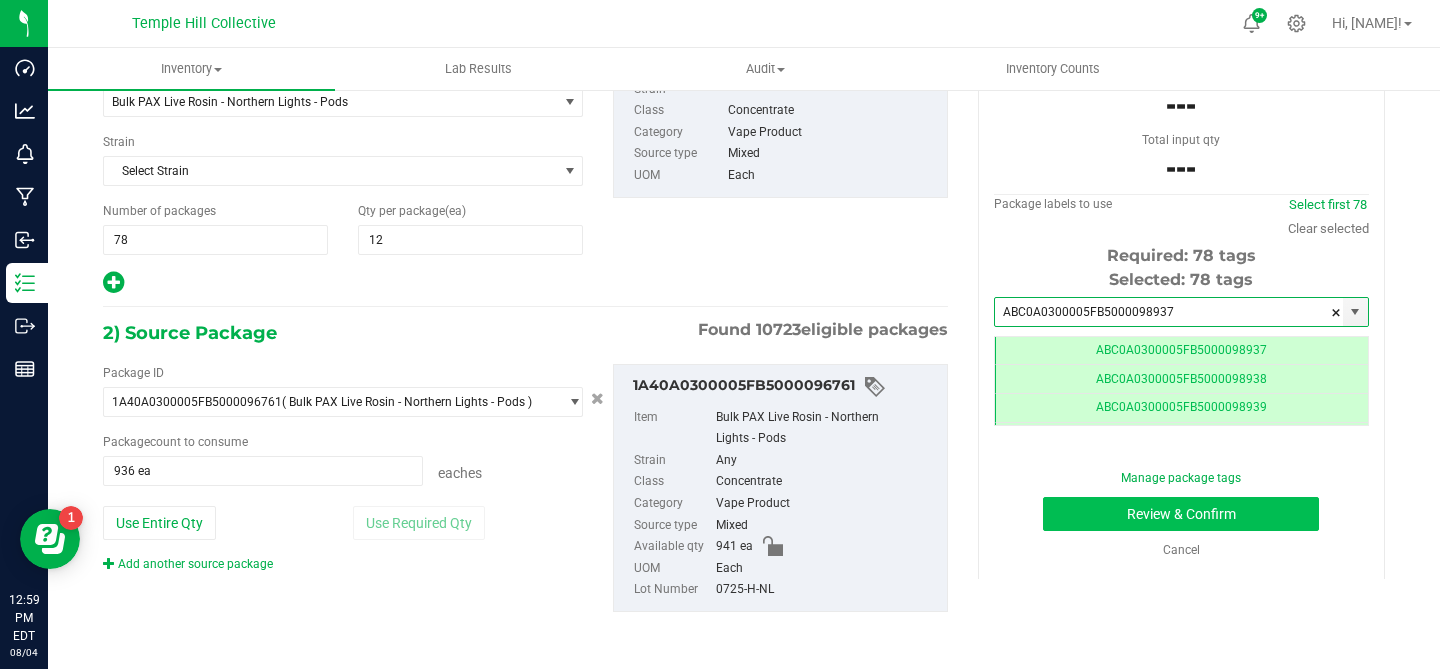type on "ABC0A0300005FB5000098937" 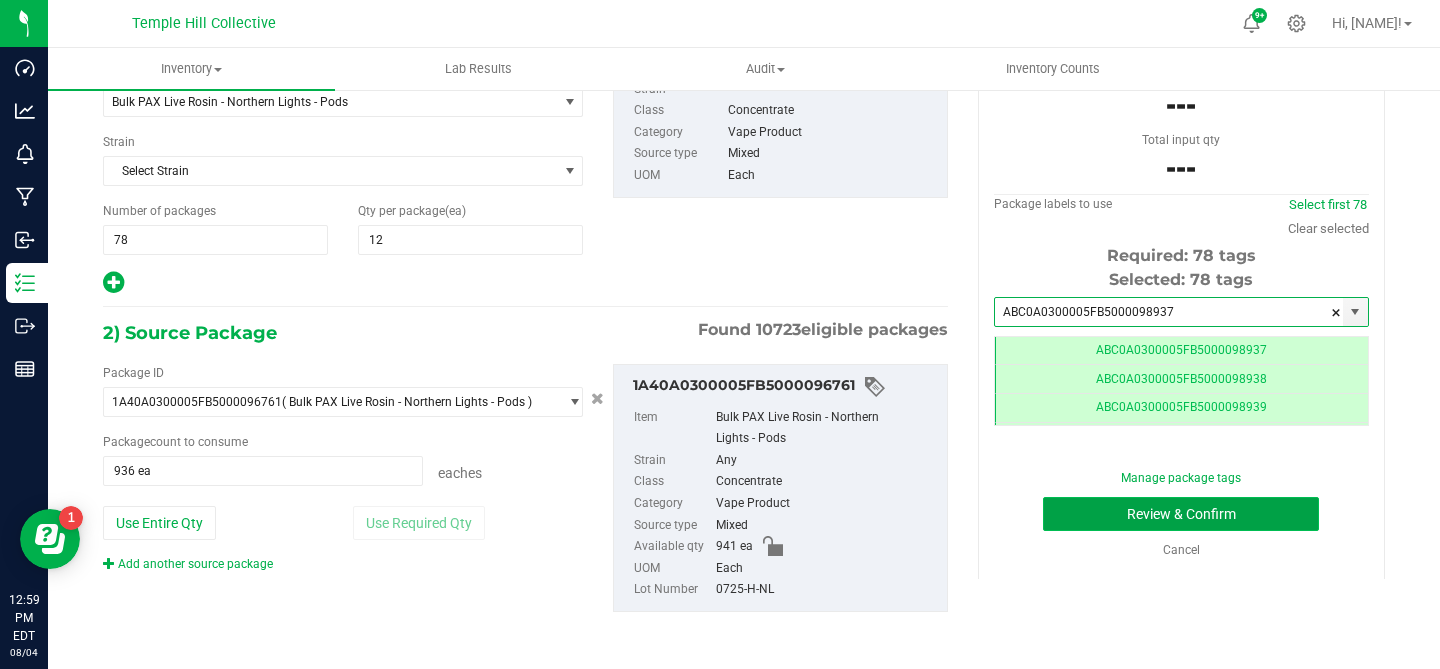 click on "Review & Confirm" at bounding box center (1181, 514) 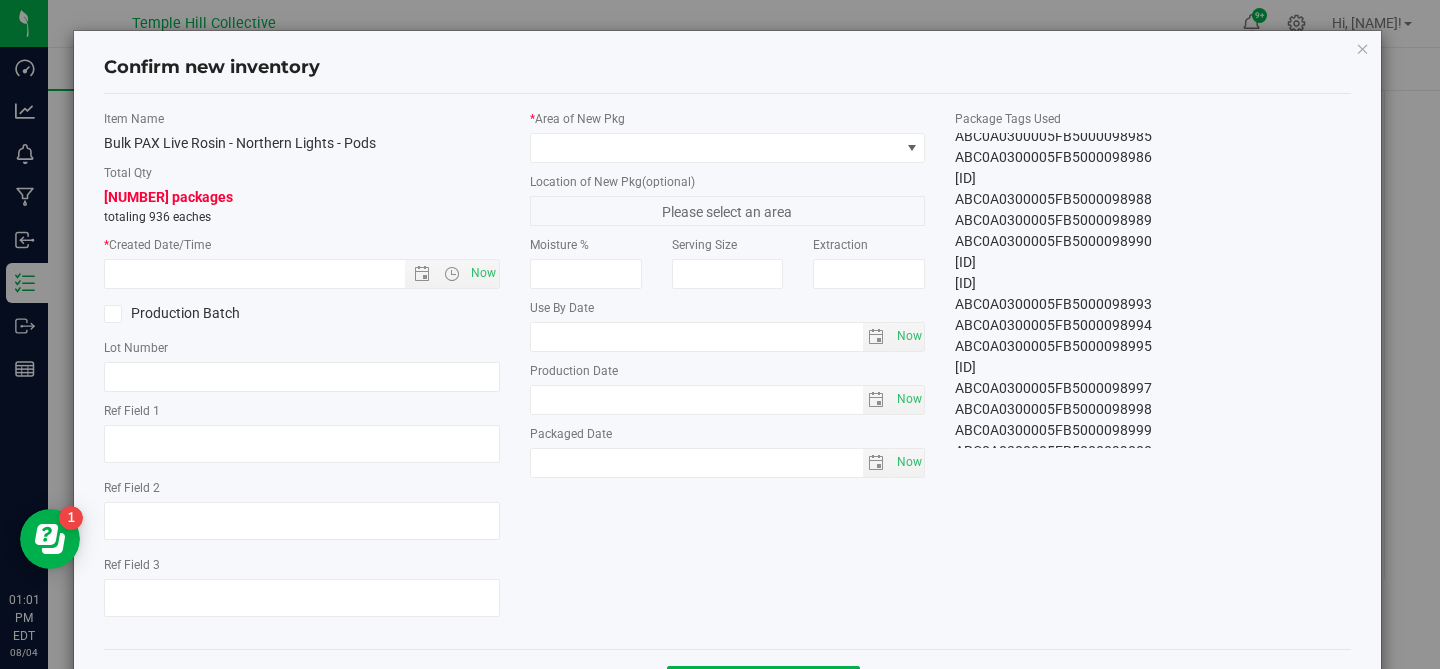 scroll, scrollTop: 1323, scrollLeft: 0, axis: vertical 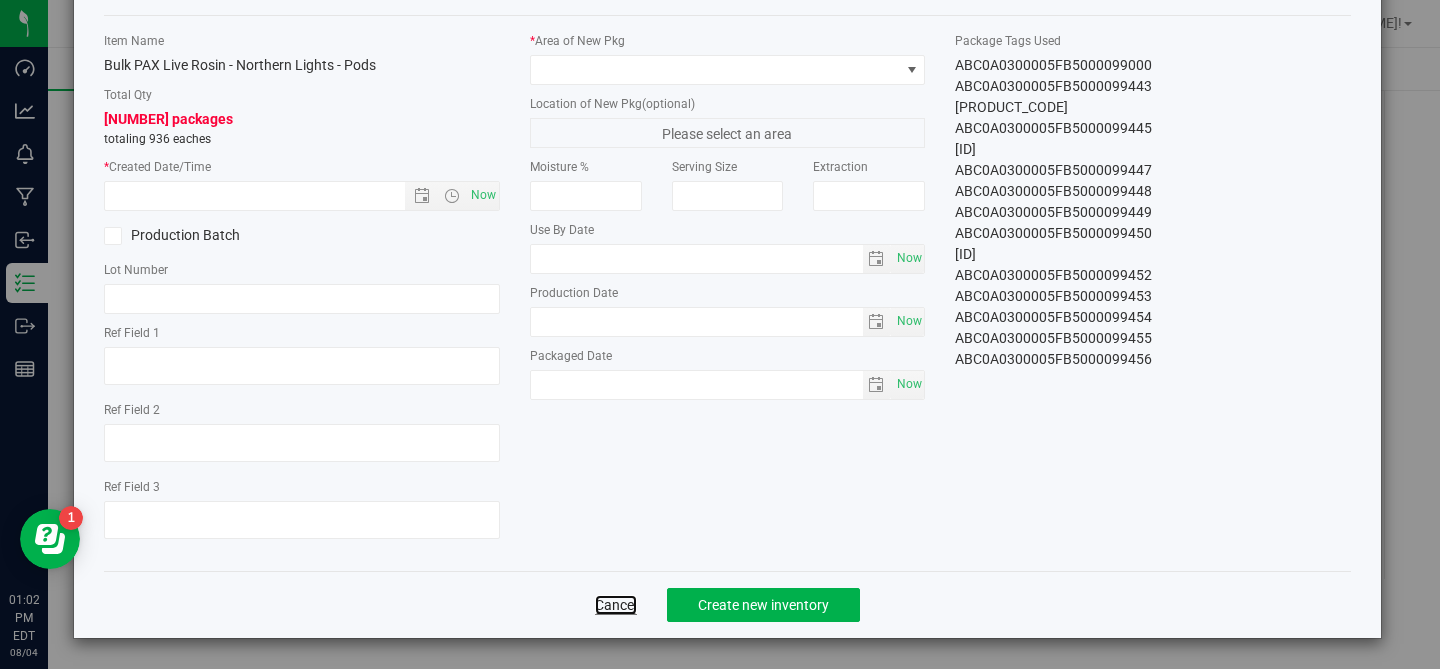 click on "Cancel" at bounding box center [616, 605] 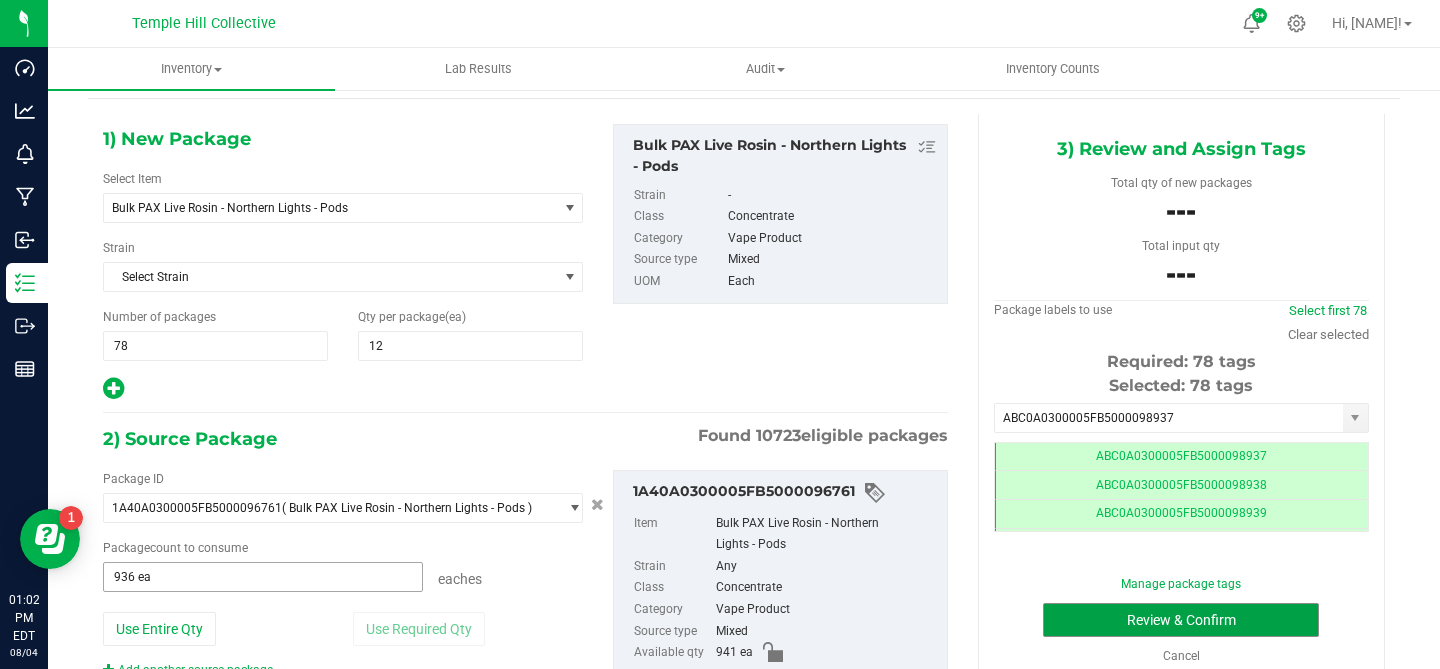 scroll, scrollTop: 0, scrollLeft: 0, axis: both 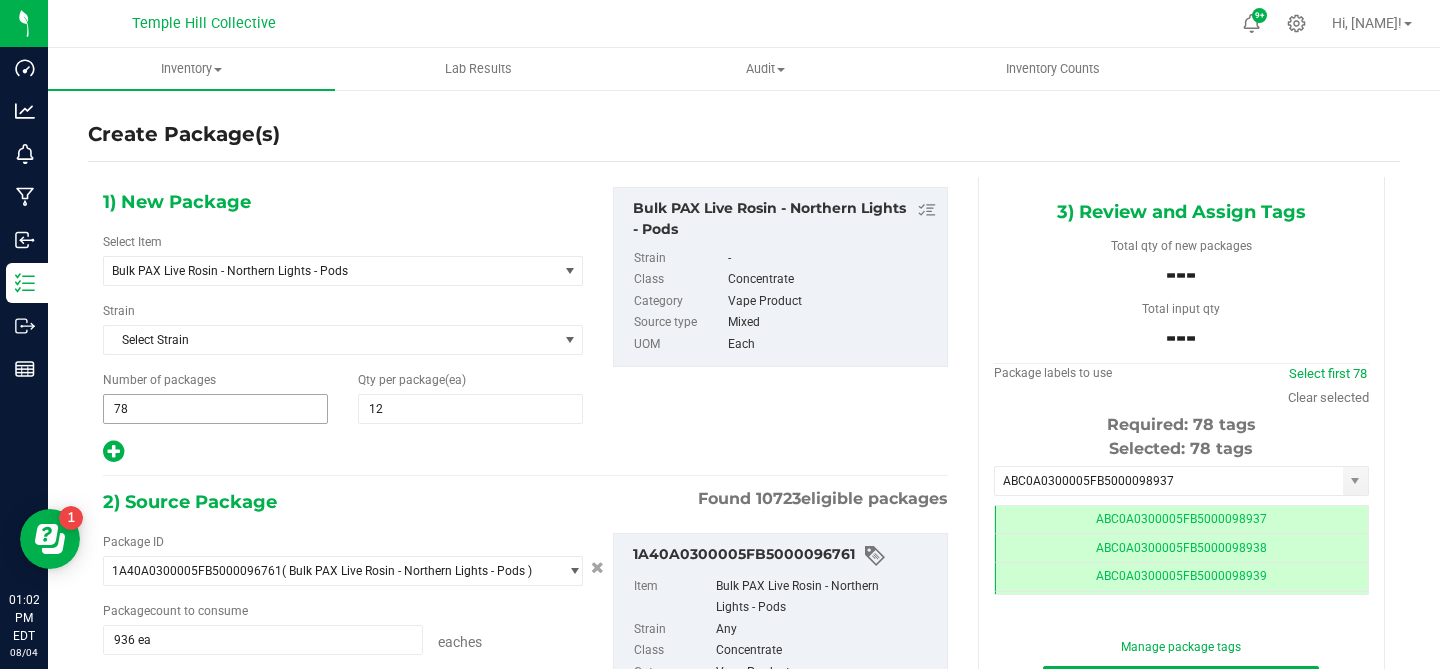 click on "78" at bounding box center [215, 409] 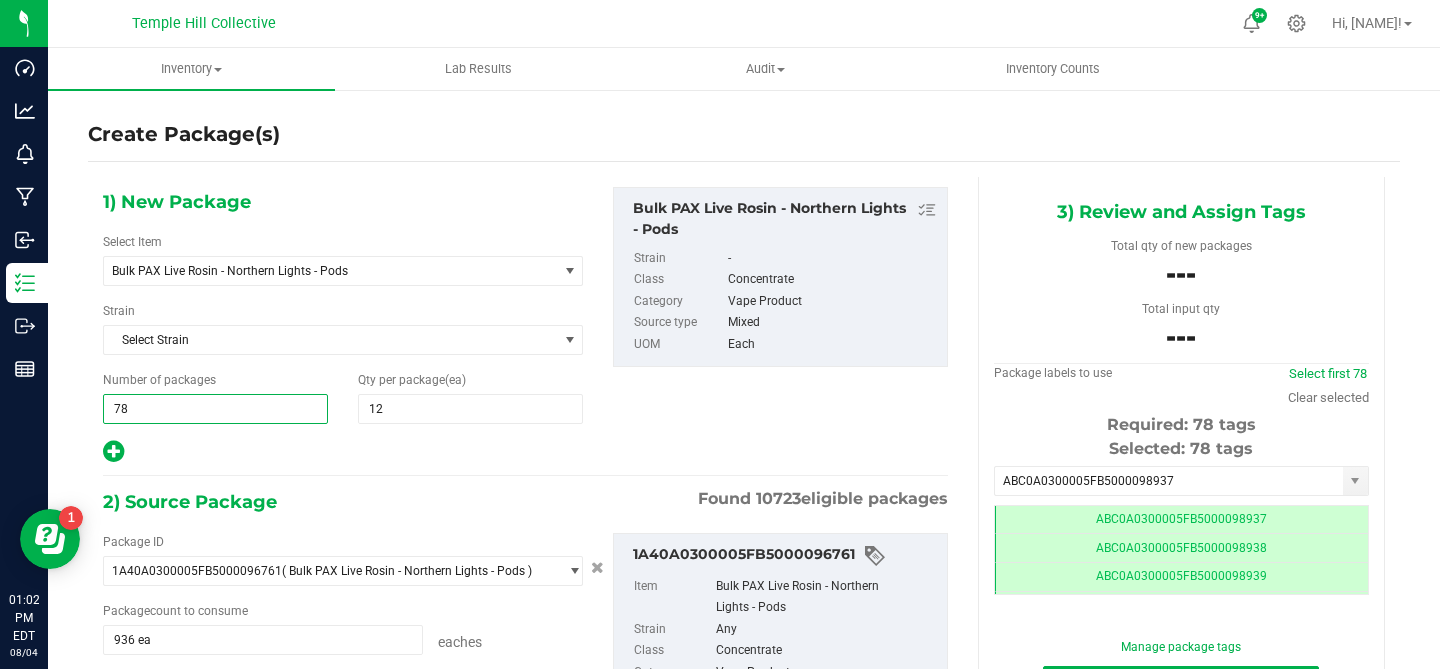 click on "78" at bounding box center [215, 409] 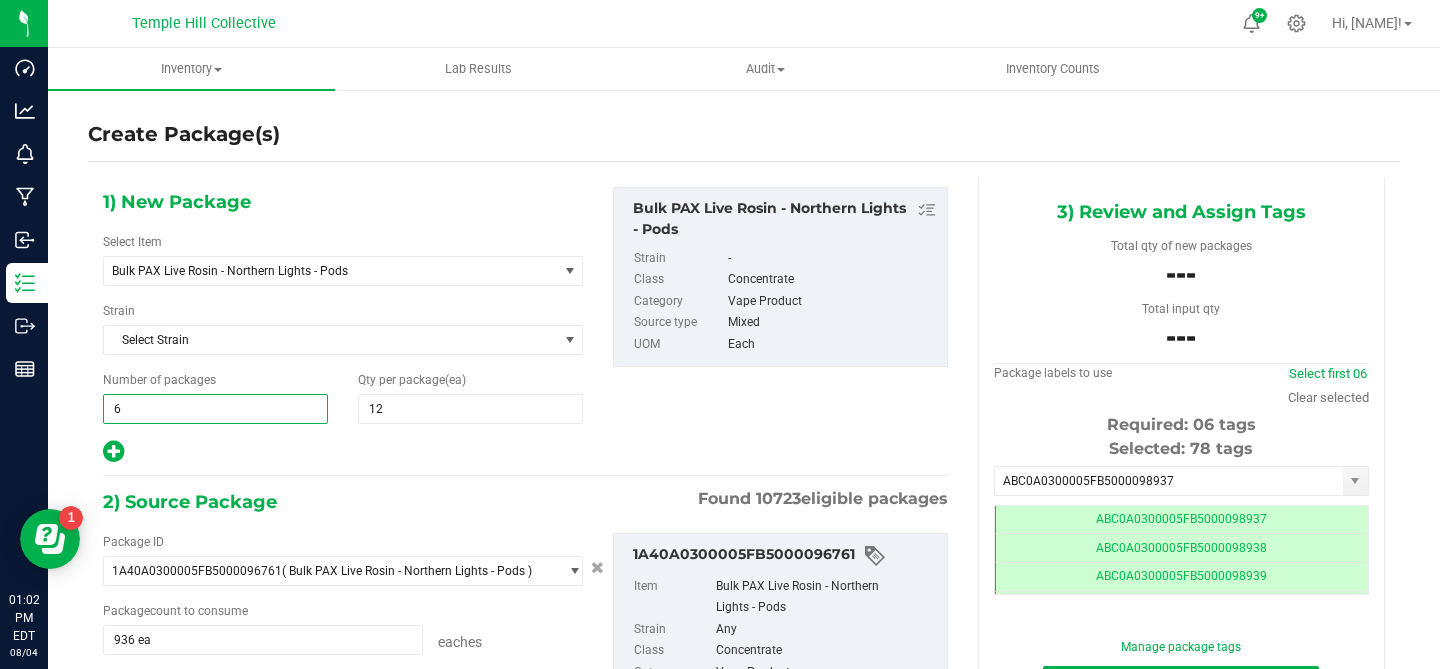 type on "64" 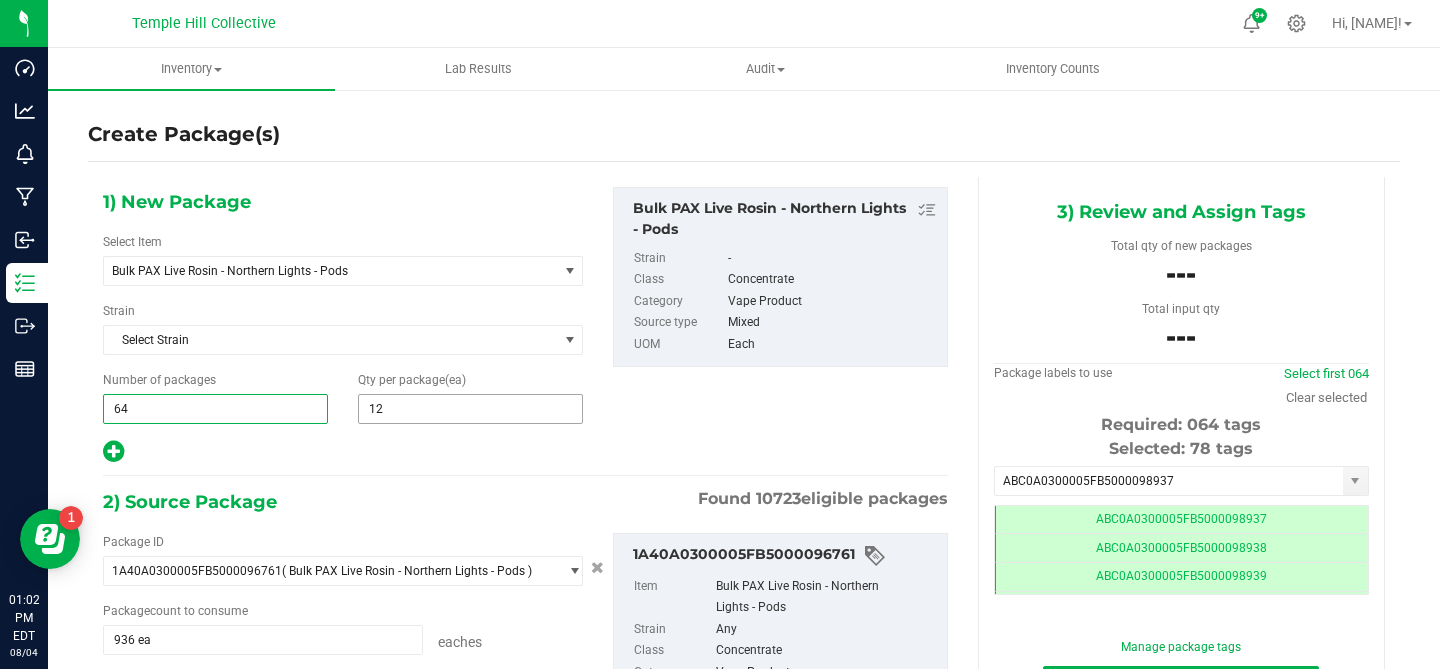 click on "12" at bounding box center [470, 409] 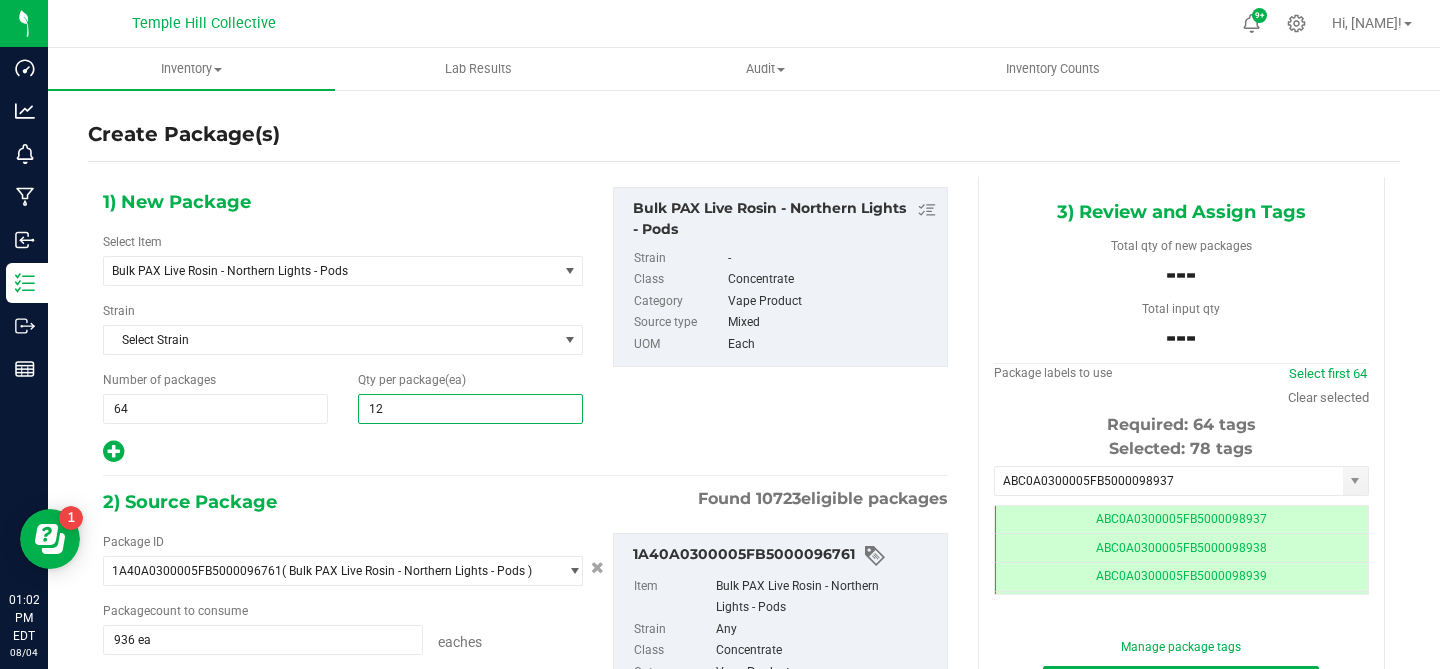 click on "12" at bounding box center [470, 409] 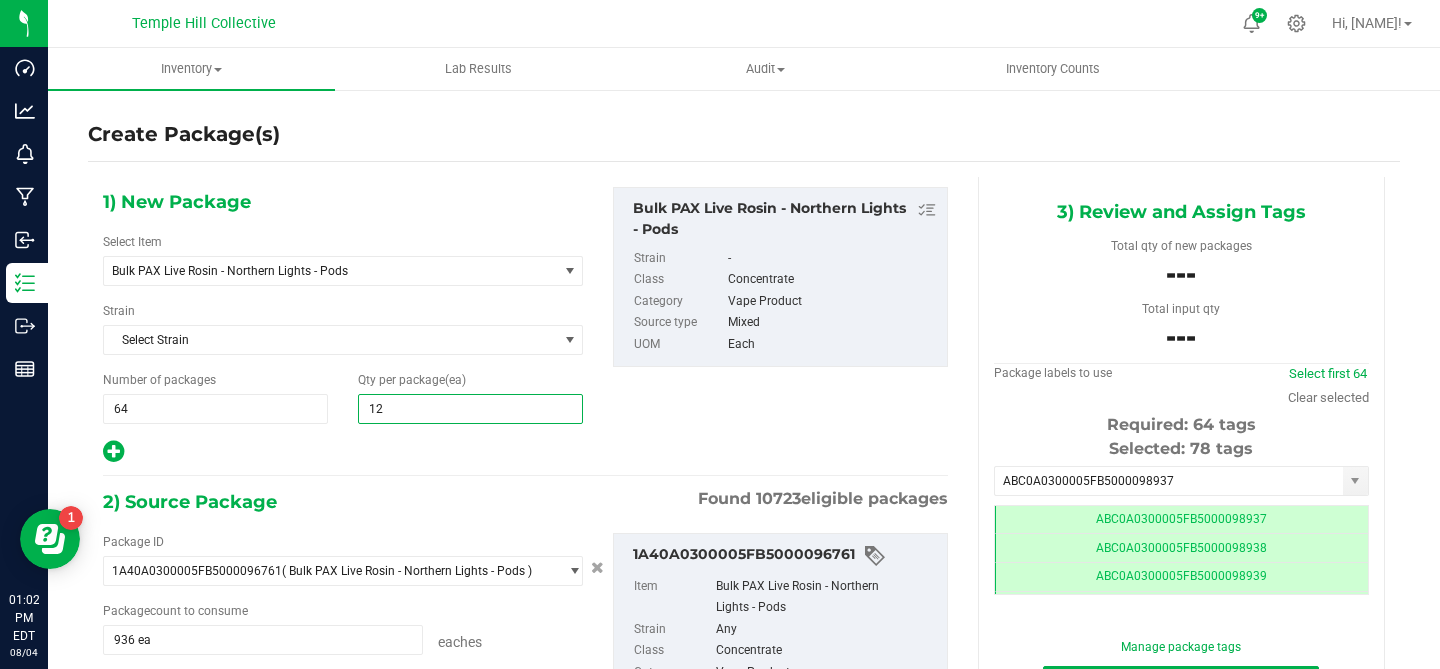 click at bounding box center (343, 452) 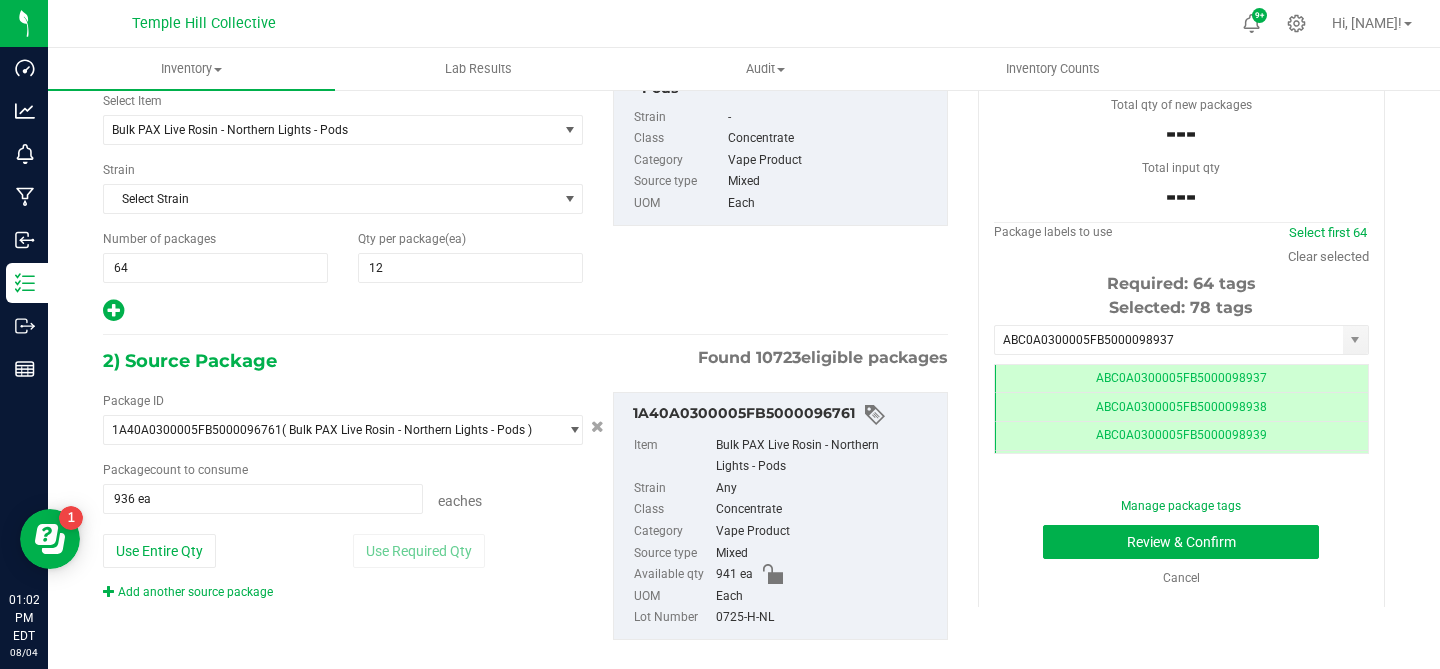scroll, scrollTop: 169, scrollLeft: 0, axis: vertical 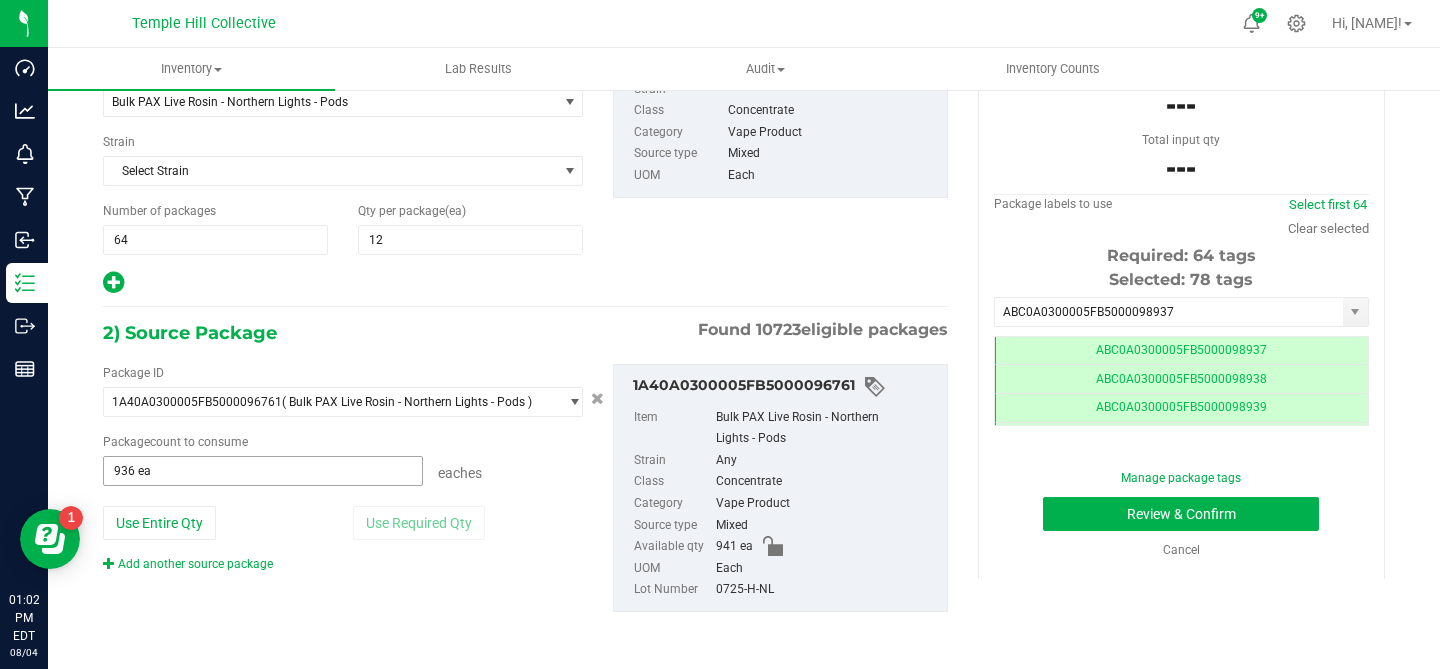 click on "936 ea" at bounding box center [263, 471] 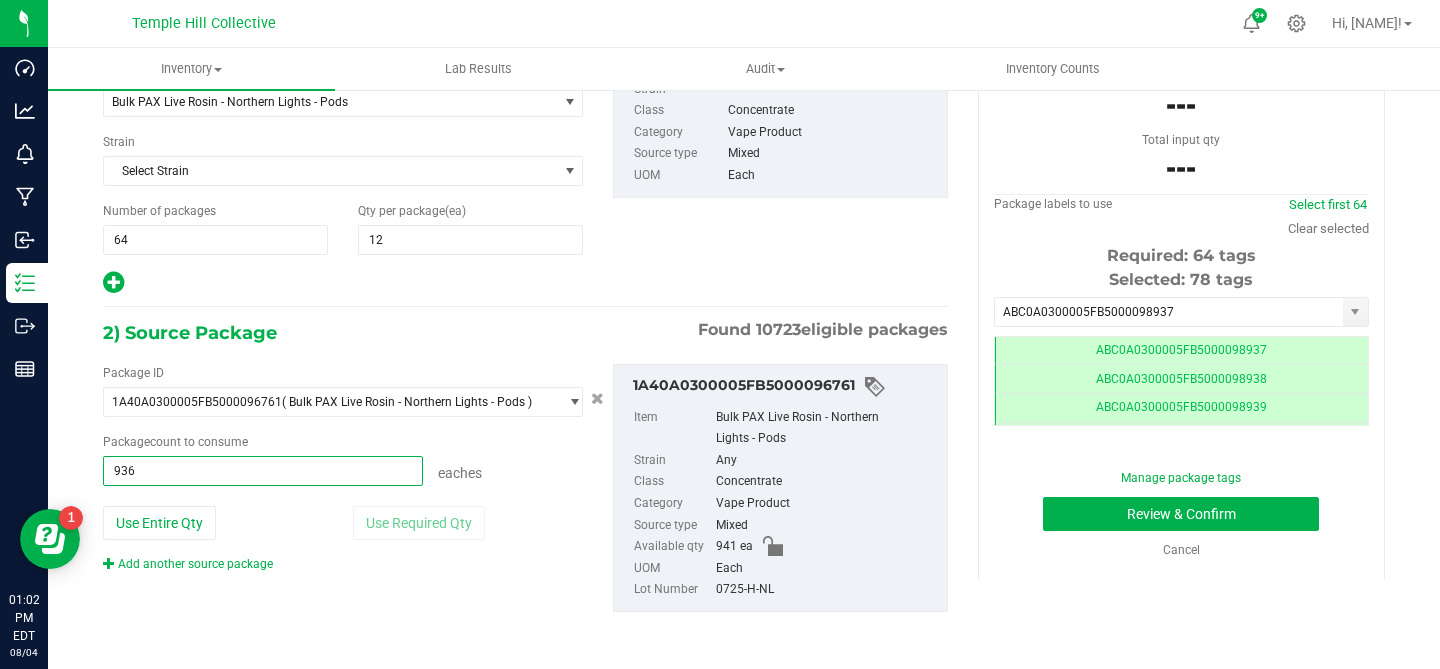click on "936" at bounding box center (263, 471) 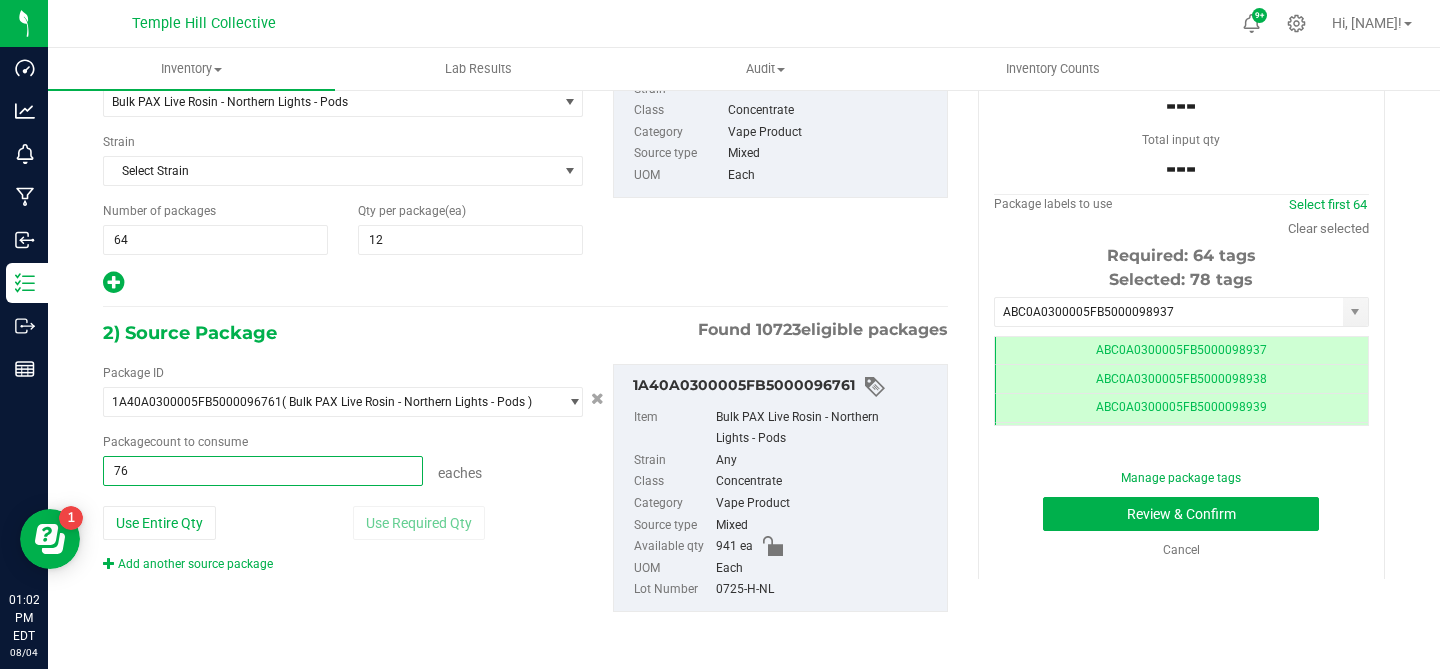 type on "768" 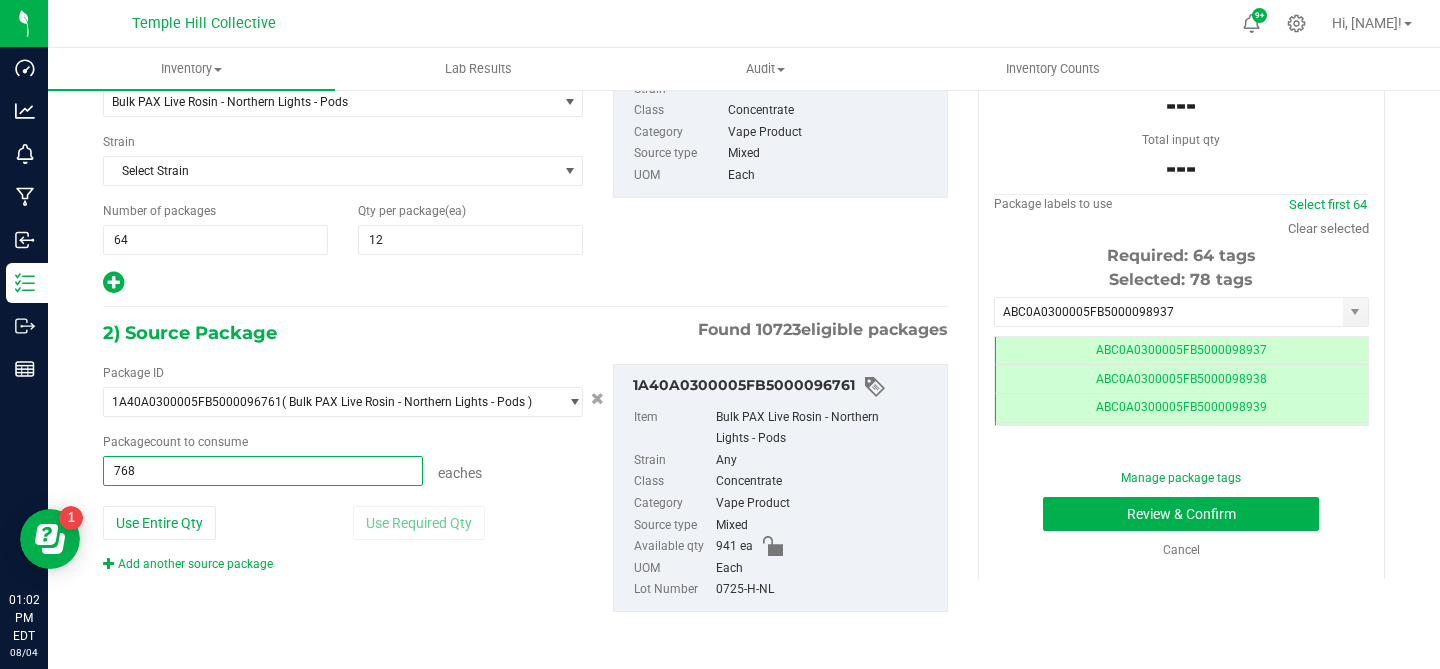 click on "eaches" at bounding box center [503, 470] 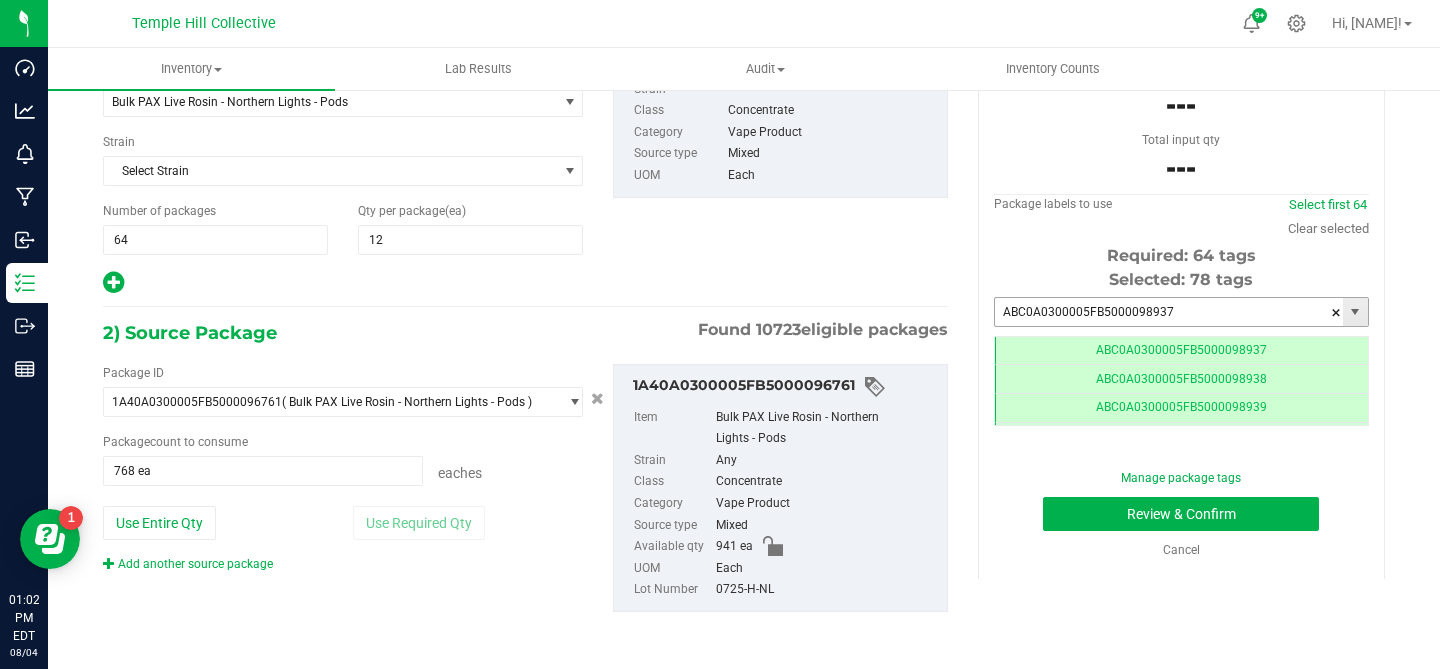 click on "ABC0A0300005FB5000098937" at bounding box center [1169, 312] 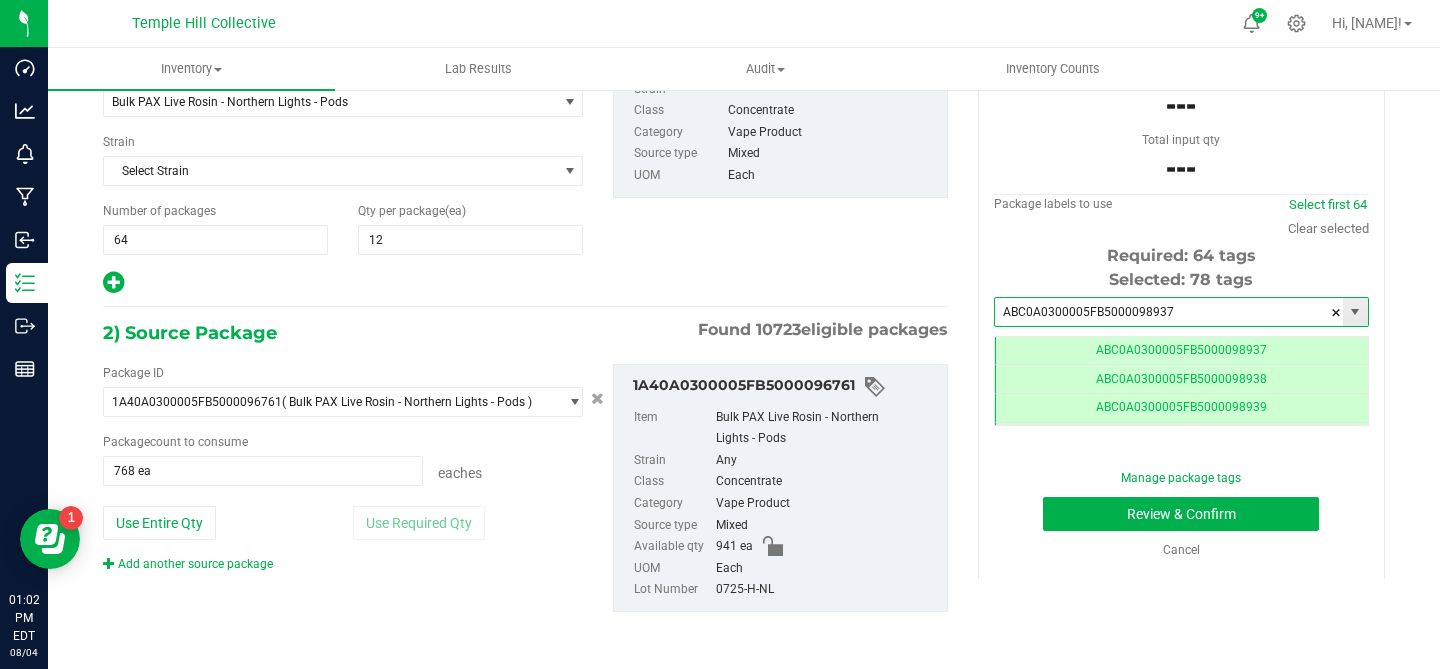 click on "ABC0A0300005FB5000098937" at bounding box center [1169, 312] 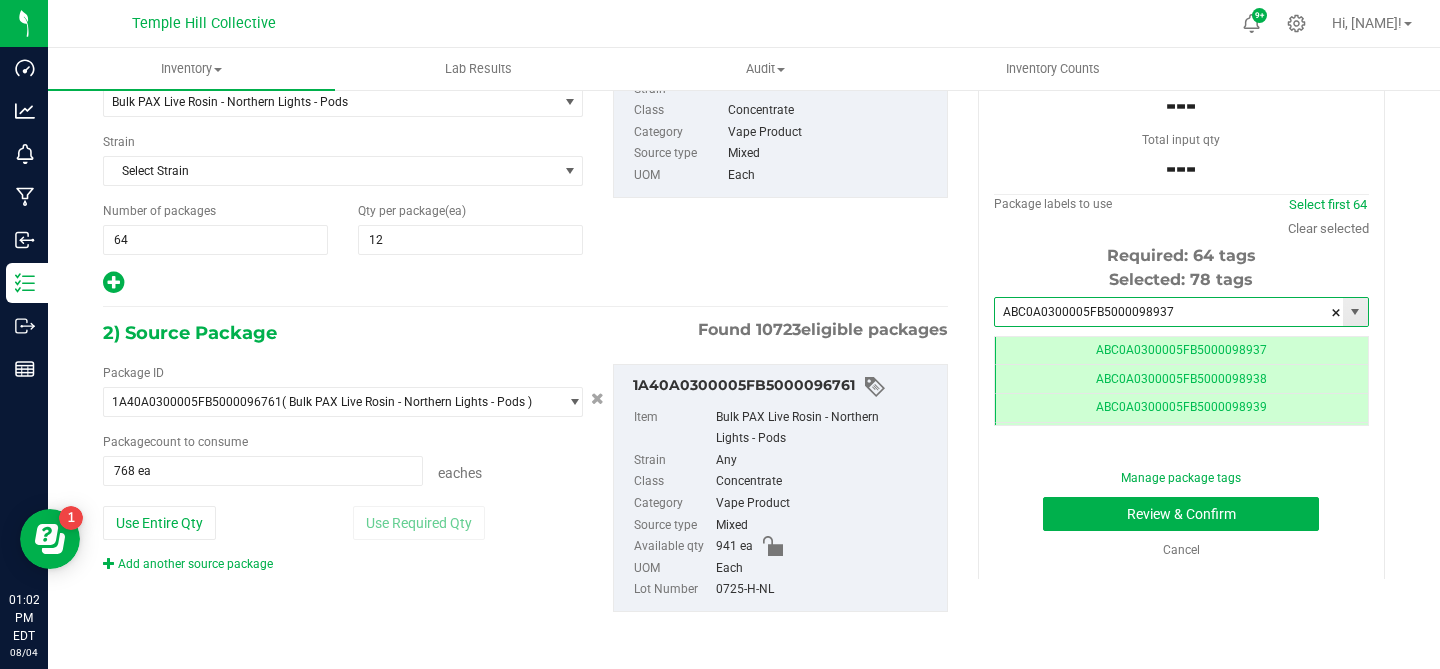 click on "ABC0A0300005FB5000098937" at bounding box center (1169, 312) 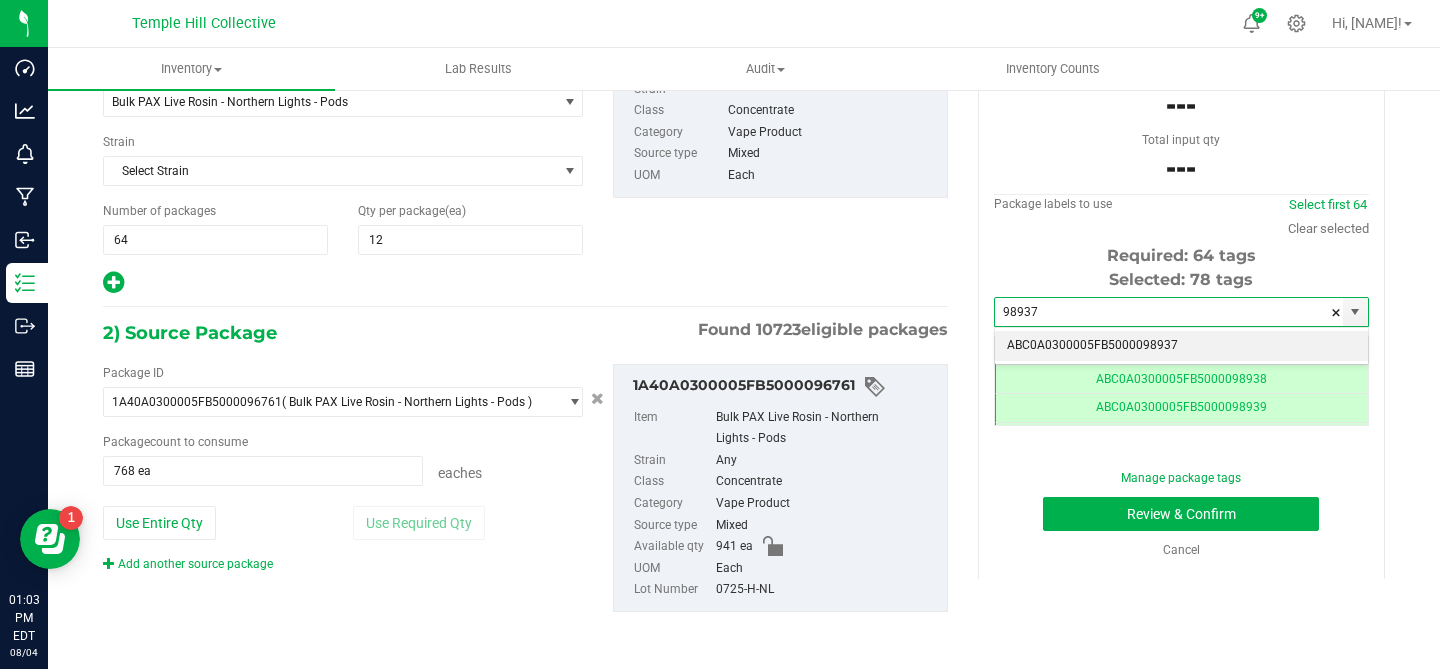 click on "ABC0A0300005FB5000098937" at bounding box center (1181, 346) 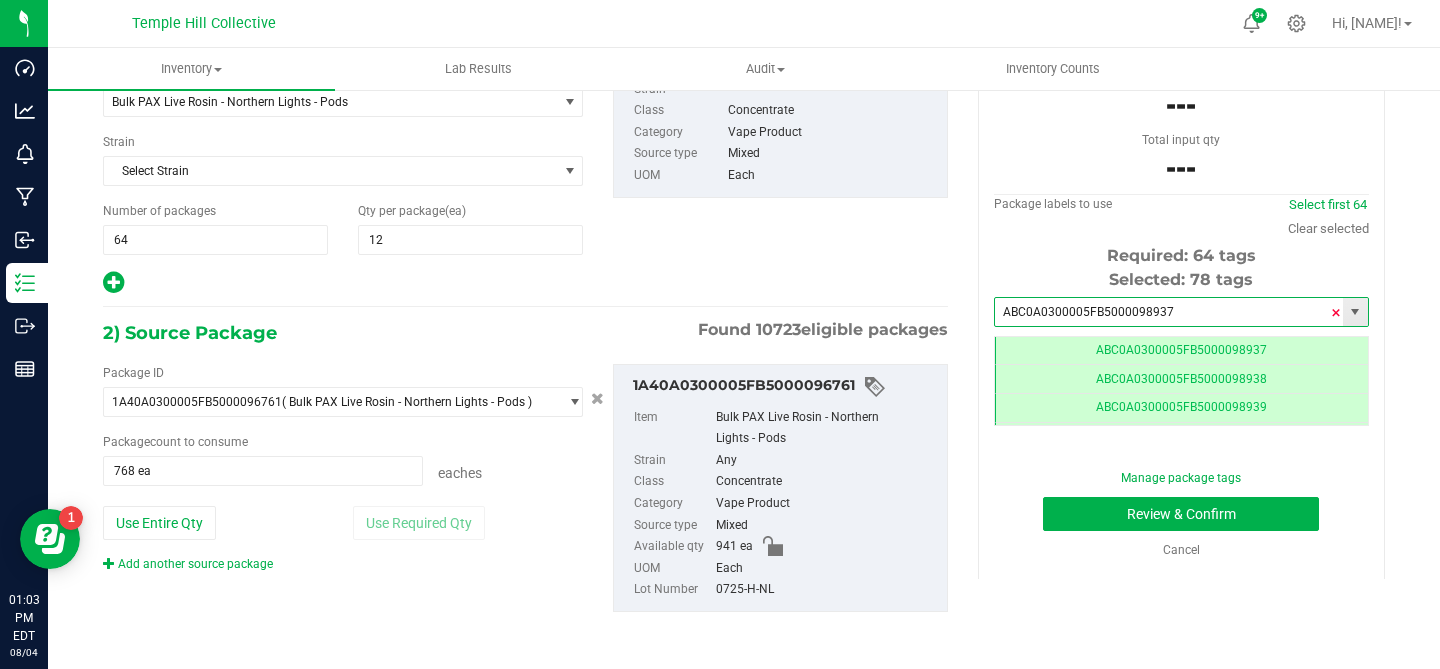 click at bounding box center [1336, 313] 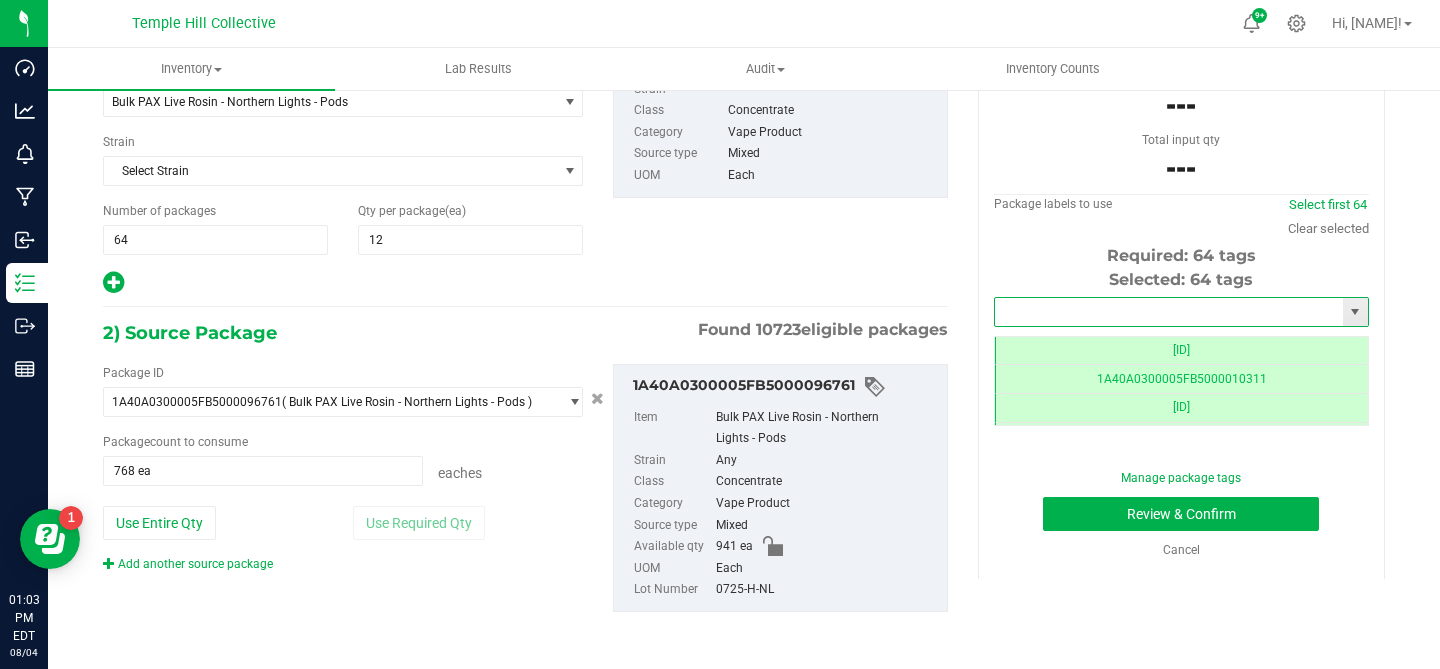 scroll, scrollTop: 0, scrollLeft: -1, axis: horizontal 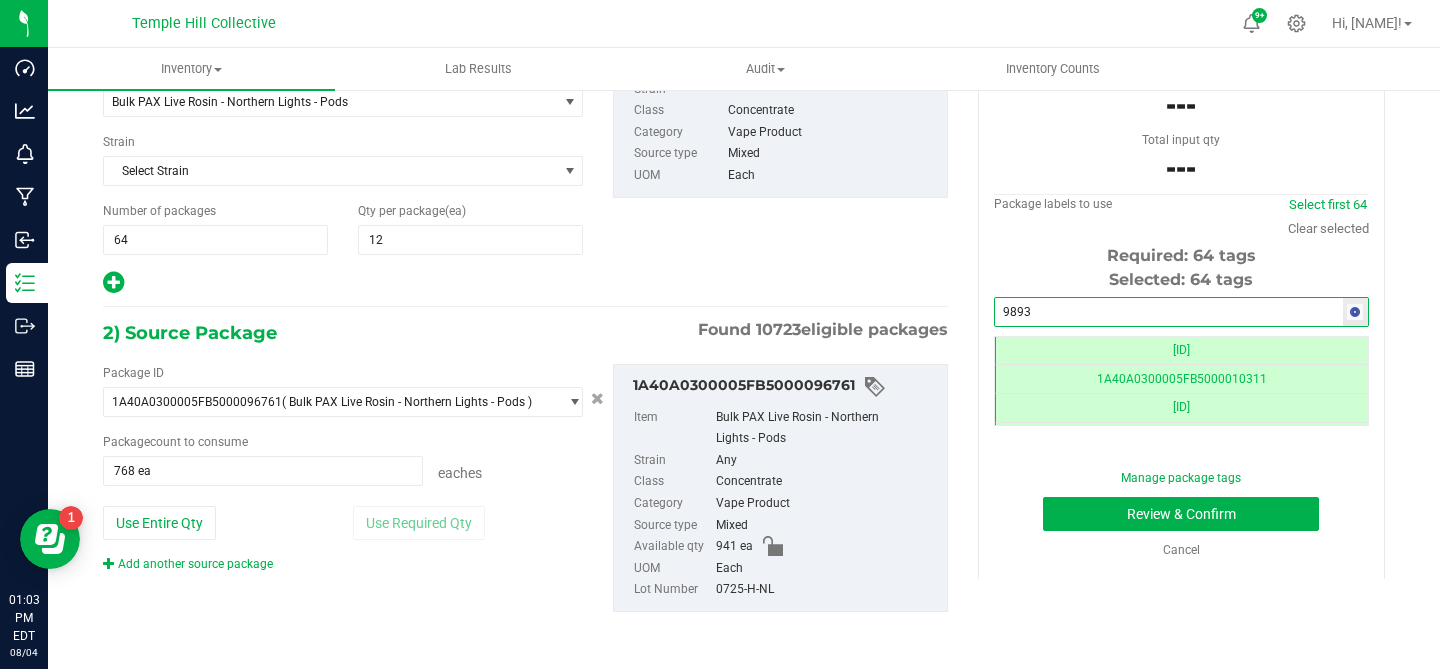 type on "98937" 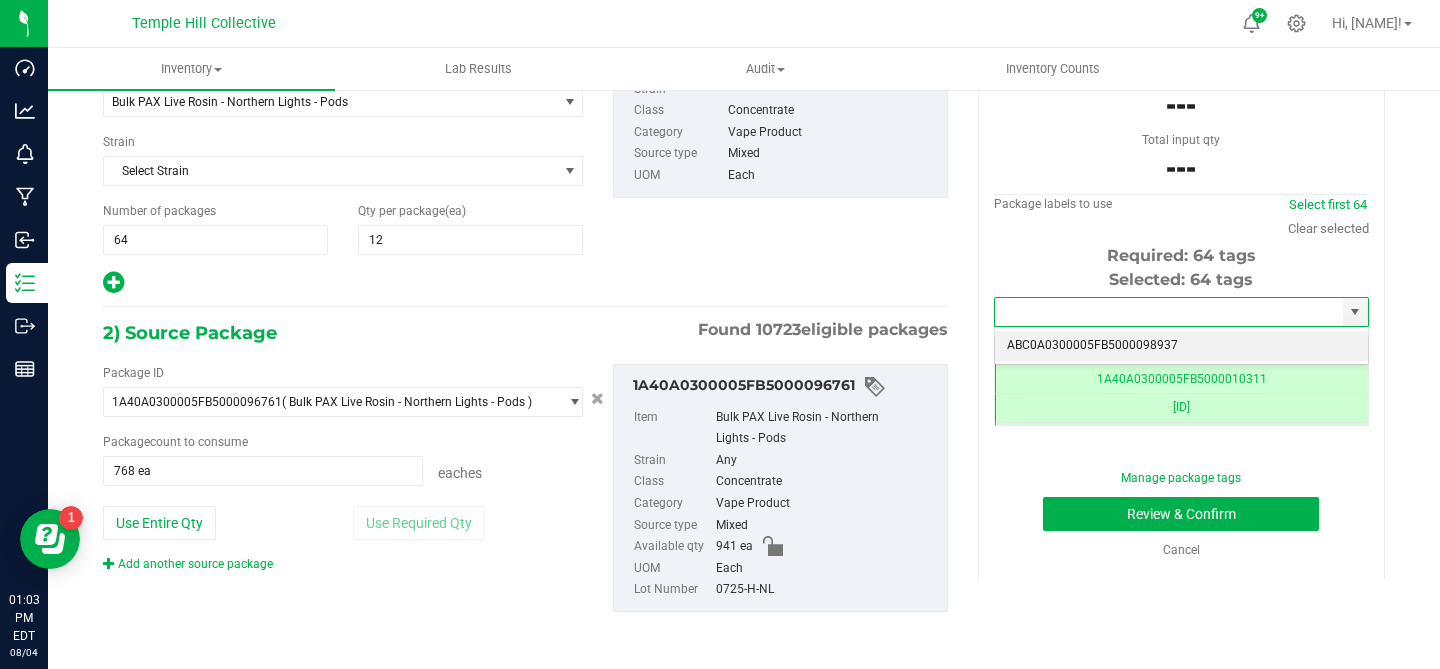 click on "ABC0A0300005FB5000098937" at bounding box center (1181, 346) 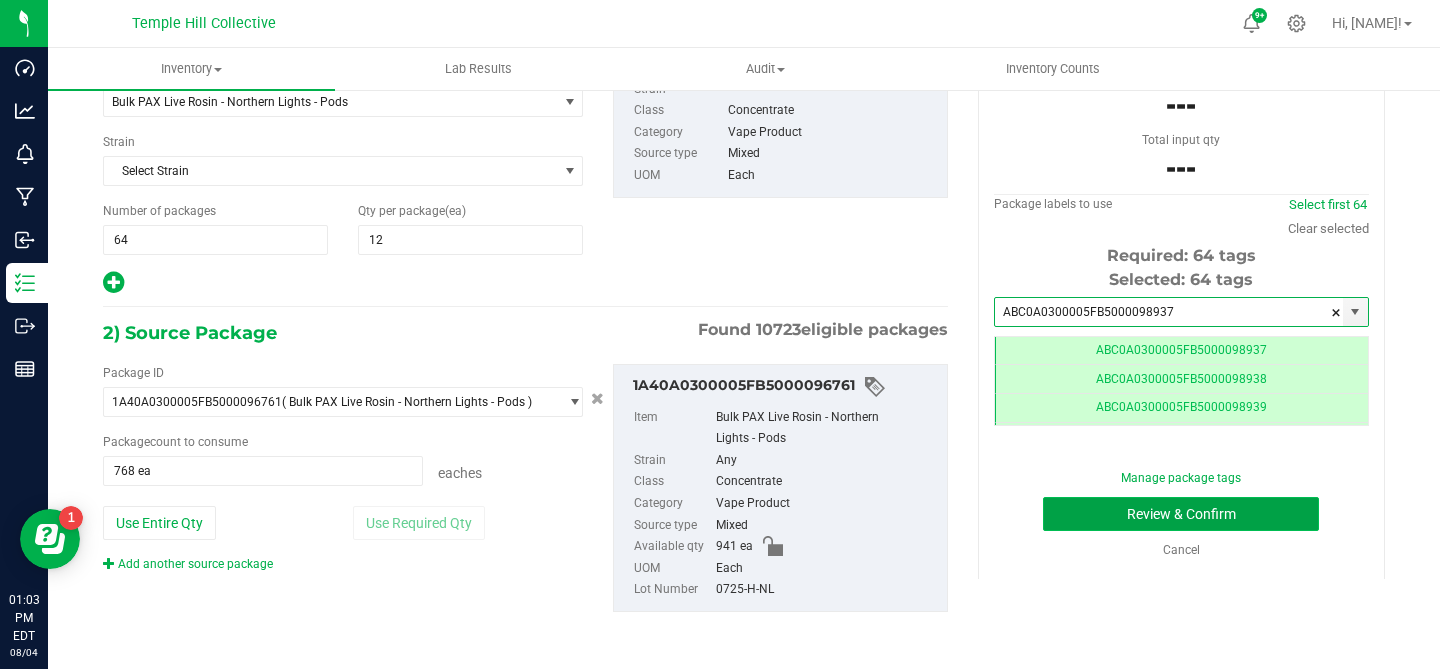 click on "Review & Confirm" at bounding box center (1181, 514) 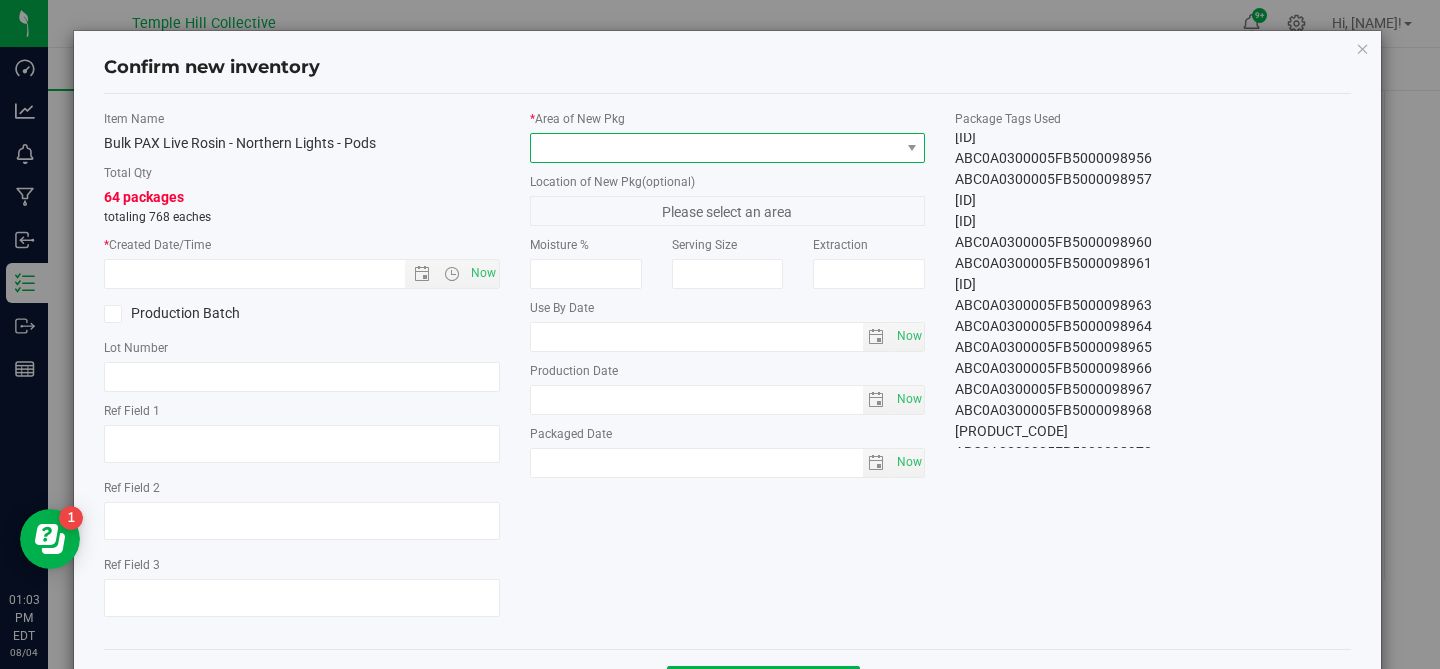 click at bounding box center [715, 148] 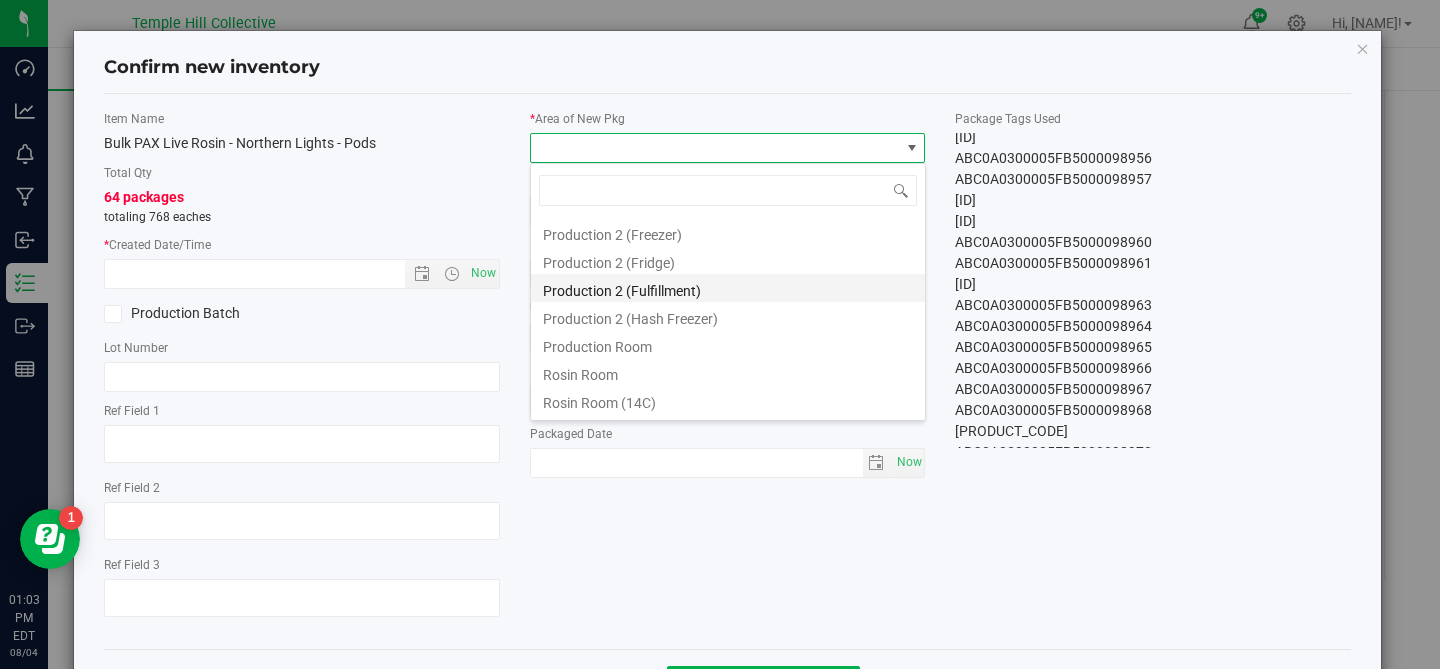 click on "Production 2 (Fulfillment)" at bounding box center (728, 288) 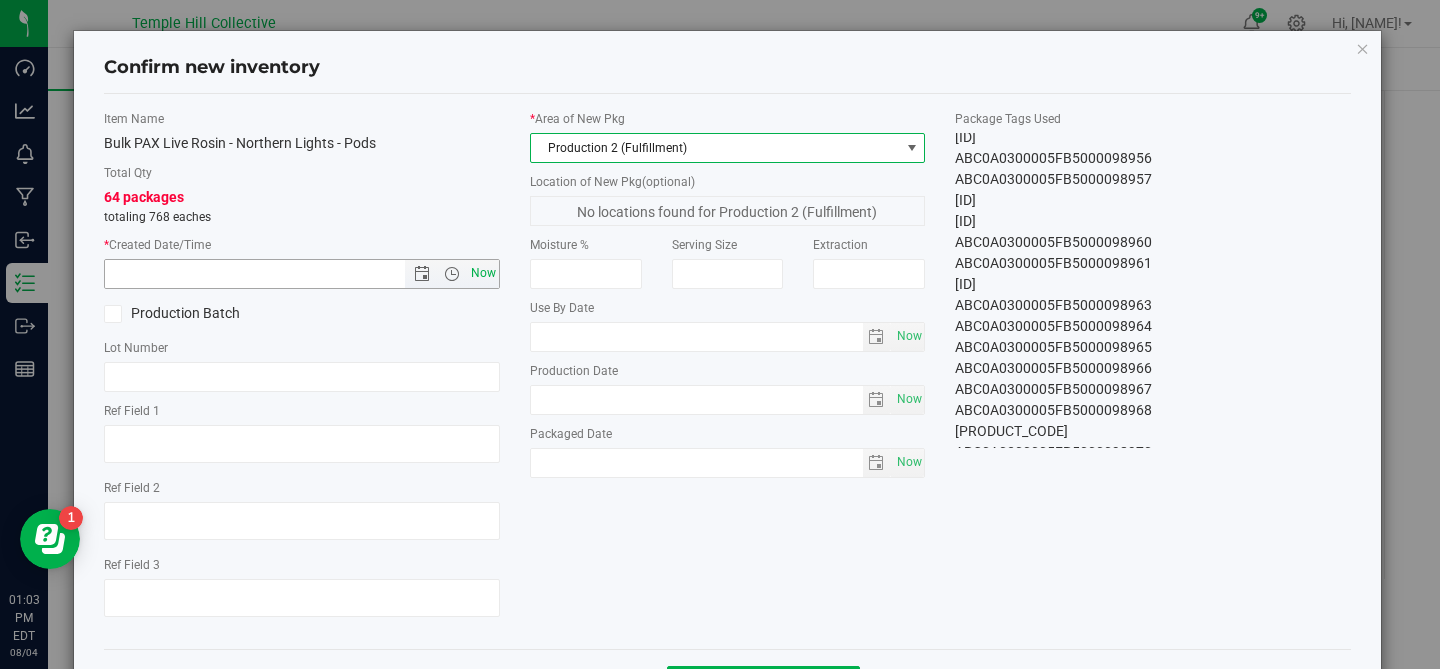 click on "Now" at bounding box center [483, 273] 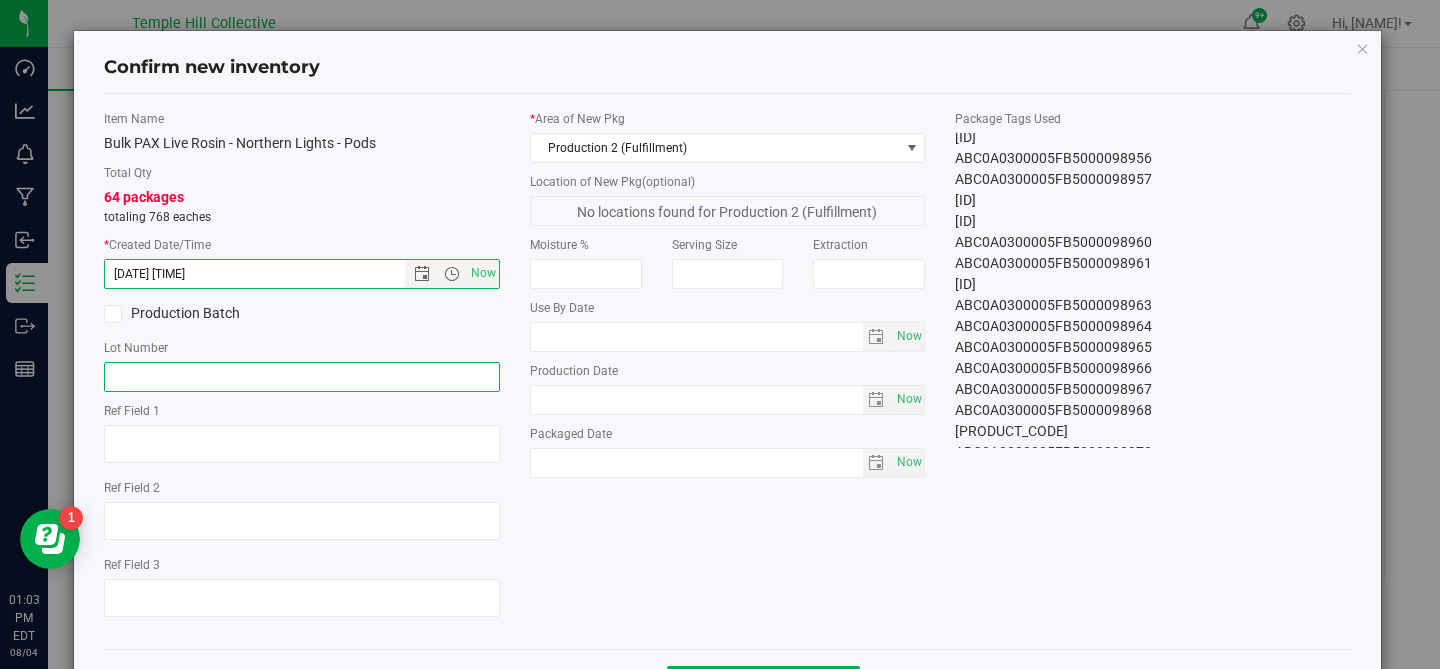 click at bounding box center (302, 377) 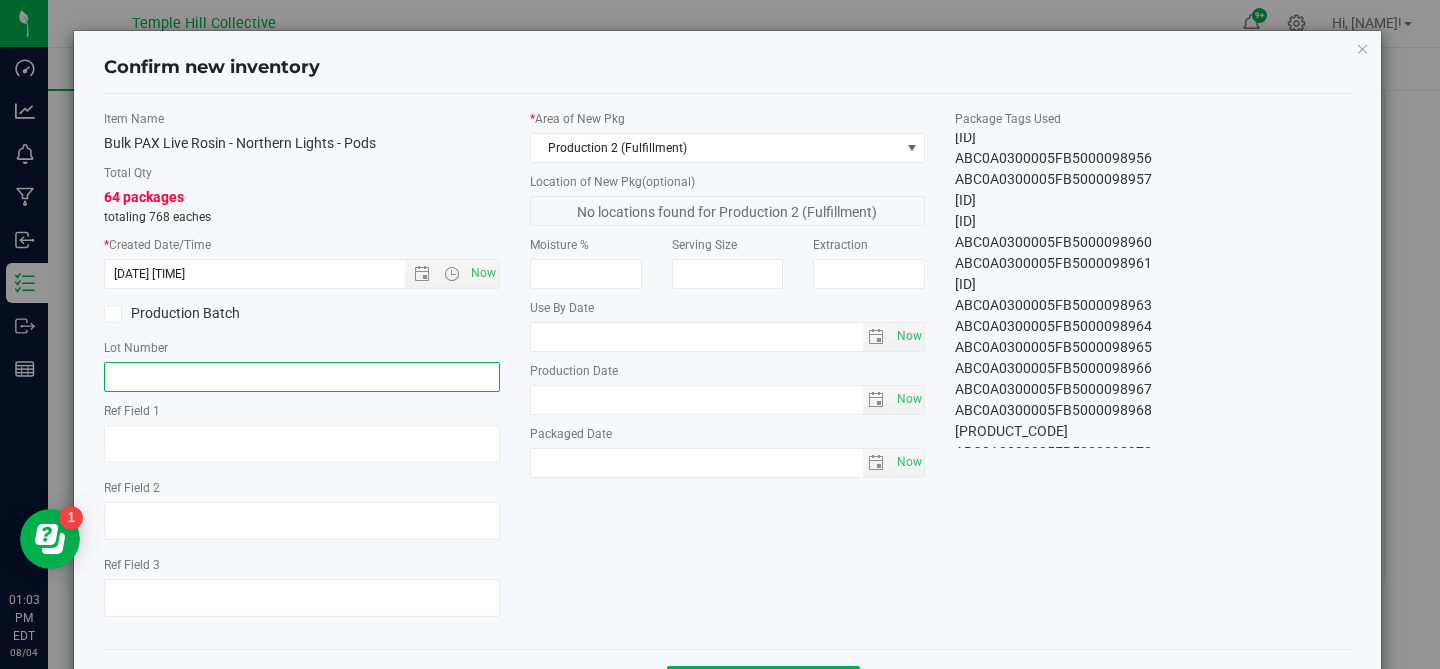 paste on "0725-H-NL" 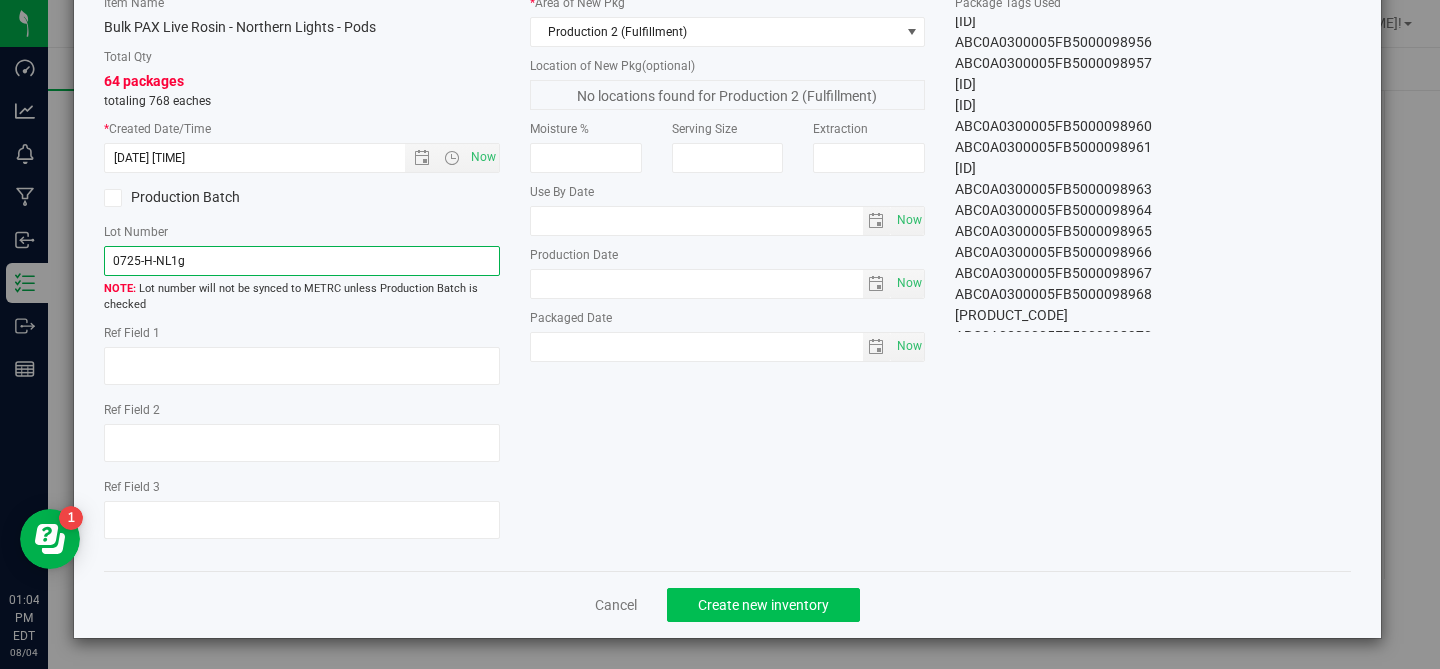 type on "0725-H-NL1g" 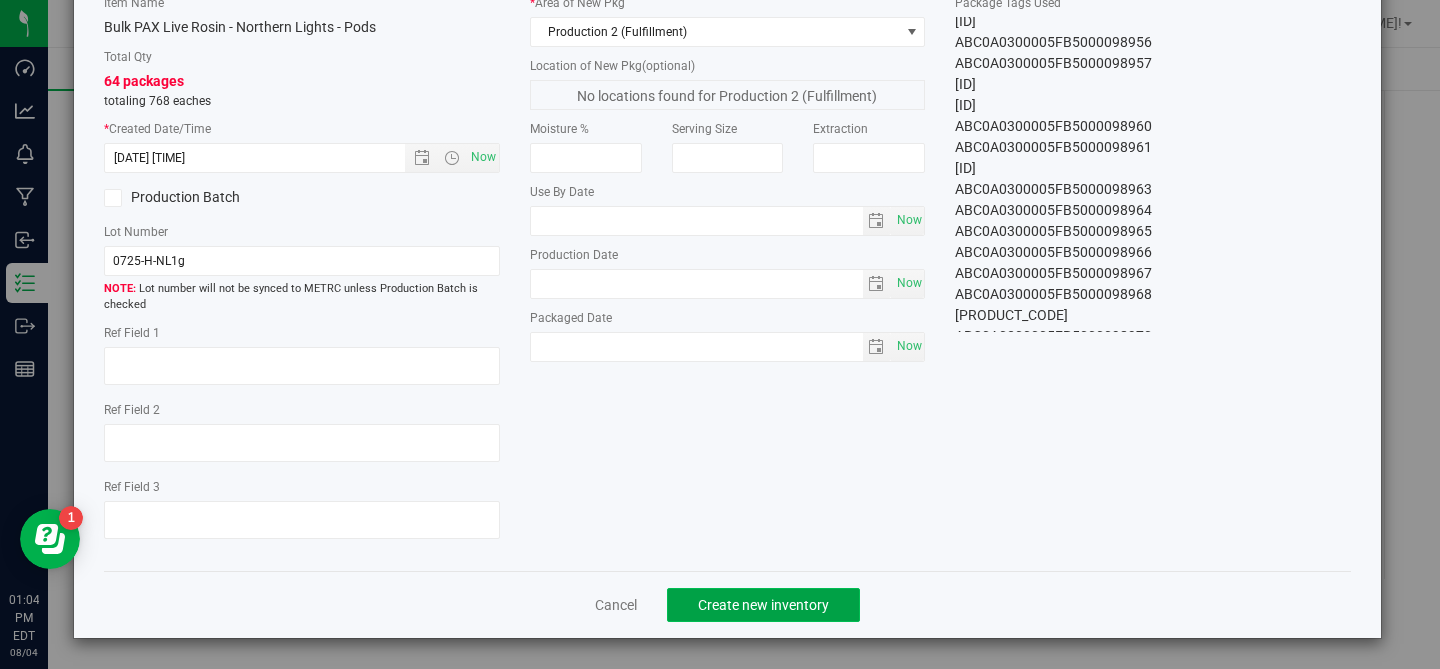 click on "Create new inventory" 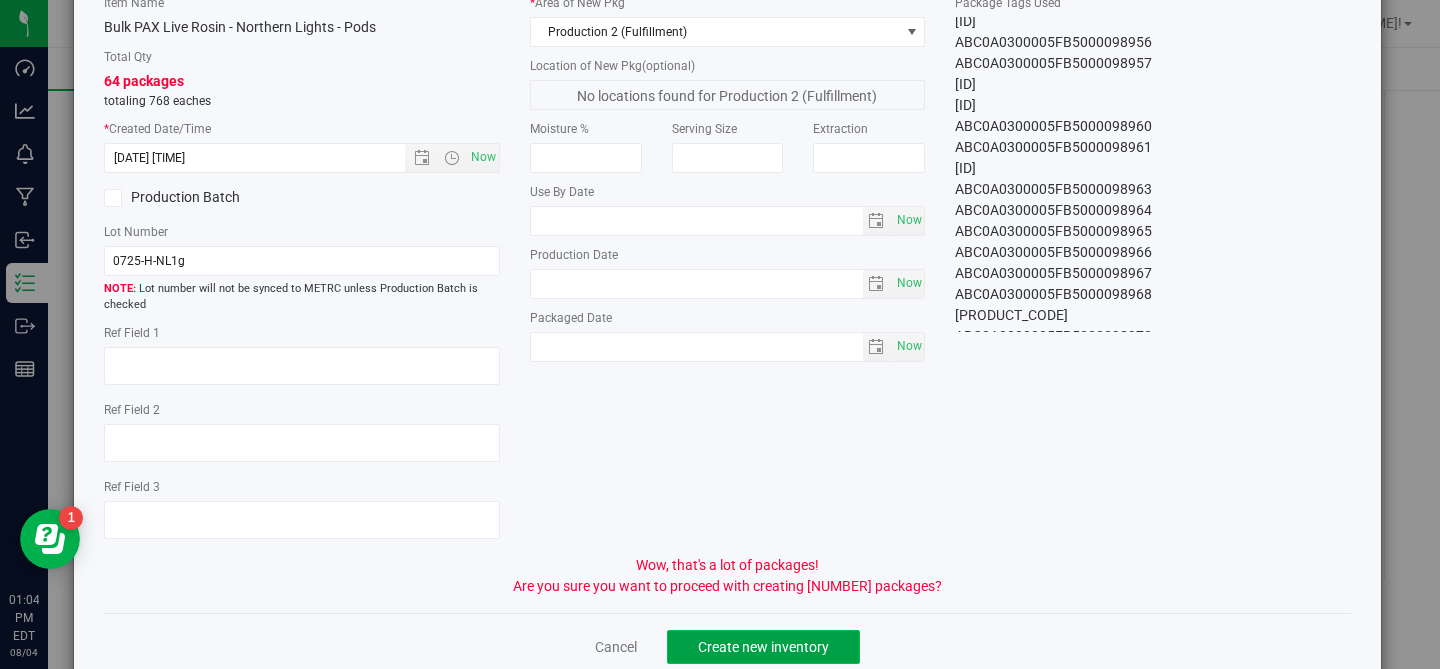 click on "Create new inventory" 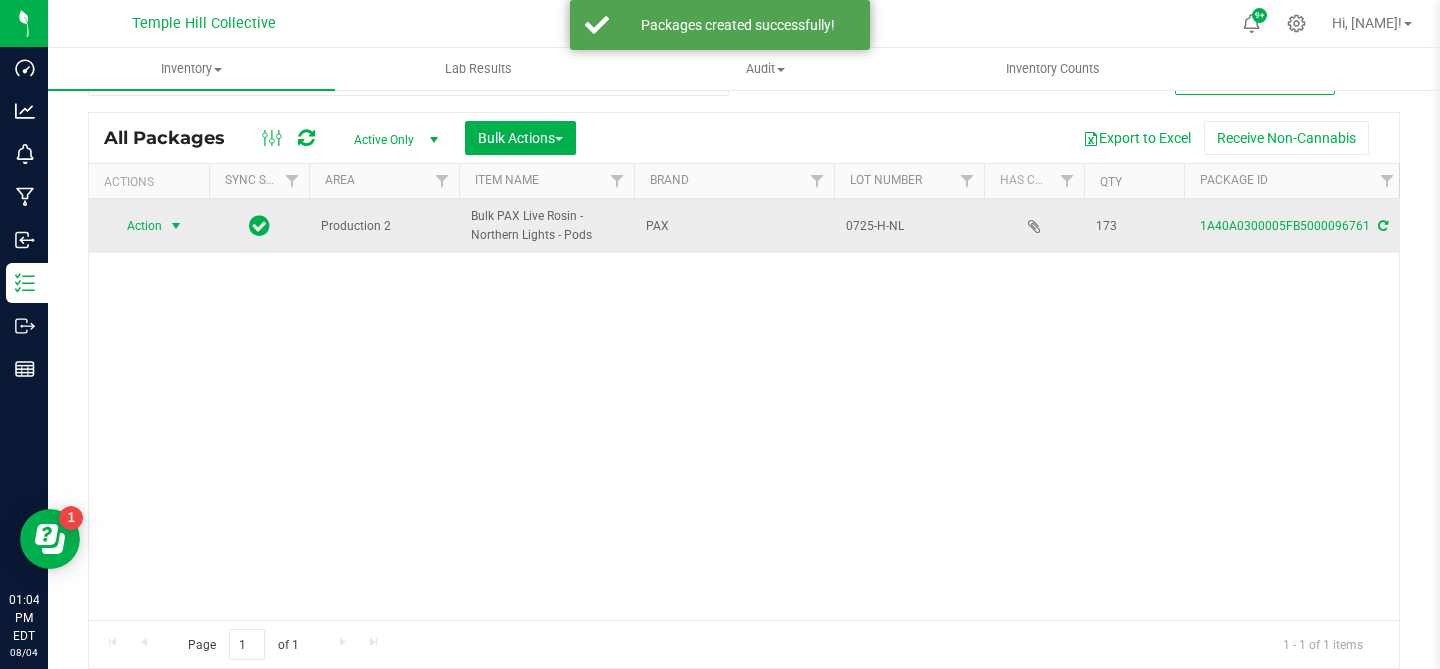 click at bounding box center (176, 226) 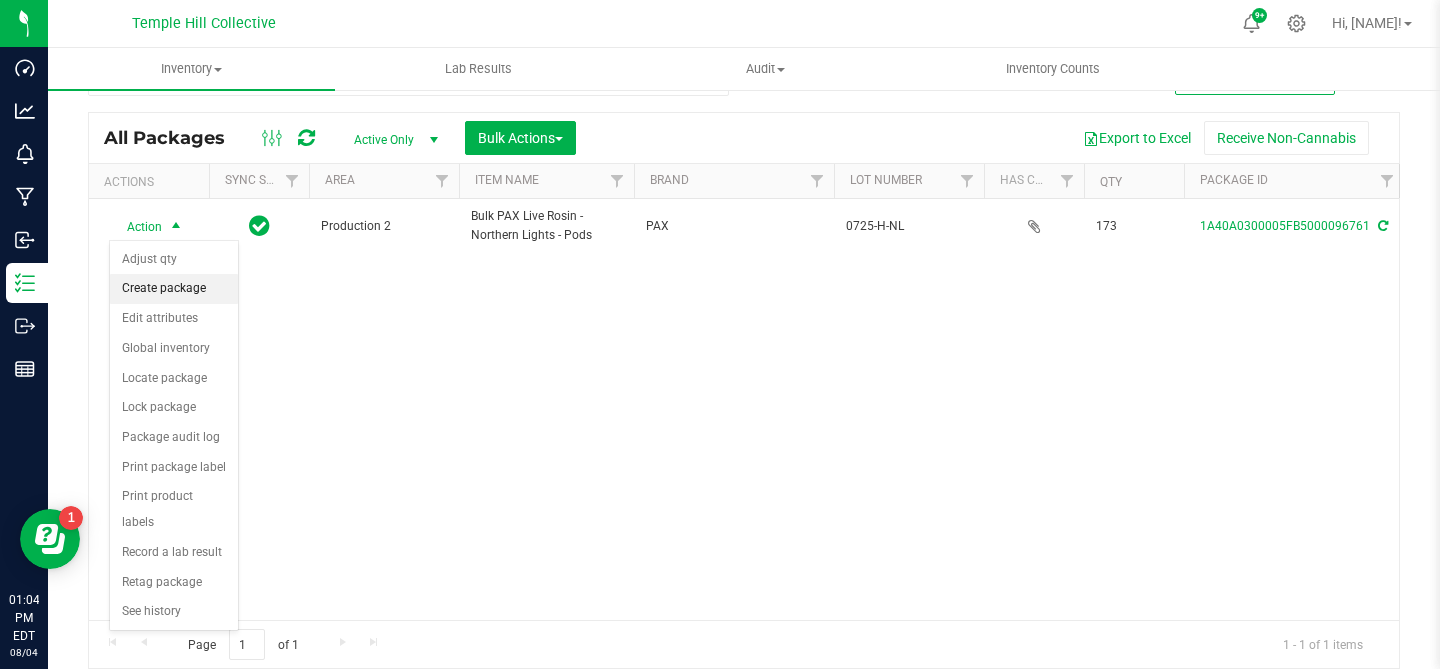 click on "Create package" at bounding box center [174, 289] 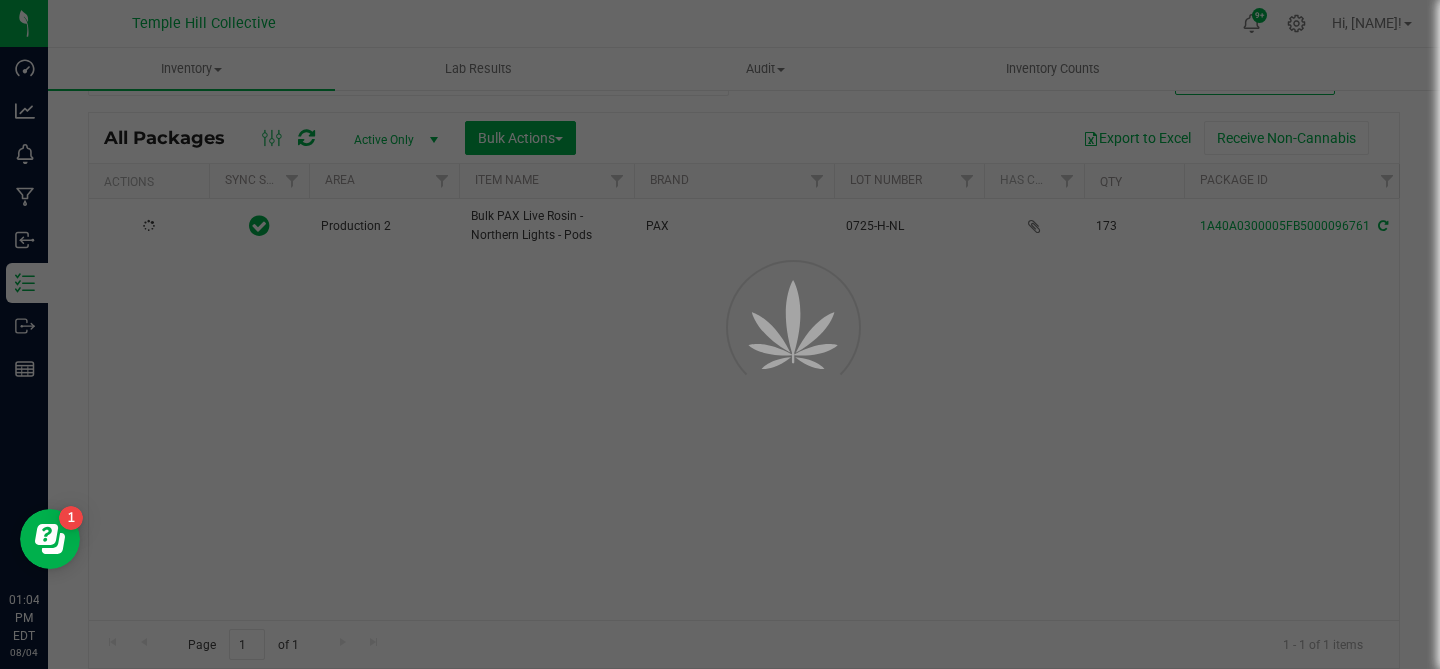 scroll, scrollTop: 44, scrollLeft: 0, axis: vertical 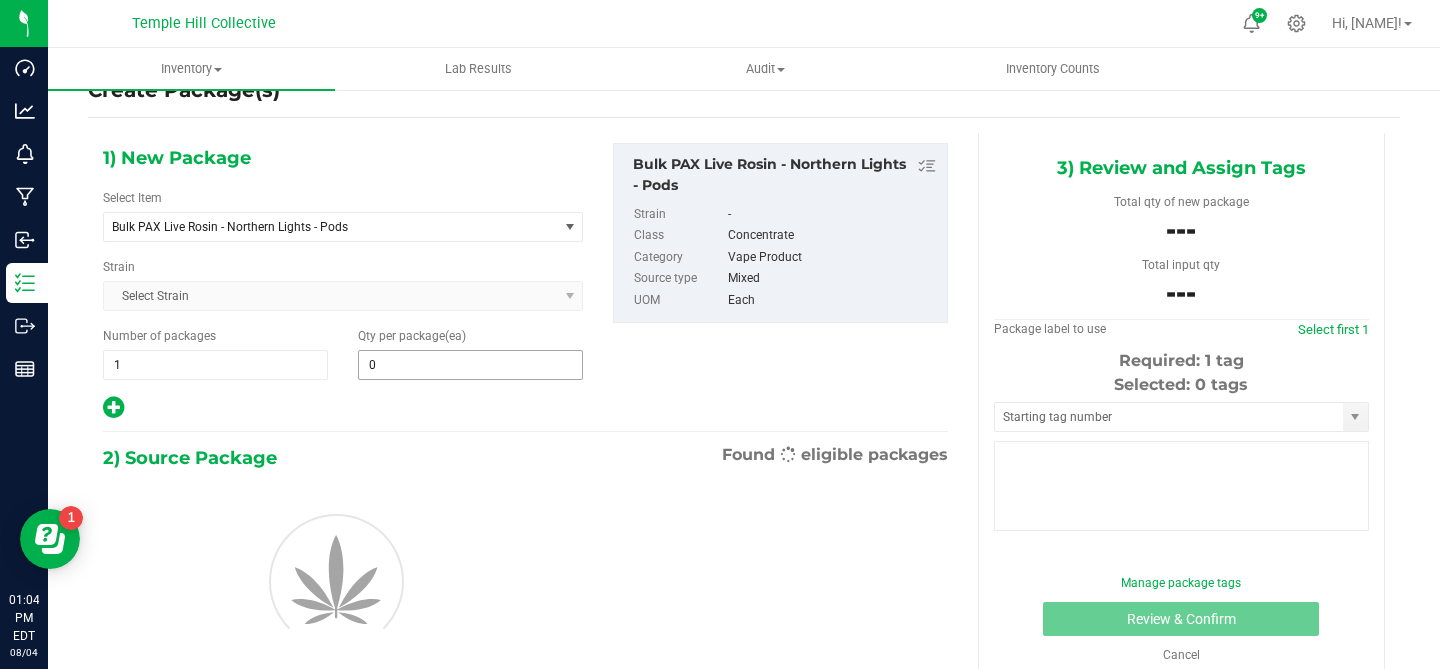 type on "0" 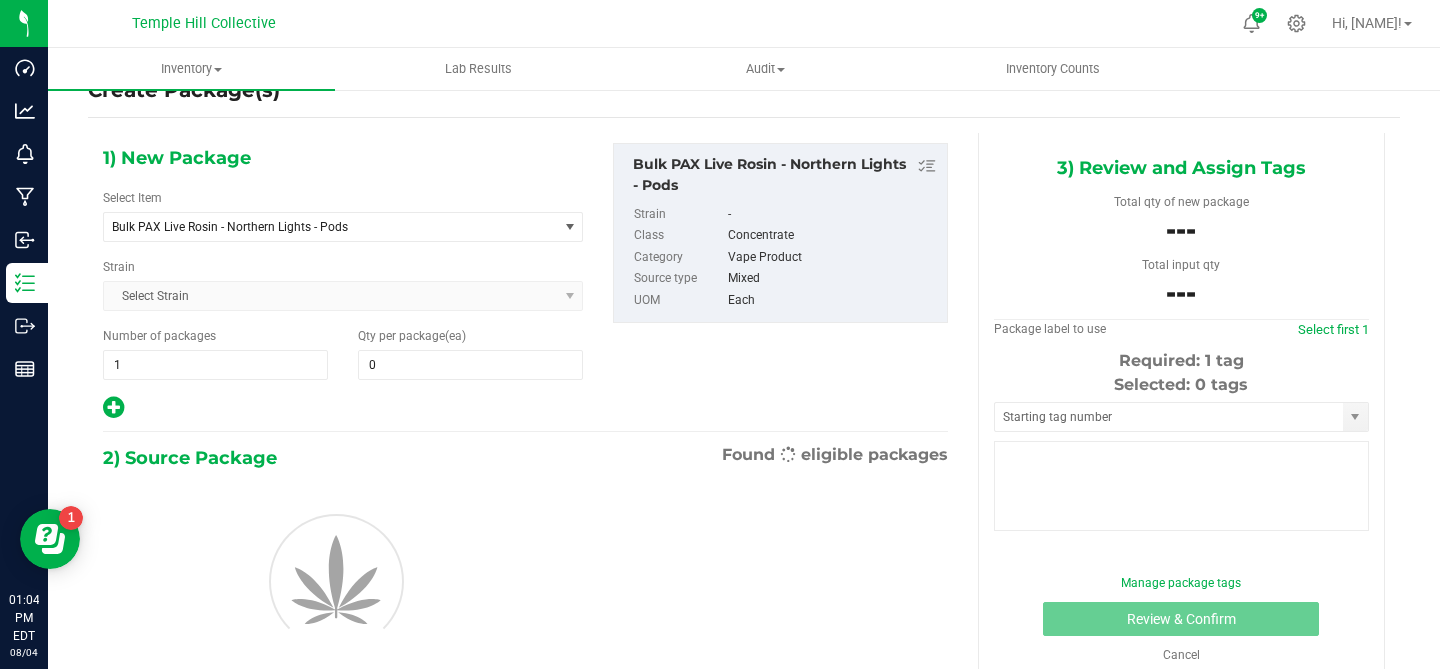 scroll, scrollTop: 61, scrollLeft: 0, axis: vertical 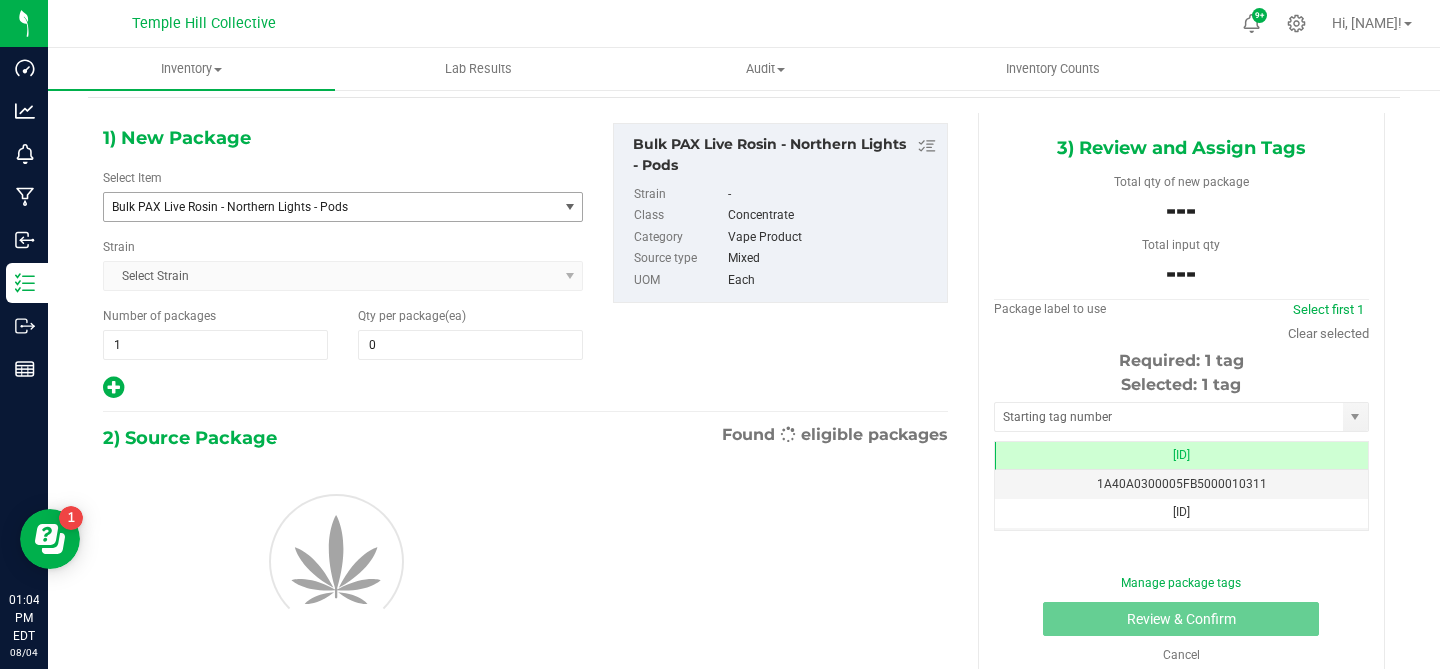 click on "Bulk PAX Live Rosin - Northern Lights - Pods" at bounding box center (322, 207) 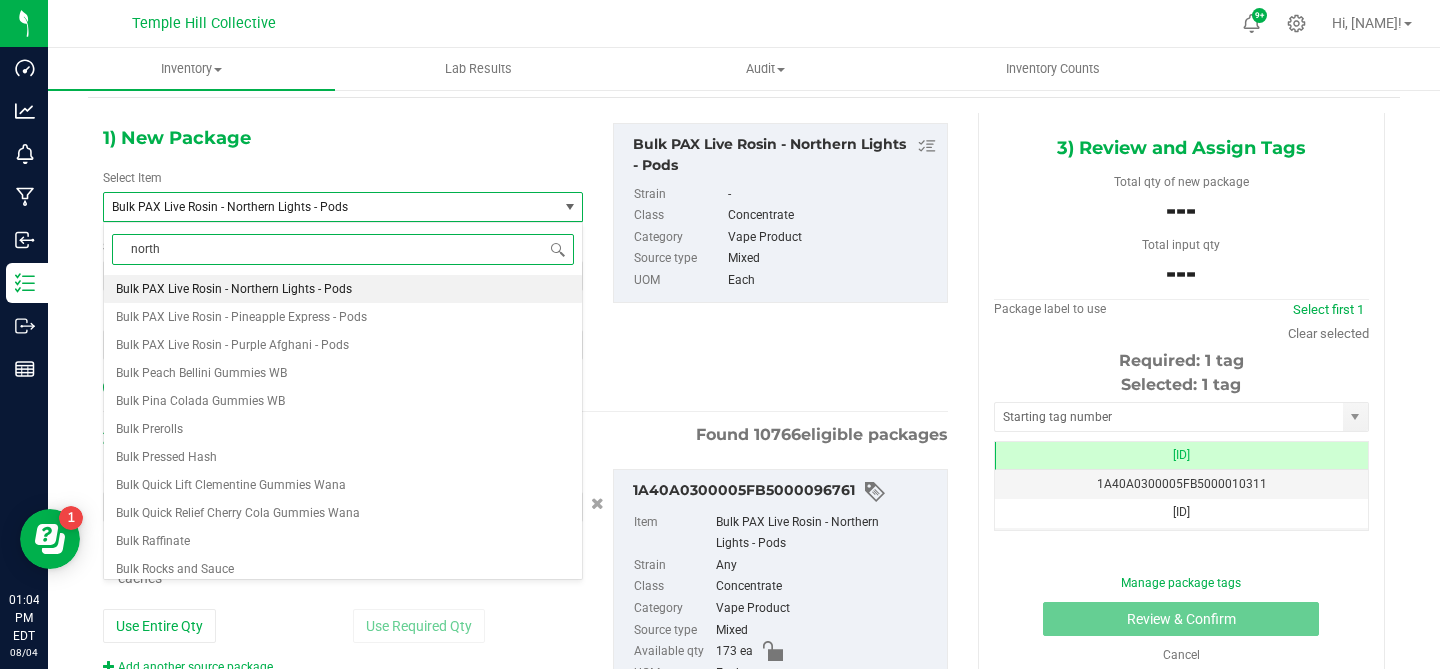 type on "northe" 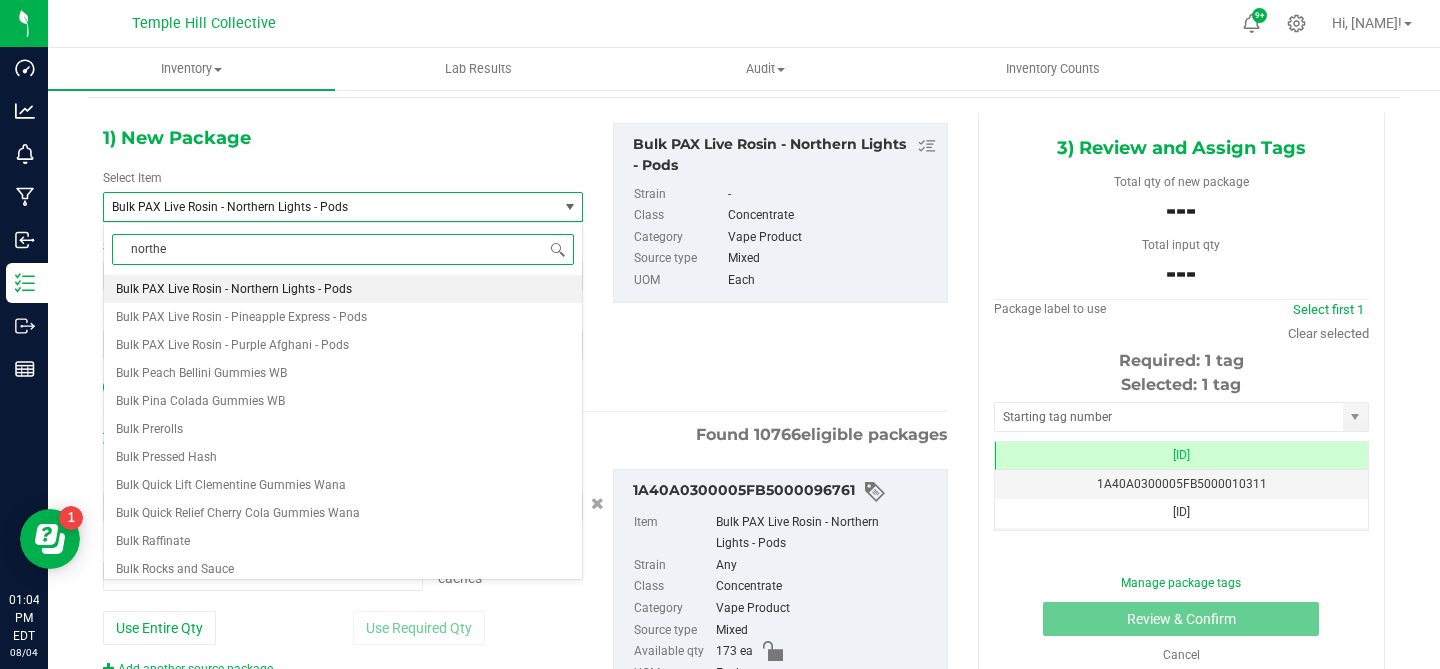 type on "0 ea" 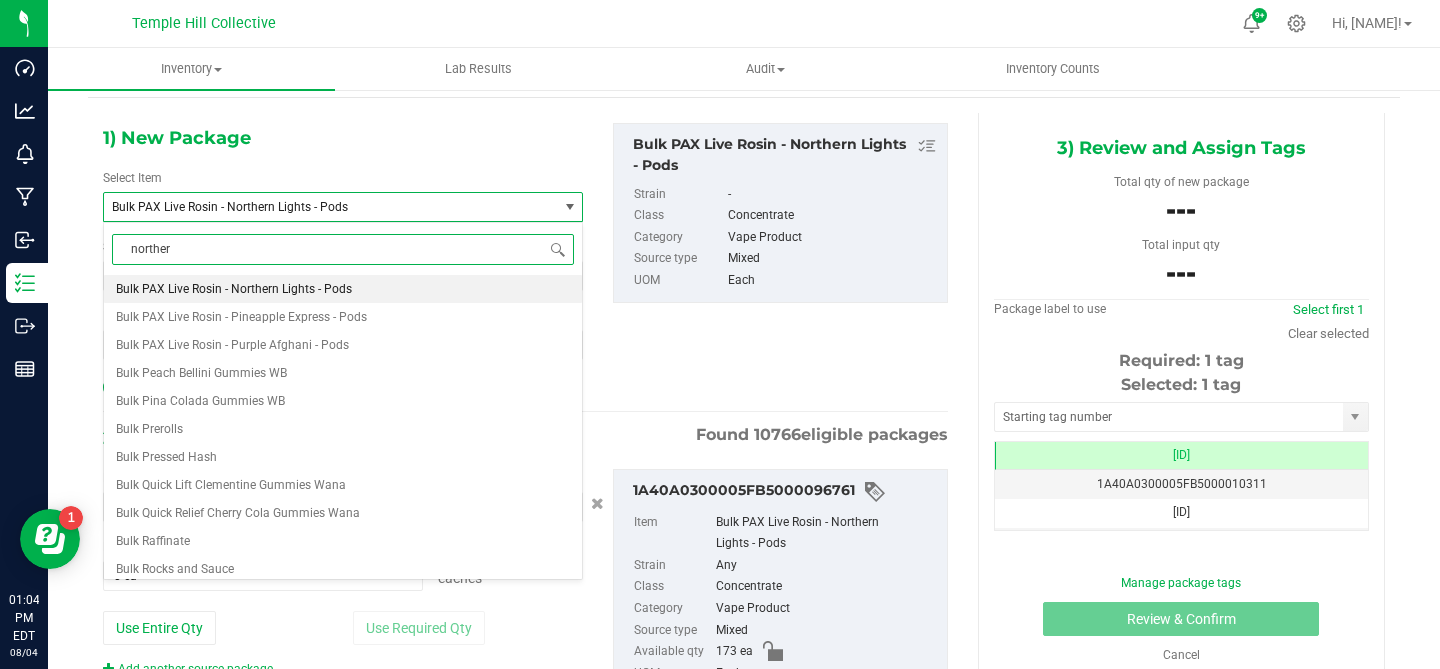 type on "northern" 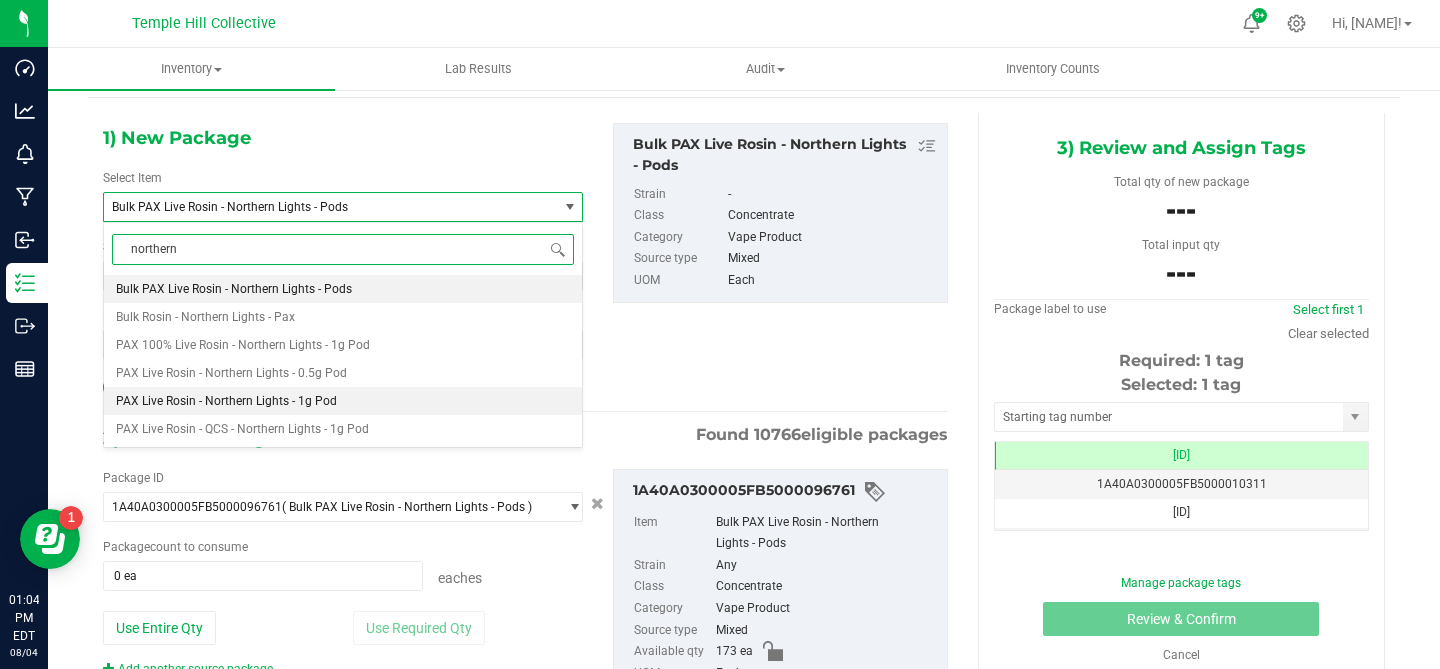 click on "PAX Live Rosin - Northern Lights - 1g Pod" at bounding box center (226, 401) 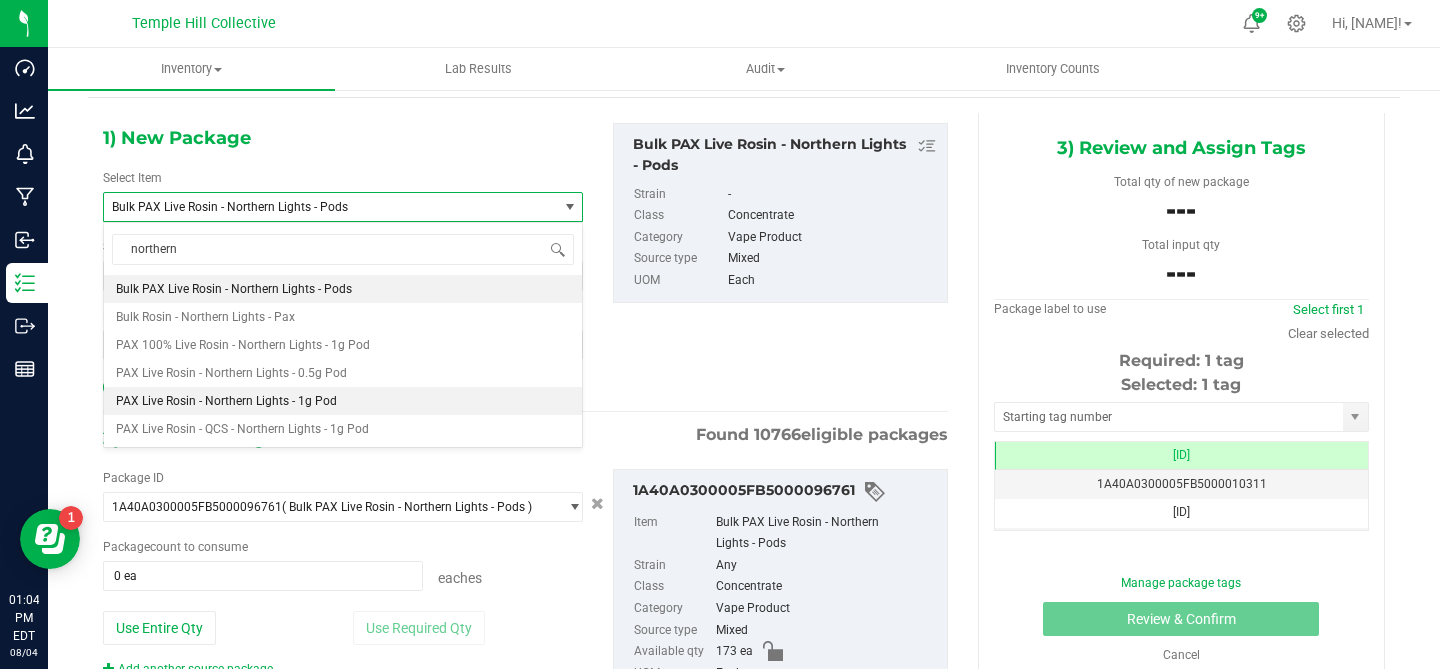type 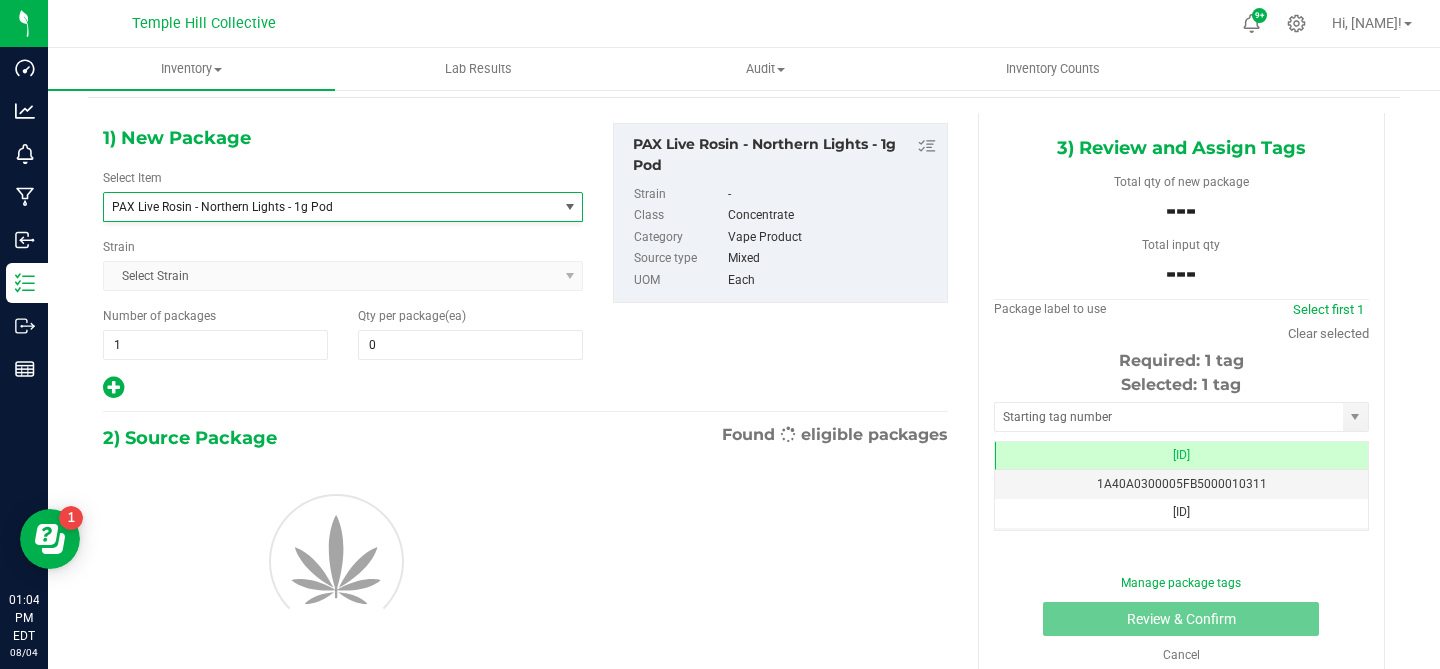 type on "0" 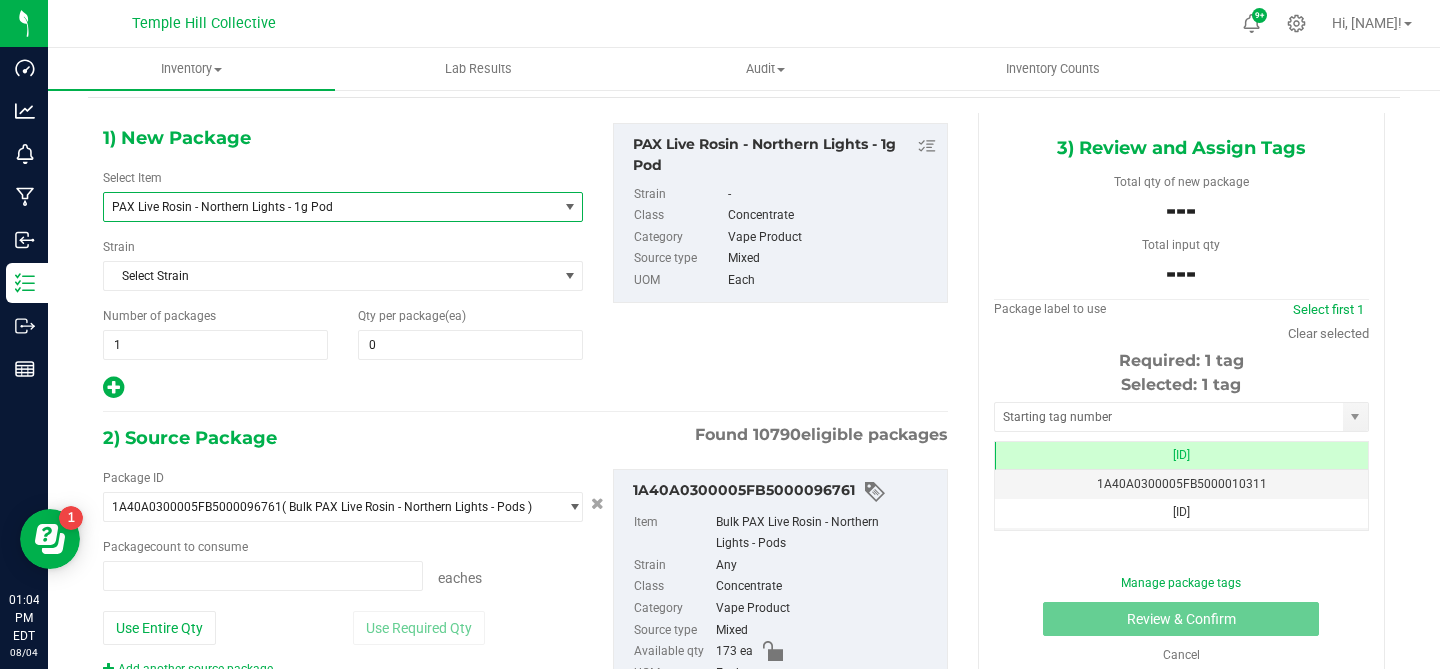 type on "0 ea" 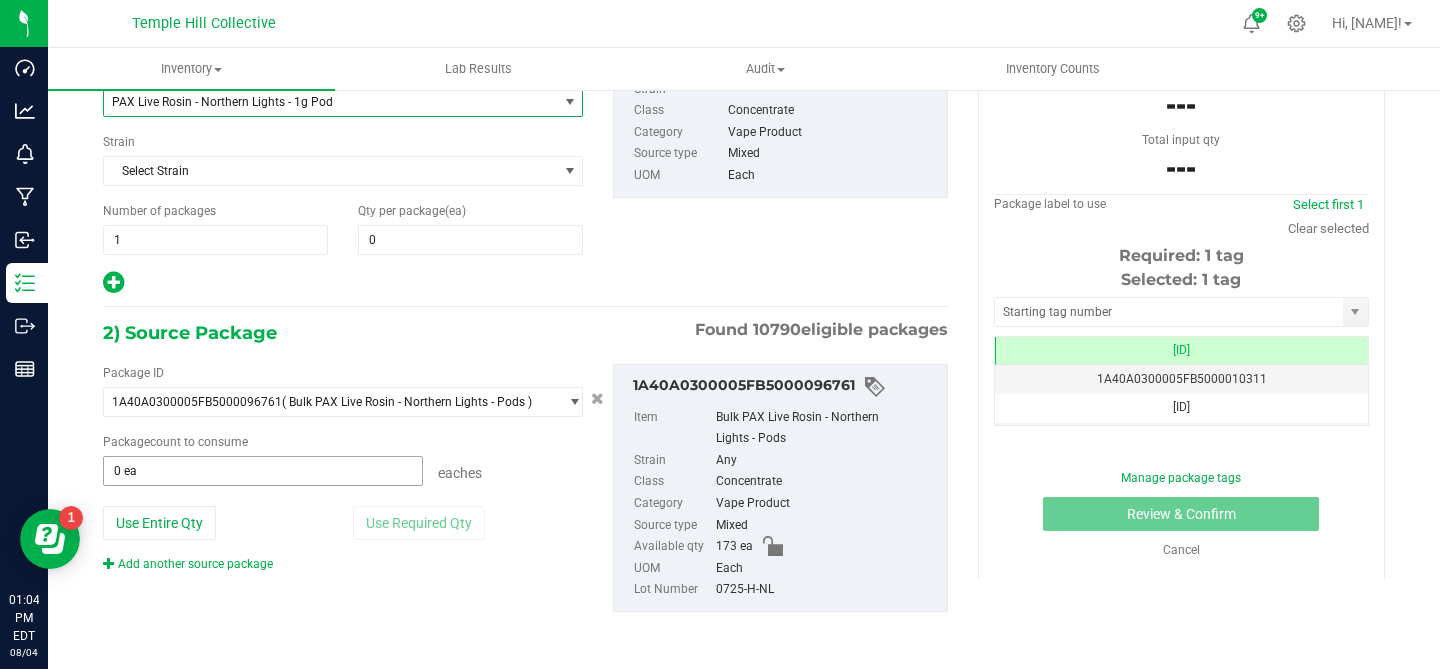 click on "0 ea" at bounding box center [263, 471] 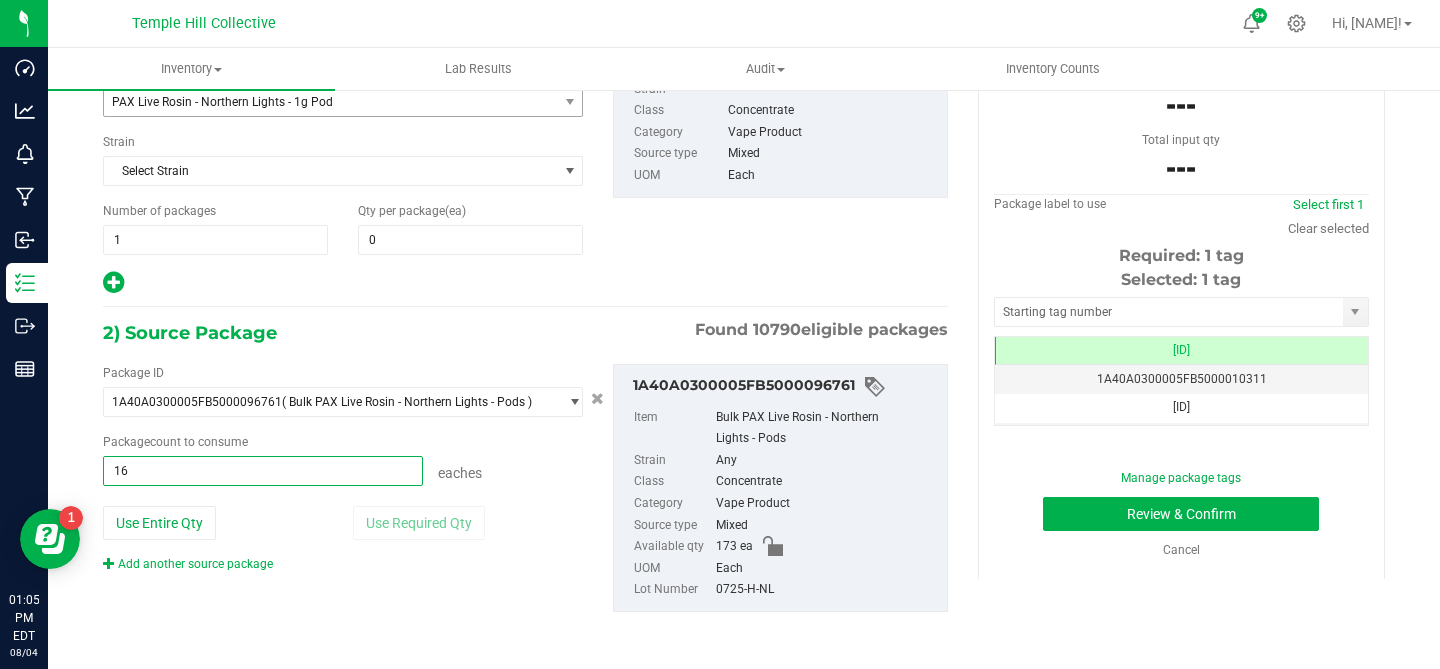 type on "168" 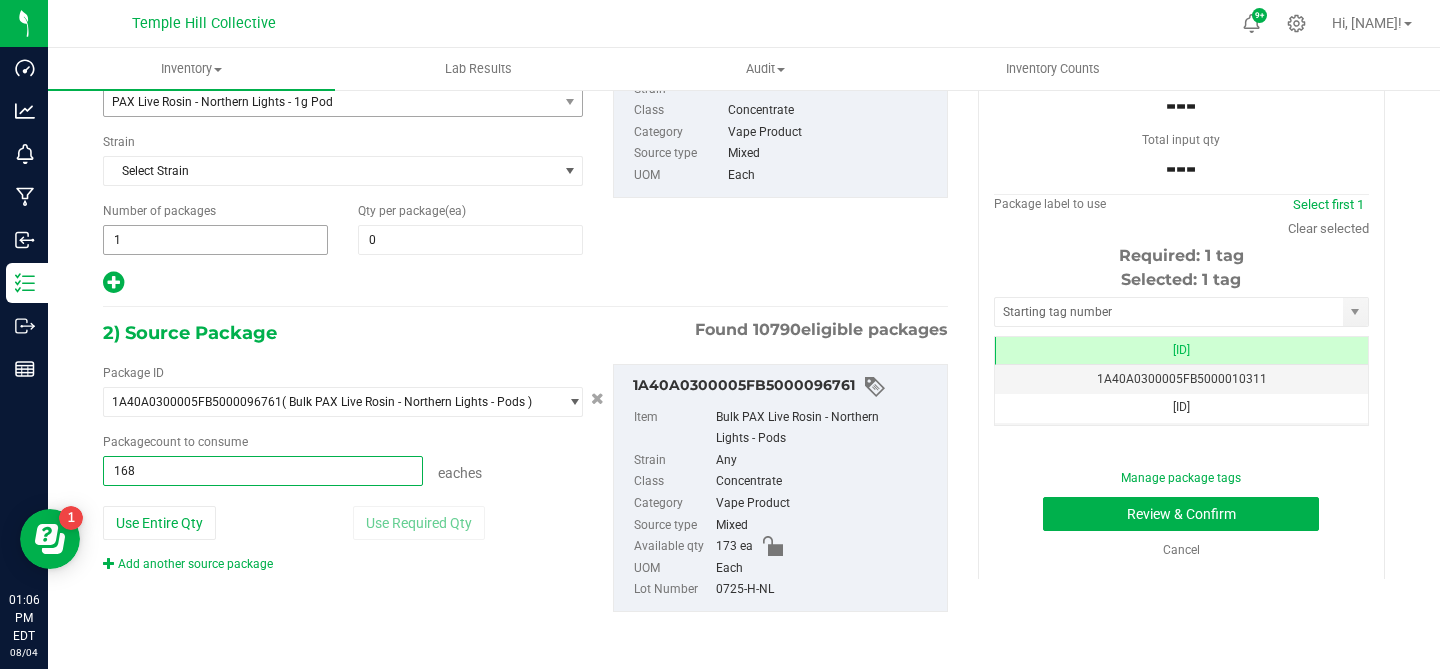 click on "1" at bounding box center [215, 240] 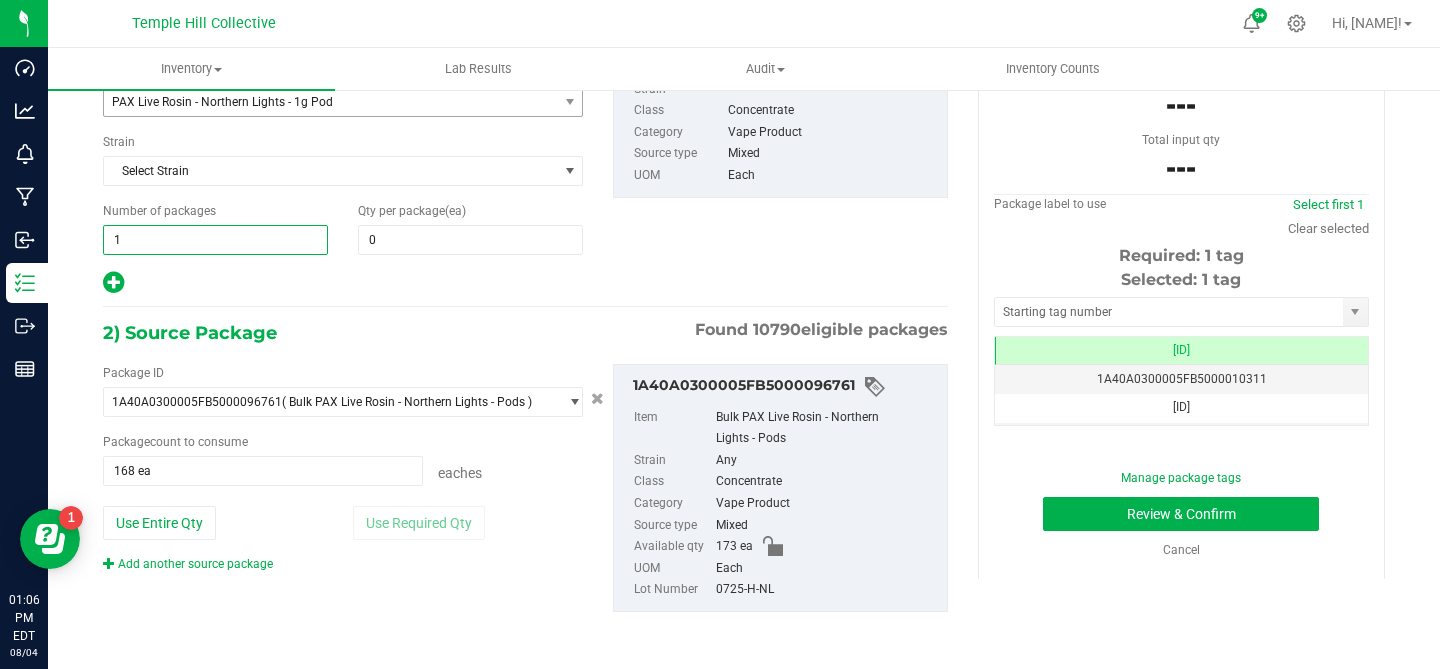 type on "14" 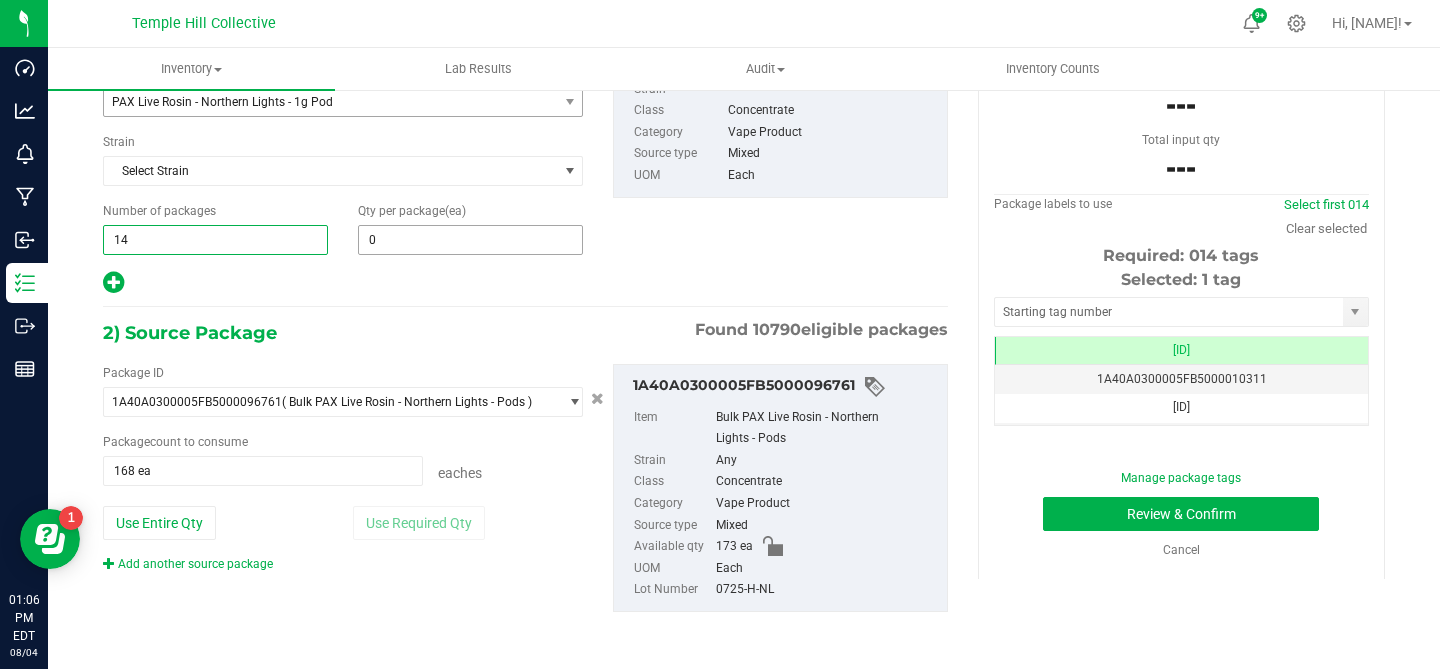 click on "0" at bounding box center [470, 240] 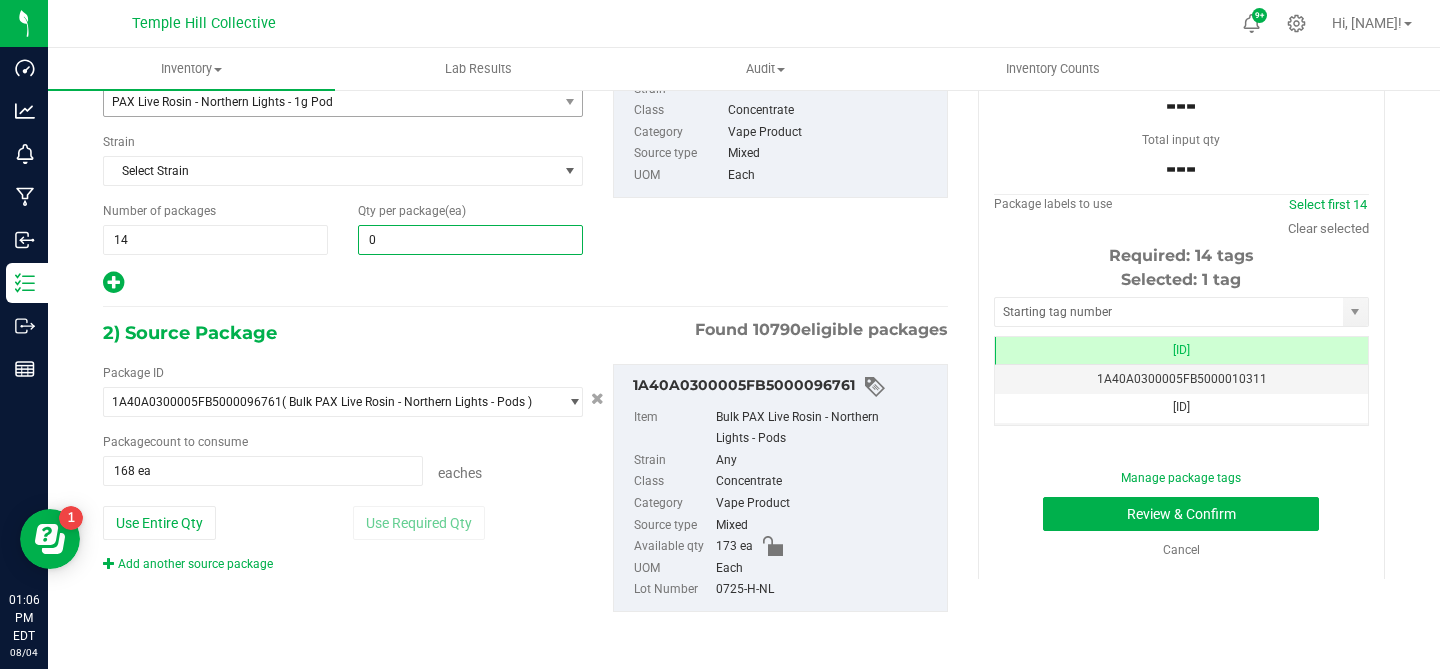 type 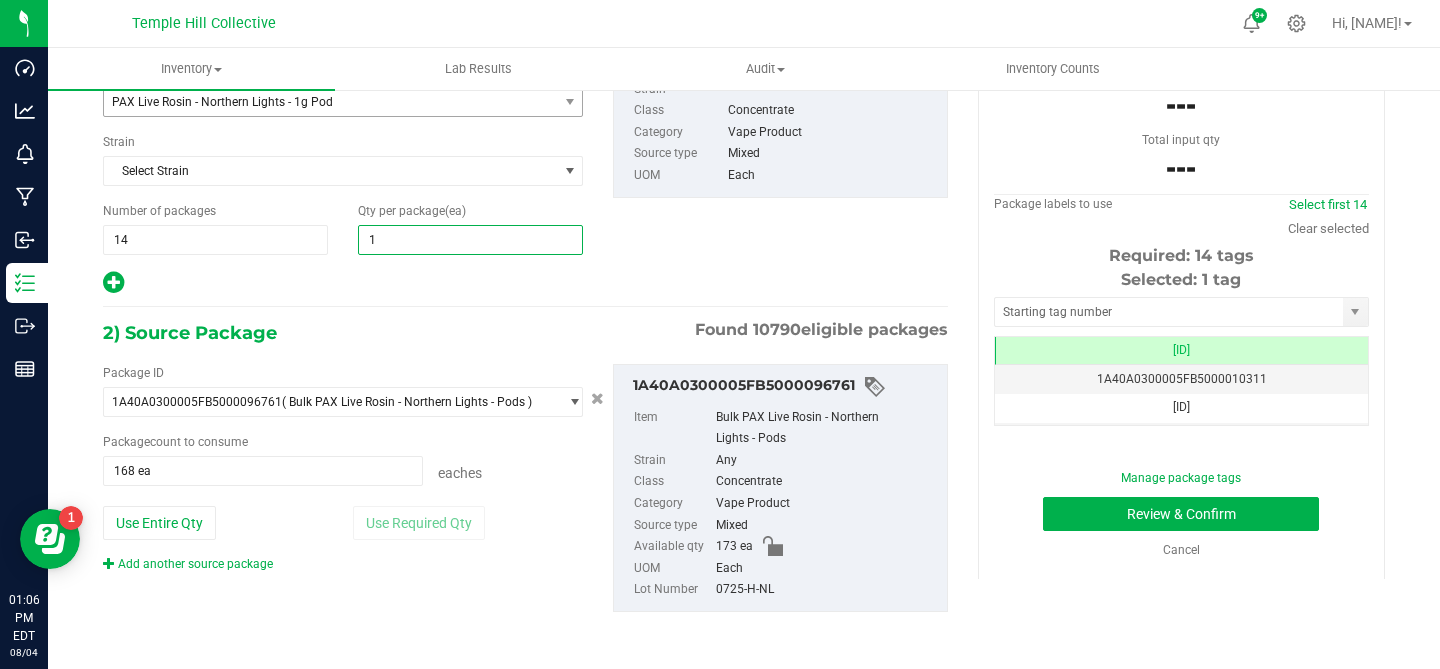 type on "12" 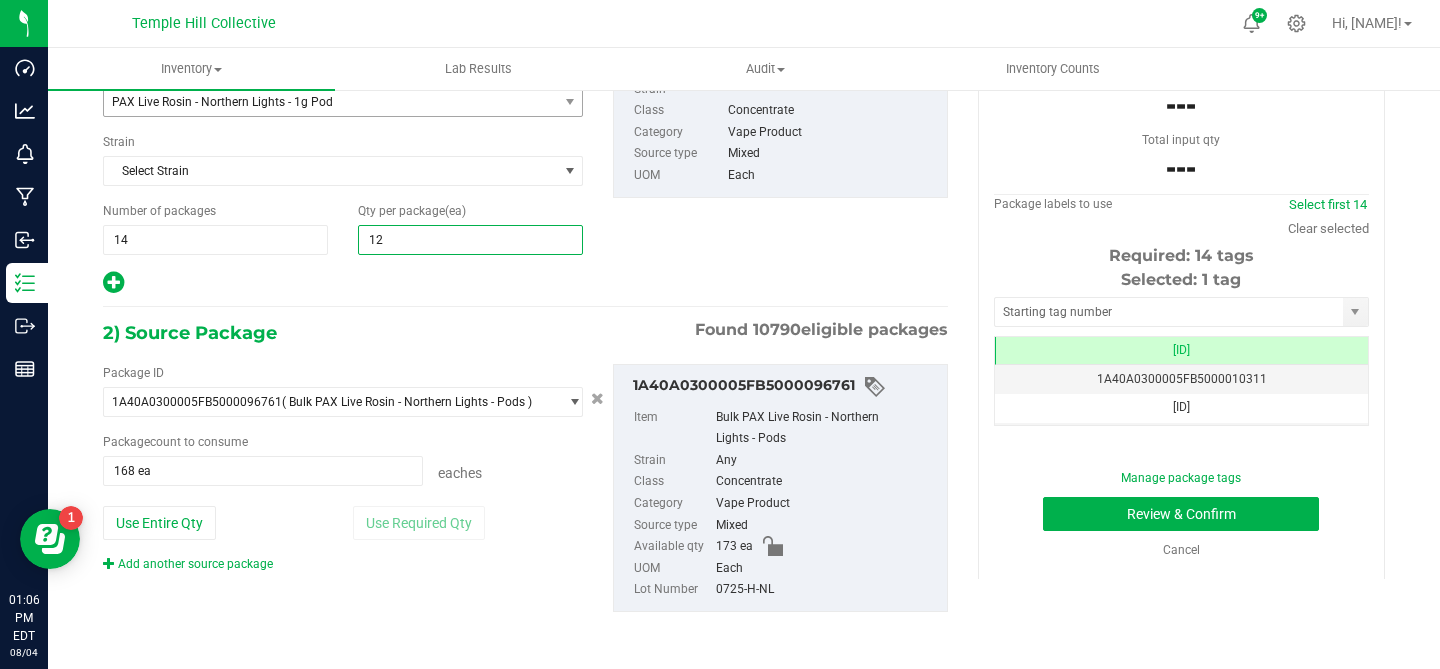 click at bounding box center [343, 283] 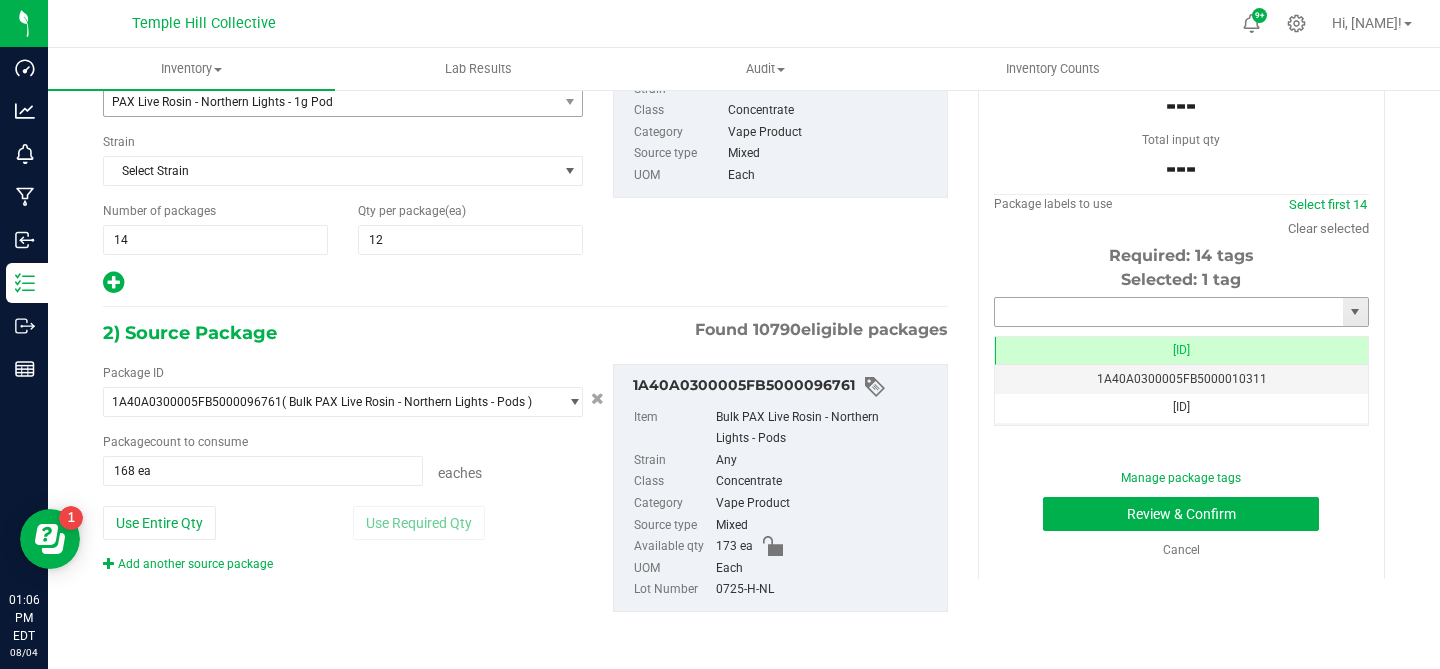 click at bounding box center [1169, 312] 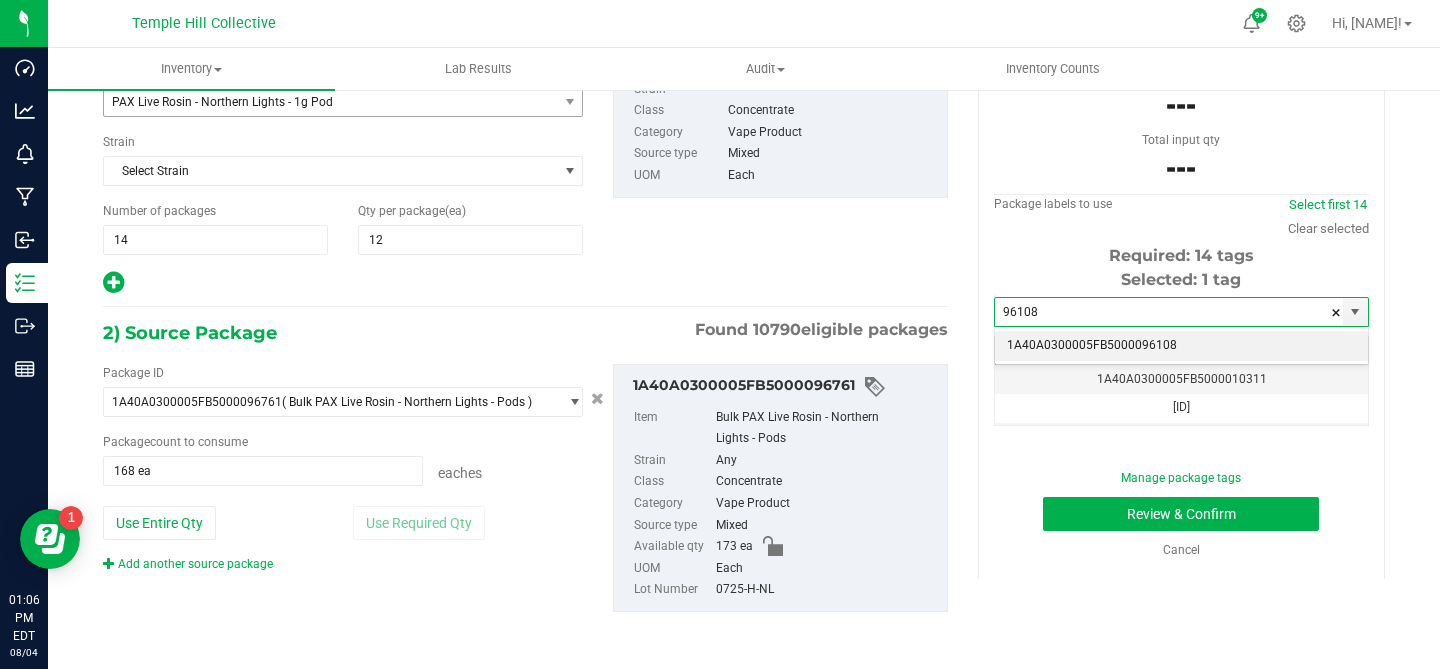 click on "1A40A0300005FB5000096108" at bounding box center (1181, 346) 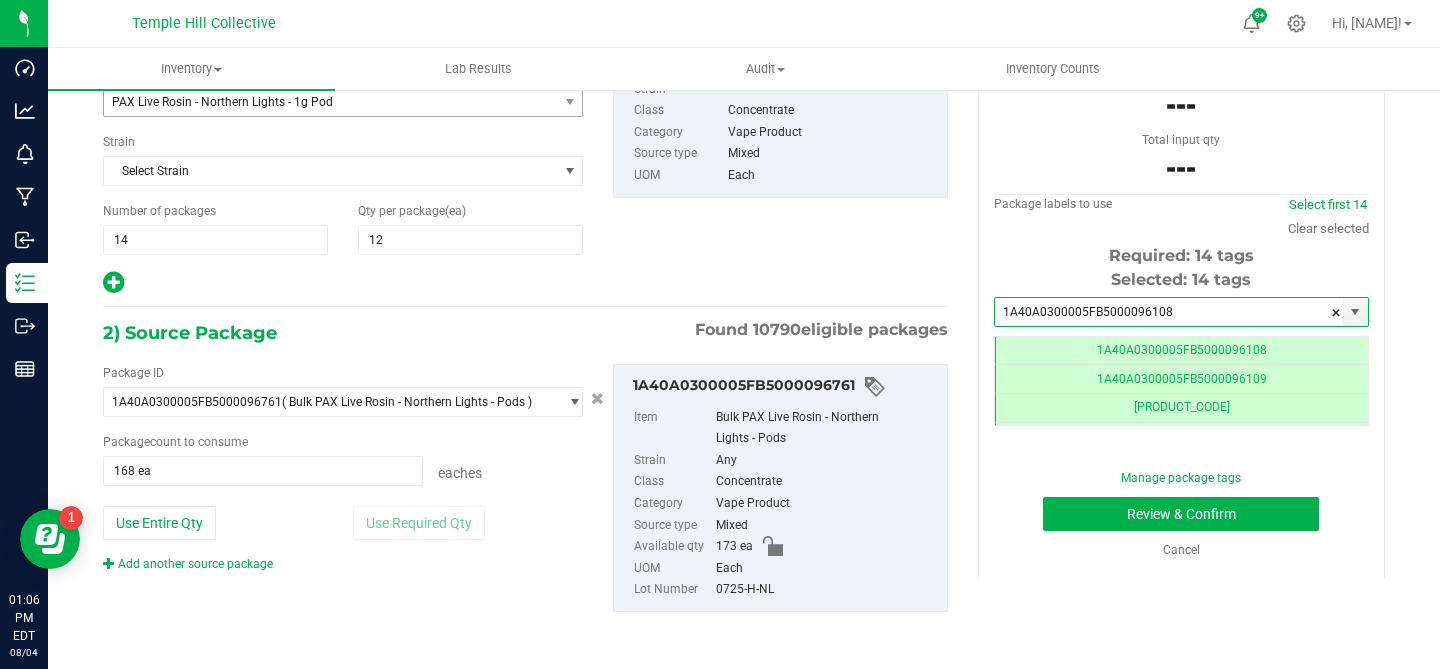 scroll, scrollTop: 0, scrollLeft: -1, axis: horizontal 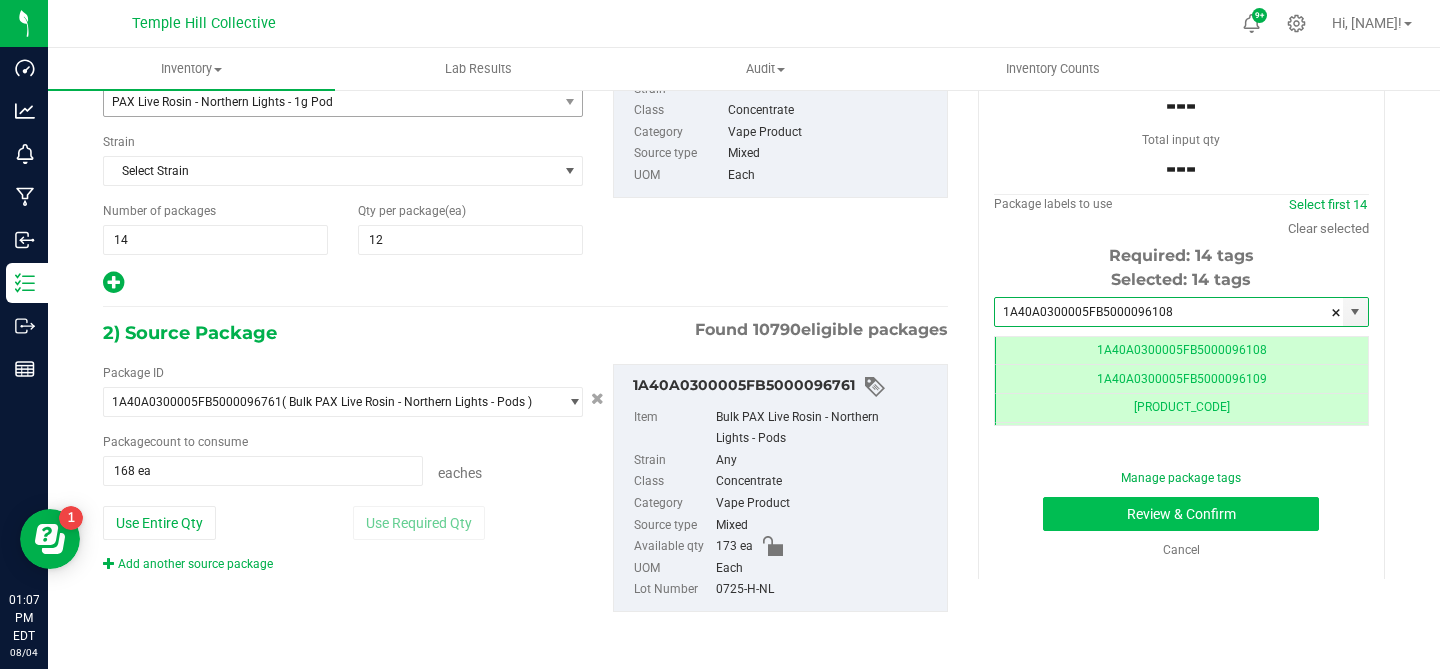 type on "1A40A0300005FB5000096108" 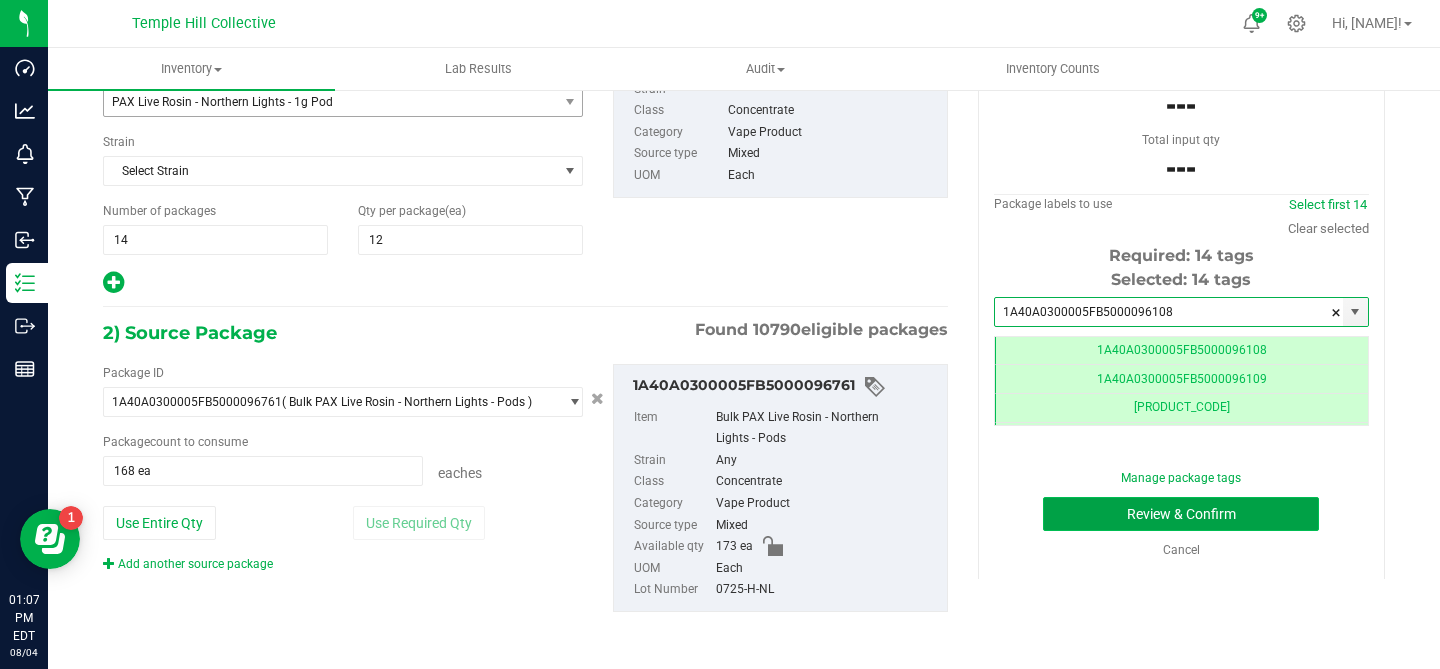 click on "Review & Confirm" at bounding box center [1181, 514] 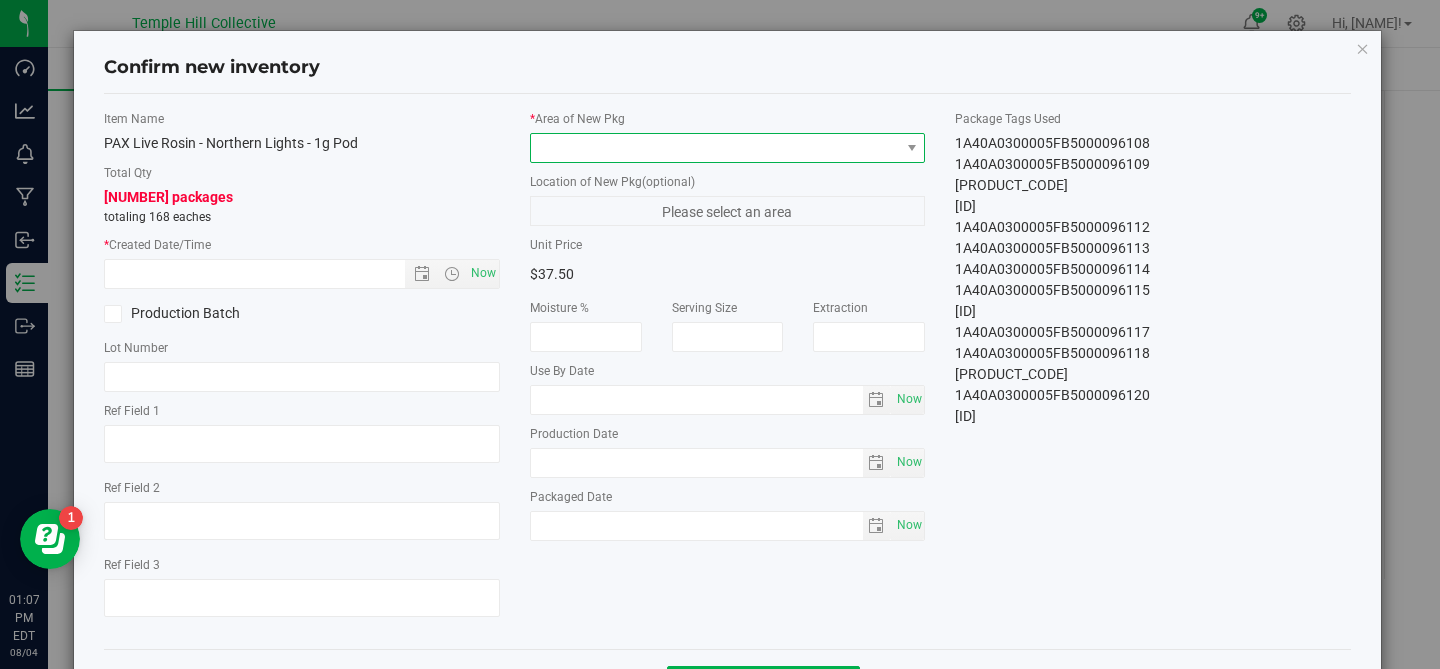 click at bounding box center (728, 148) 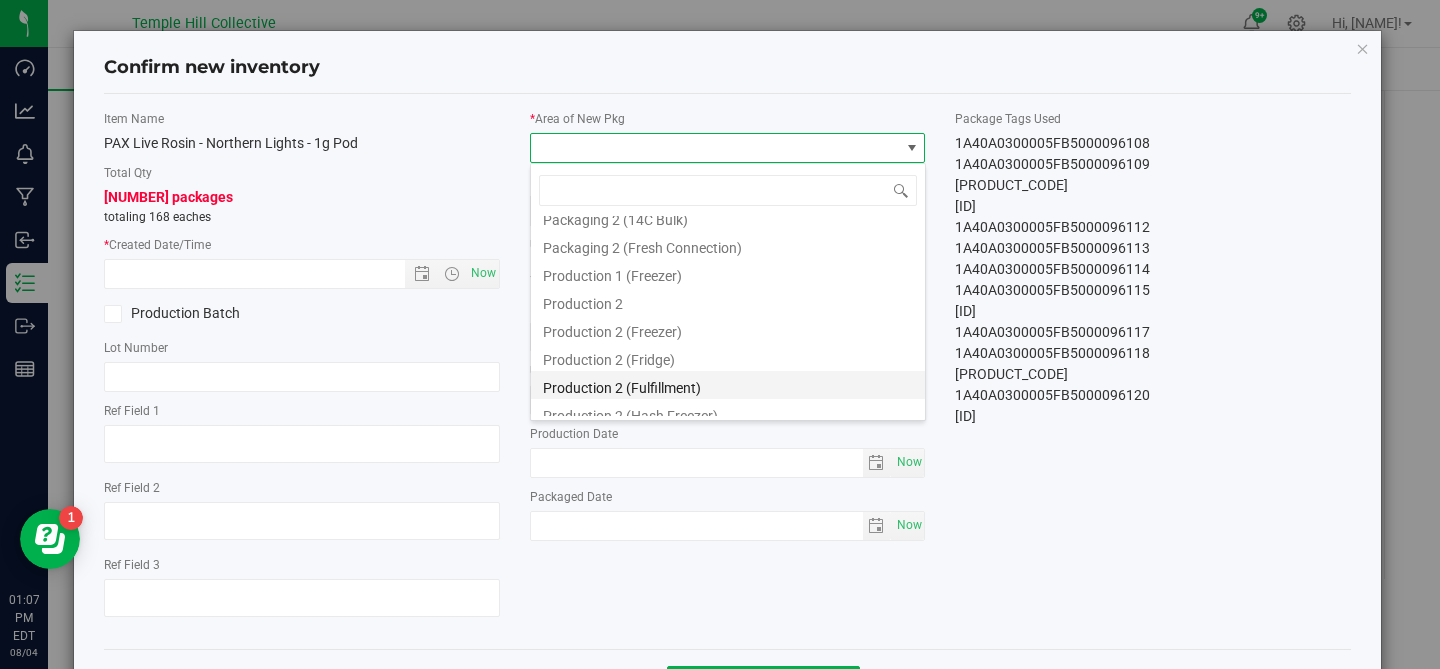 click on "Production 2 (Fulfillment)" at bounding box center [728, 385] 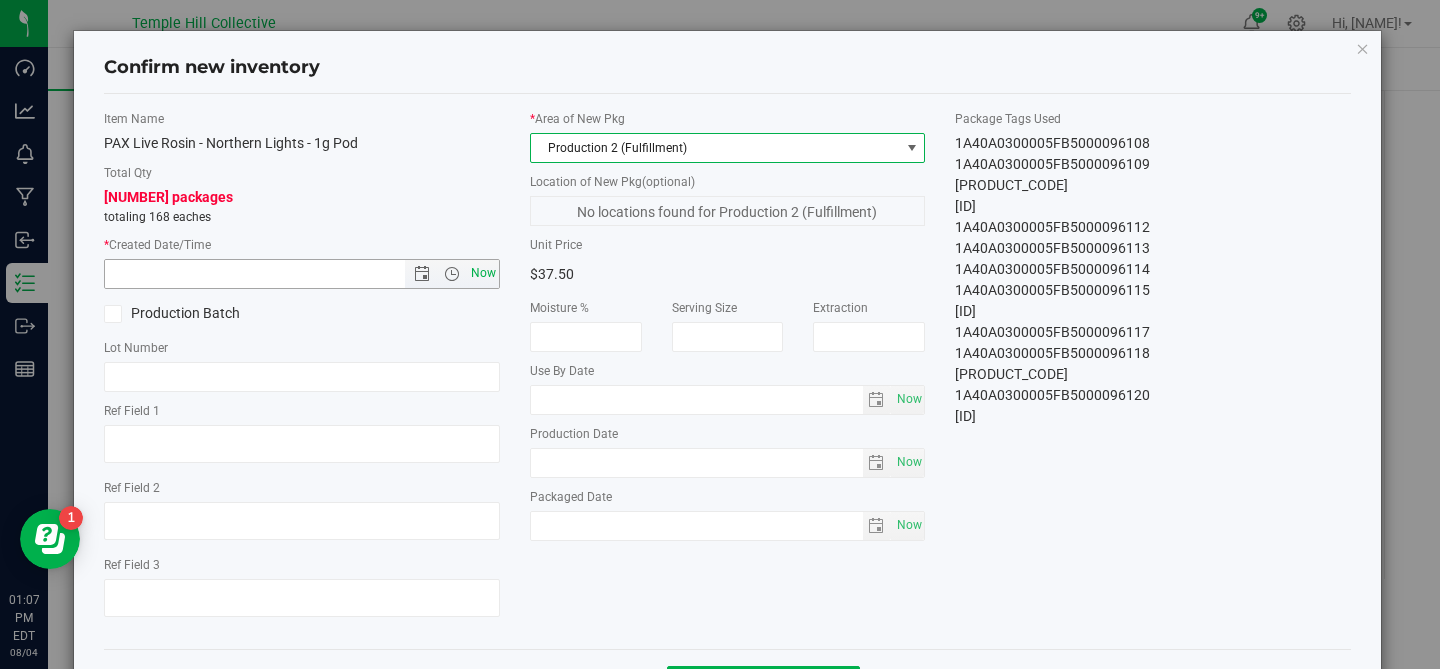 click on "Now" at bounding box center (483, 273) 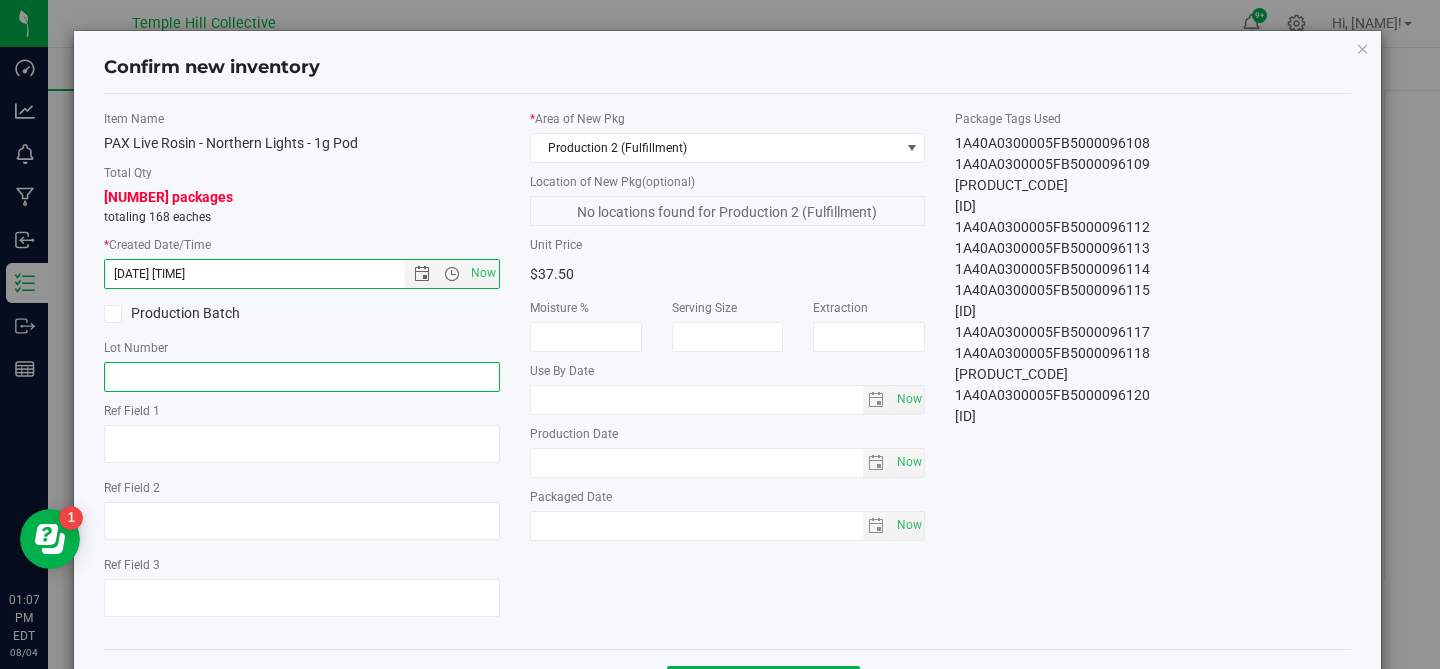 click at bounding box center [302, 377] 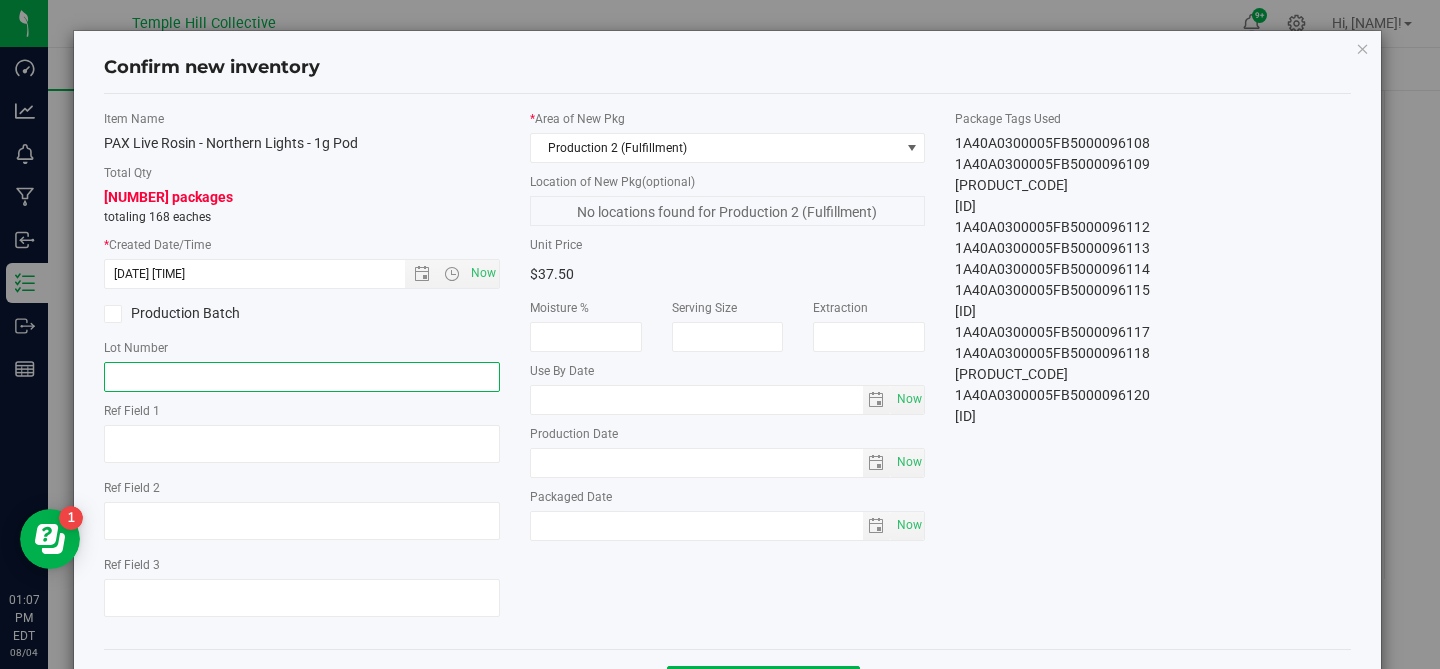 paste on "0725-H-NL" 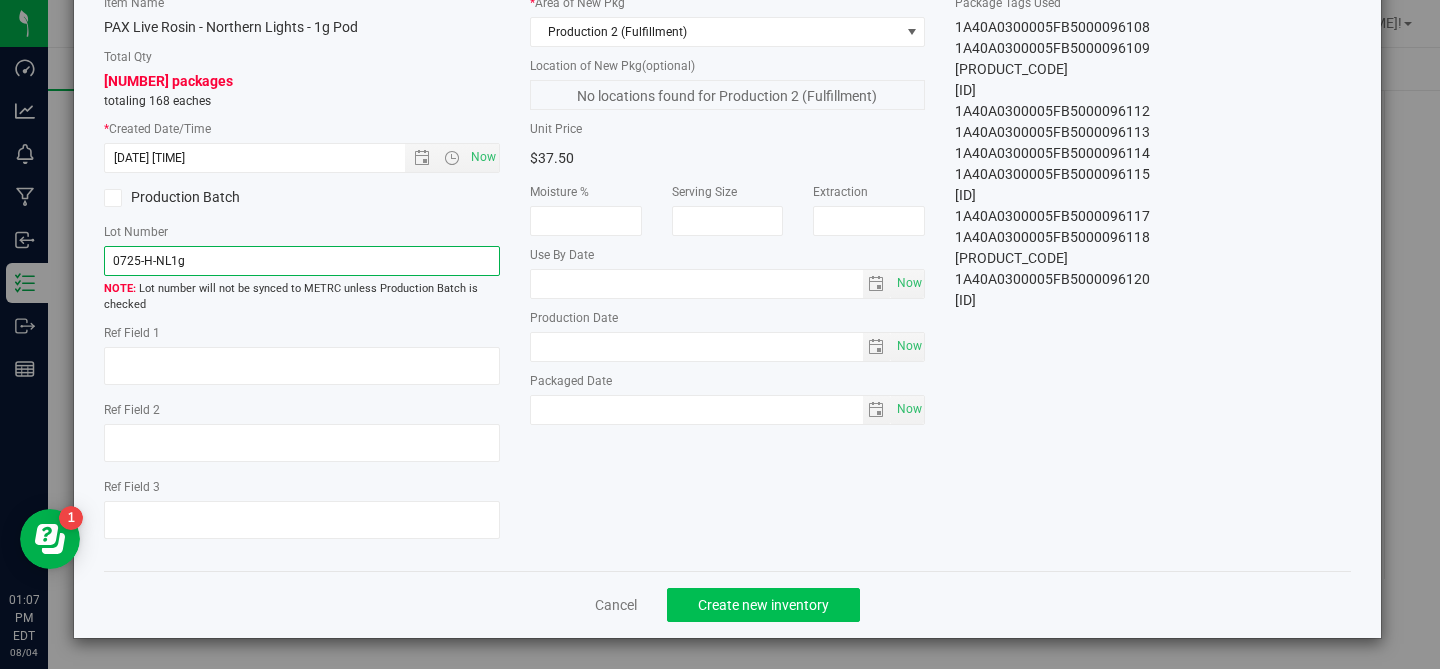 type on "0725-H-NL1g" 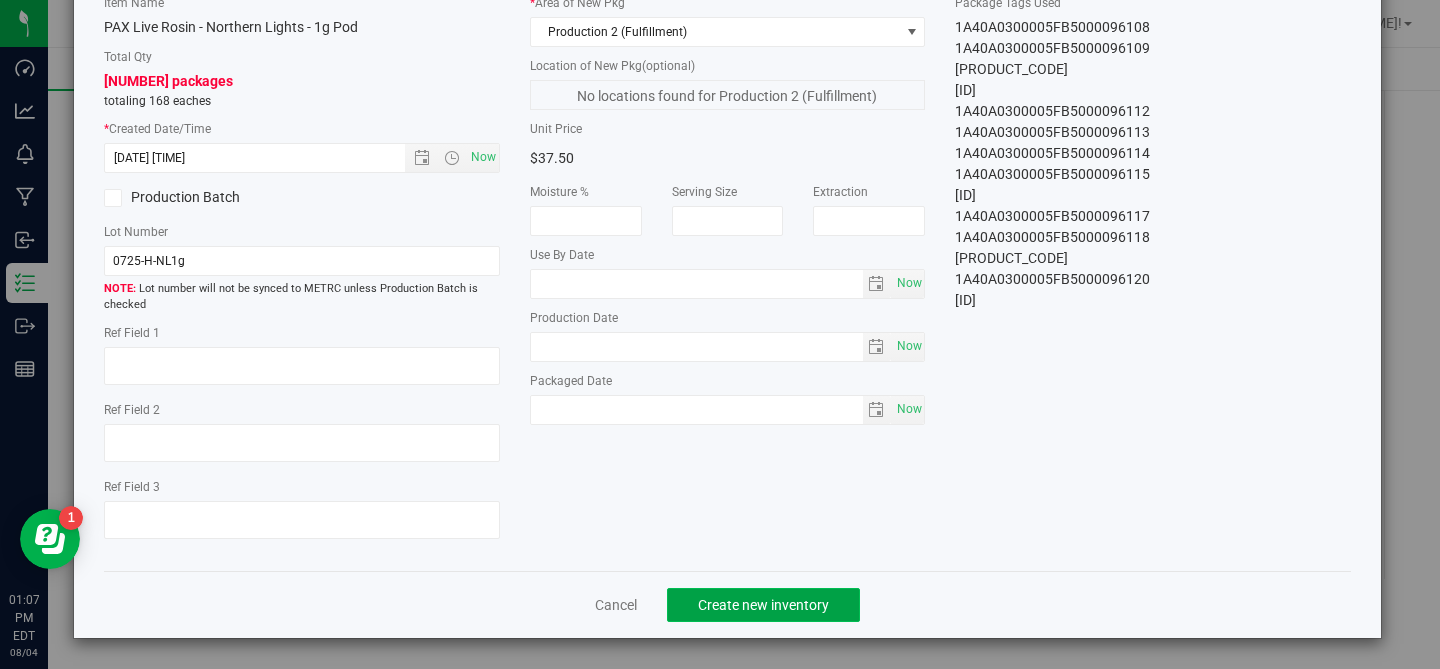 click on "Create new inventory" 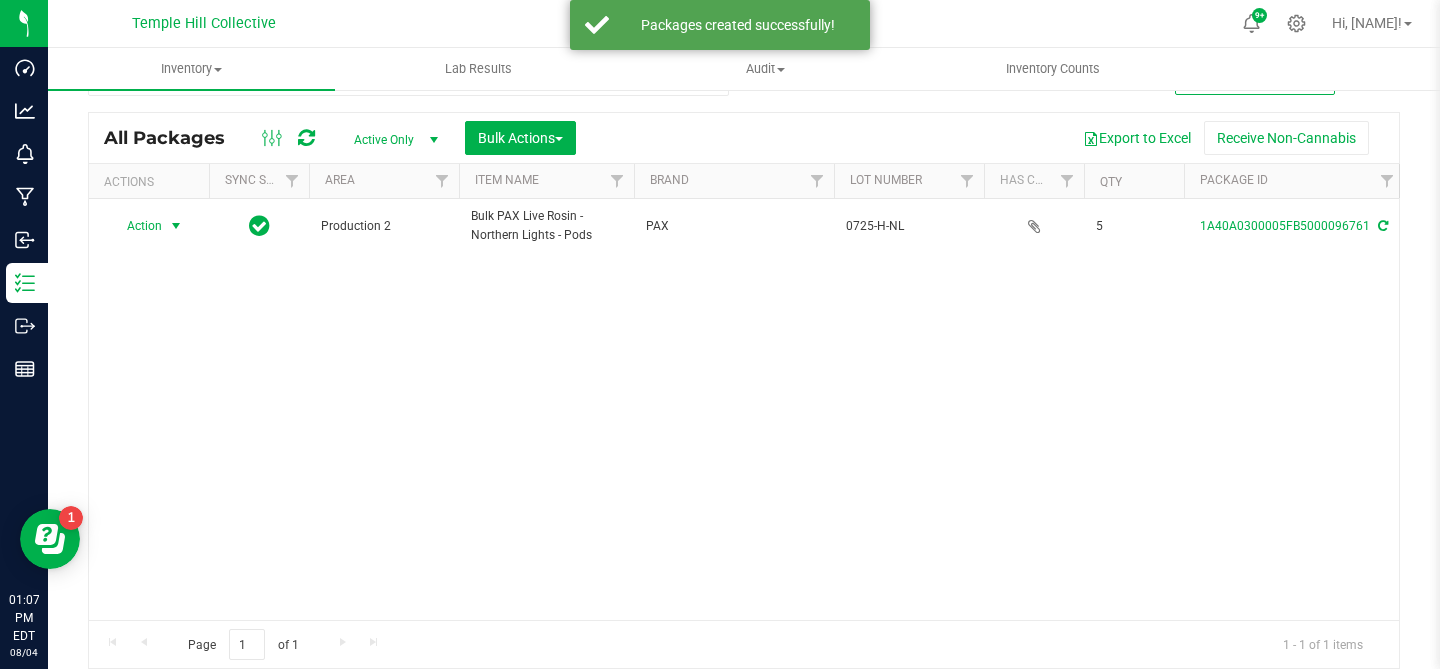 click at bounding box center [176, 226] 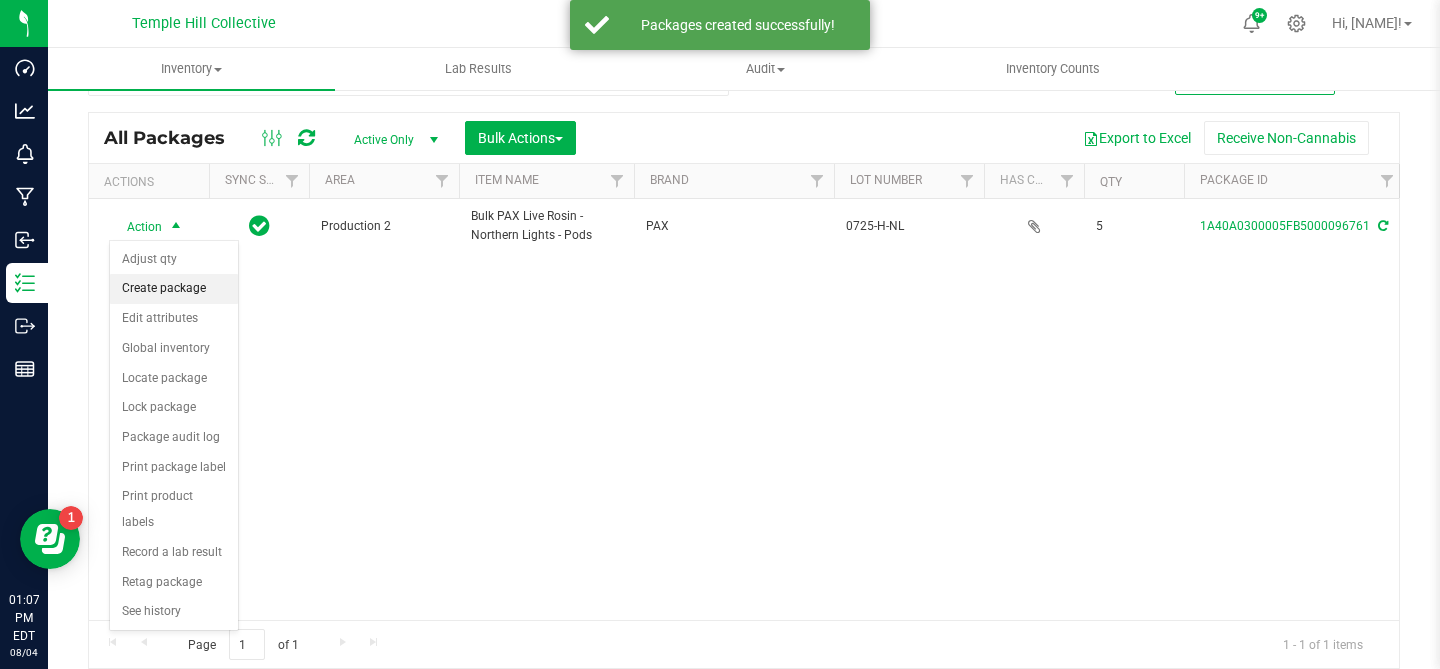 click on "Create package" at bounding box center (174, 289) 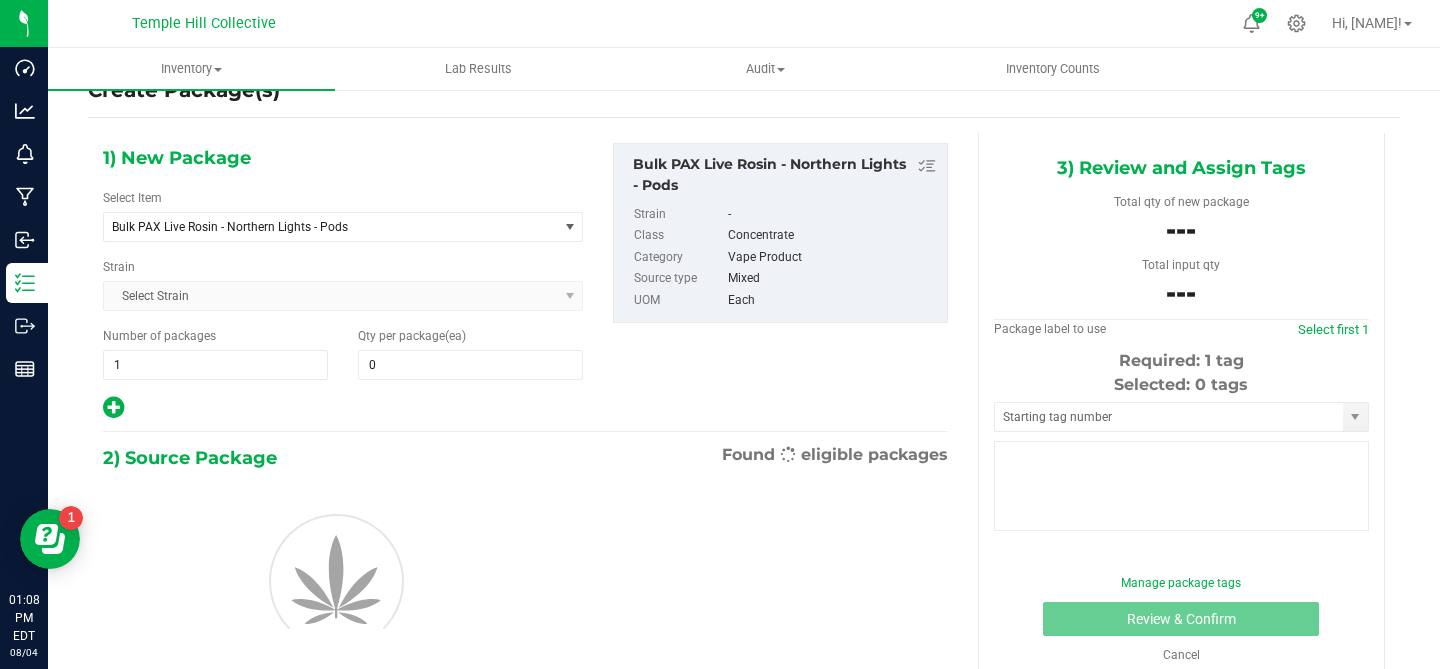 scroll, scrollTop: 61, scrollLeft: 0, axis: vertical 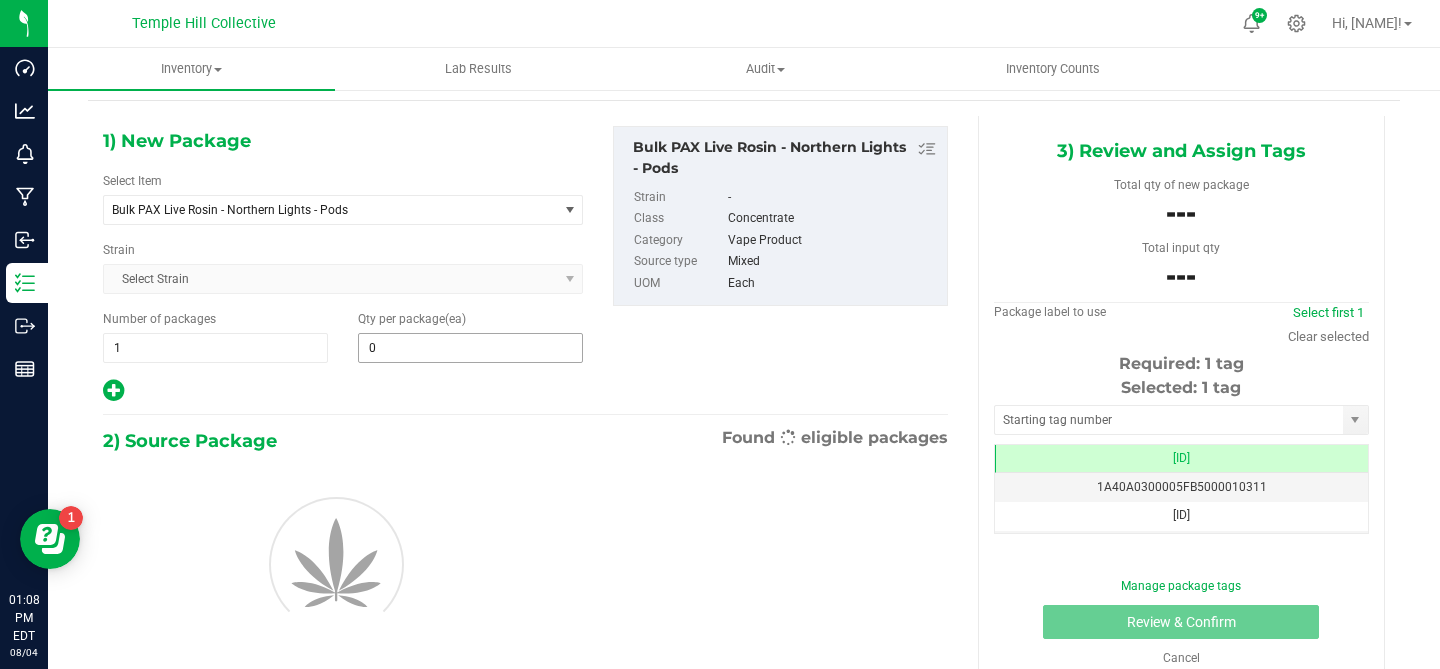 click on "0" at bounding box center (470, 348) 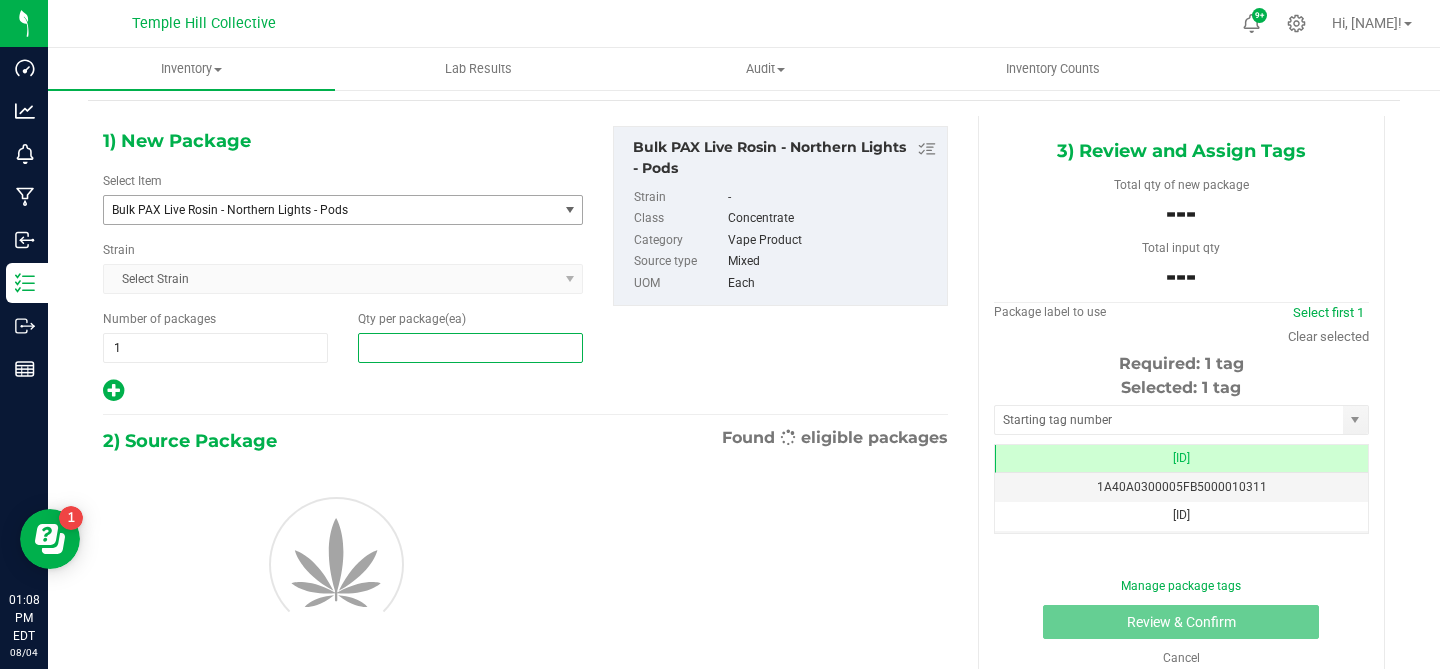 click on "Bulk PAX Live Rosin - Northern Lights - Pods" at bounding box center [330, 210] 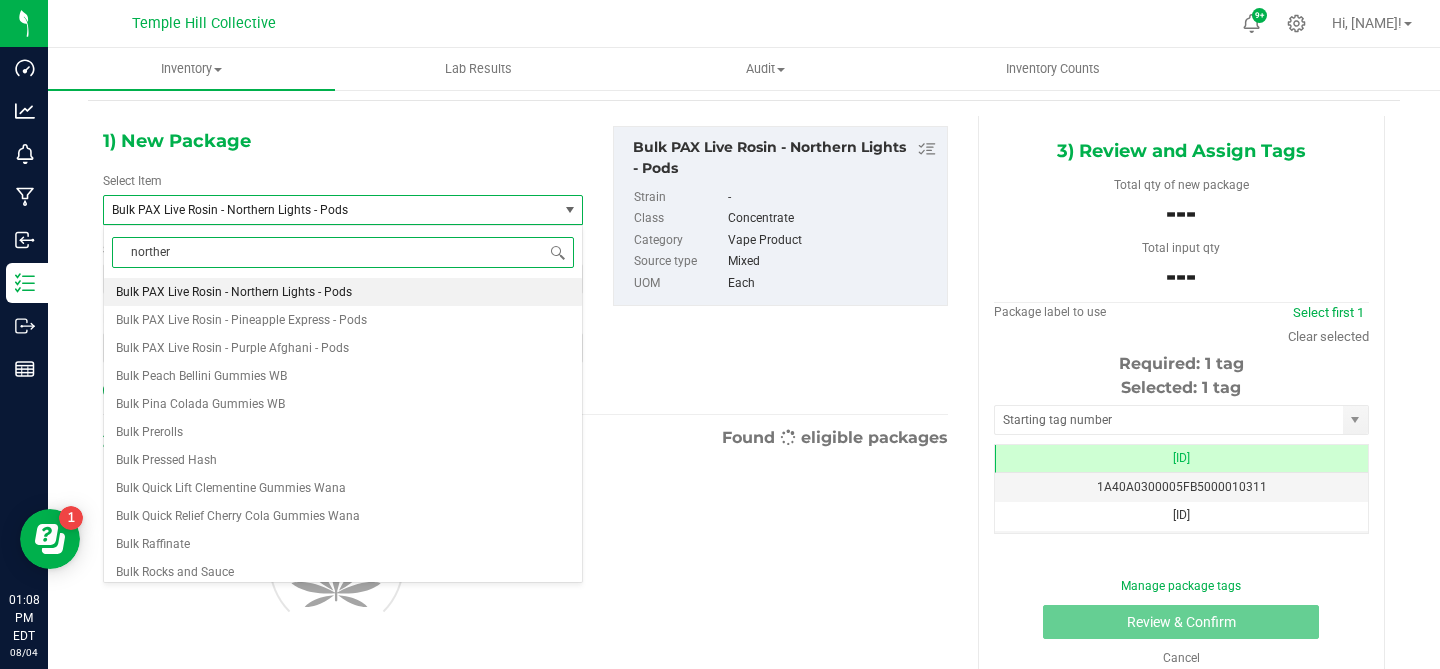 type on "northern" 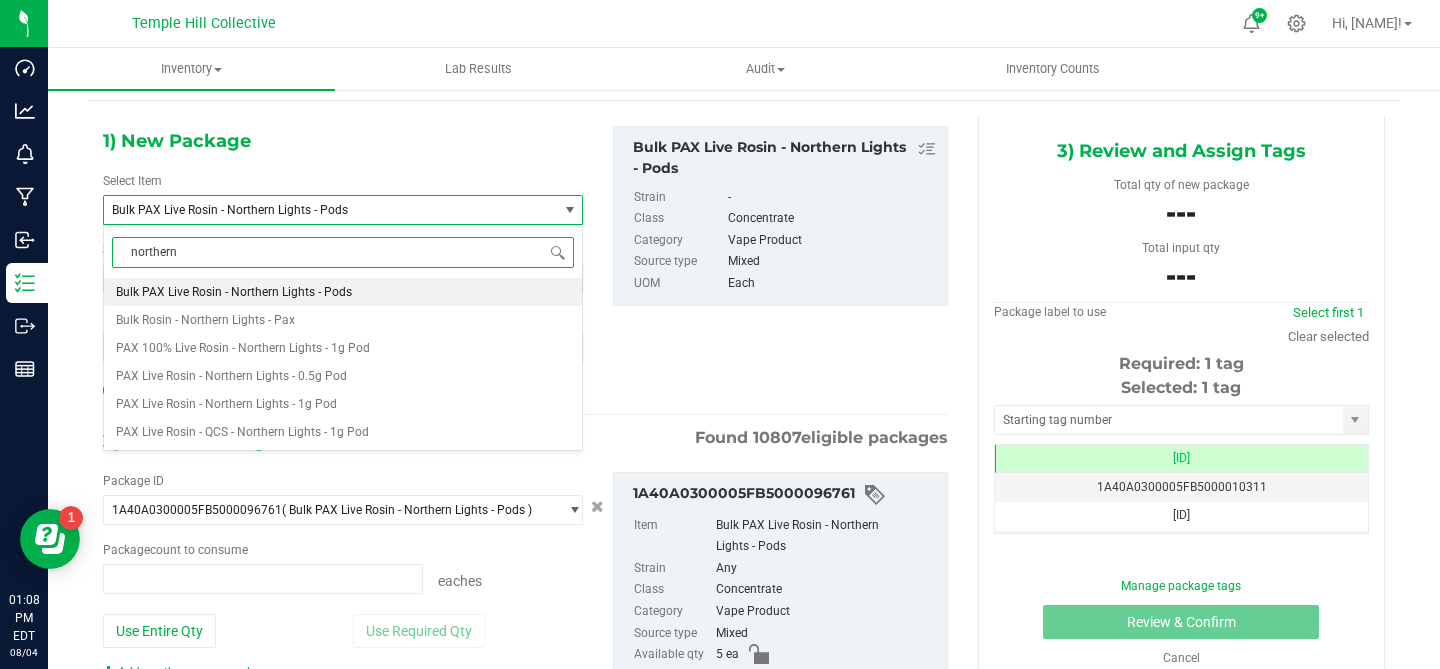 type on "0 ea" 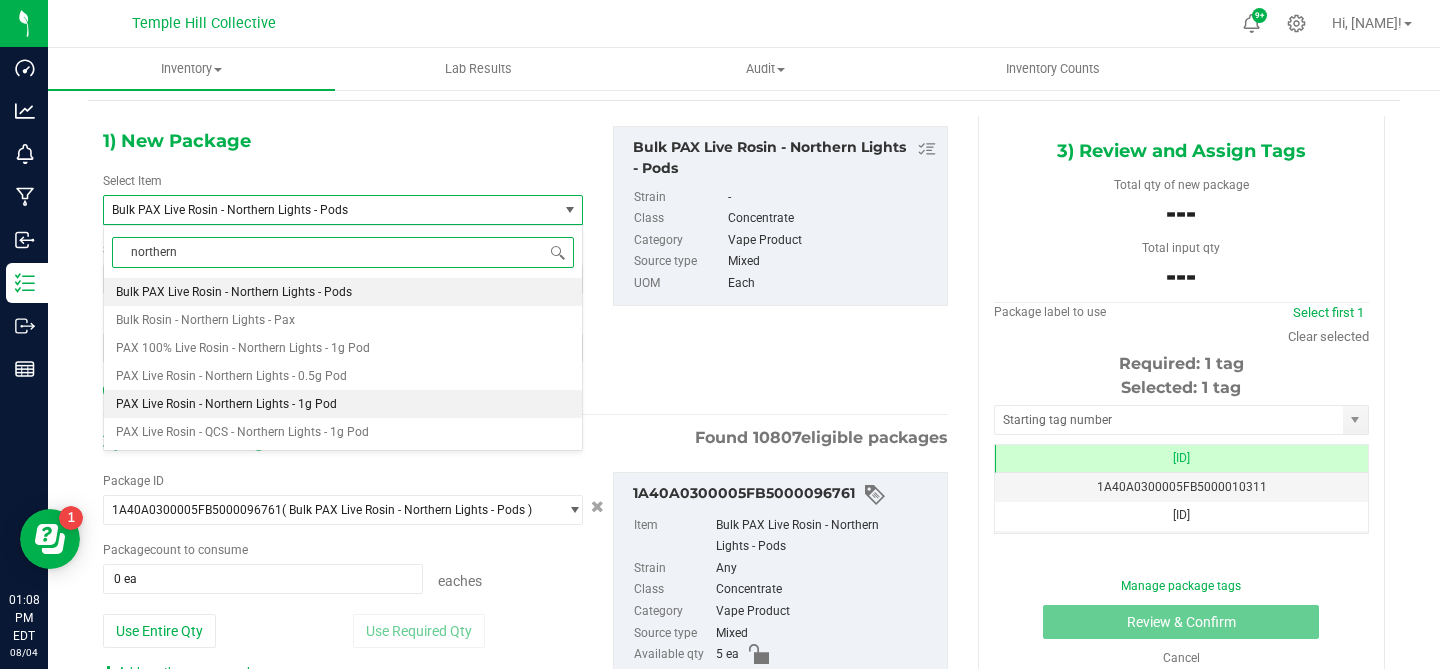 click on "PAX Live Rosin - Northern Lights - 1g Pod" at bounding box center [343, 404] 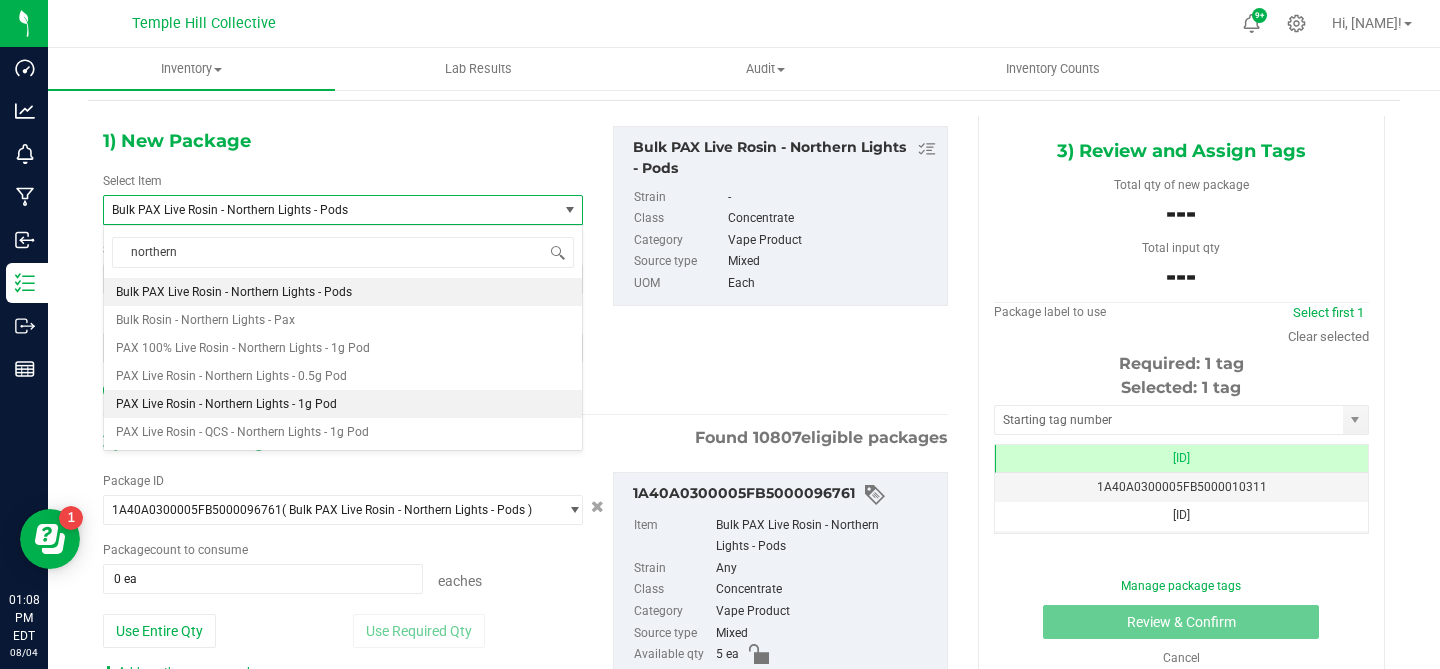 type 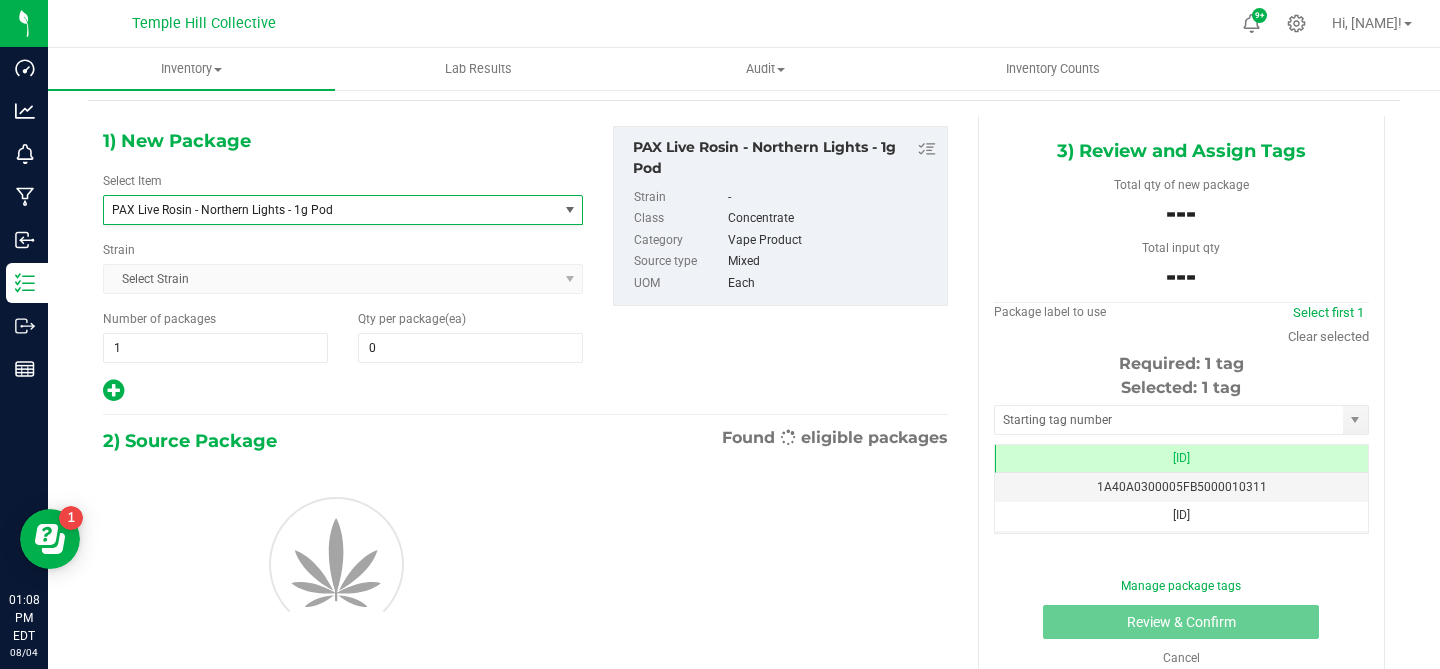 type on "0" 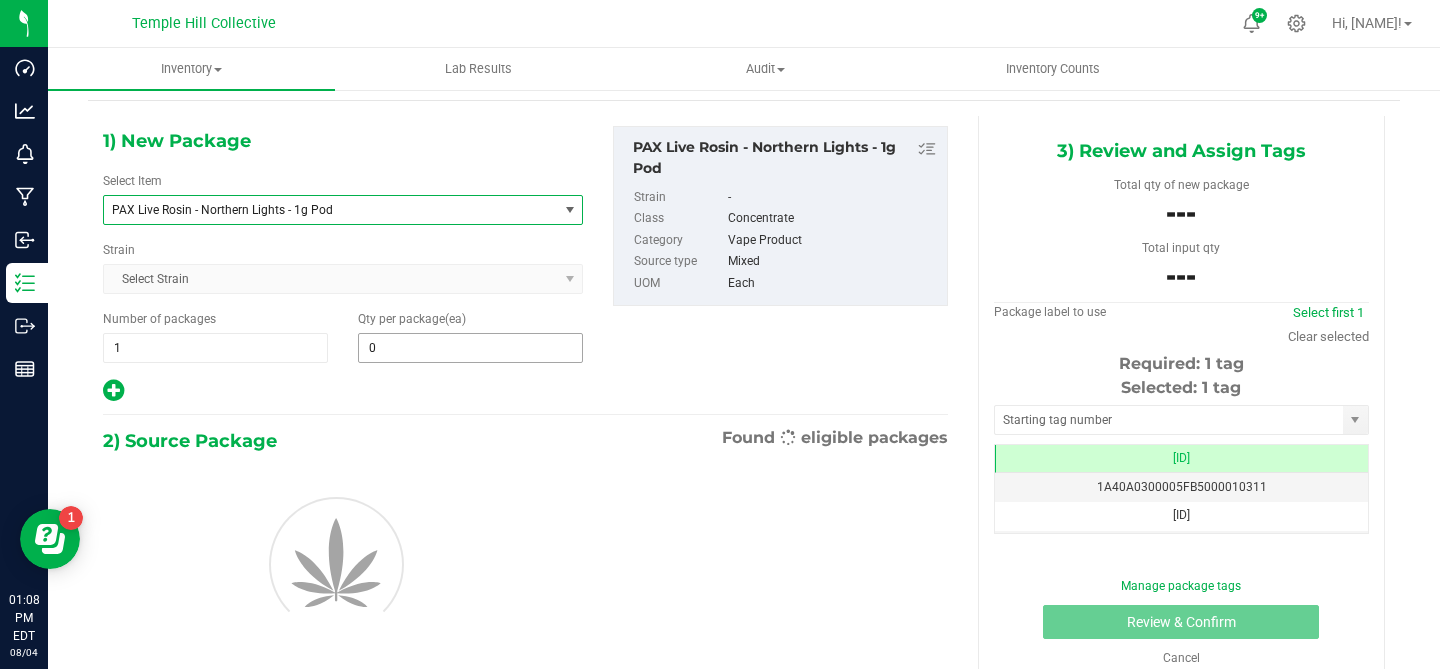 click on "0" at bounding box center [470, 348] 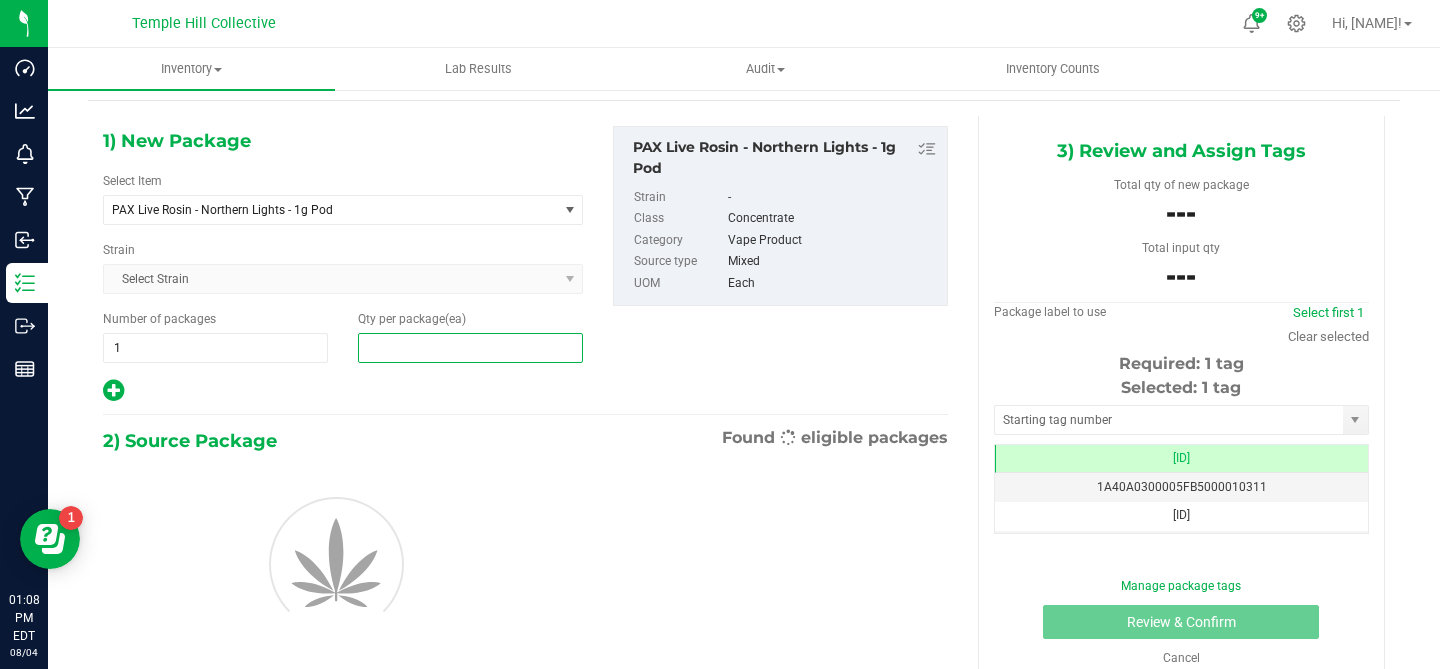 type on "5" 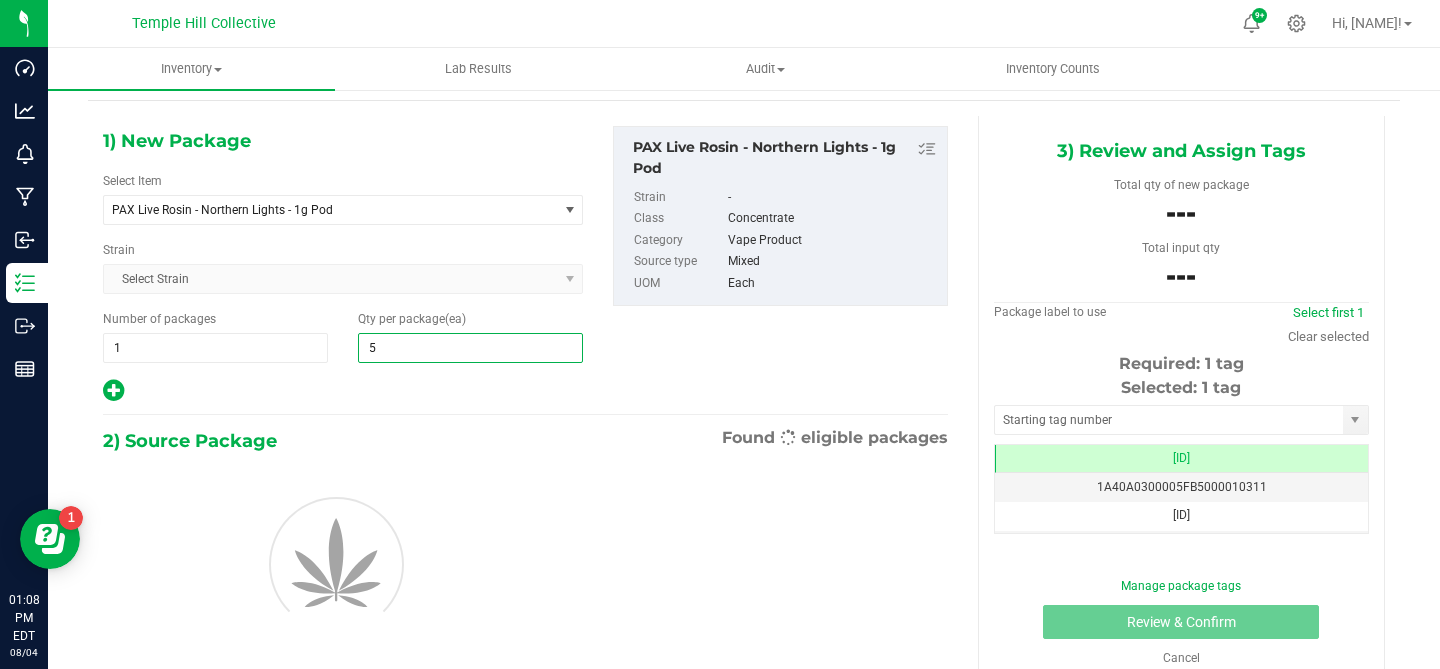 click at bounding box center [343, 391] 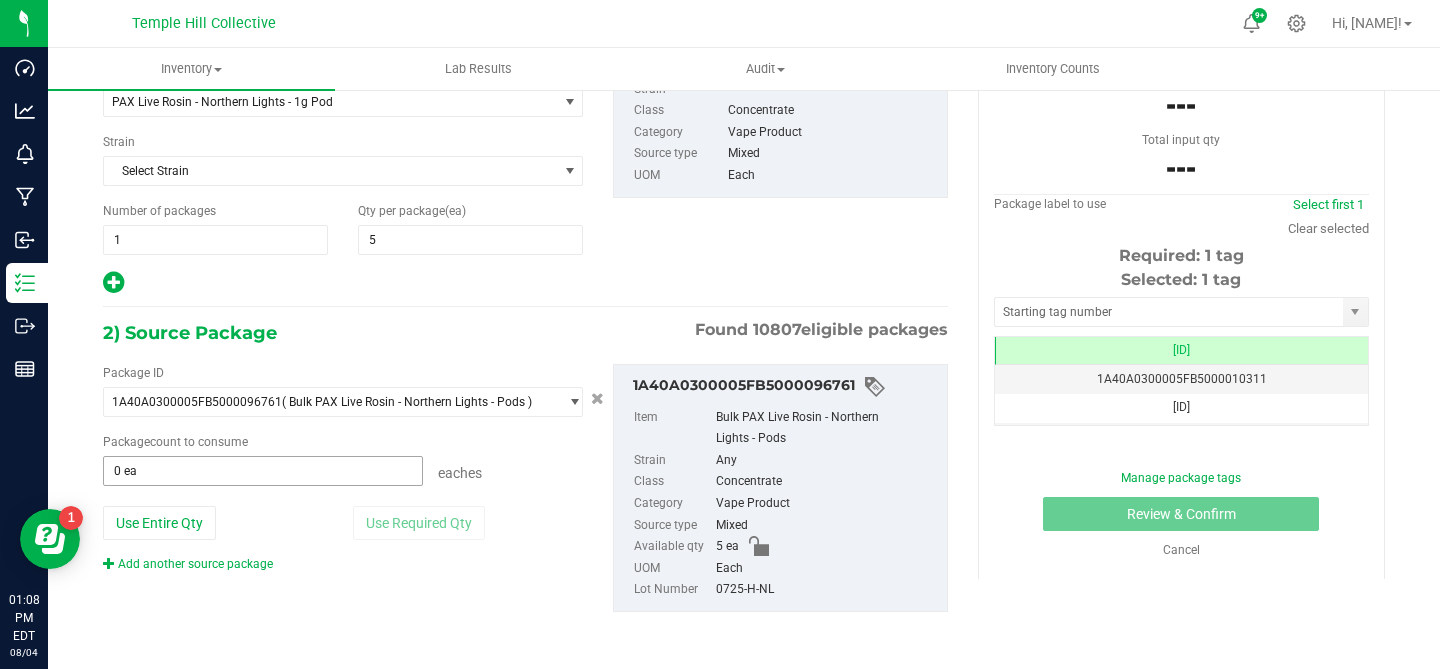 click on "0 ea" at bounding box center [263, 471] 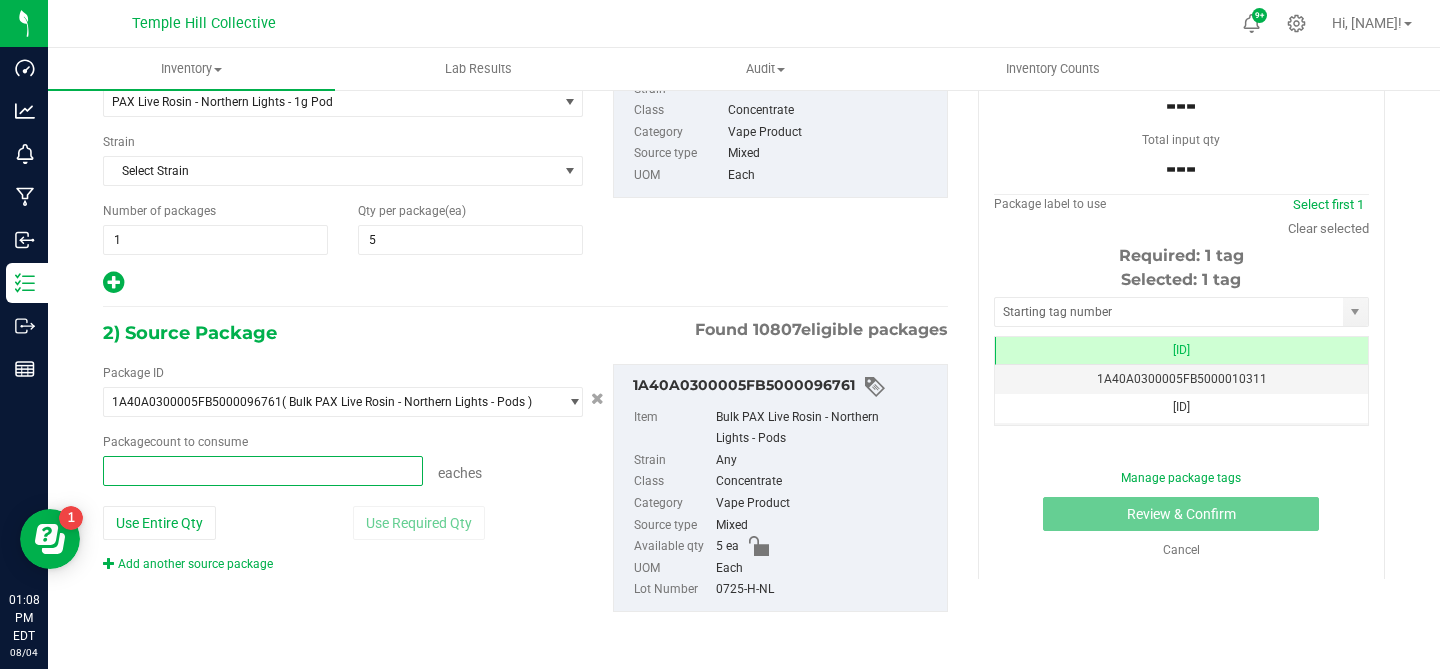 type on "5" 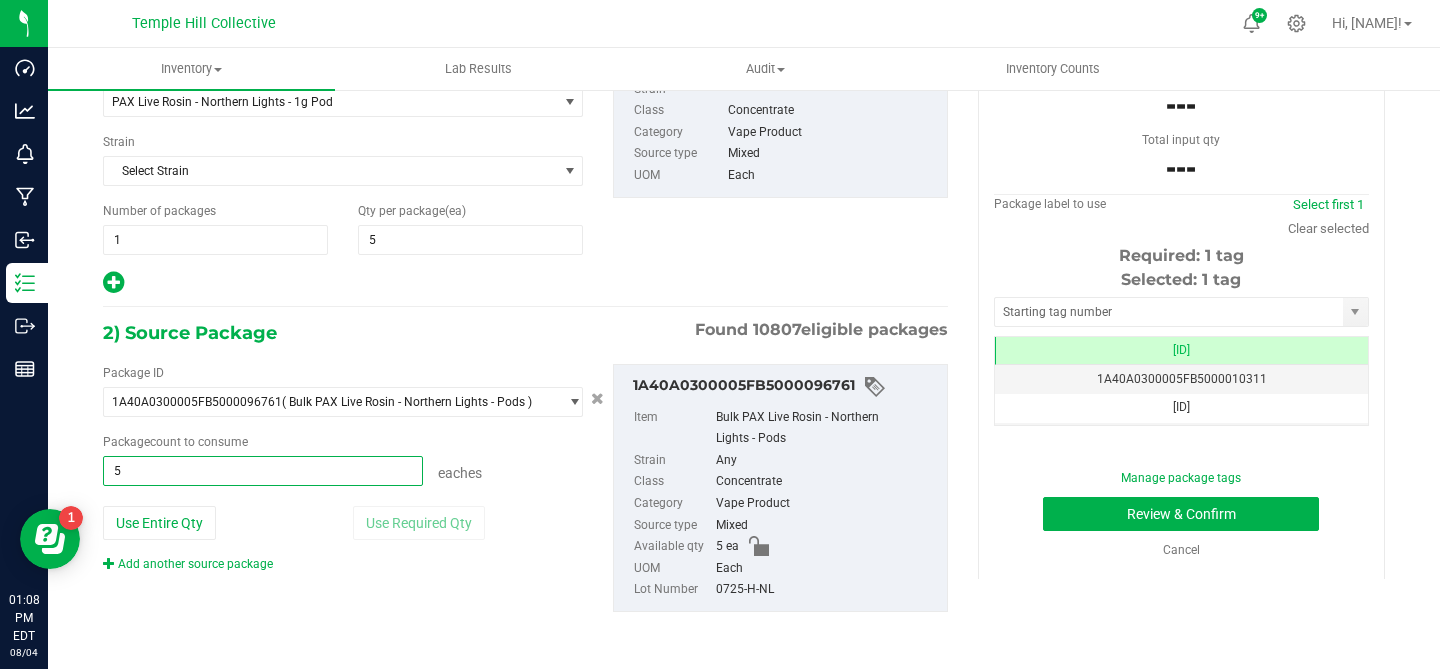 click on "eaches" at bounding box center (503, 470) 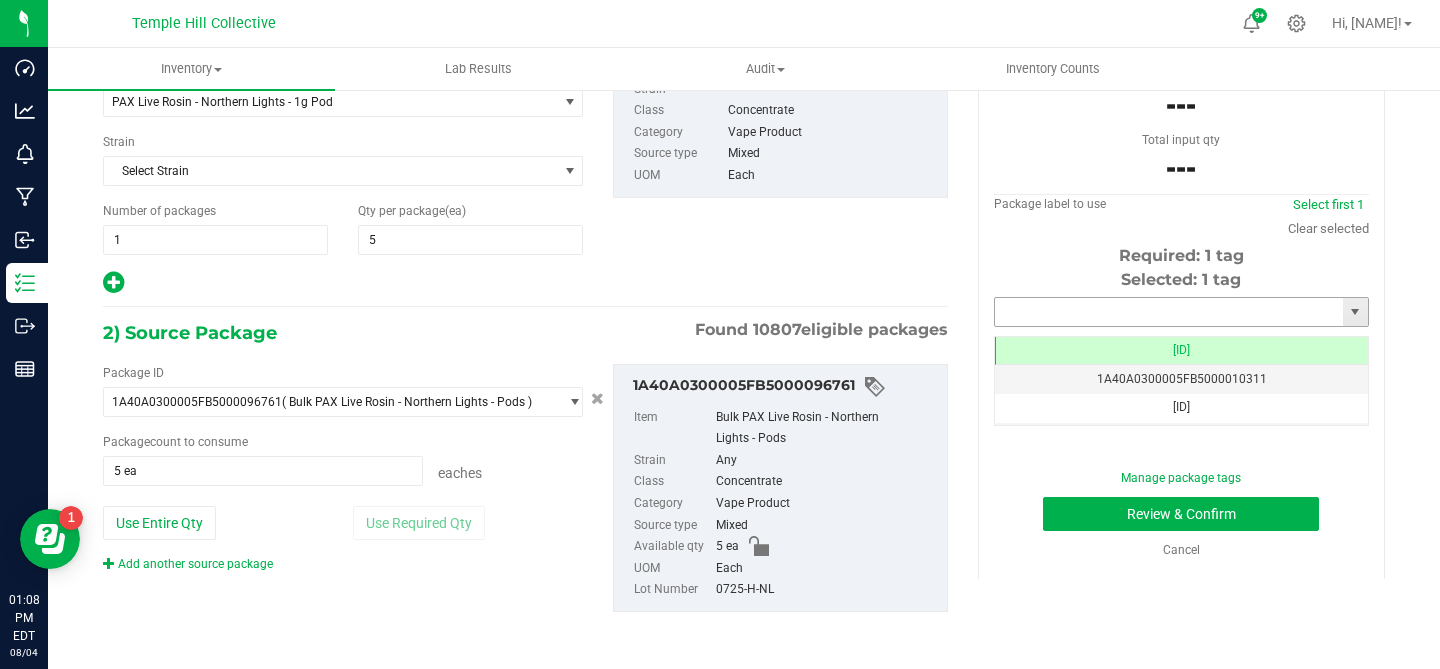 click at bounding box center [1169, 312] 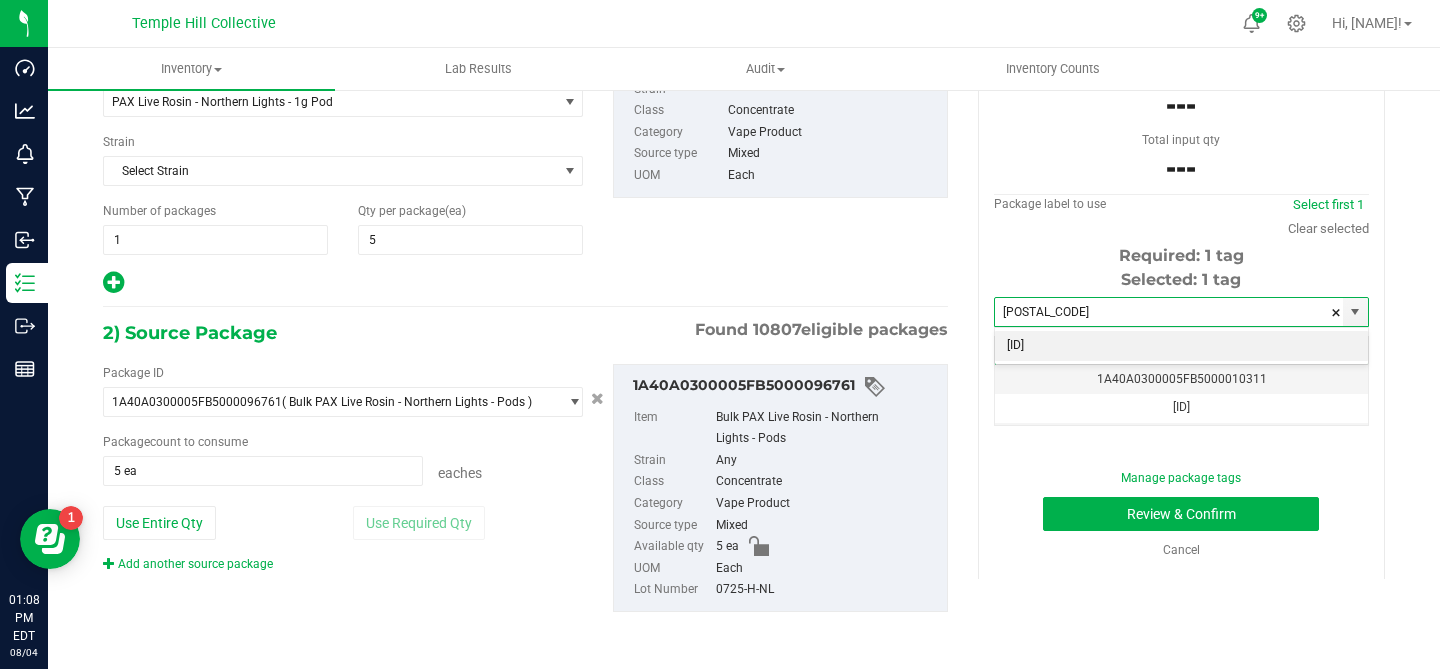 click on "[ID]" at bounding box center (1181, 346) 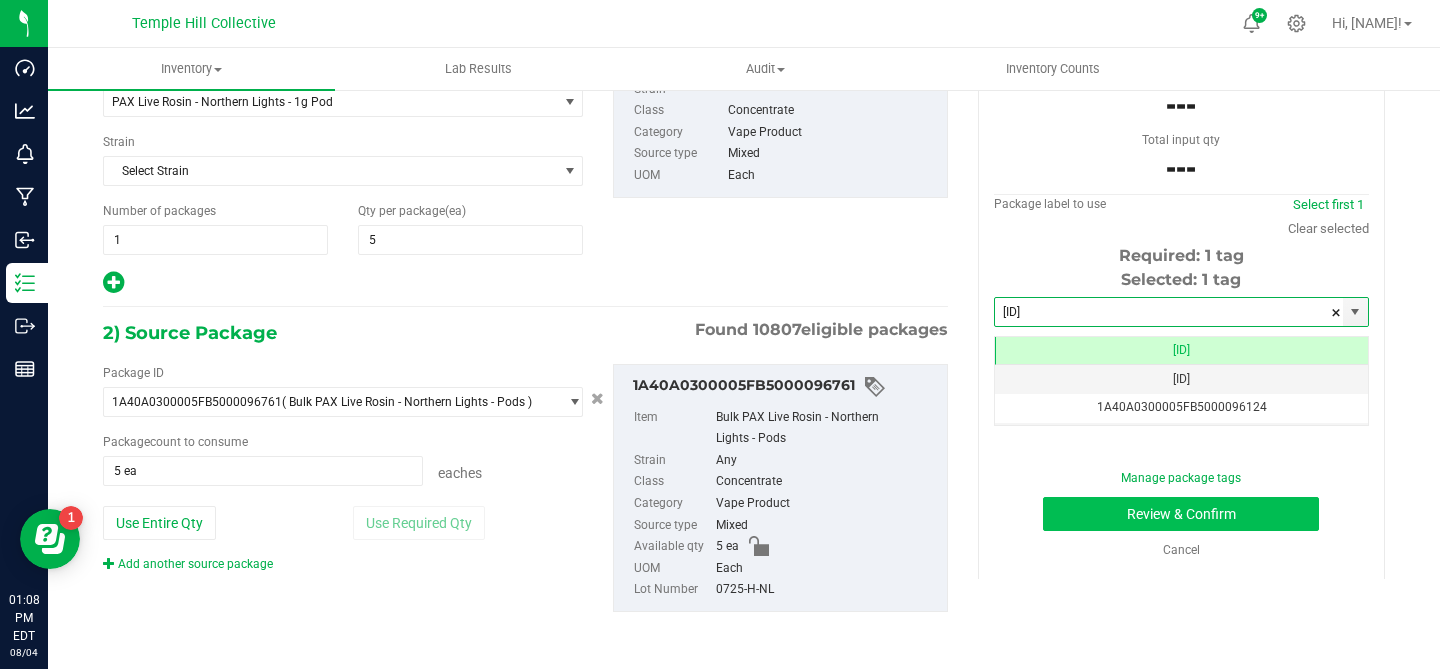 type on "[ID]" 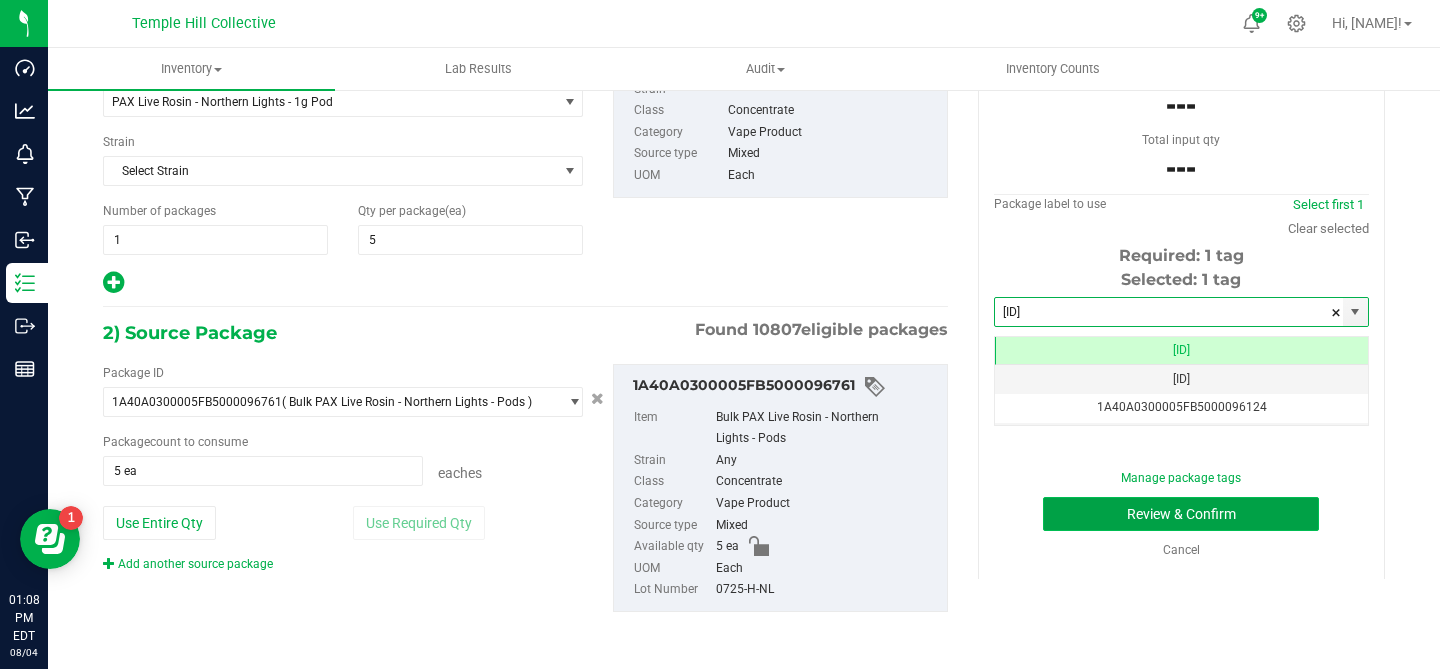 click on "Review & Confirm" at bounding box center (1181, 514) 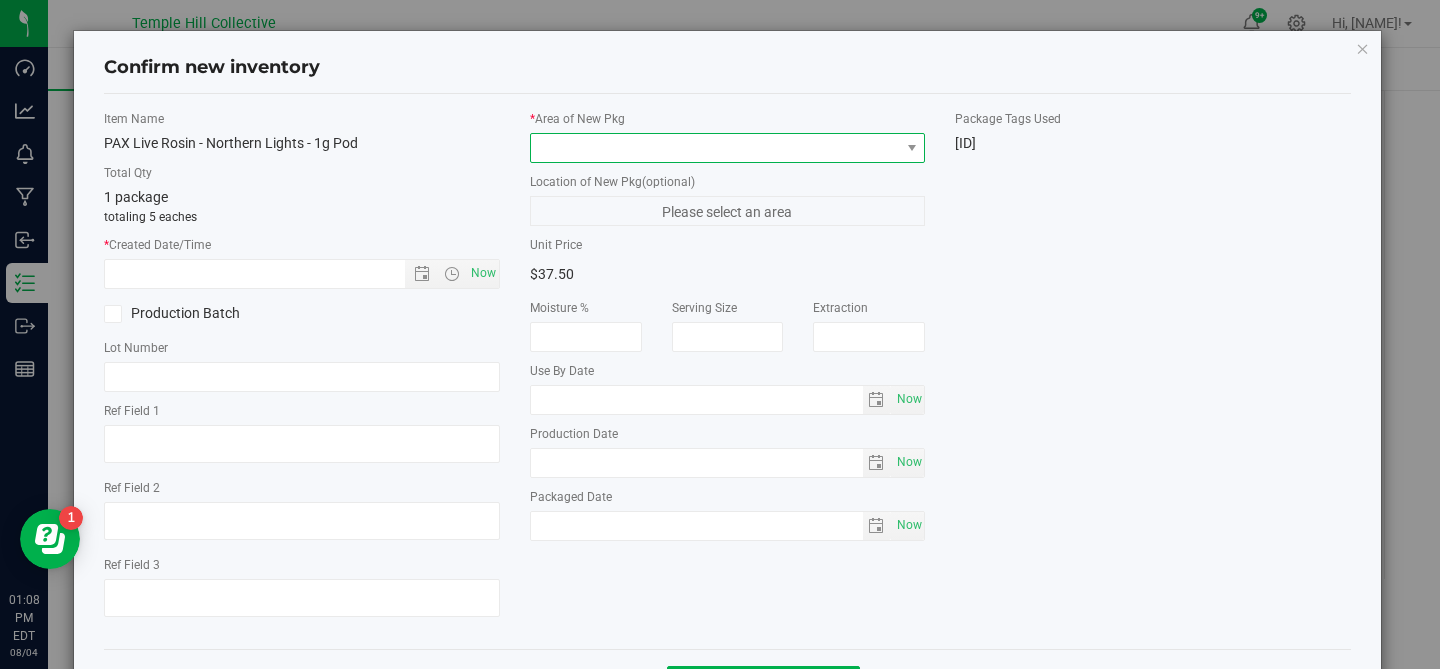 click at bounding box center [715, 148] 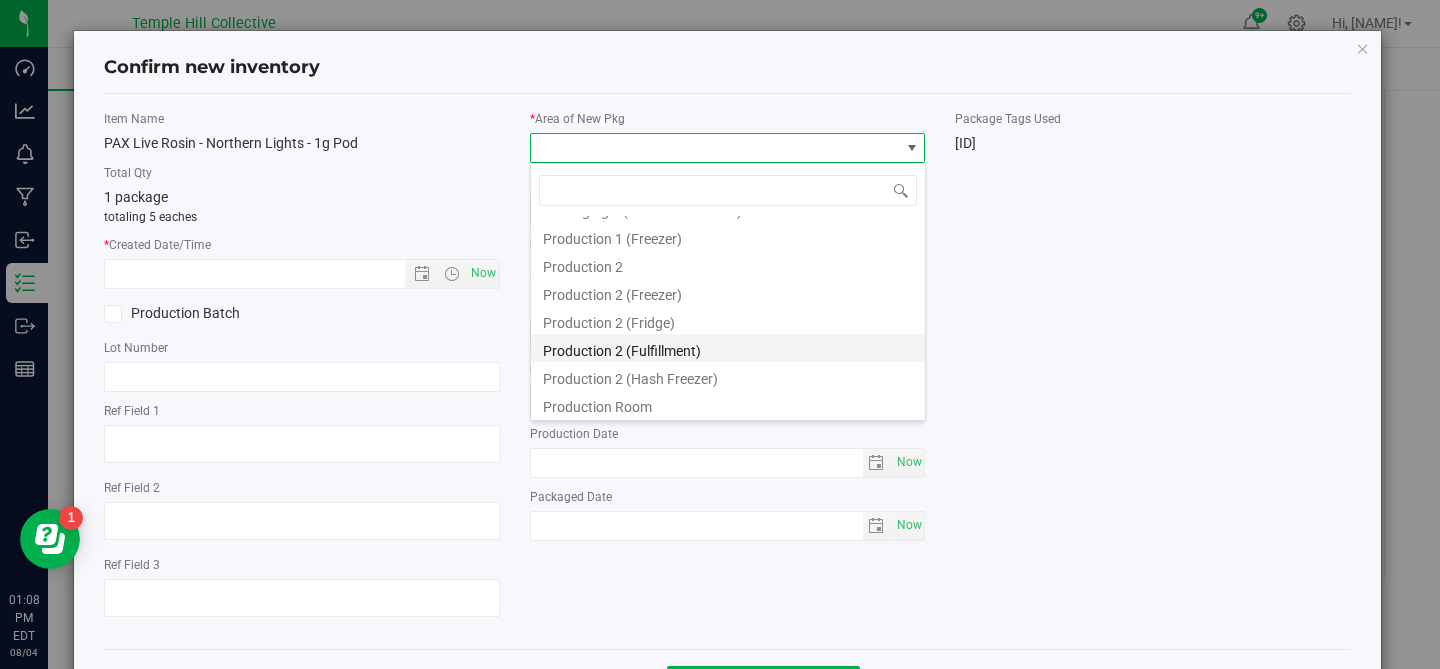 click on "Production 2 (Fulfillment)" at bounding box center (728, 348) 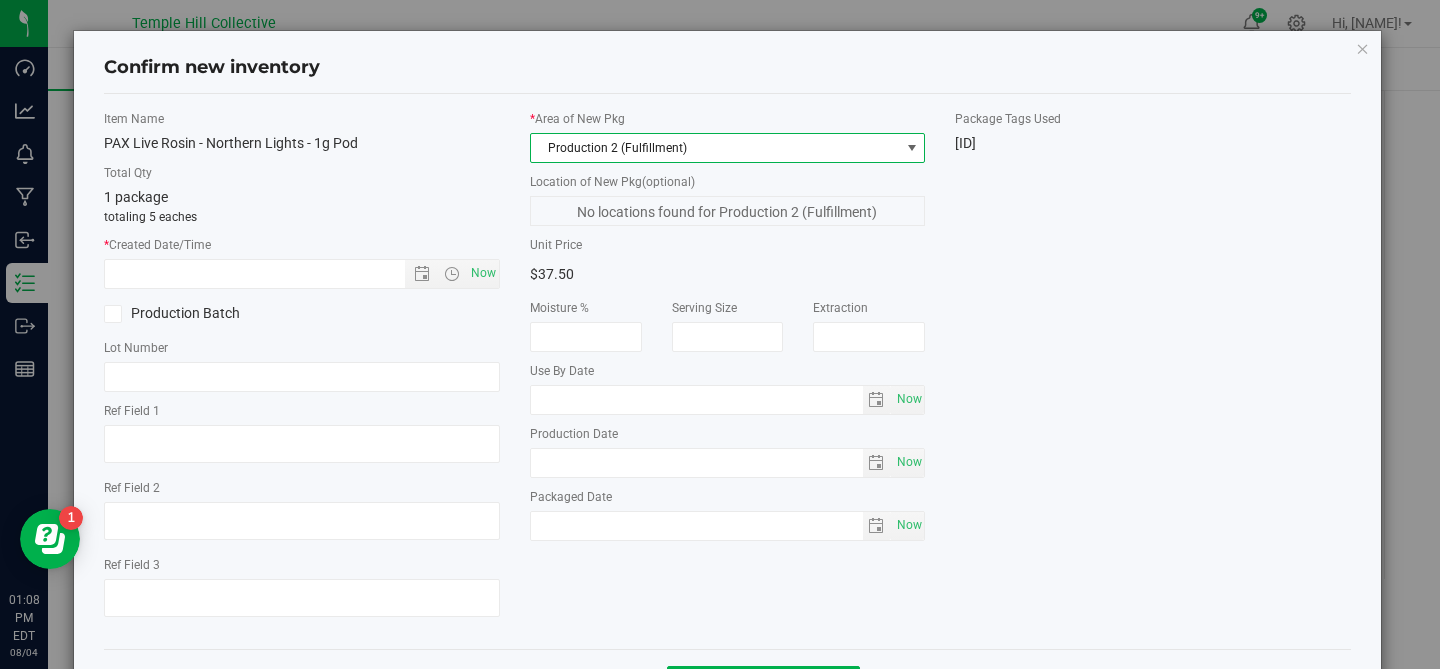 click on "Production 2 (Fulfillment)" at bounding box center (715, 148) 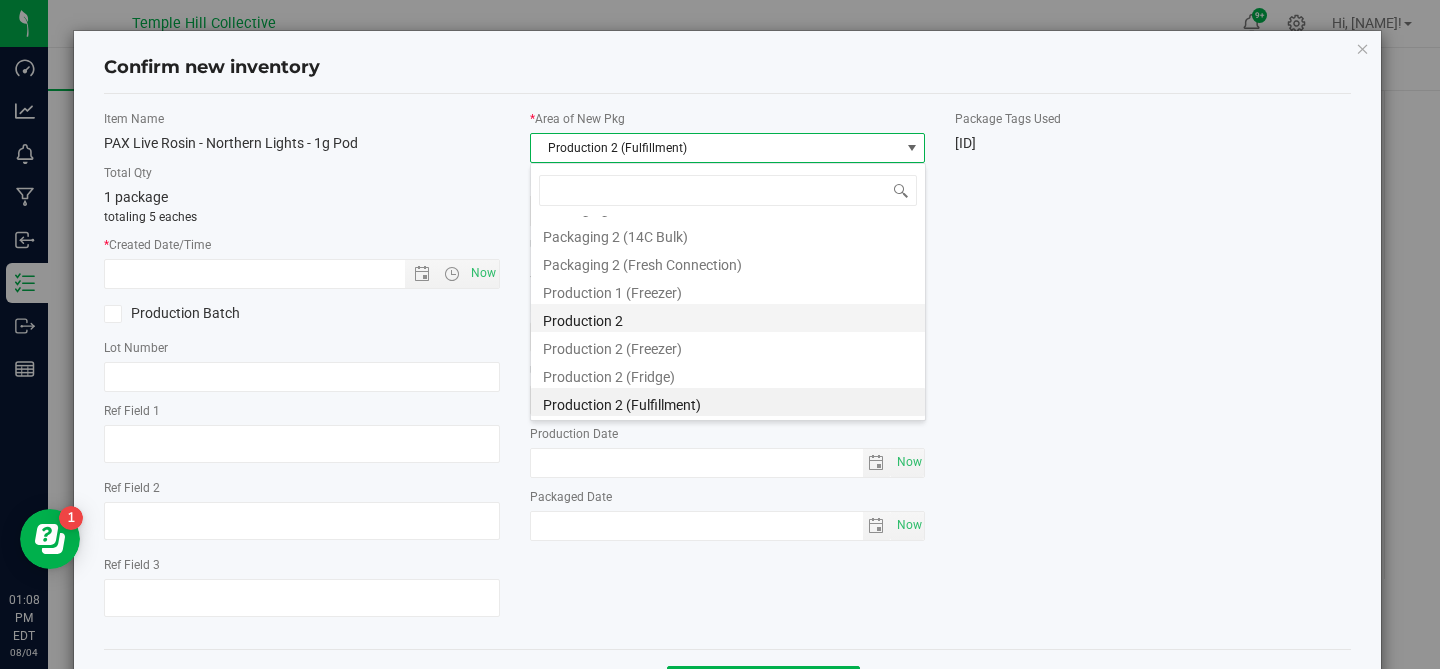 click on "Production 2" at bounding box center [728, 318] 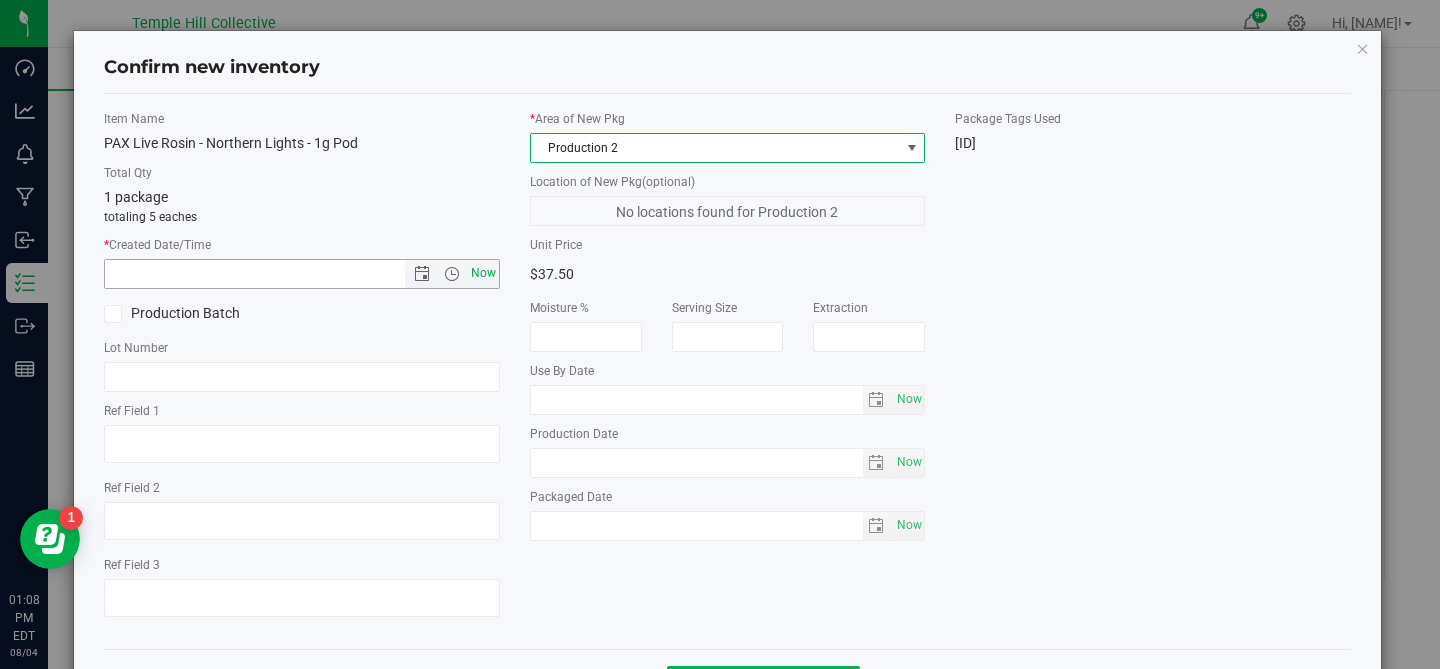 click on "Now" at bounding box center [483, 273] 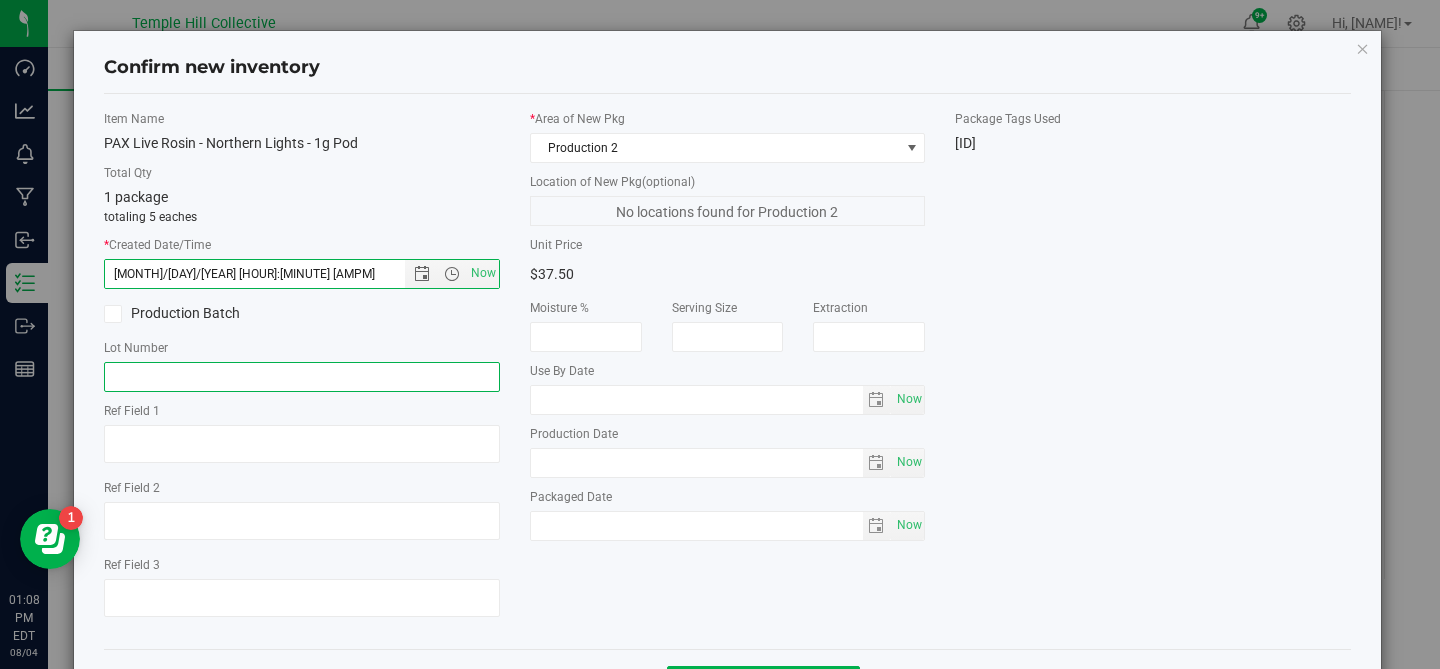 click at bounding box center (302, 377) 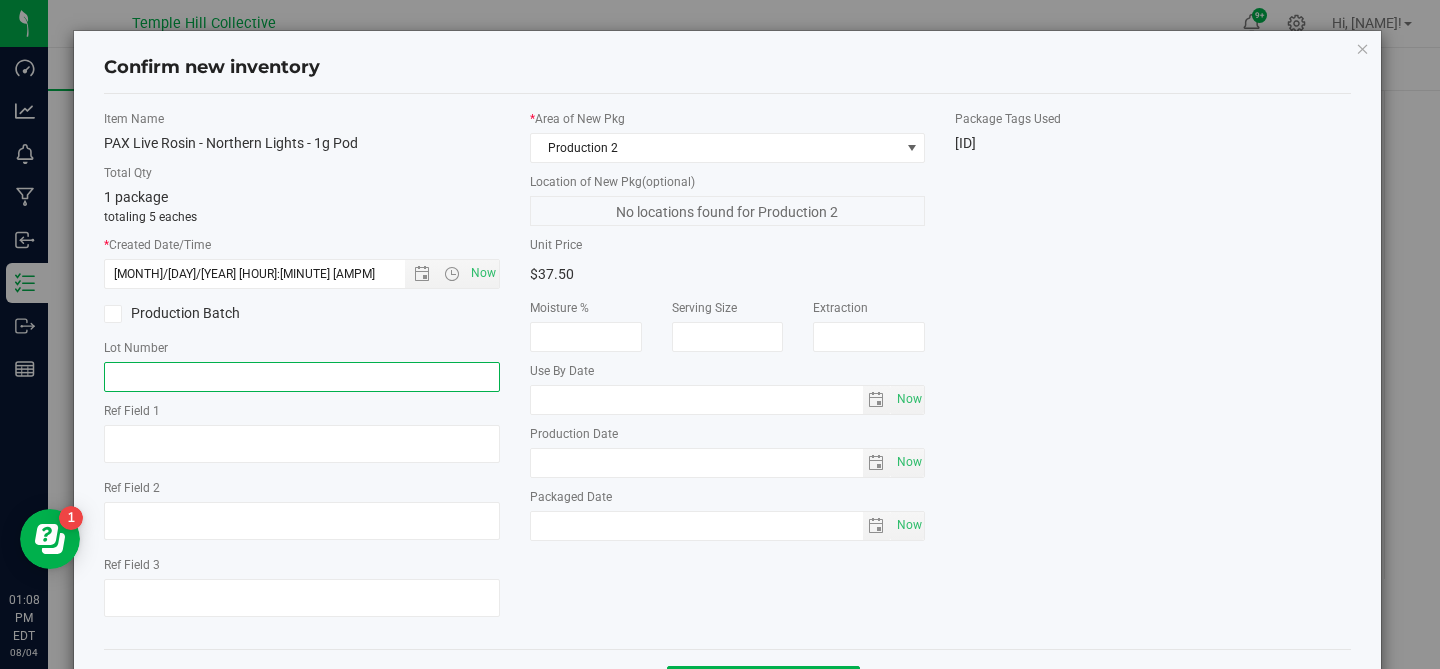 paste on "0725-H-NL" 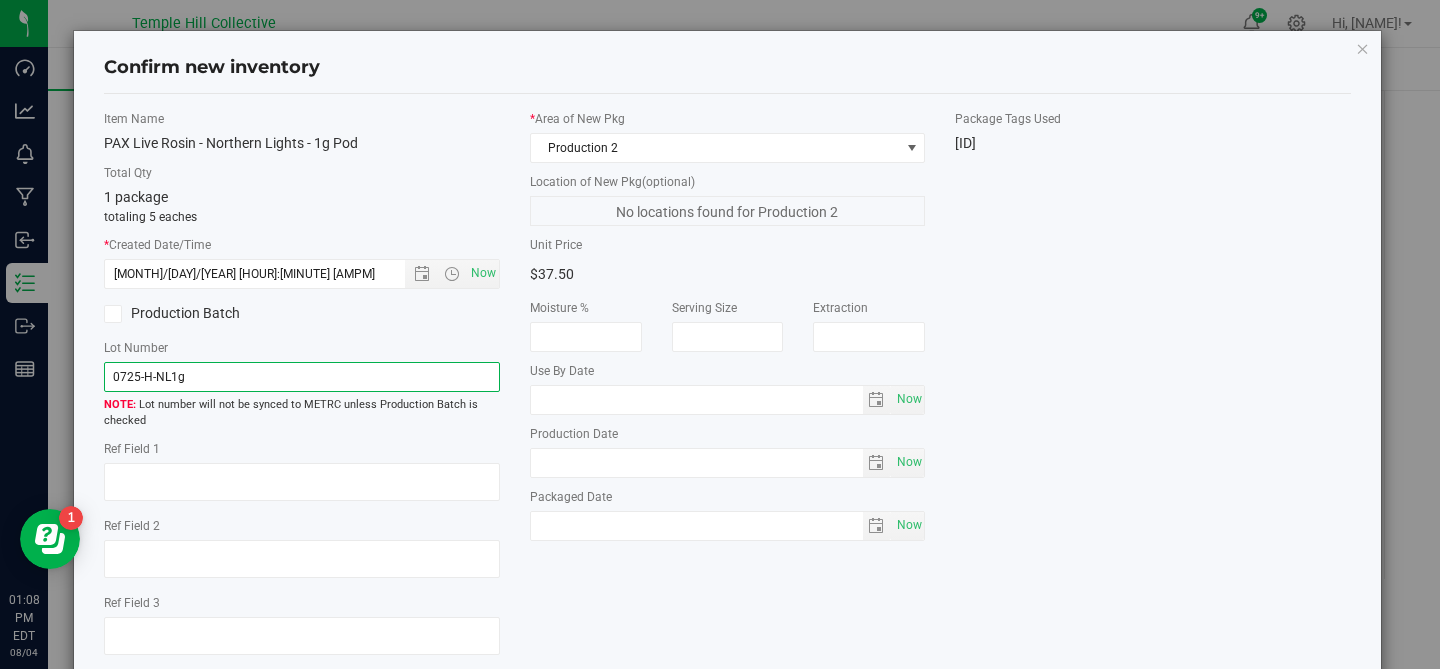 type on "0725-H-NL1g" 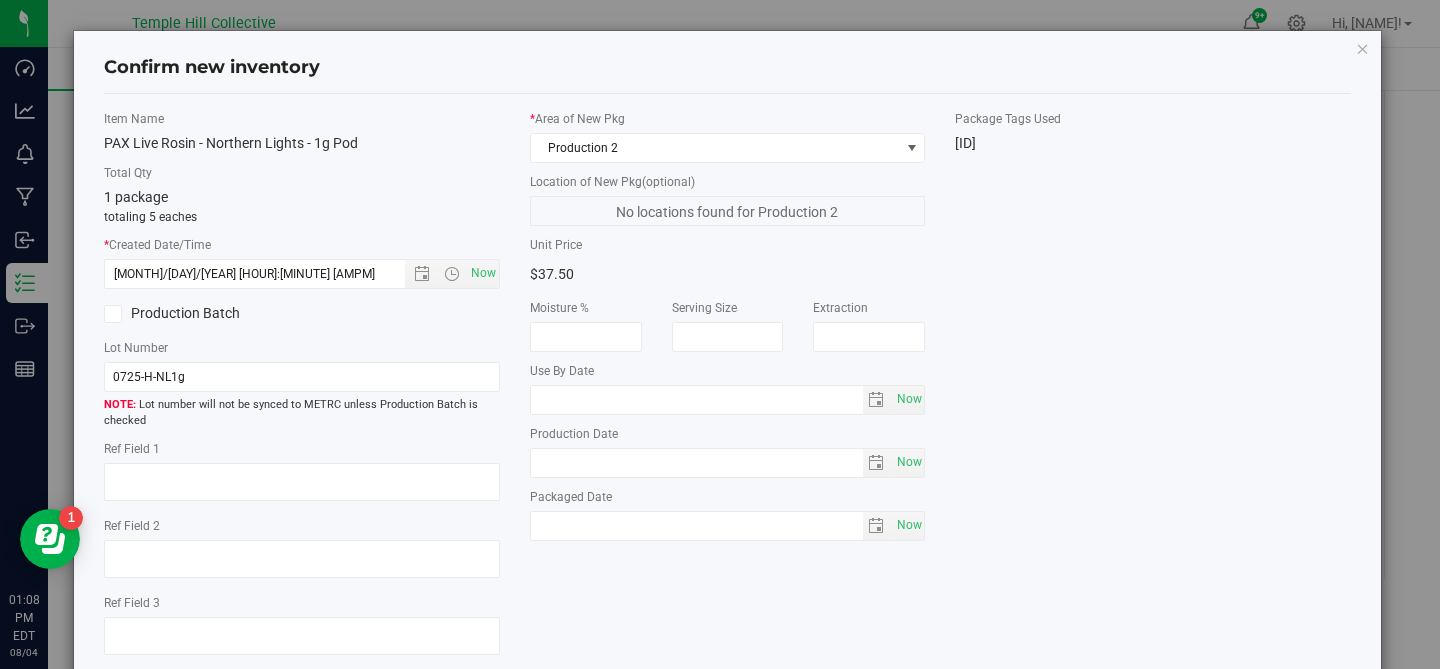 click on "Item Name
PAX Live Rosin - Northern Lights - 1g Pod
Total Qty
1 package  totaling 5 eaches
*
Created Date/Time
8/4/2025 1:08 PM
Now
Production Batch
Lot Number
0725-H-NL1g" at bounding box center [728, 390] 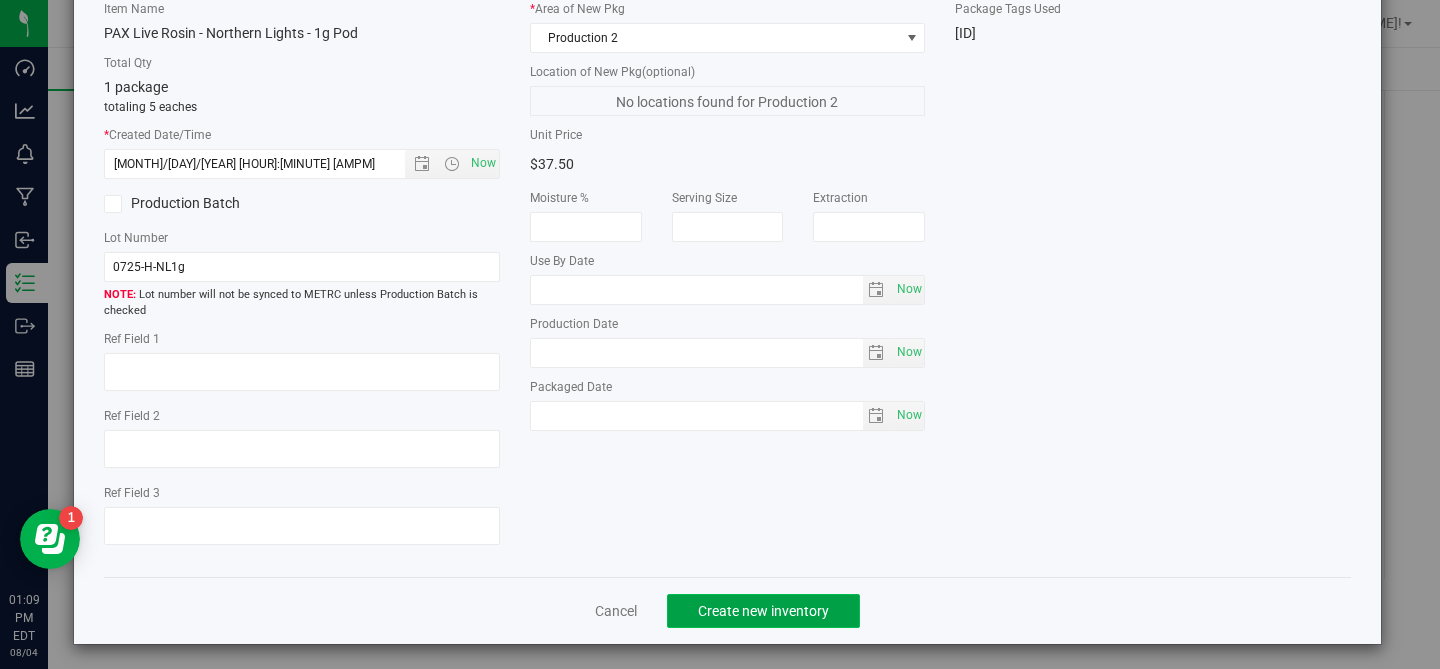 click on "Create new inventory" 